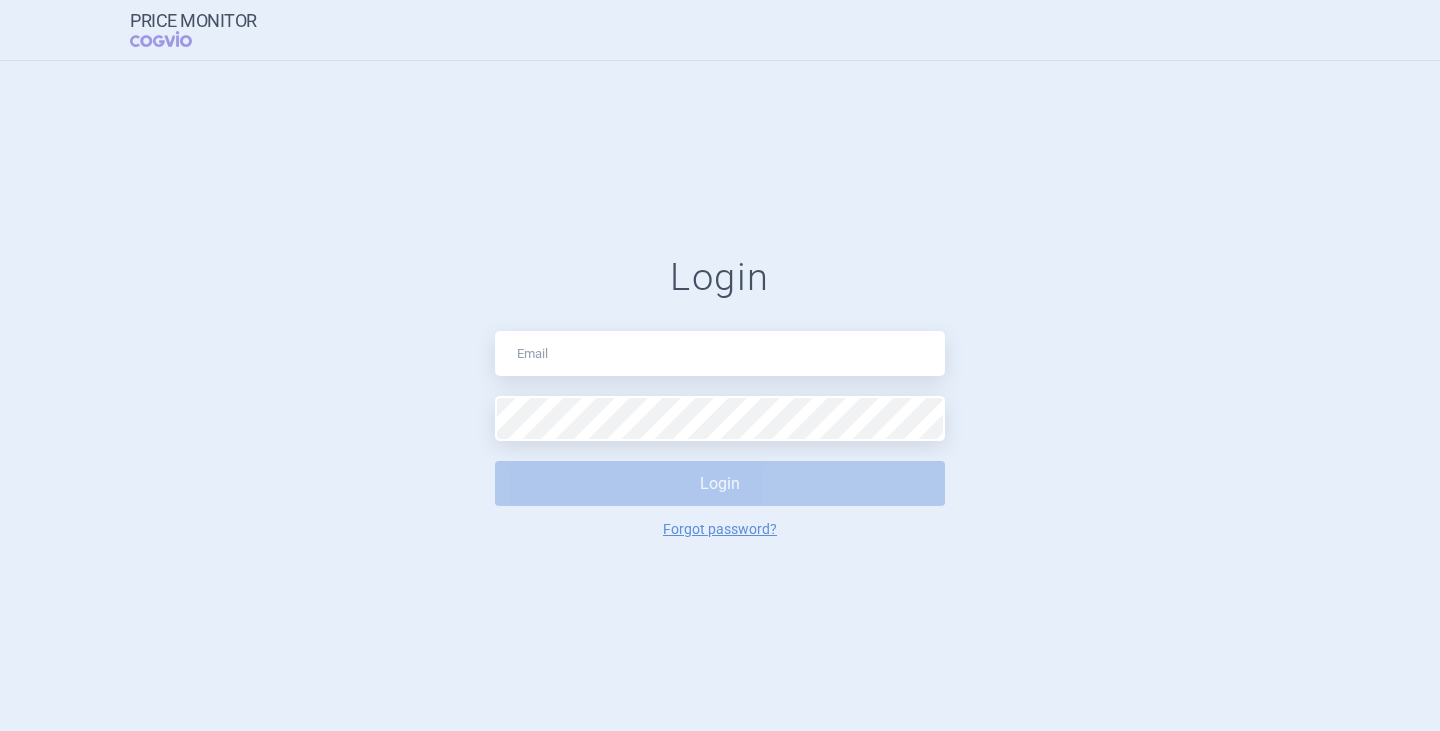 scroll, scrollTop: 0, scrollLeft: 0, axis: both 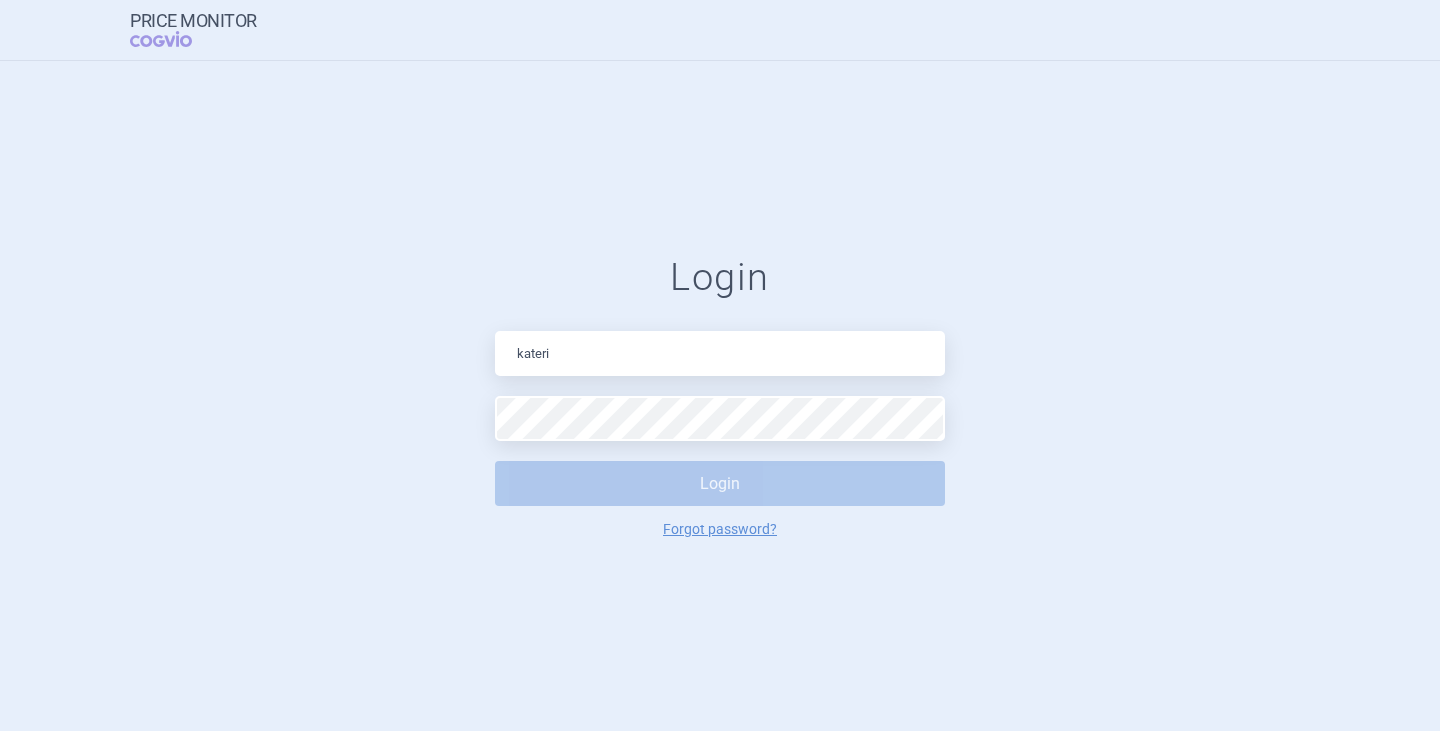 type on "[FIRST].[LAST]@[EXAMPLE.COM]" 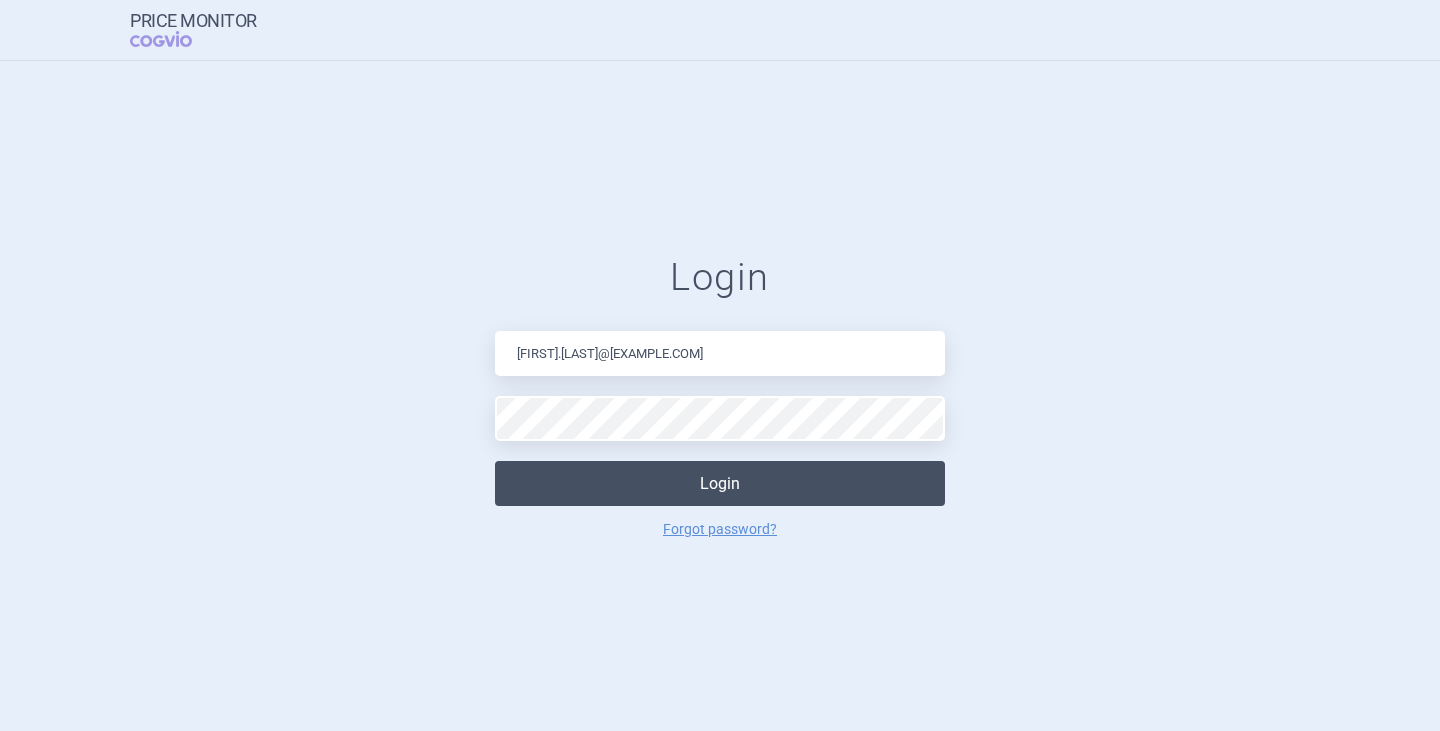 click on "Login" at bounding box center (720, 483) 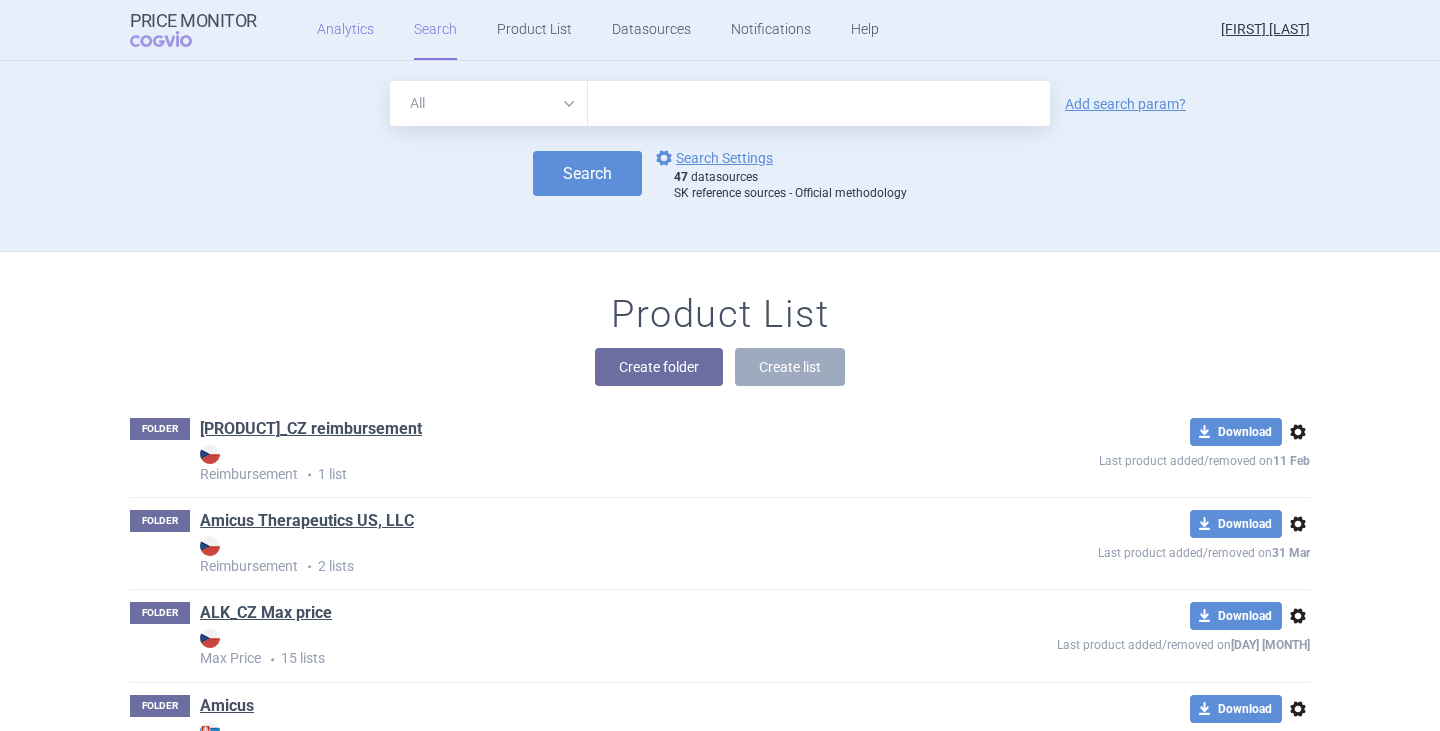click on "Analytics" at bounding box center (345, 30) 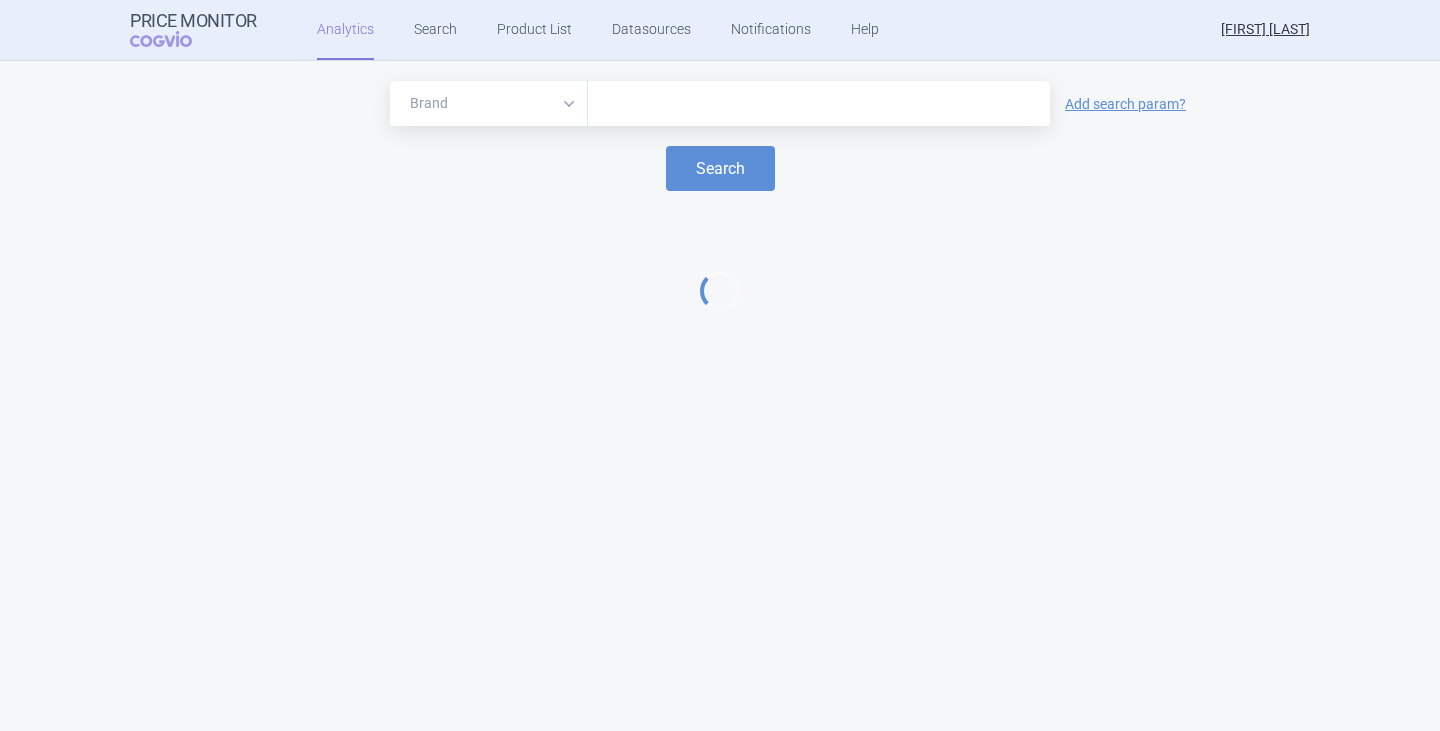 click at bounding box center [819, 103] 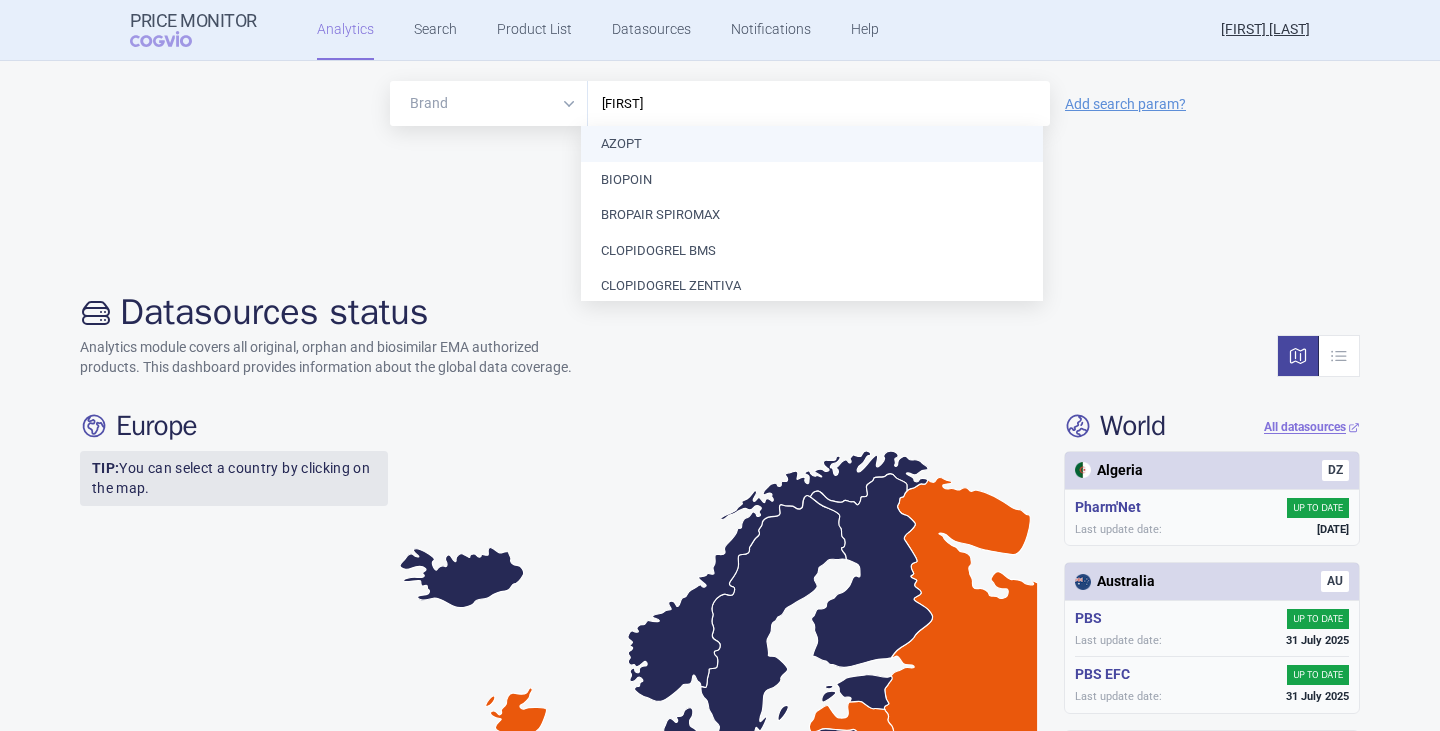 type on "o" 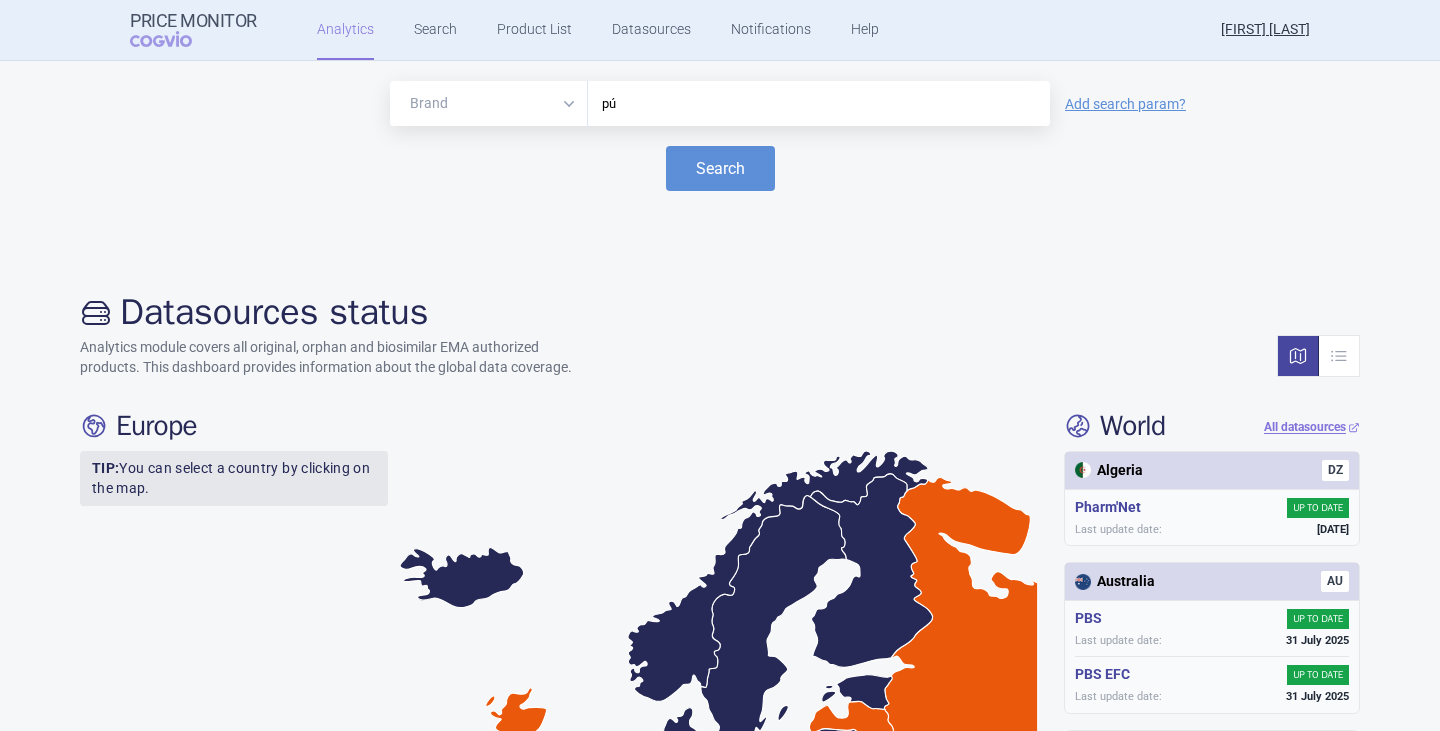 type on "p" 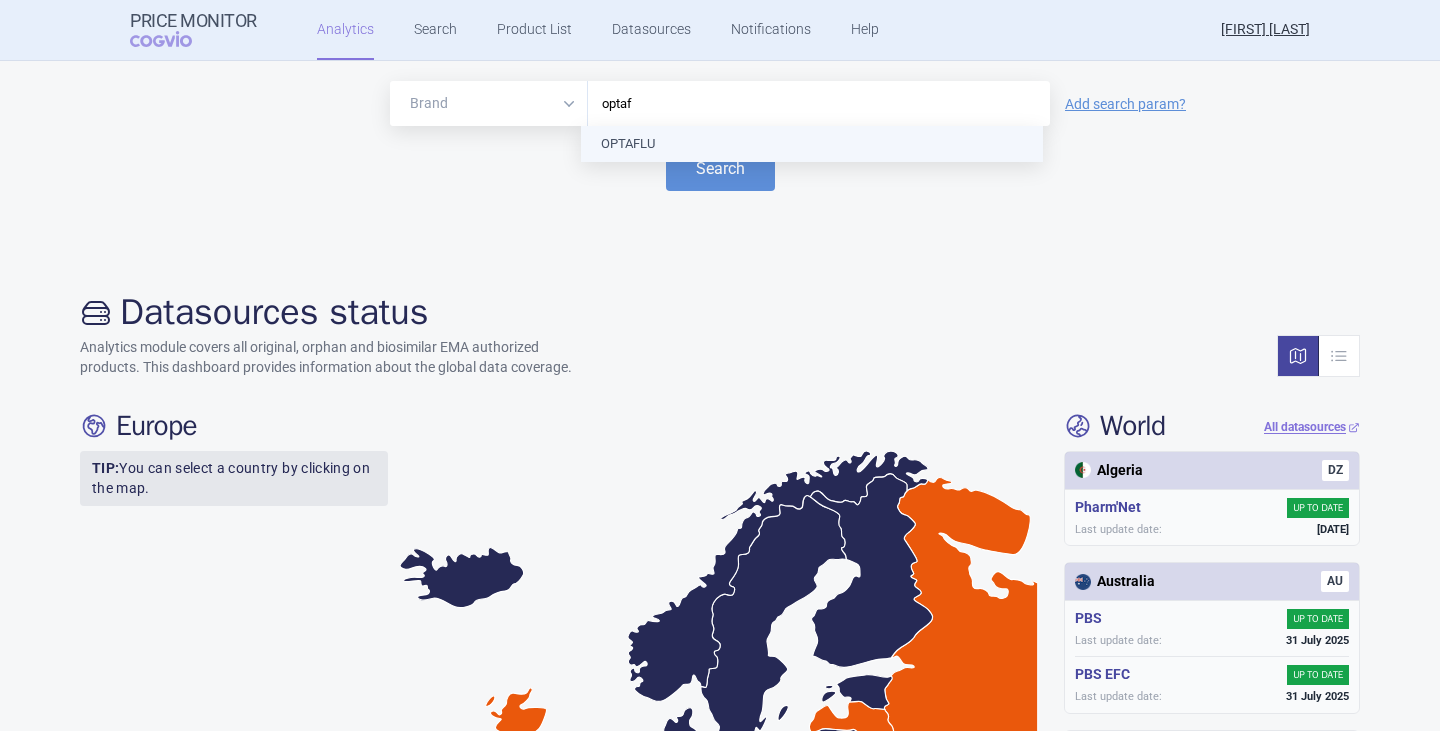 click on "optaf" at bounding box center [819, 103] 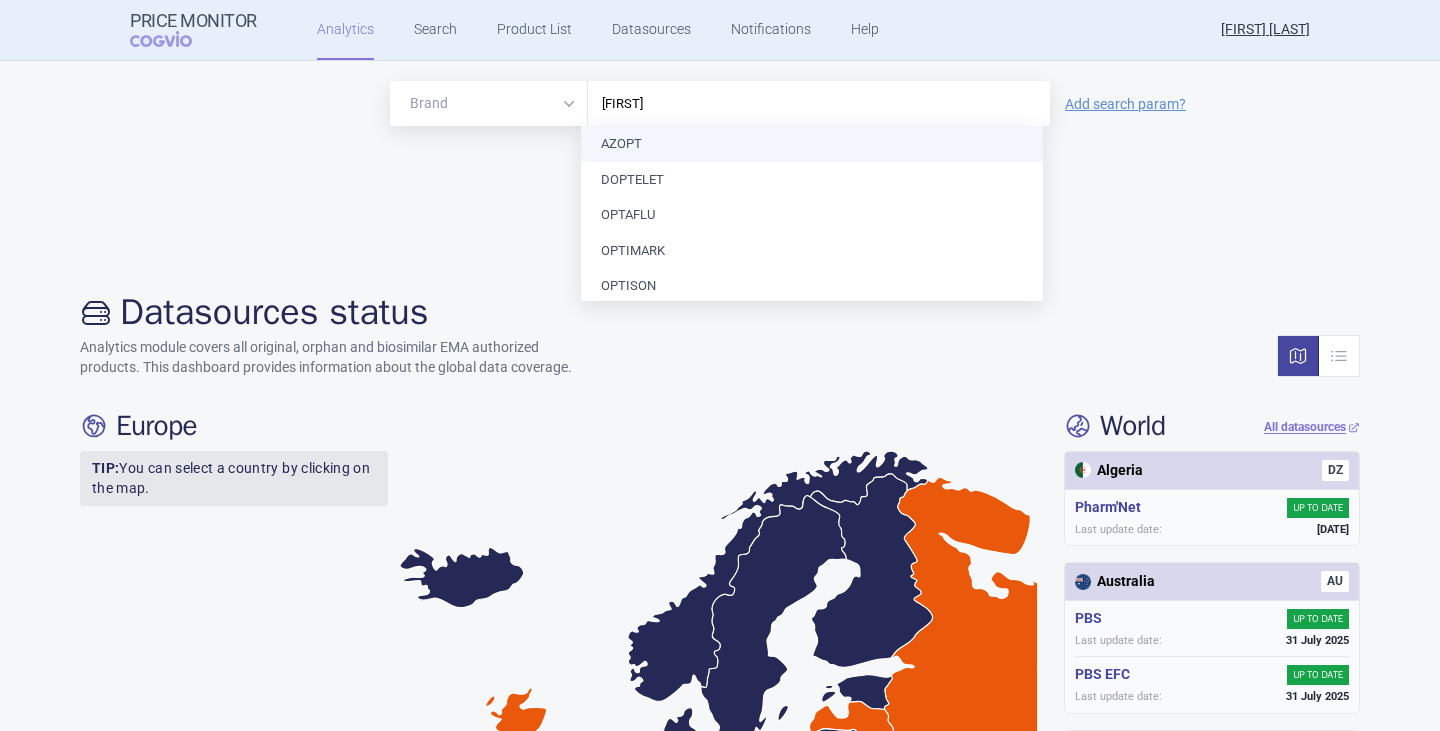 type on "opf" 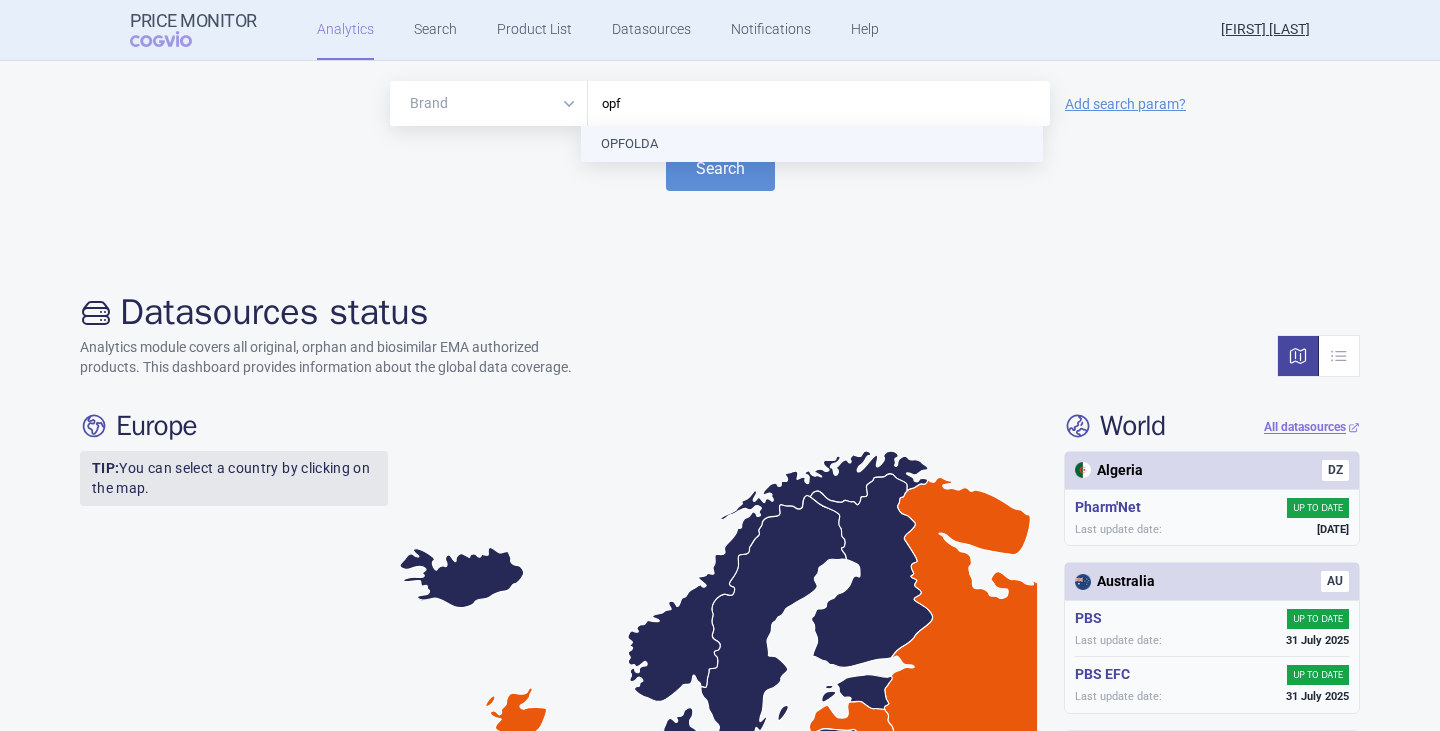 type 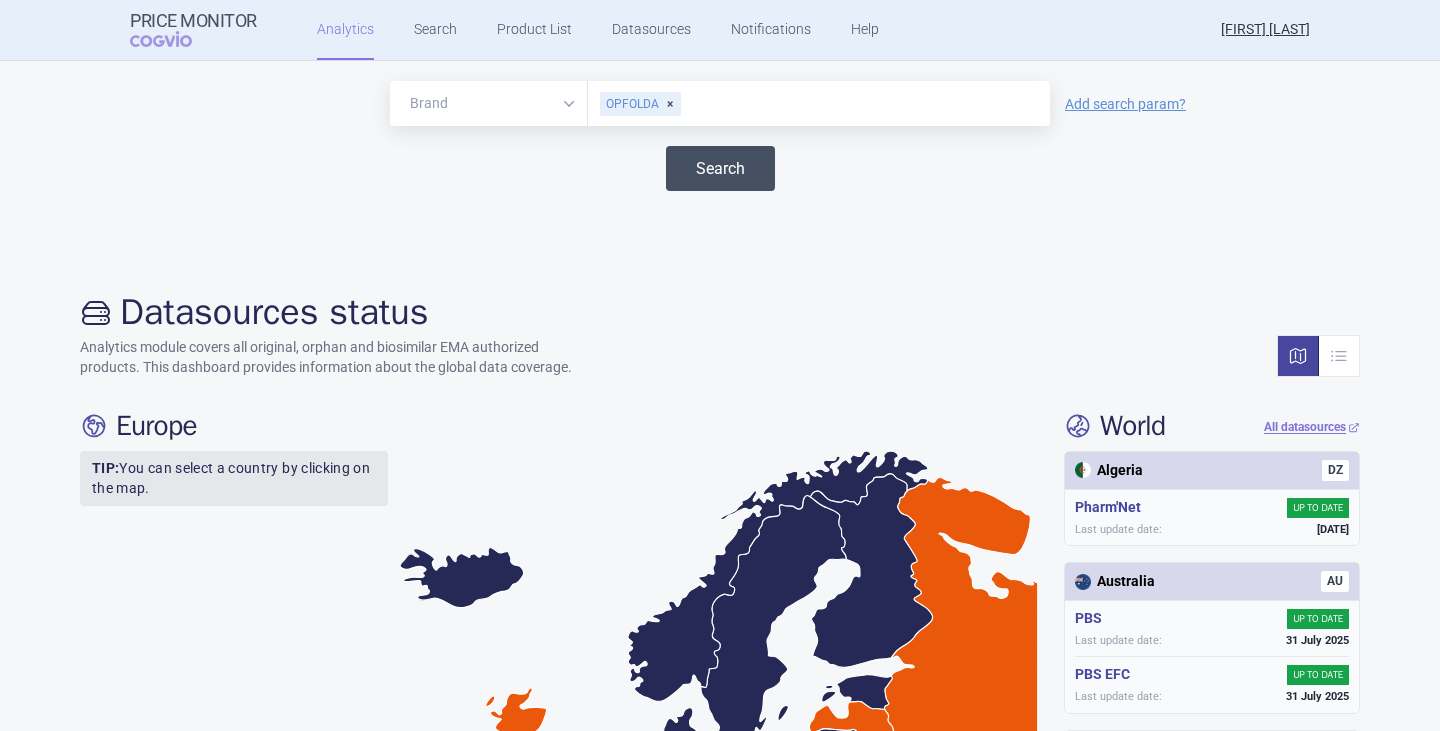click on "Search" at bounding box center (720, 168) 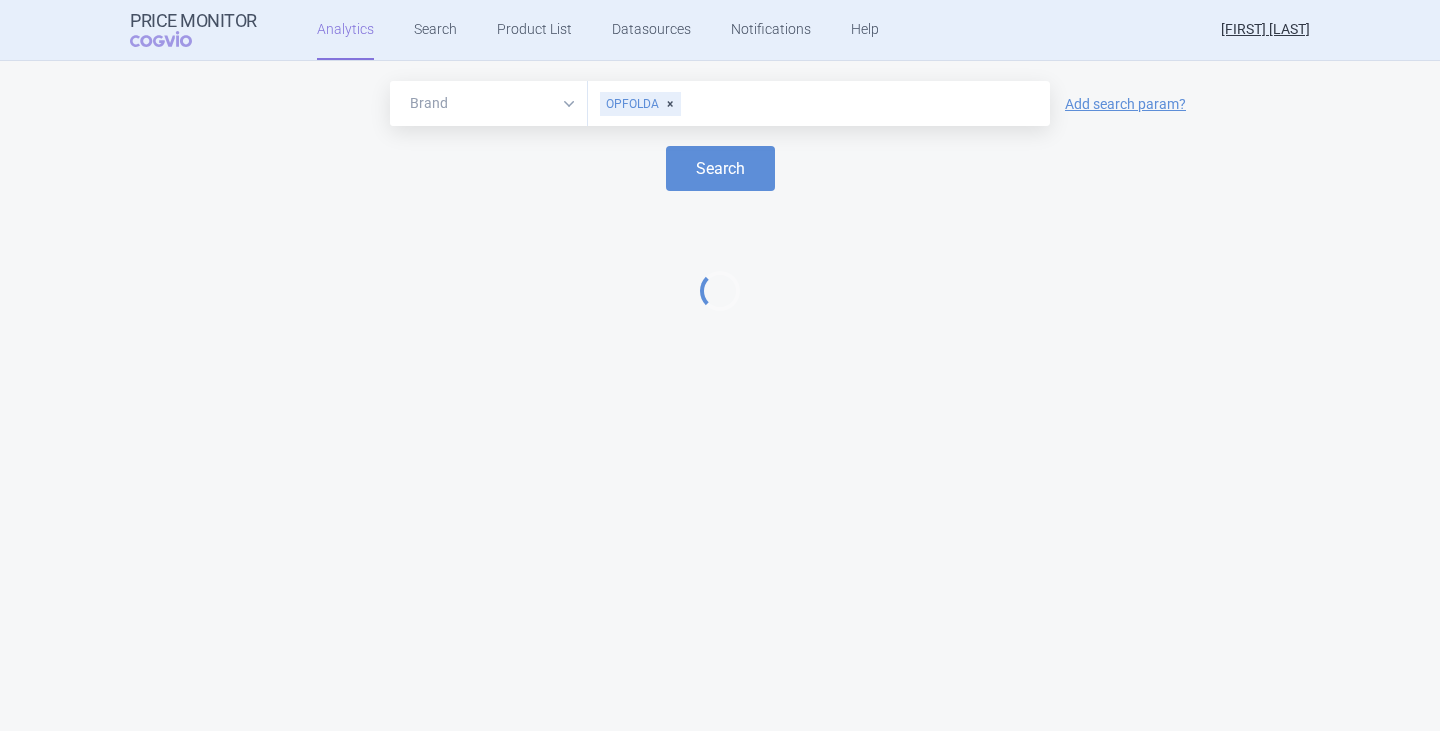 select on "EUR" 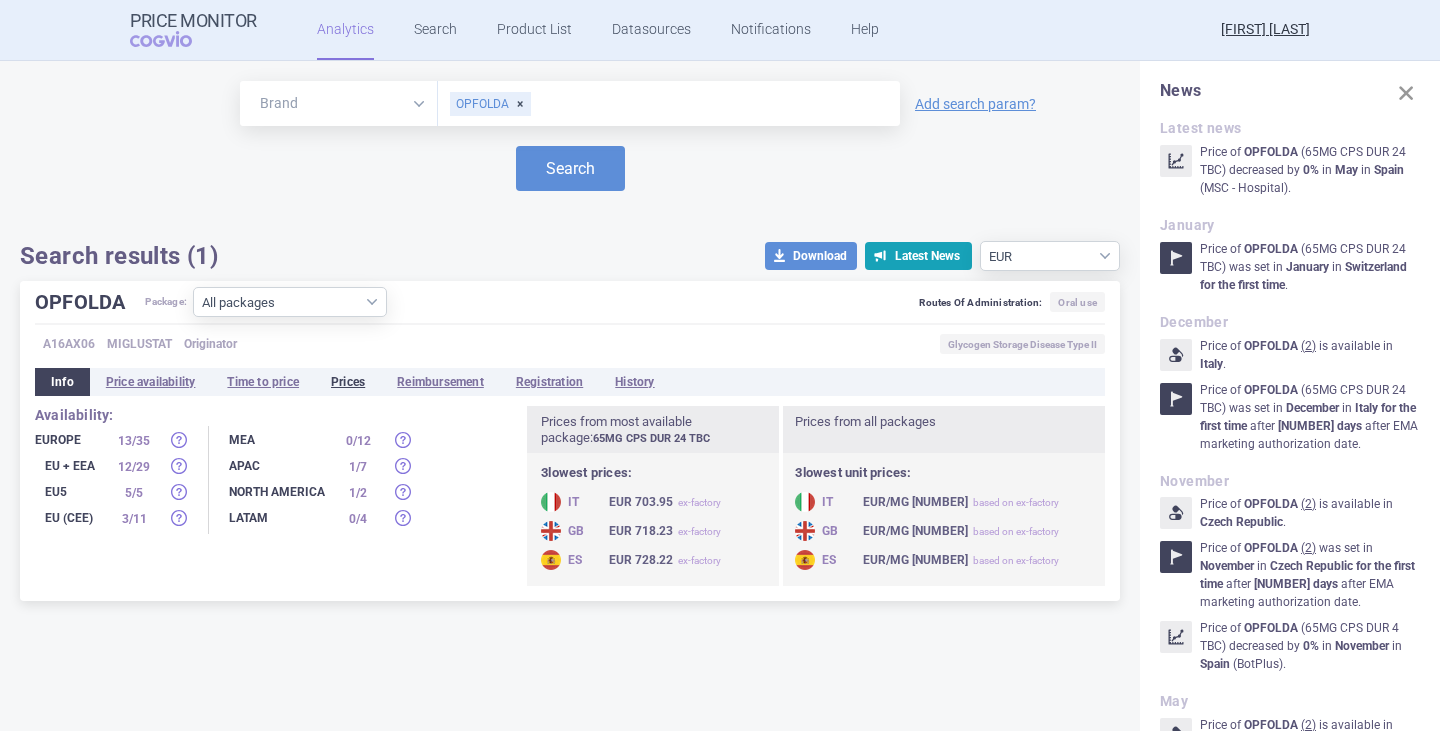 click on "Prices" at bounding box center [348, 382] 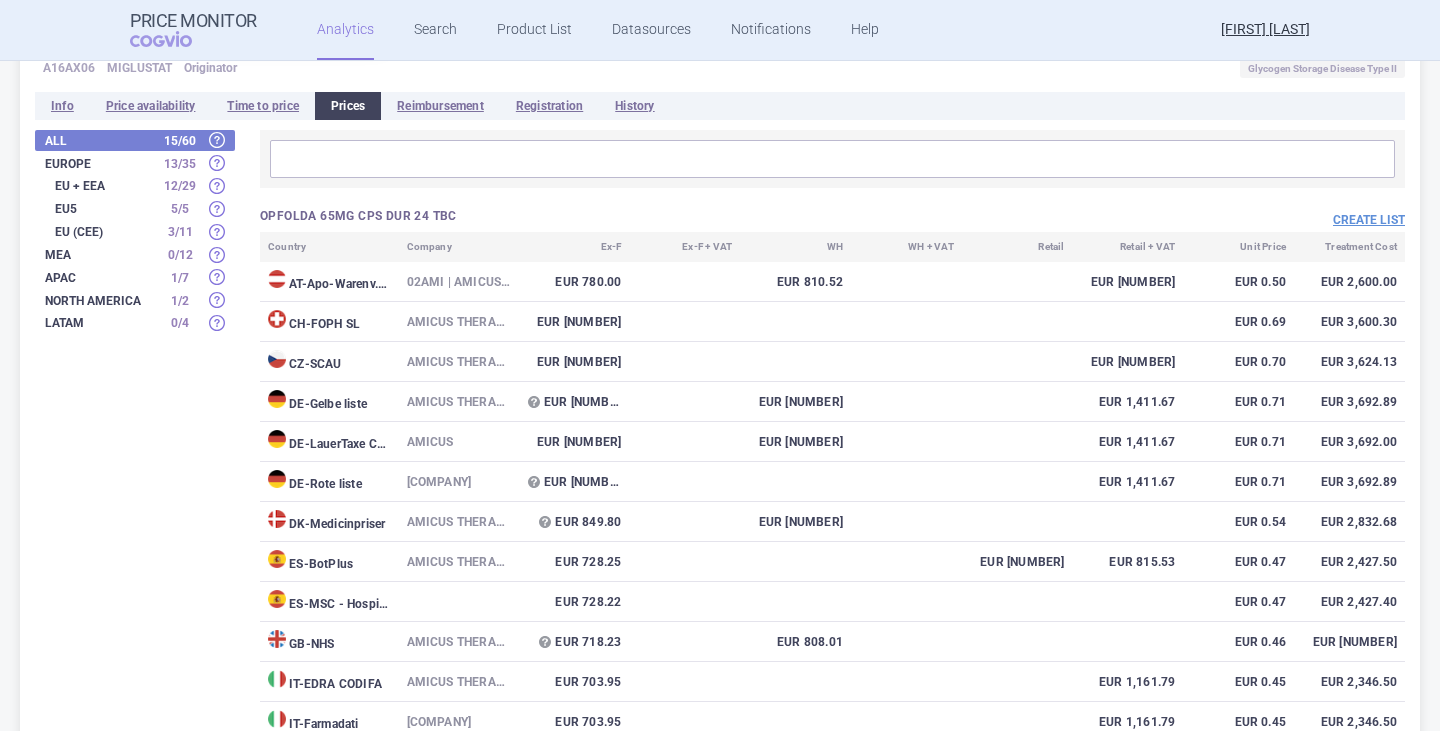 scroll, scrollTop: 295, scrollLeft: 0, axis: vertical 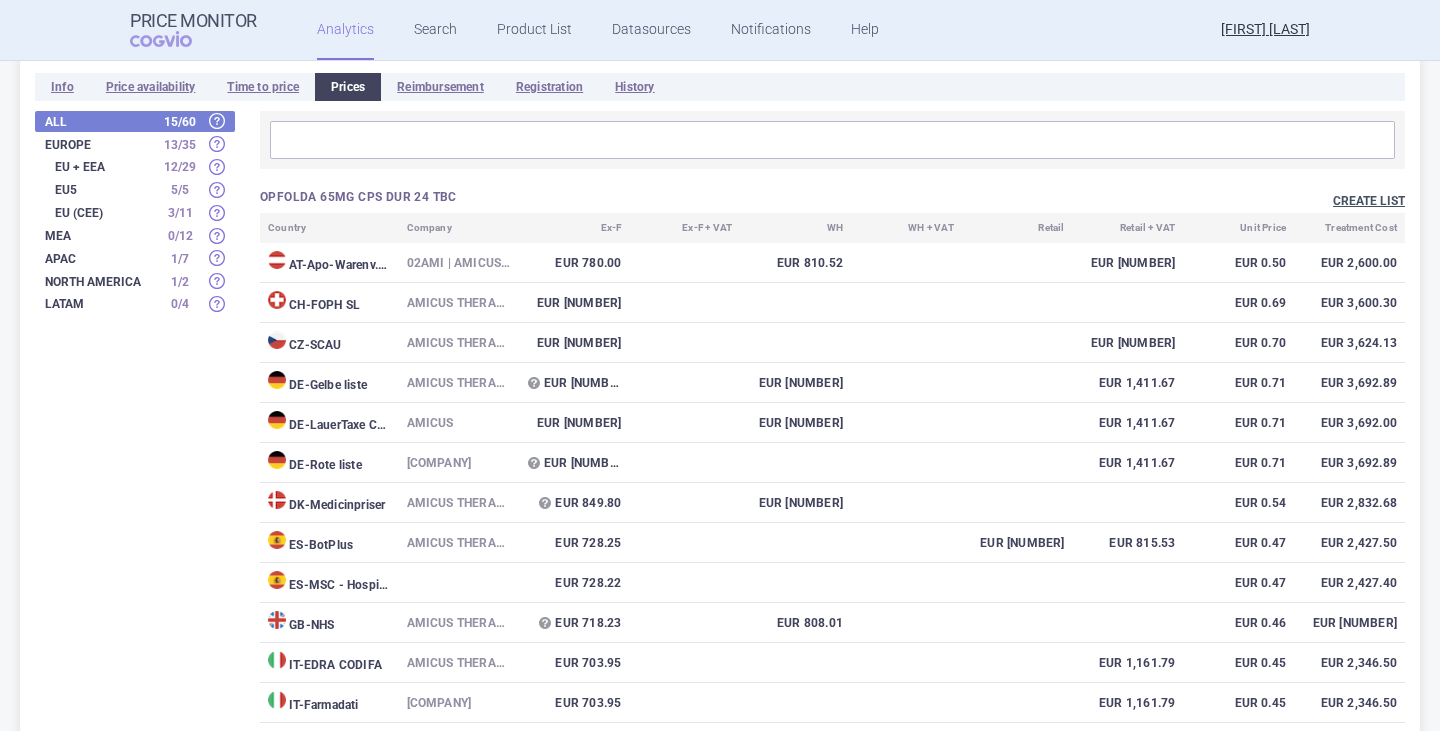 click on "Create list" at bounding box center (1369, 201) 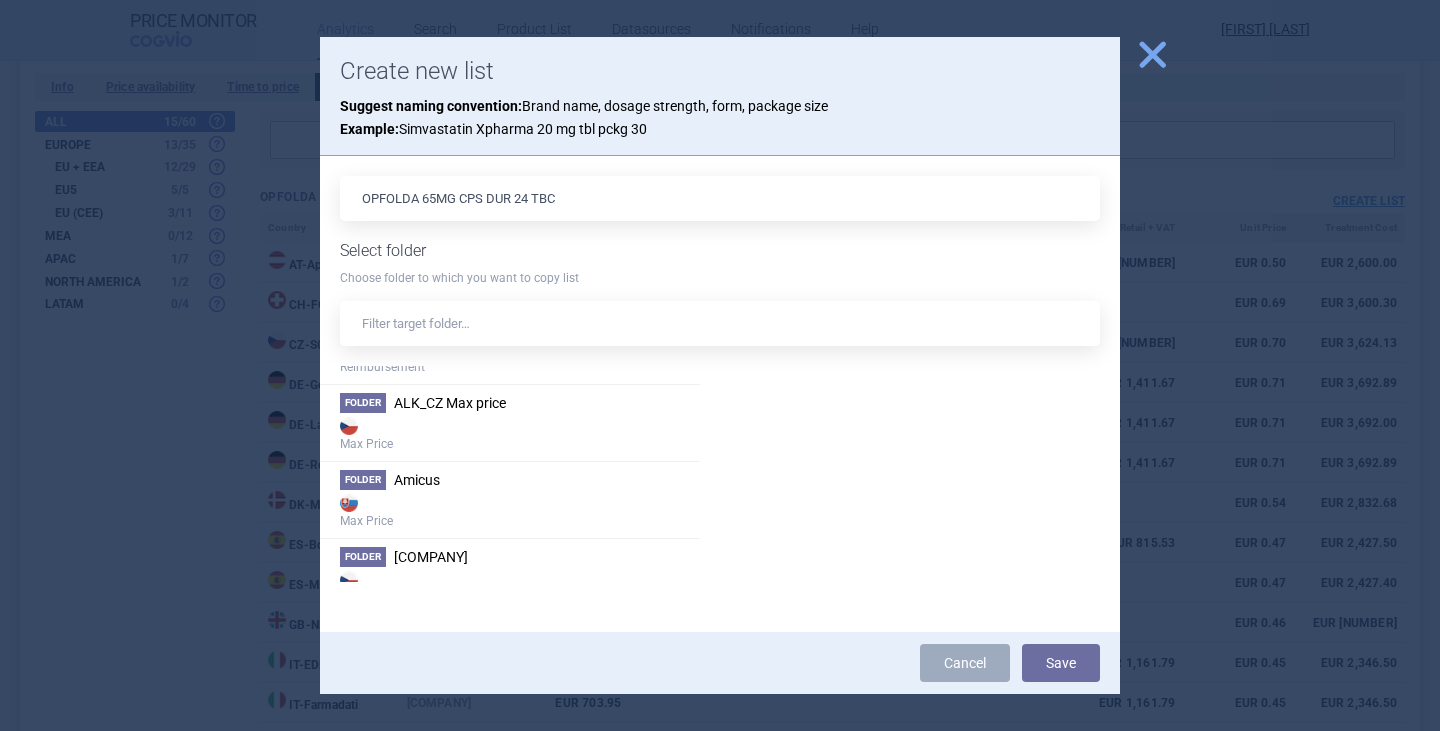 scroll, scrollTop: 0, scrollLeft: 0, axis: both 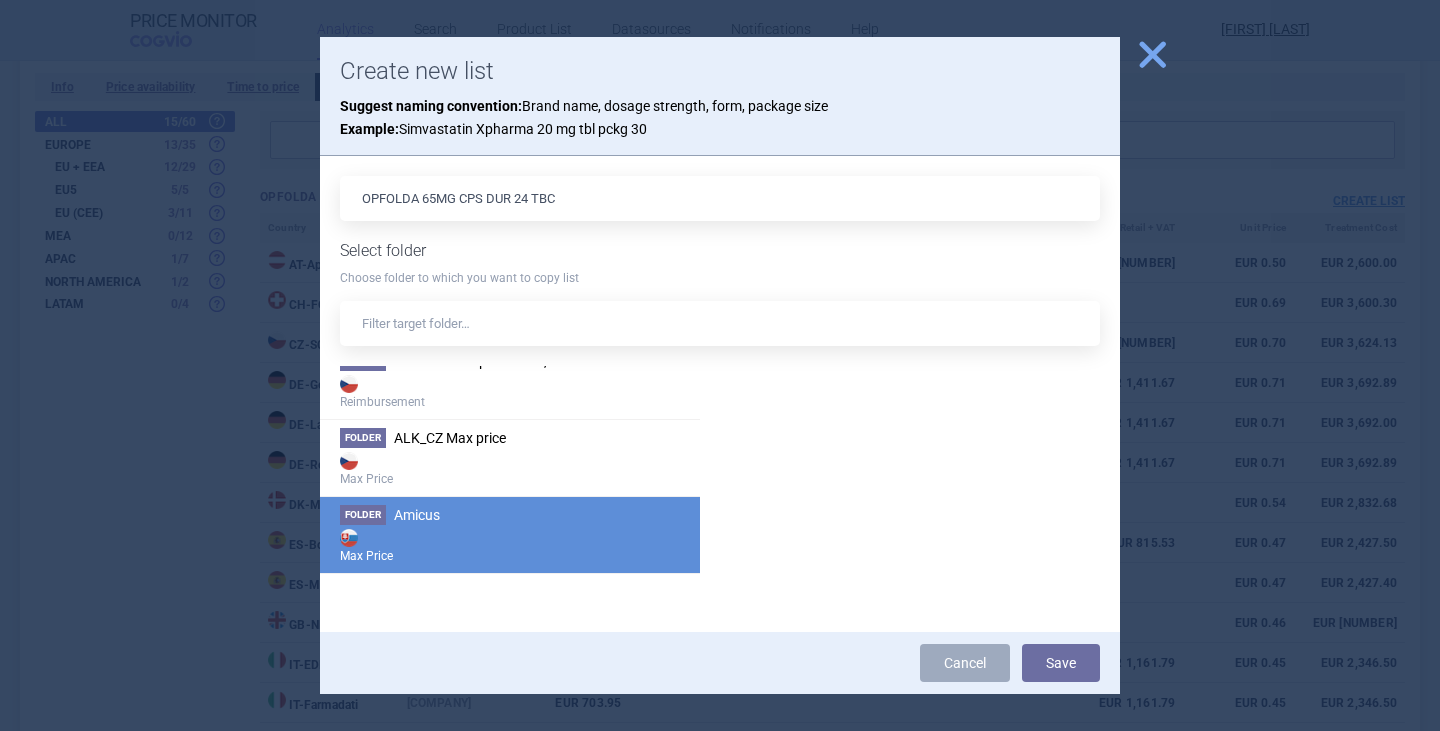click on "Max Price" at bounding box center [510, 545] 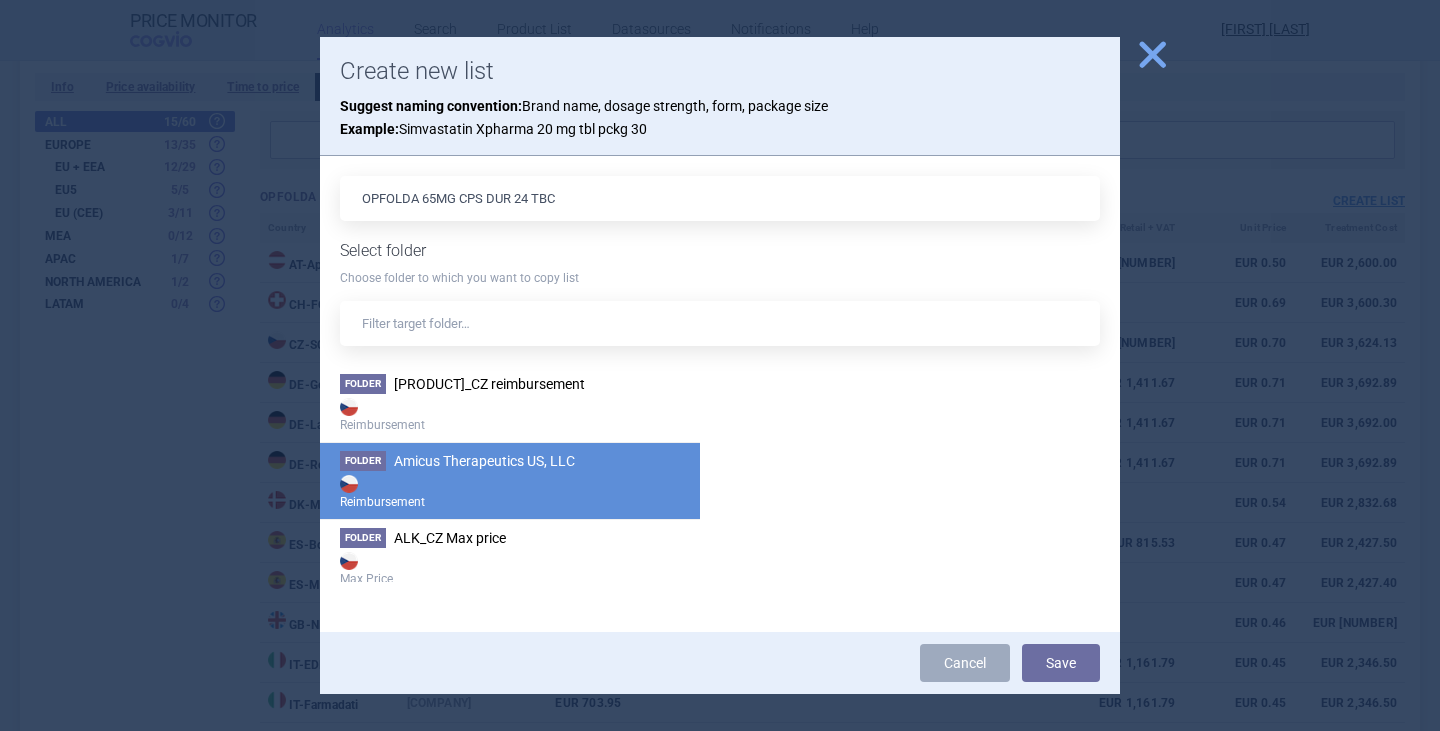 scroll, scrollTop: 100, scrollLeft: 0, axis: vertical 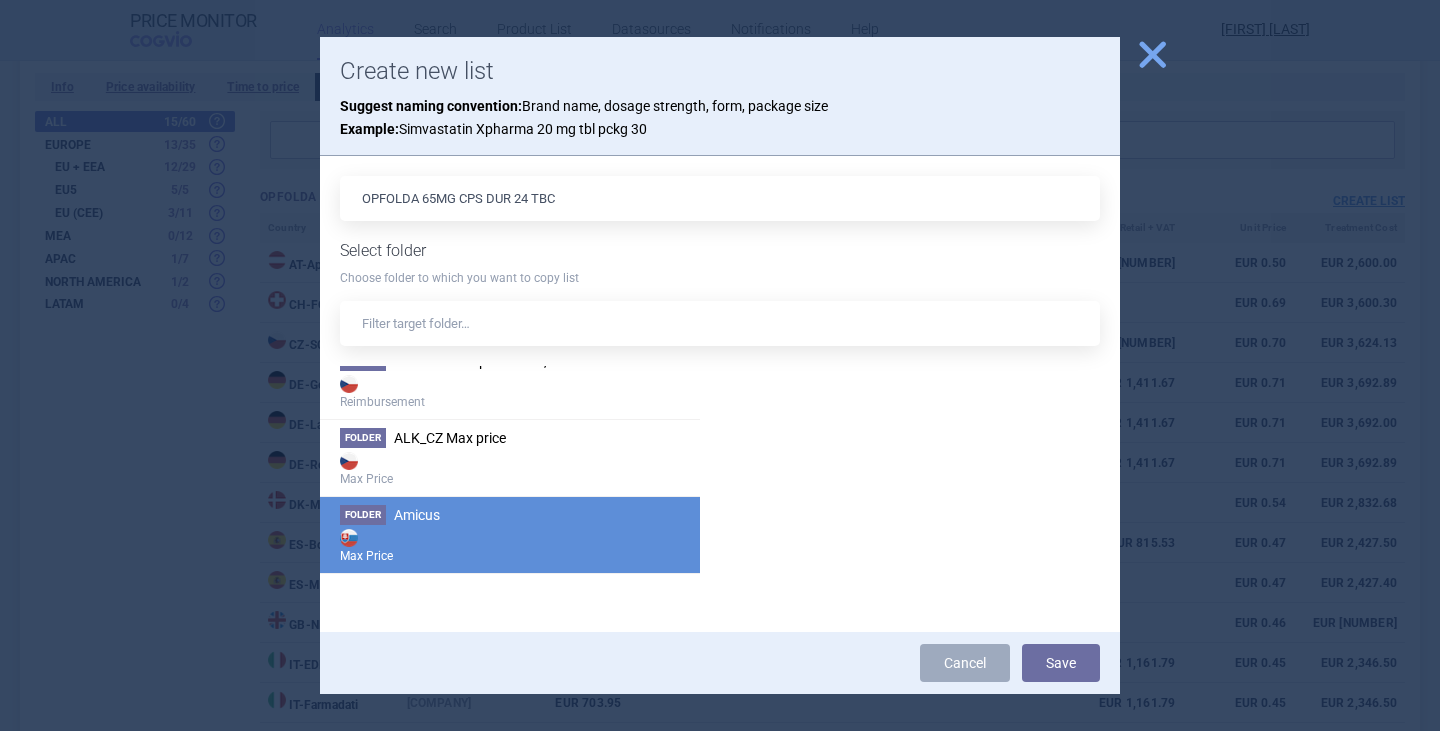 click on "Amicus" at bounding box center (417, 515) 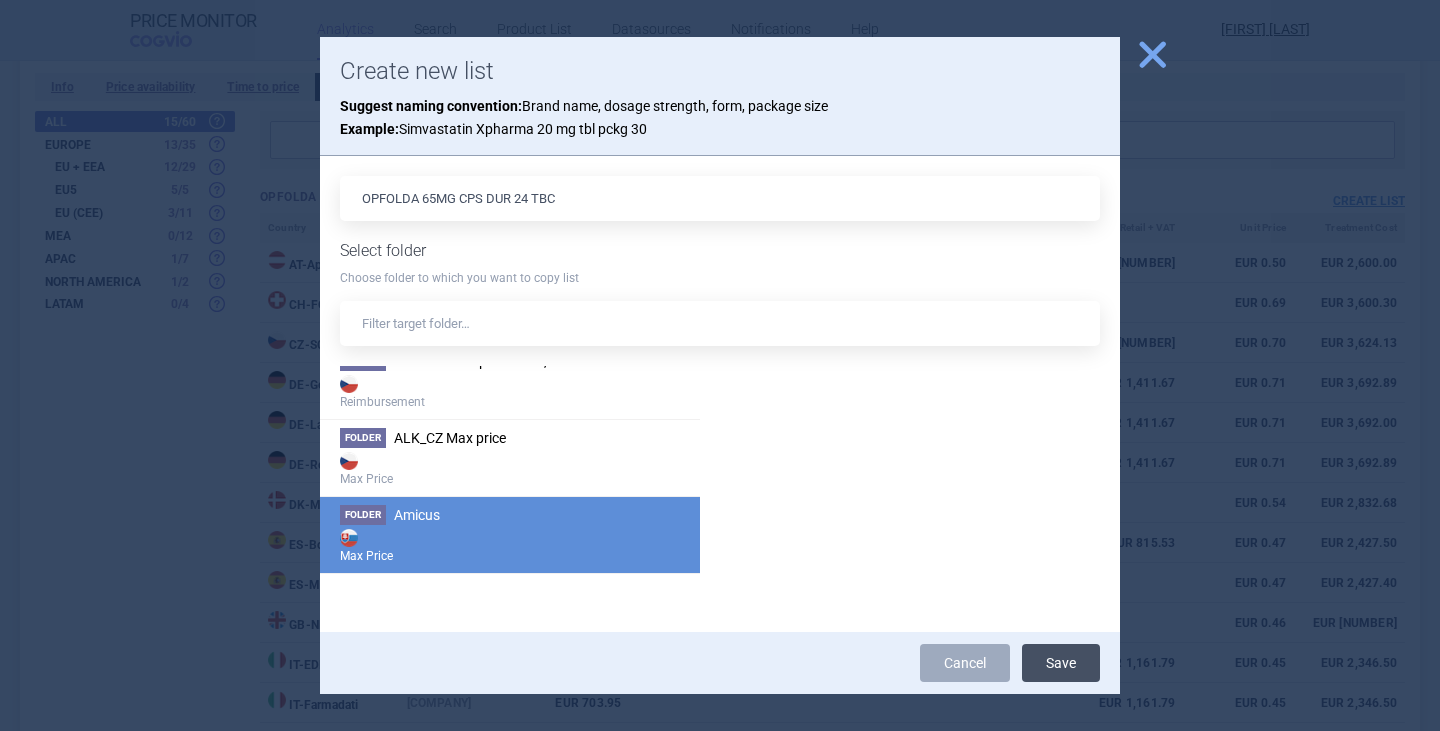 click on "Save" at bounding box center (1061, 663) 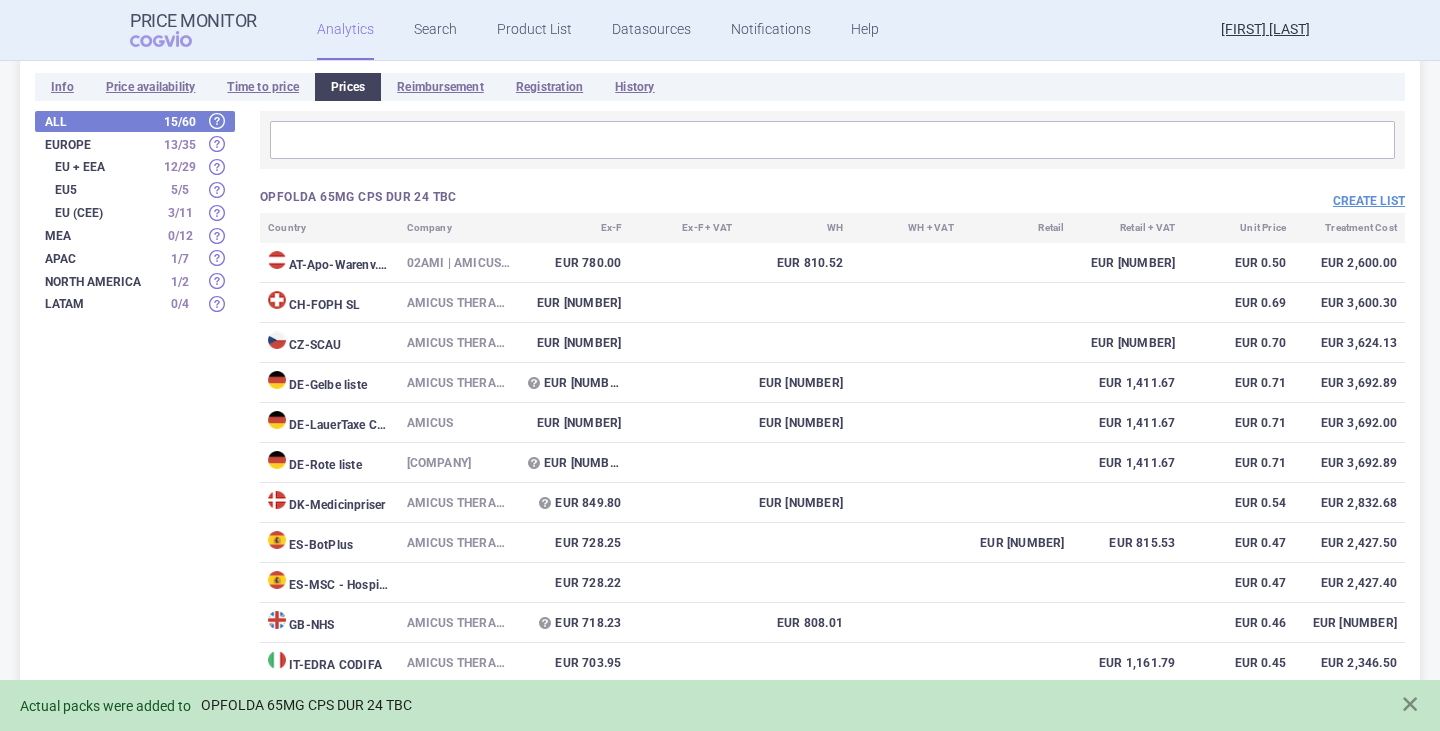 click on "OPFOLDA 65MG CPS DUR 24 TBC" at bounding box center [306, 705] 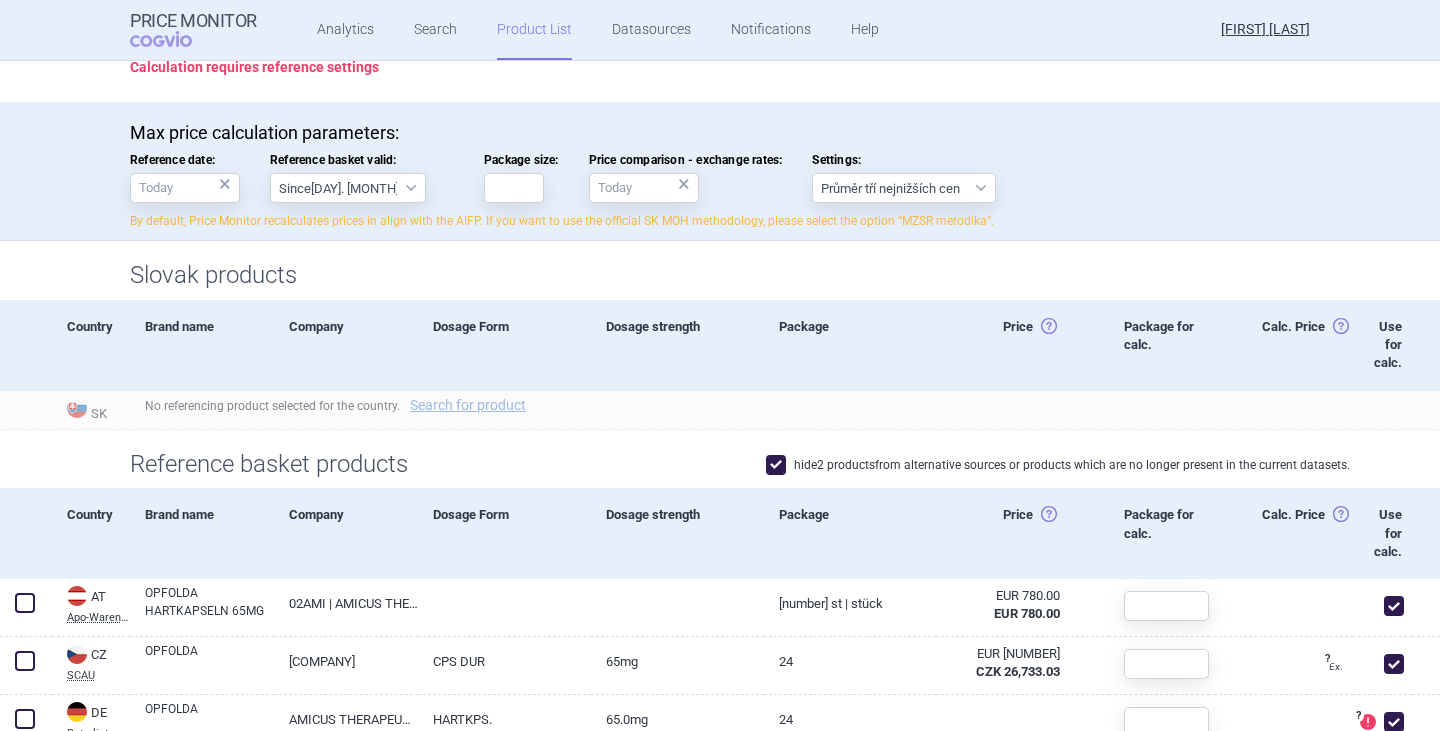scroll, scrollTop: 0, scrollLeft: 0, axis: both 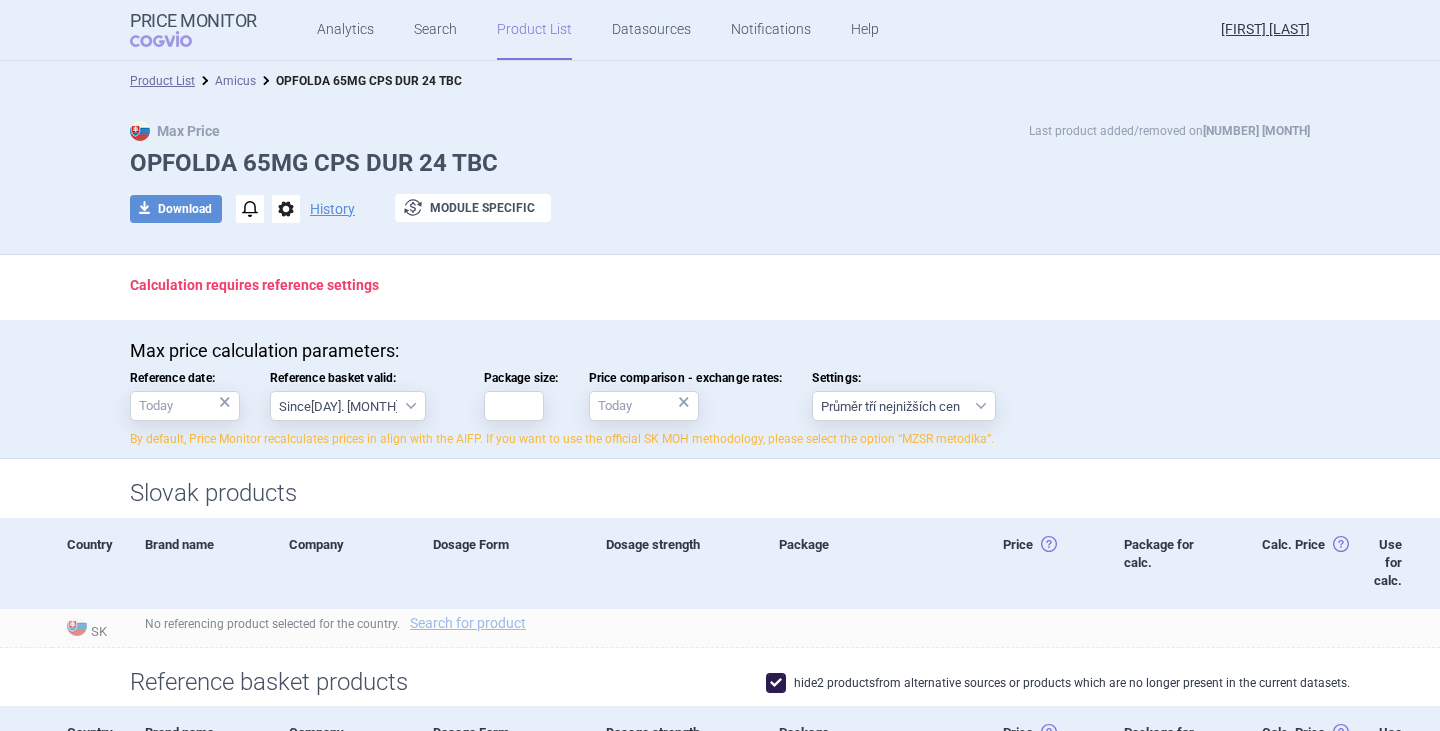 click on "Amicus" at bounding box center (235, 81) 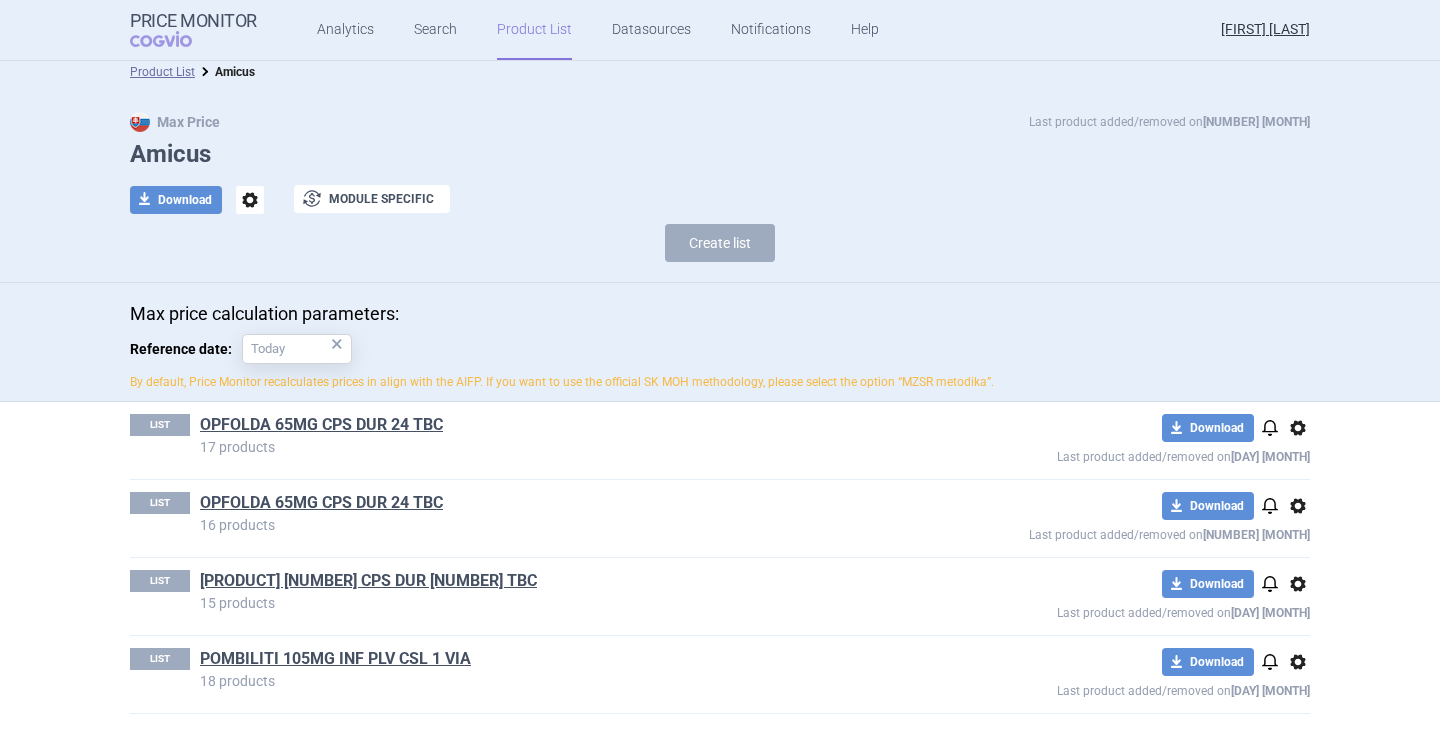 scroll, scrollTop: 12, scrollLeft: 0, axis: vertical 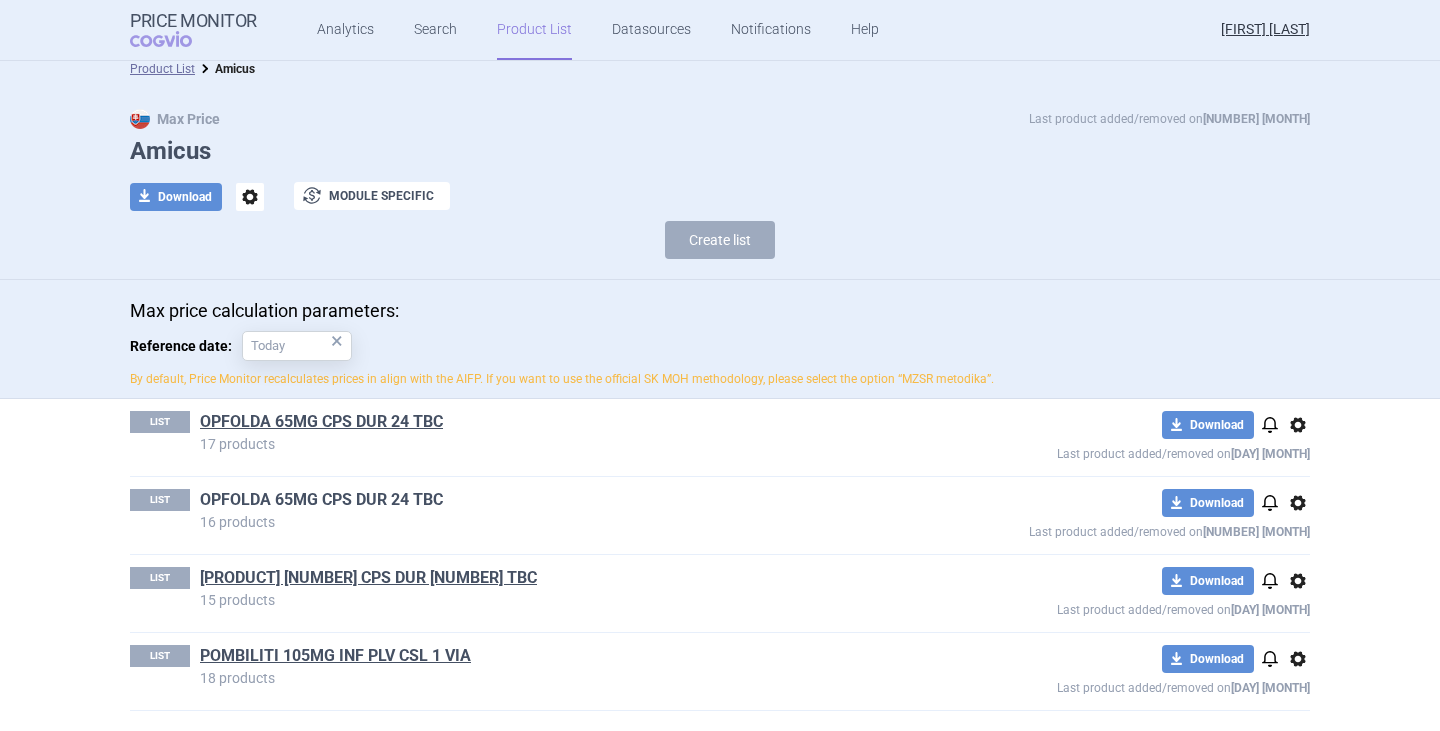 click on "OPFOLDA 65MG CPS DUR 24 TBC" at bounding box center [321, 500] 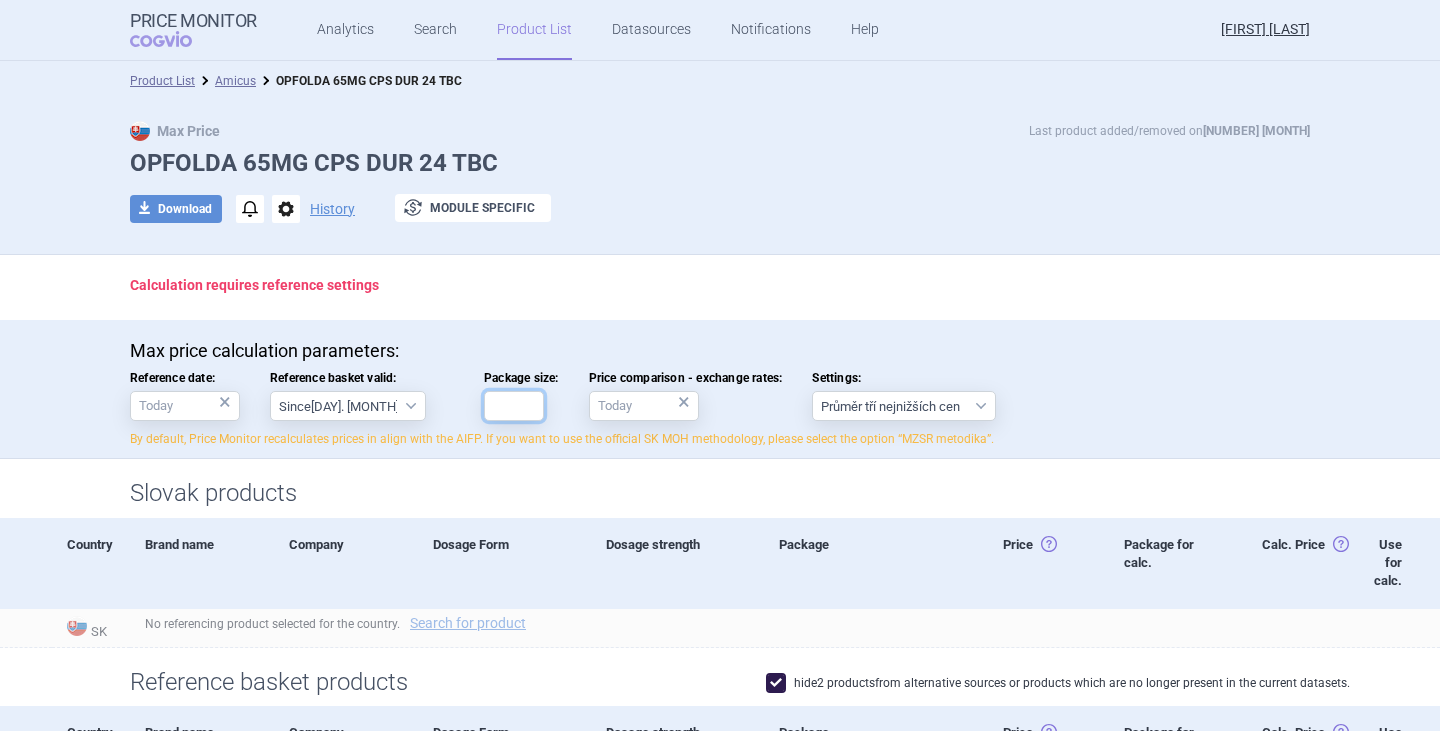 click on "Package size:" at bounding box center (514, 406) 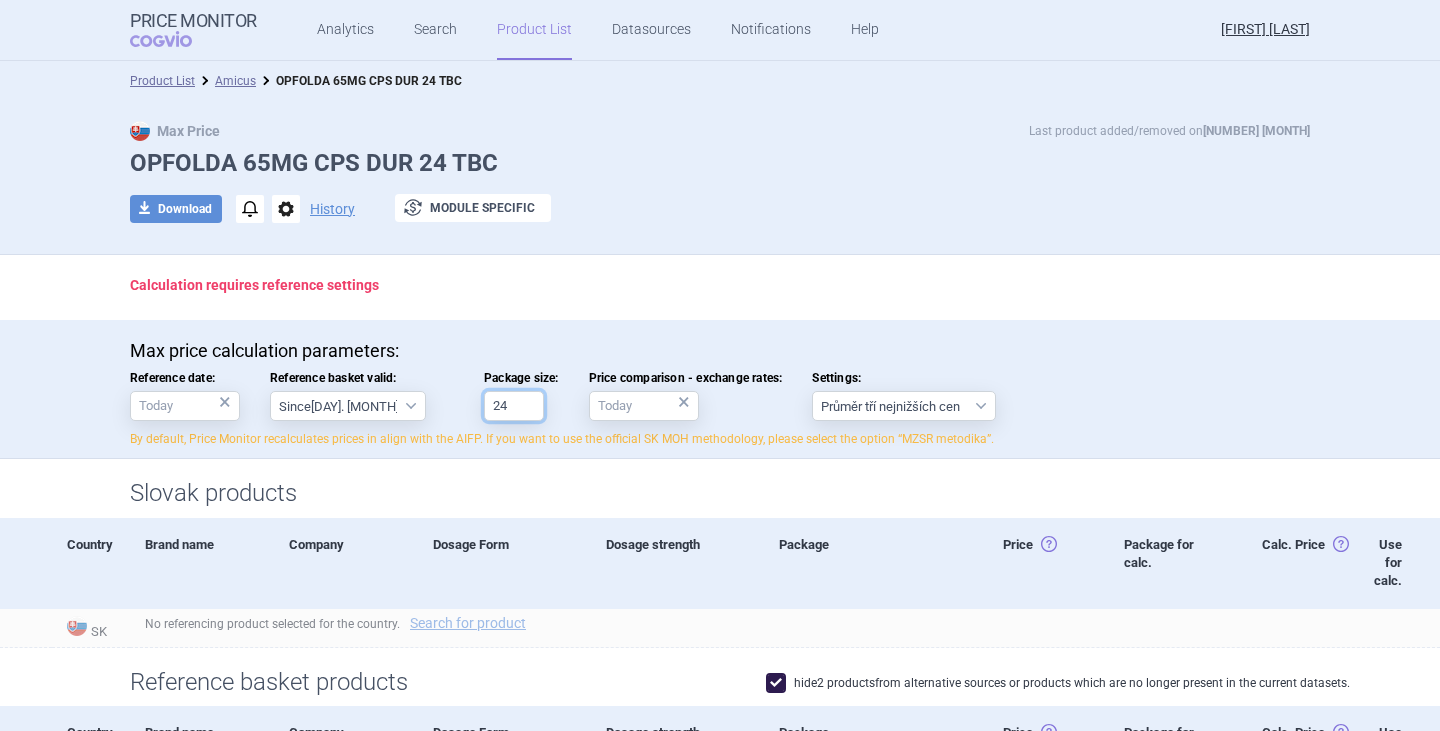 type on "24" 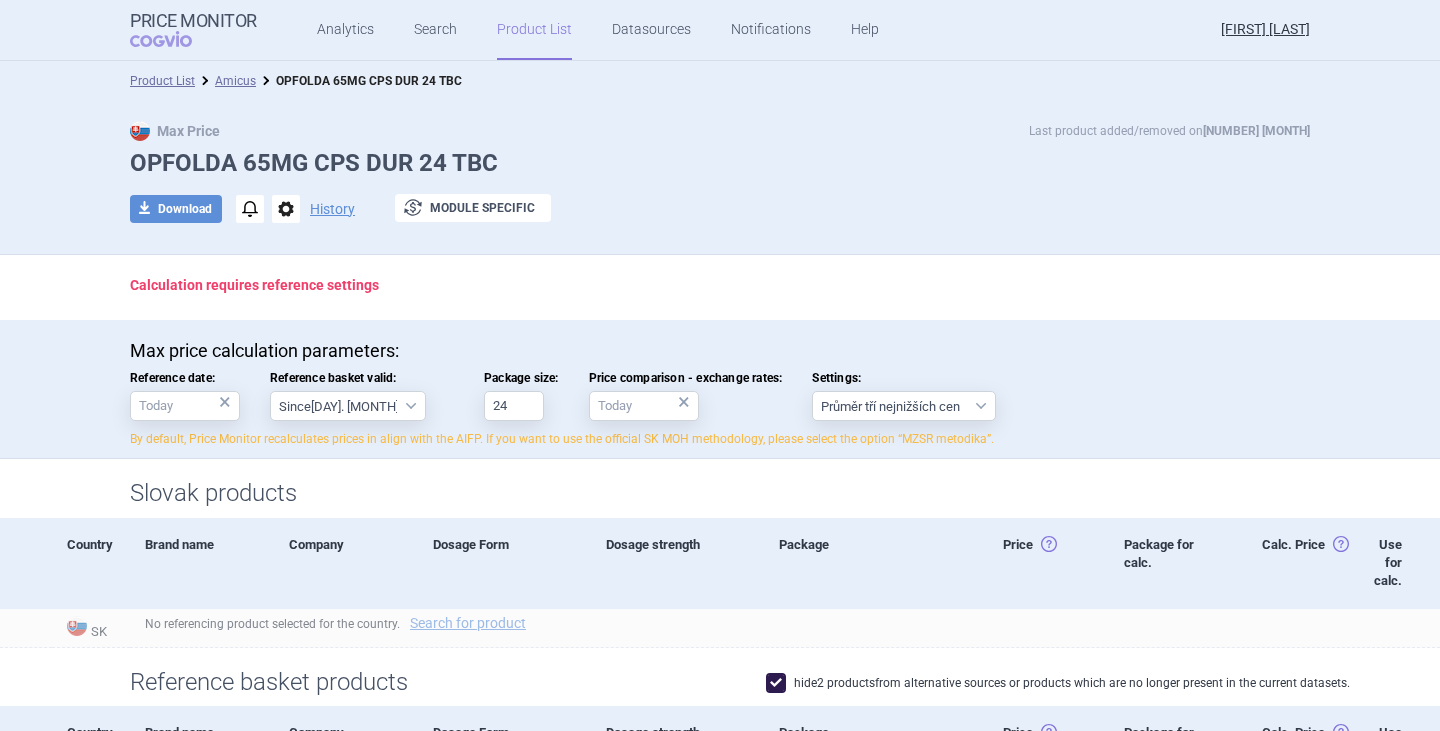 click on "Calculation requires reference settings" at bounding box center (720, 285) 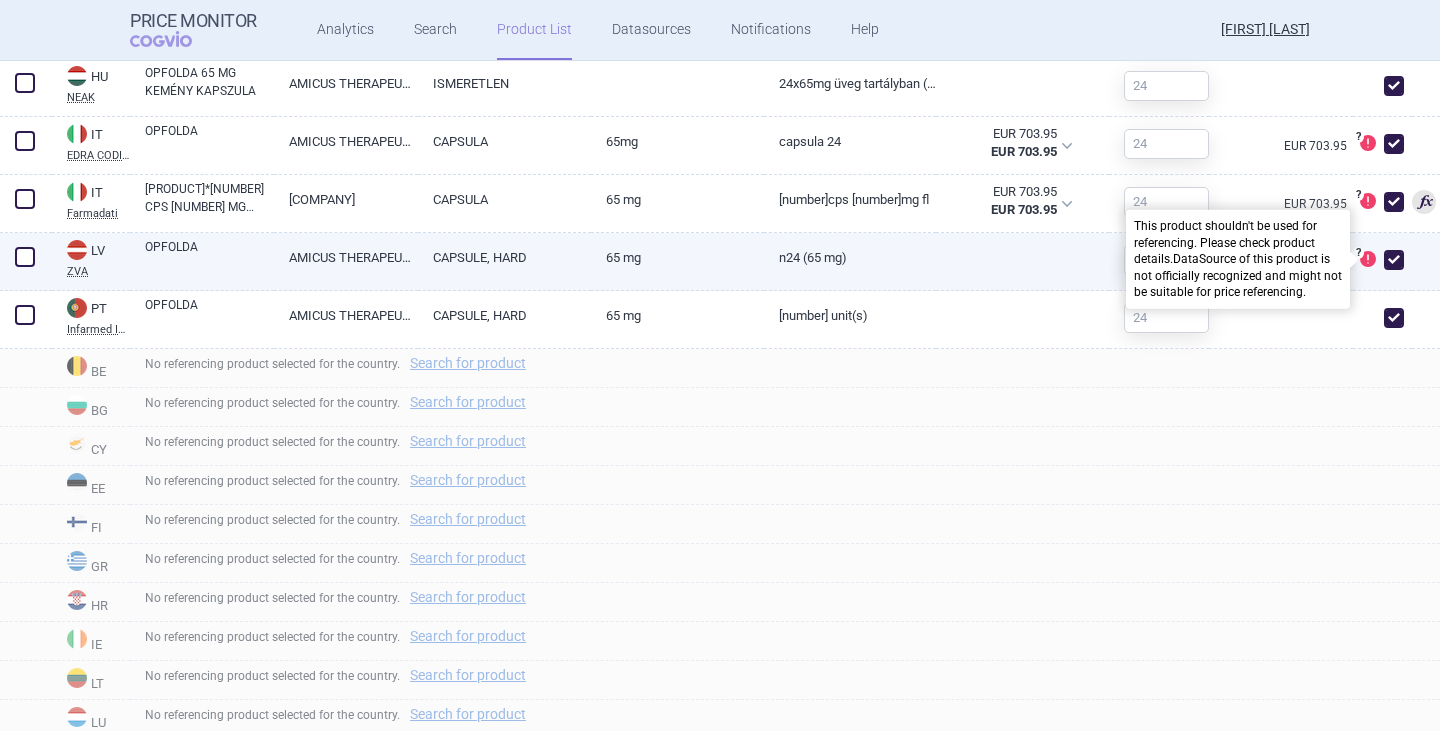 scroll, scrollTop: 1400, scrollLeft: 0, axis: vertical 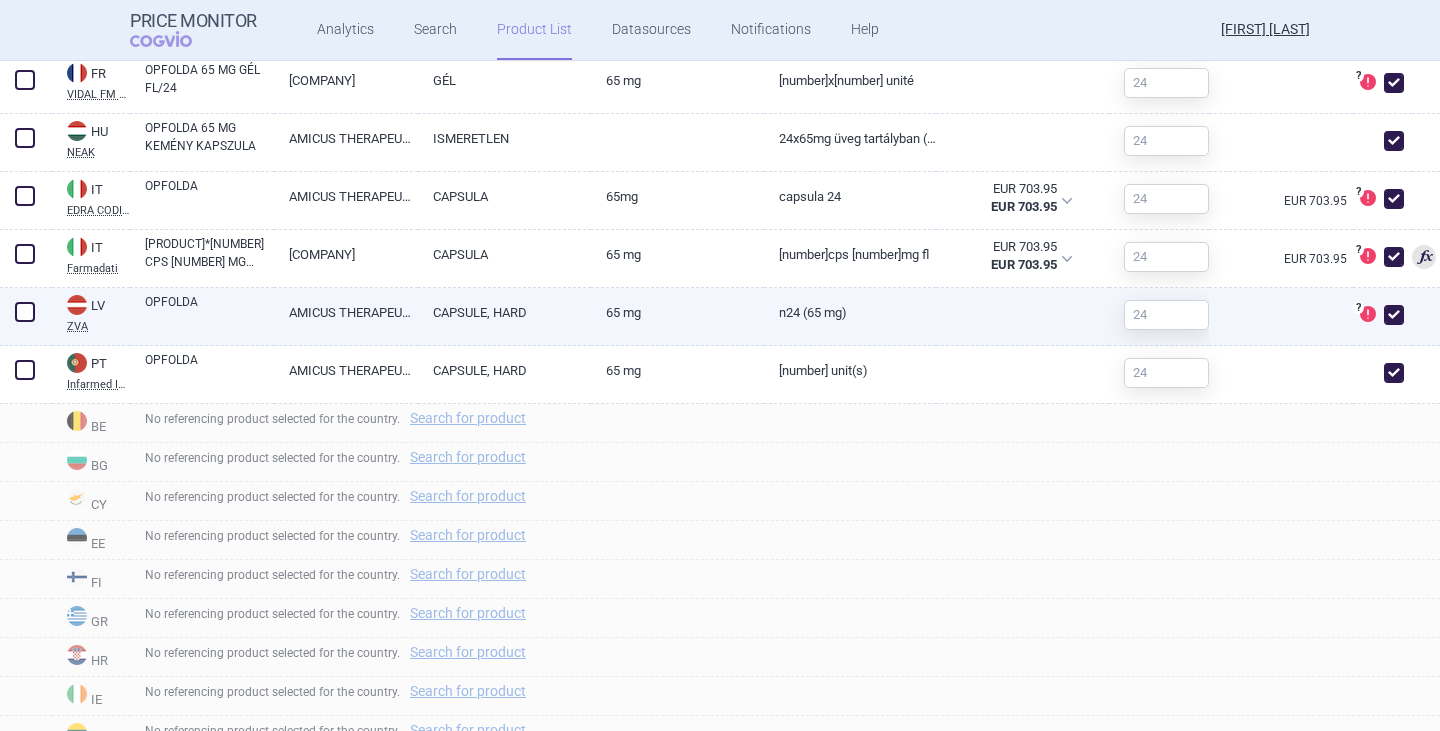 click at bounding box center [1394, 315] 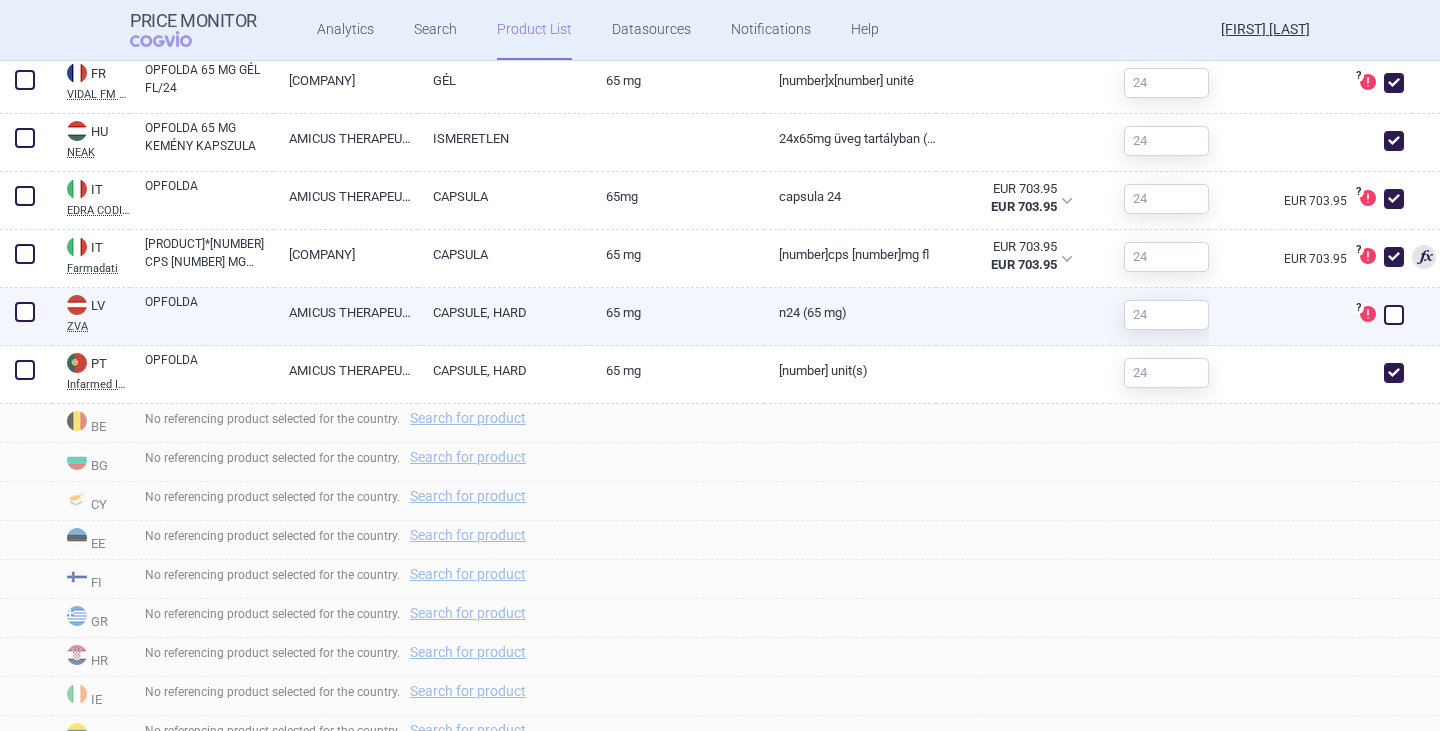 checkbox on "false" 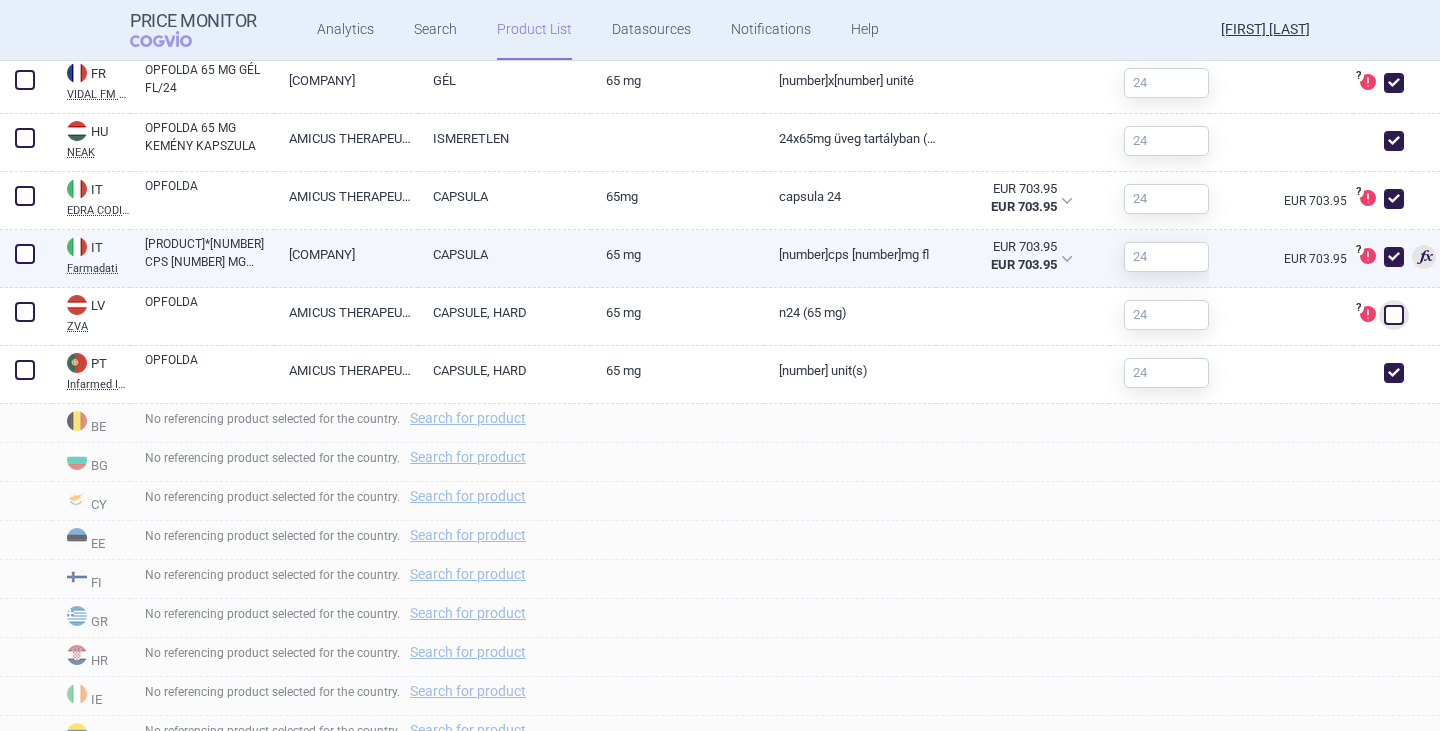 drag, startPoint x: 1377, startPoint y: 260, endPoint x: 1379, endPoint y: 206, distance: 54.037025 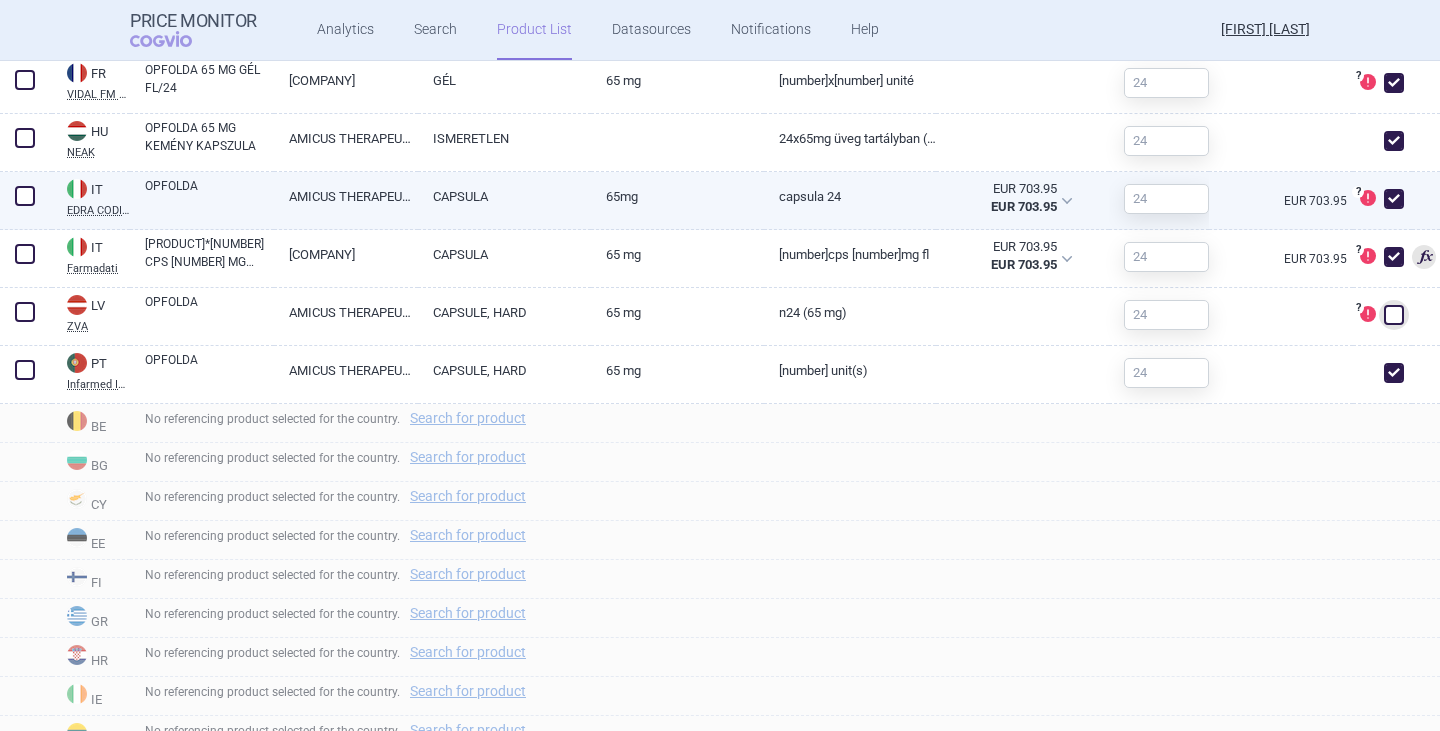 click at bounding box center [1394, 257] 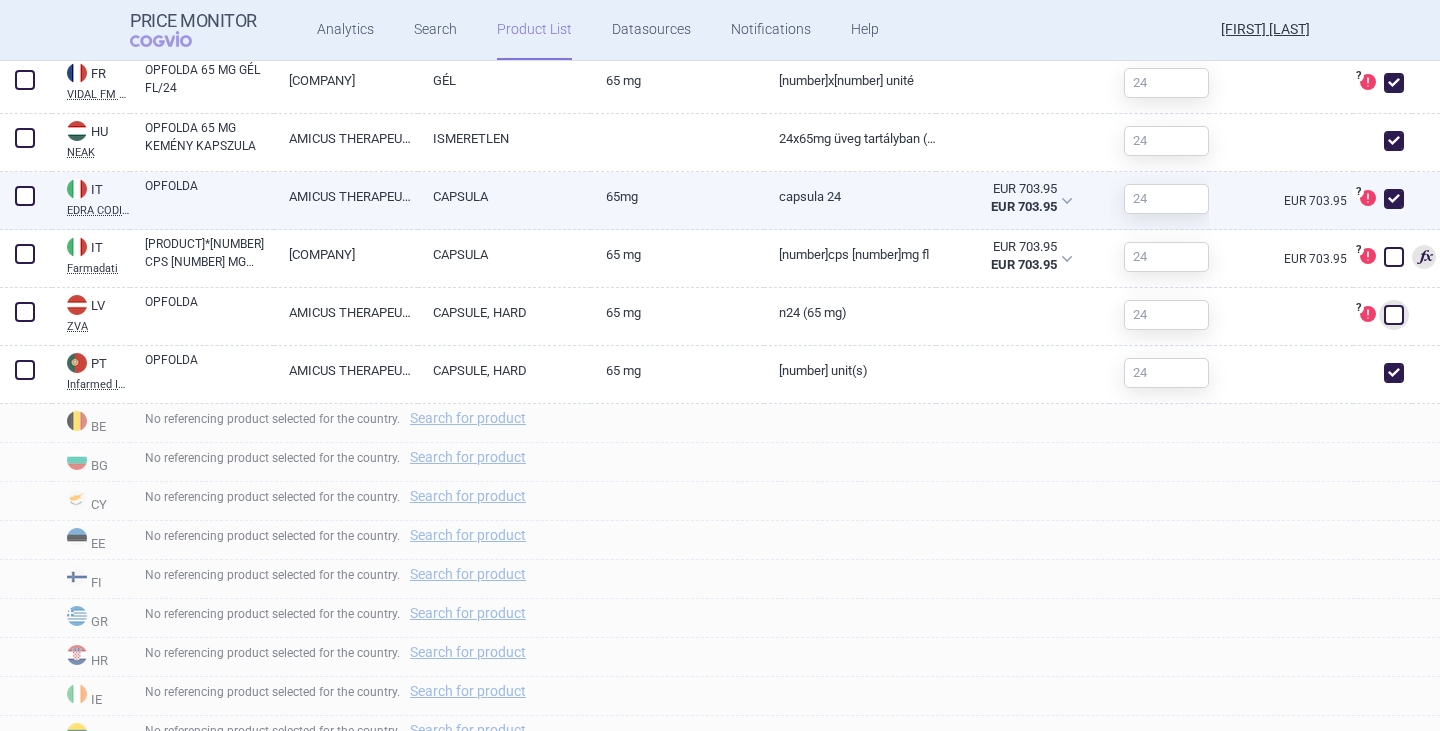 checkbox on "false" 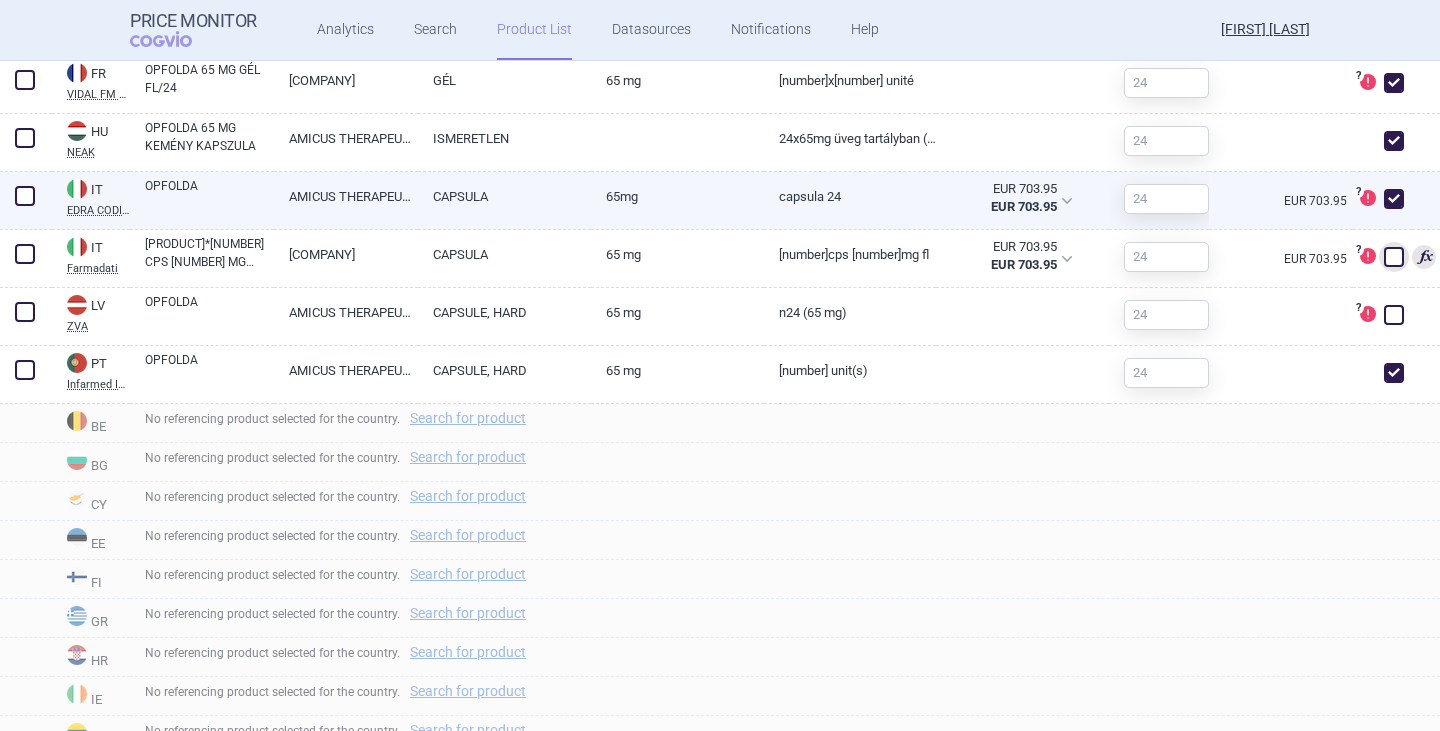 click at bounding box center (1394, 199) 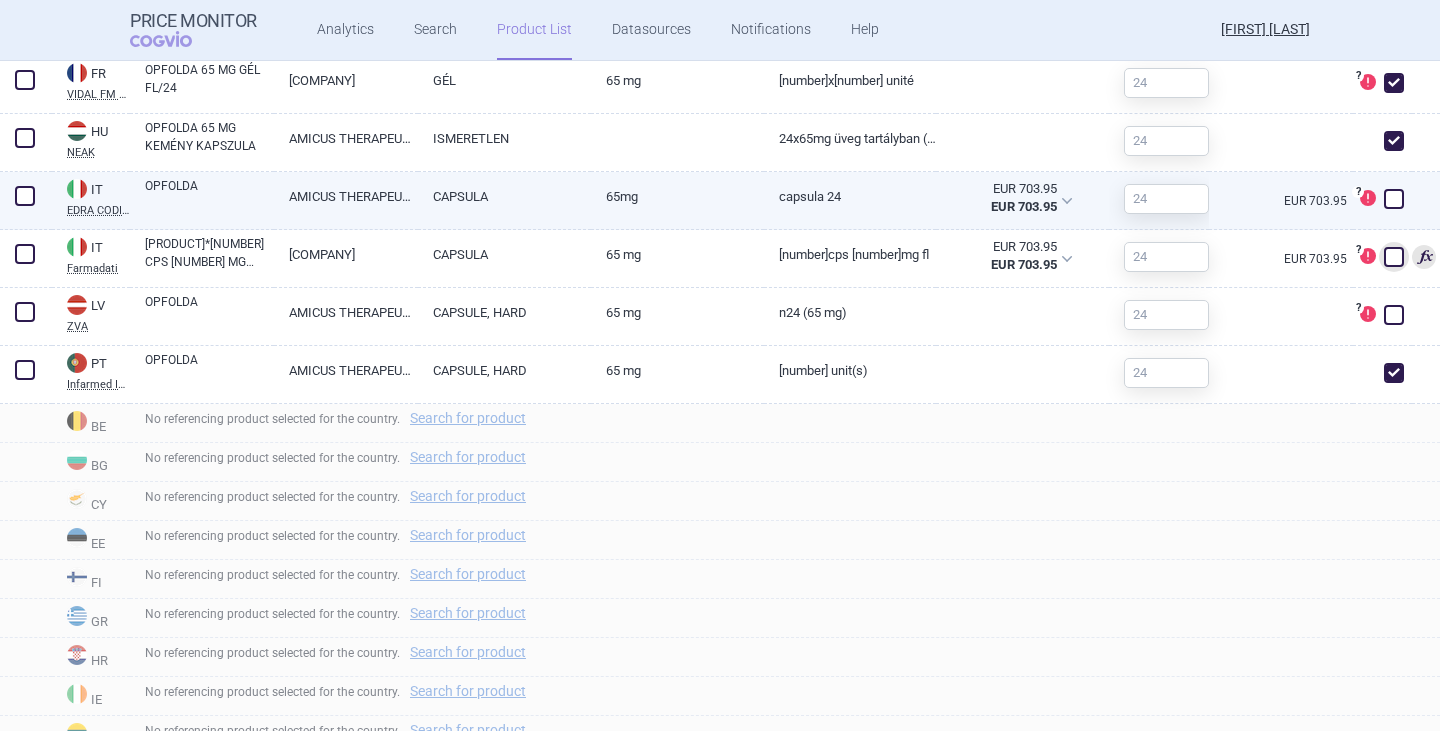 checkbox on "false" 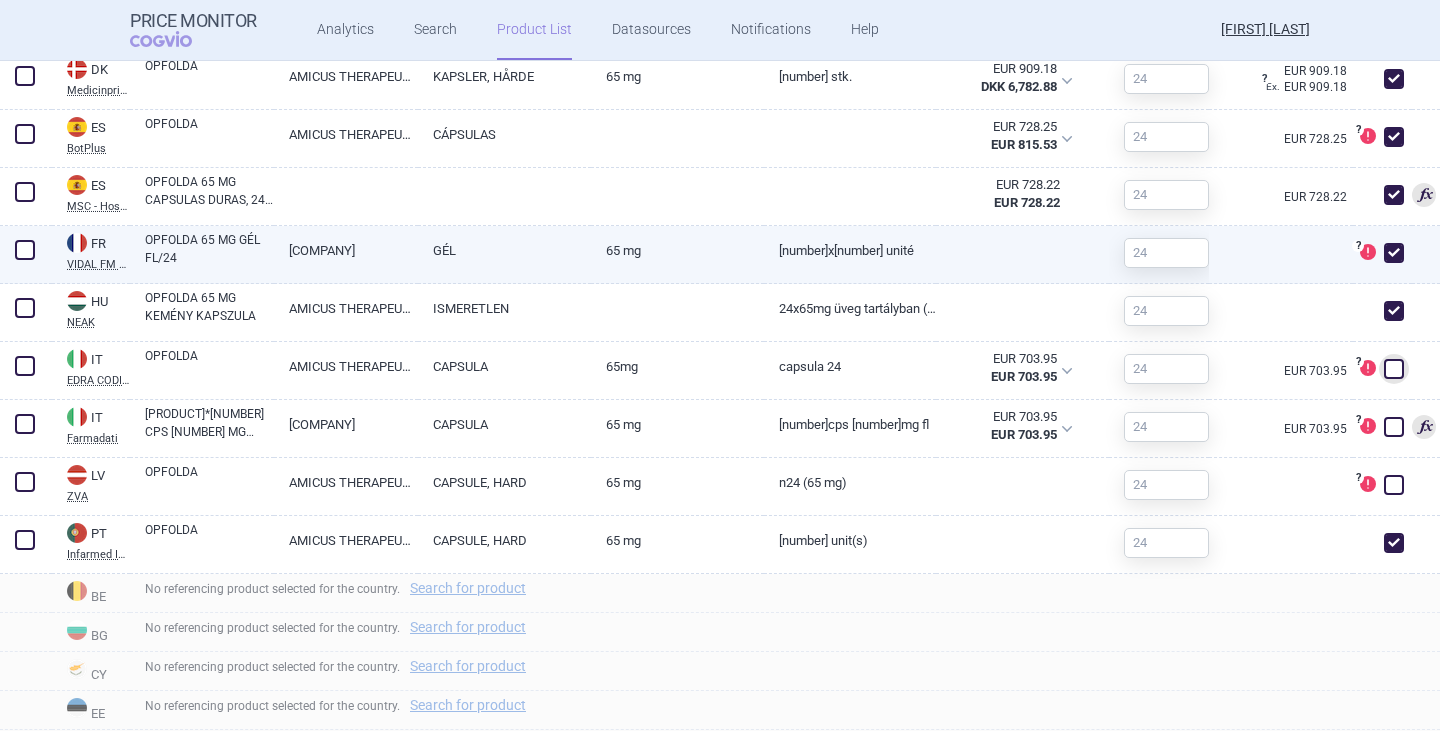 scroll, scrollTop: 1200, scrollLeft: 0, axis: vertical 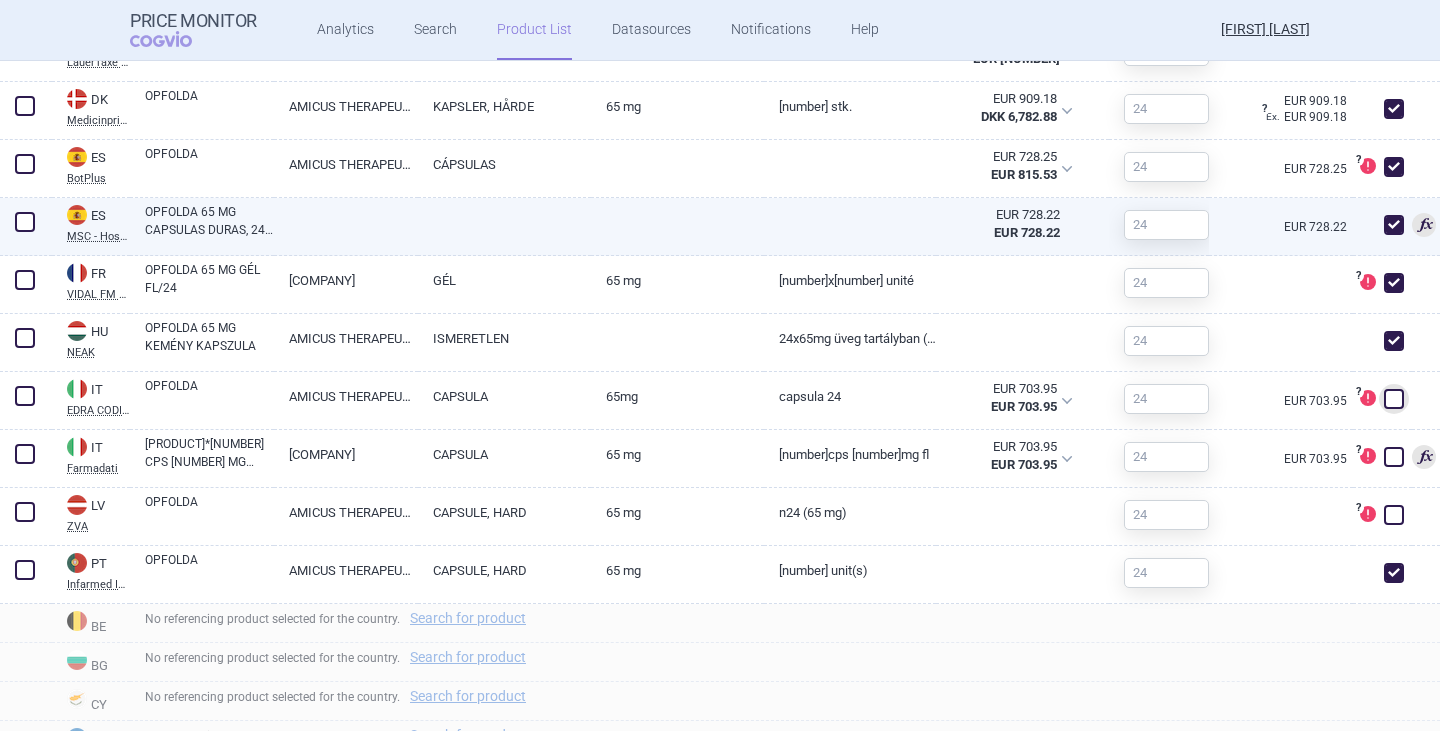 drag, startPoint x: 1375, startPoint y: 281, endPoint x: 1393, endPoint y: 201, distance: 82 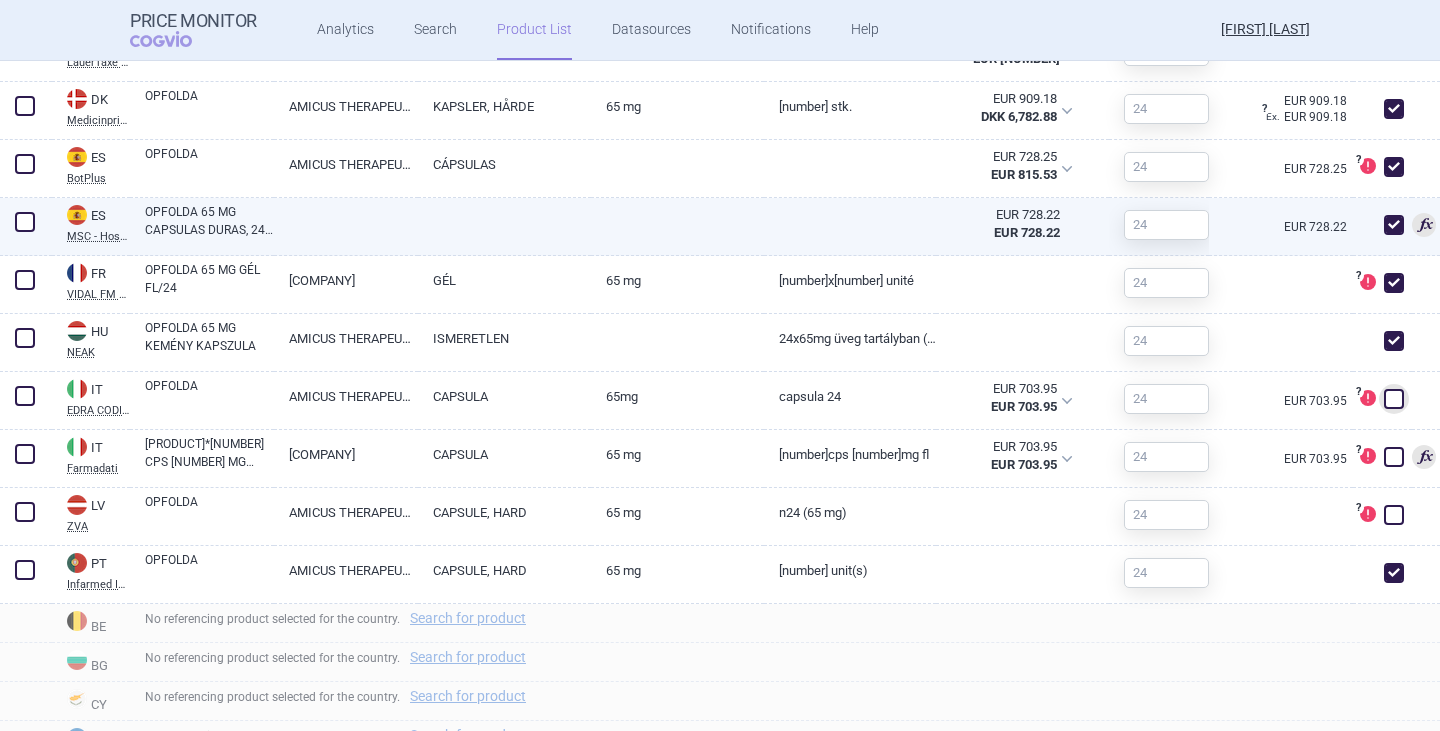 click at bounding box center (1394, 283) 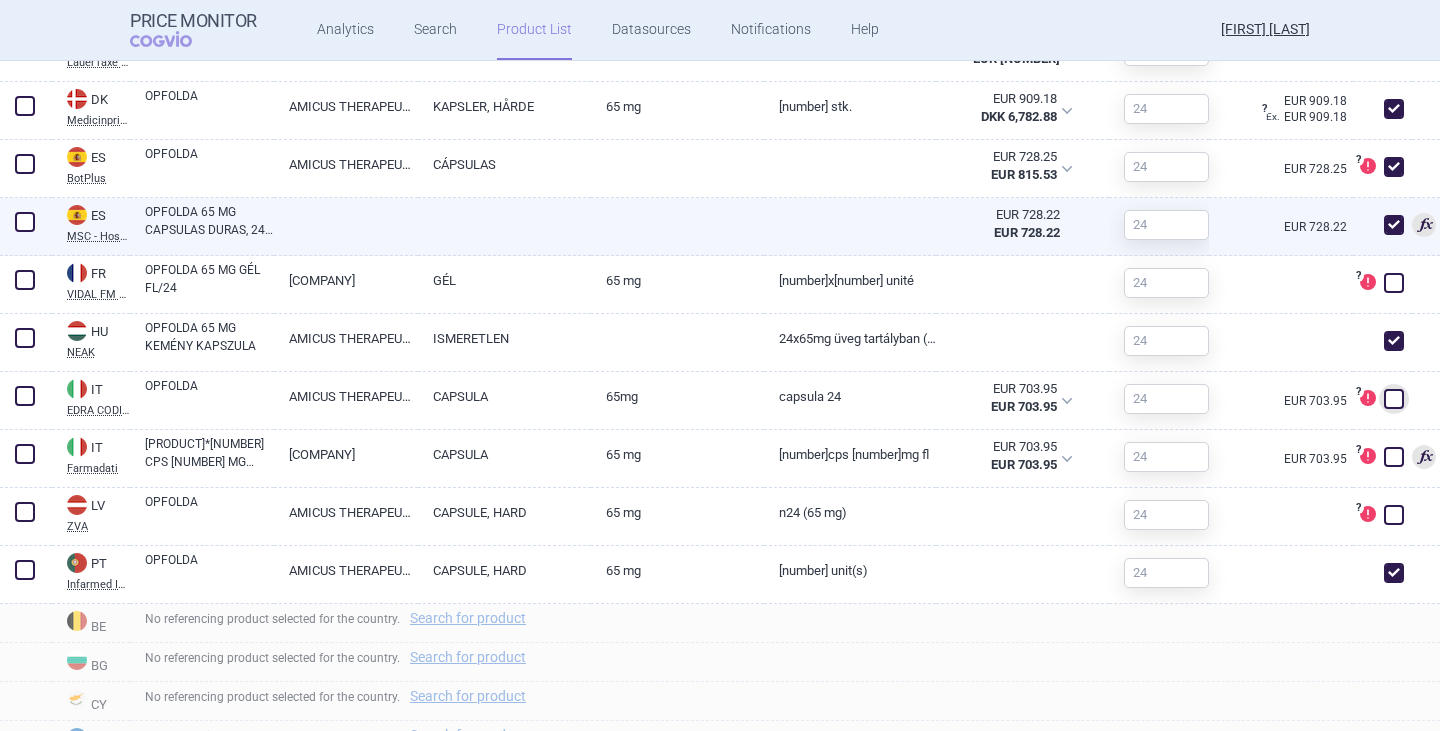 checkbox on "false" 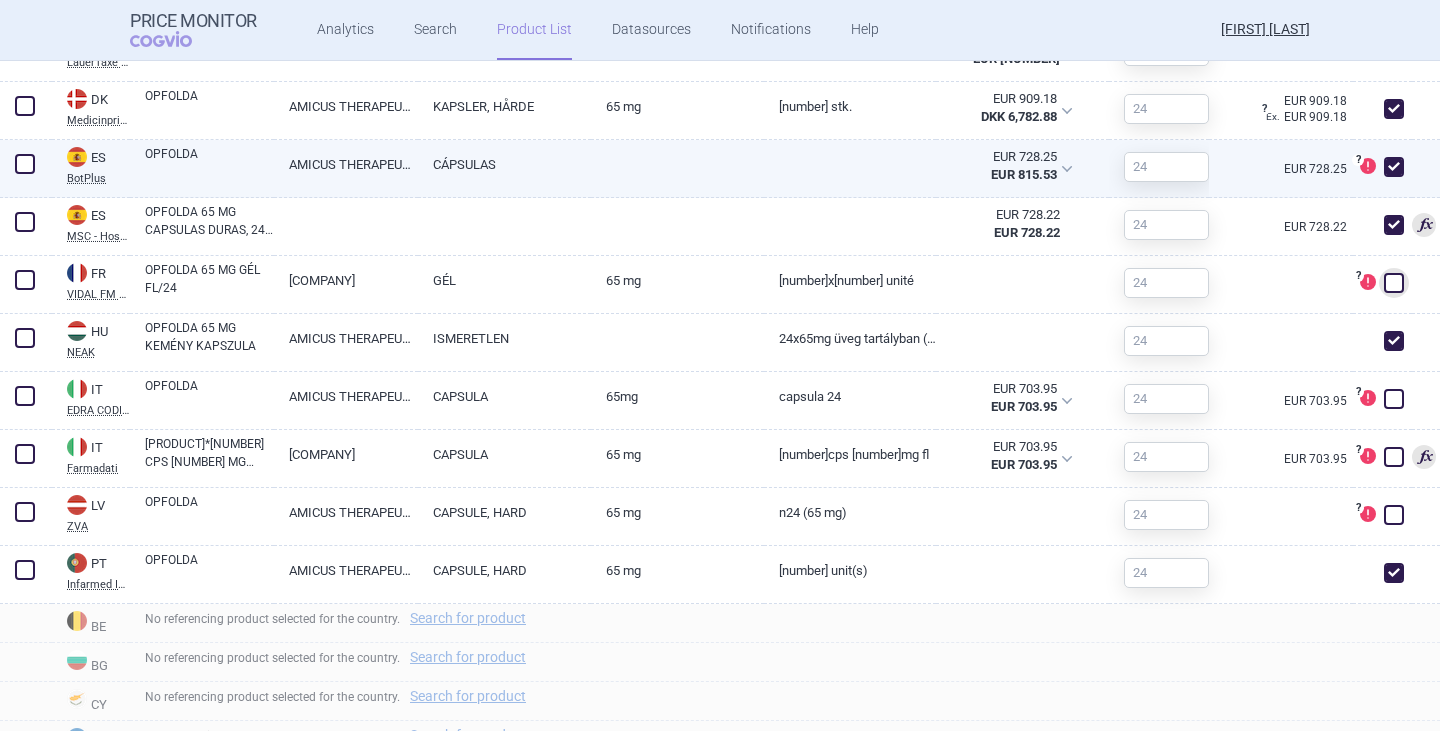 click at bounding box center [1394, 167] 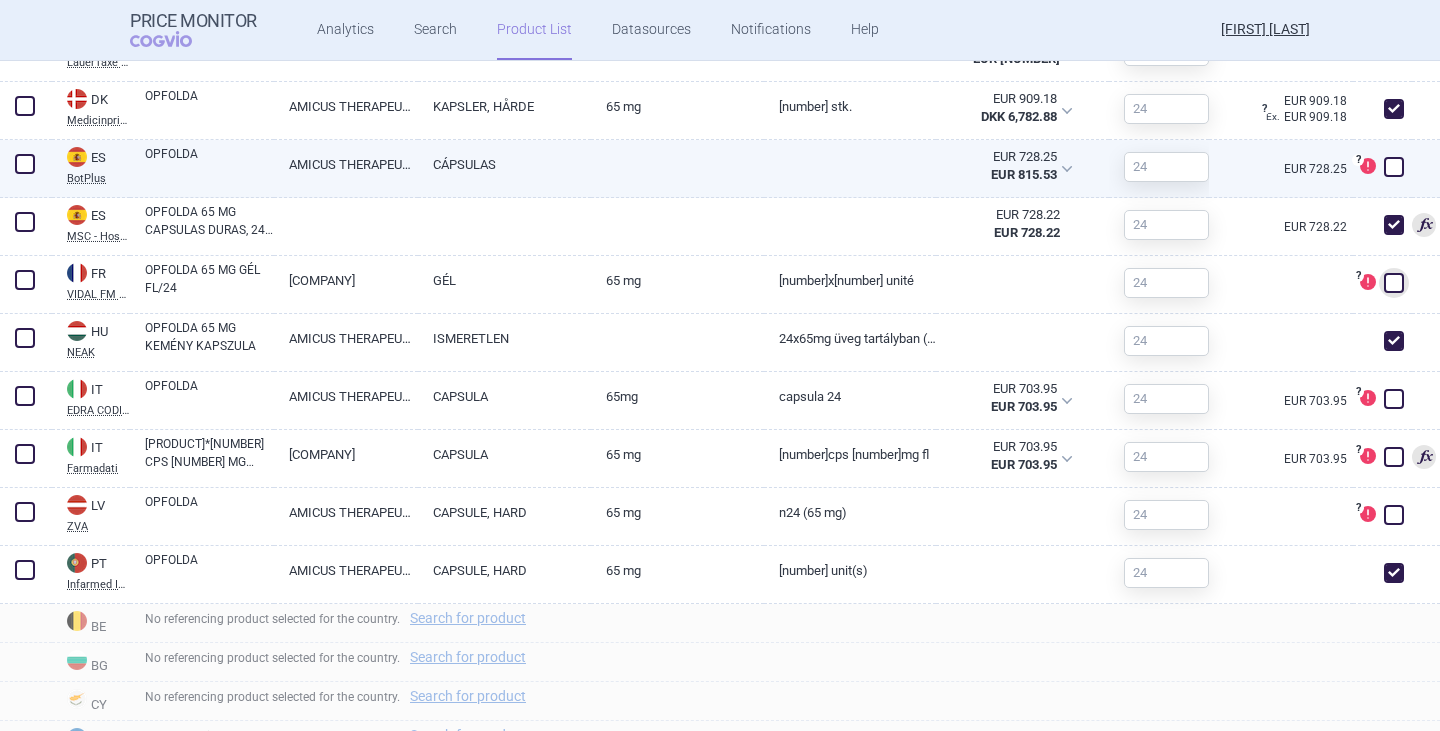 checkbox on "false" 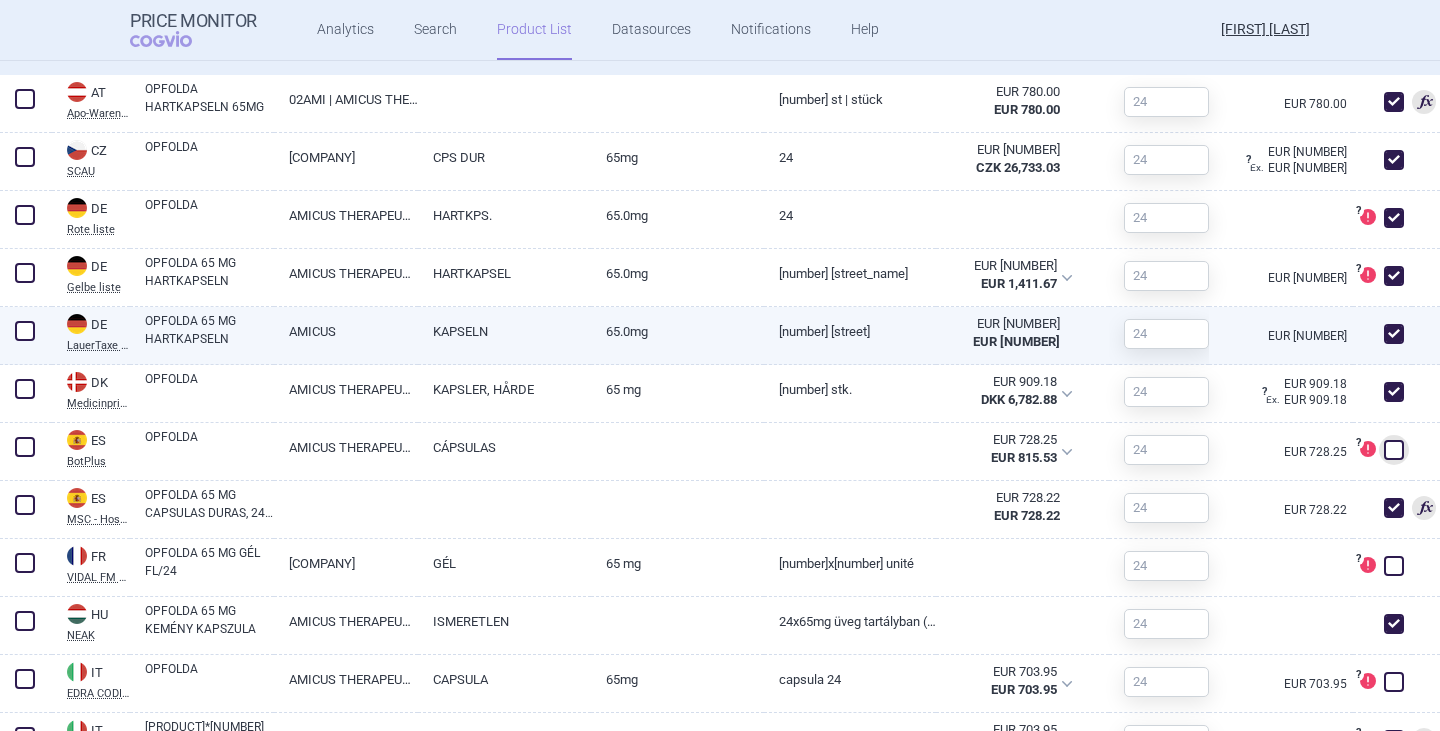 scroll, scrollTop: 900, scrollLeft: 0, axis: vertical 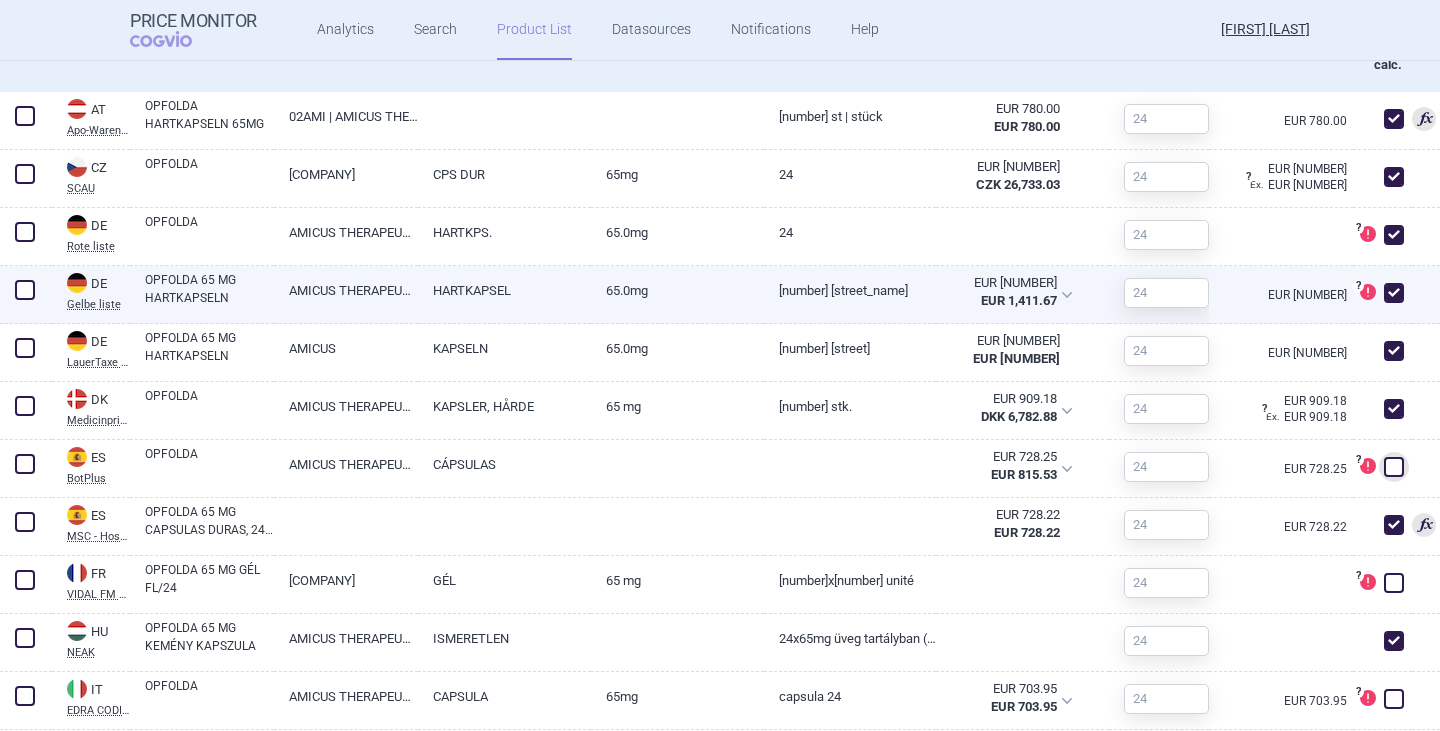 click at bounding box center (1394, 293) 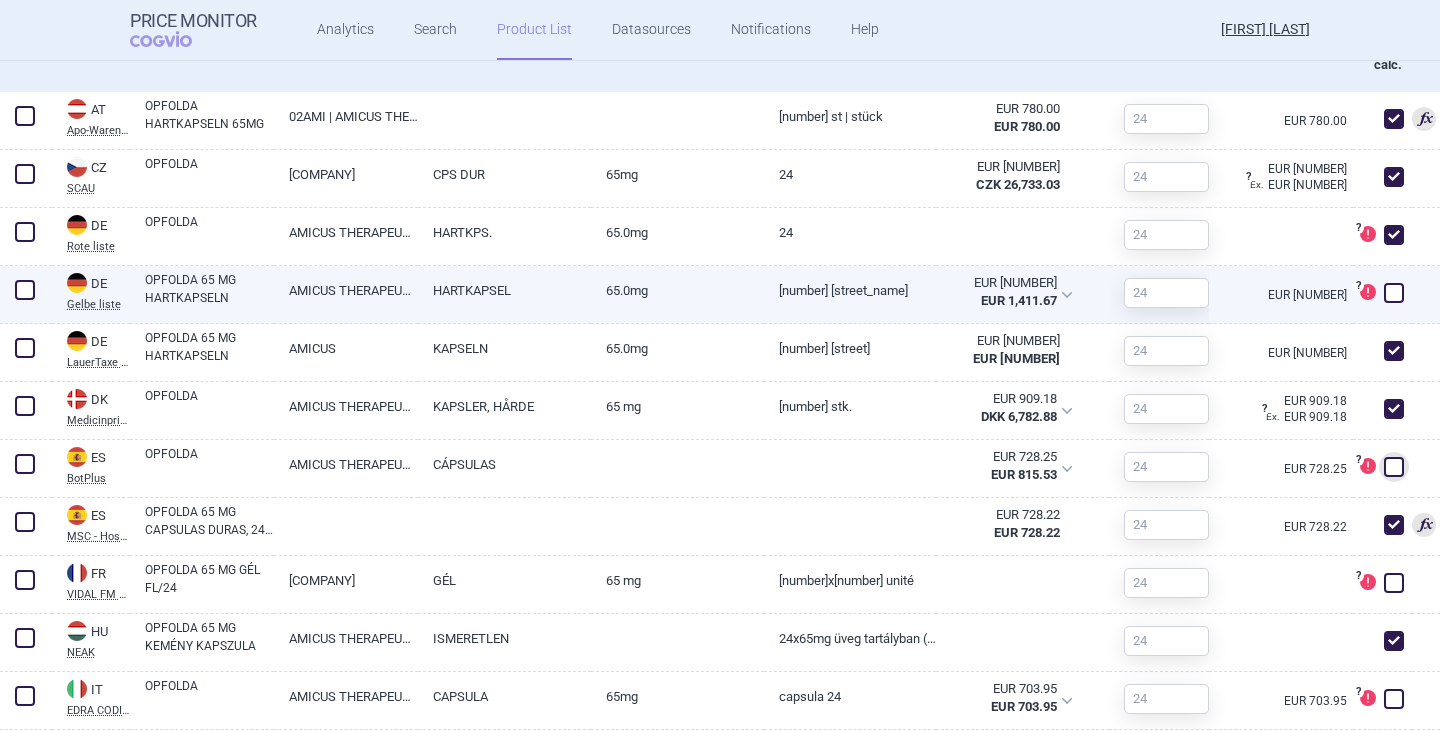 checkbox on "false" 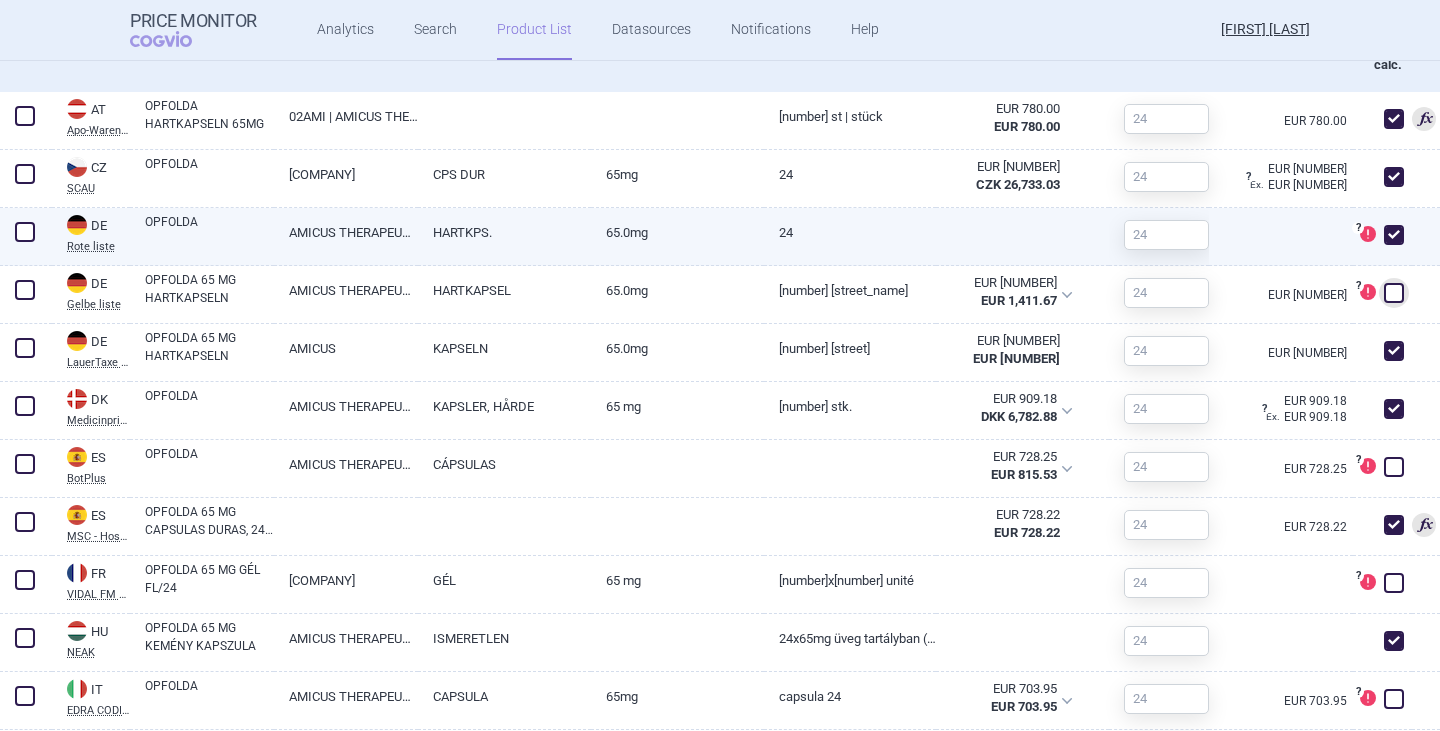 click at bounding box center [1394, 235] 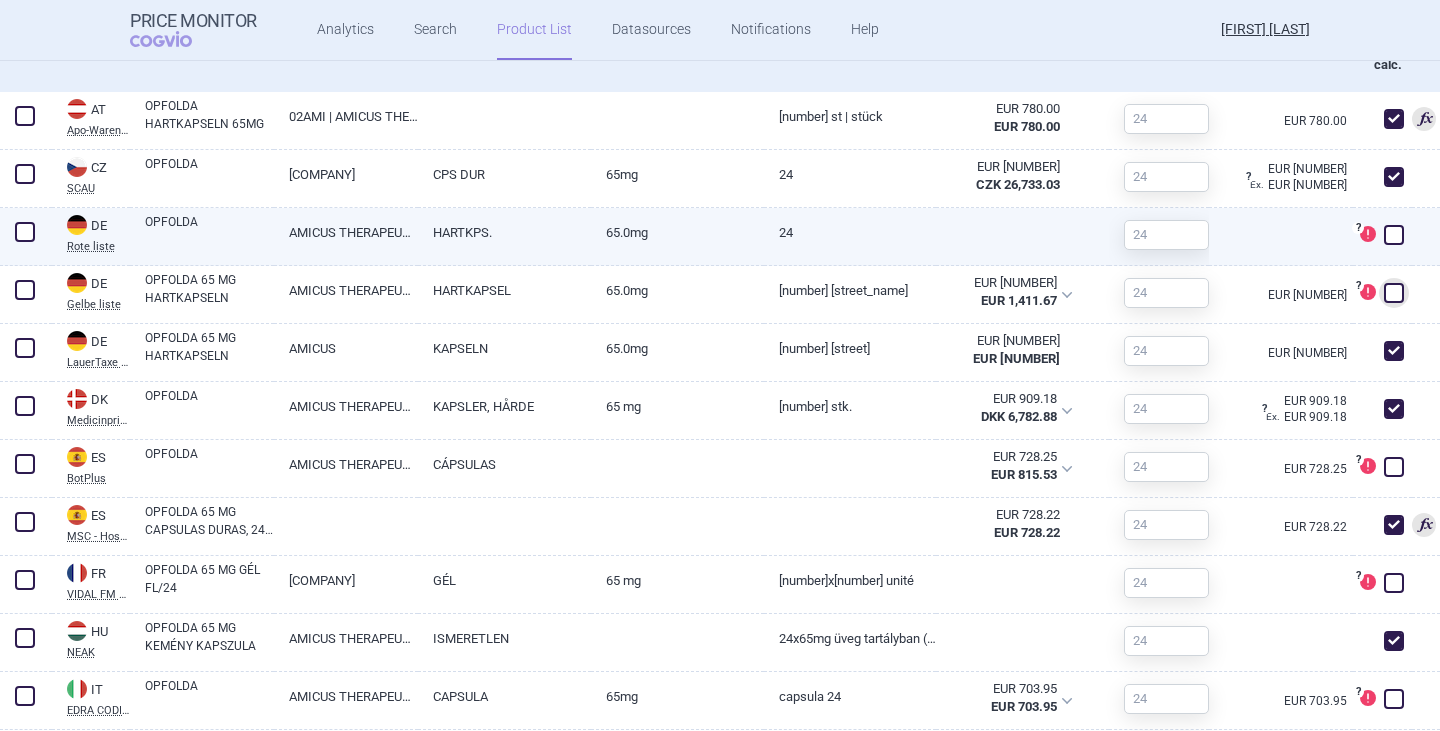 checkbox on "false" 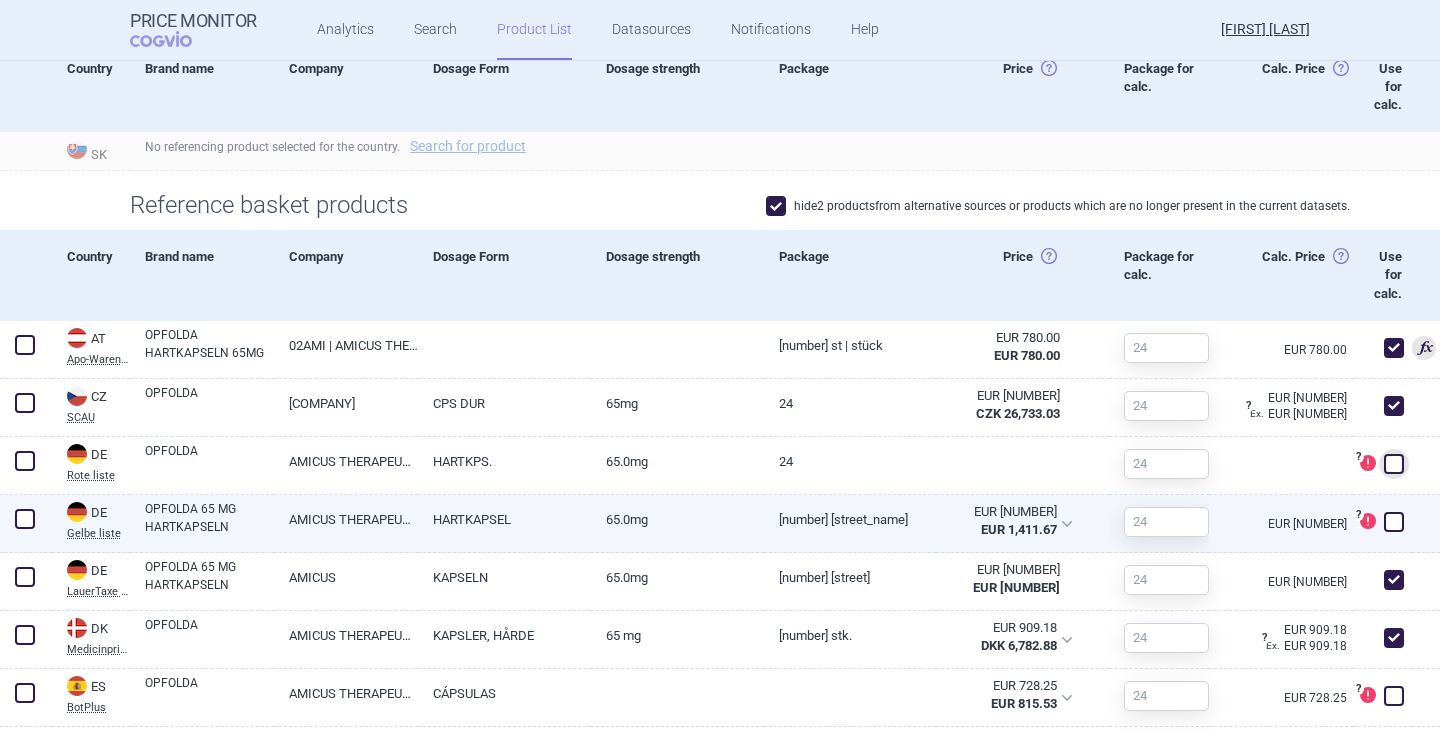 scroll, scrollTop: 800, scrollLeft: 0, axis: vertical 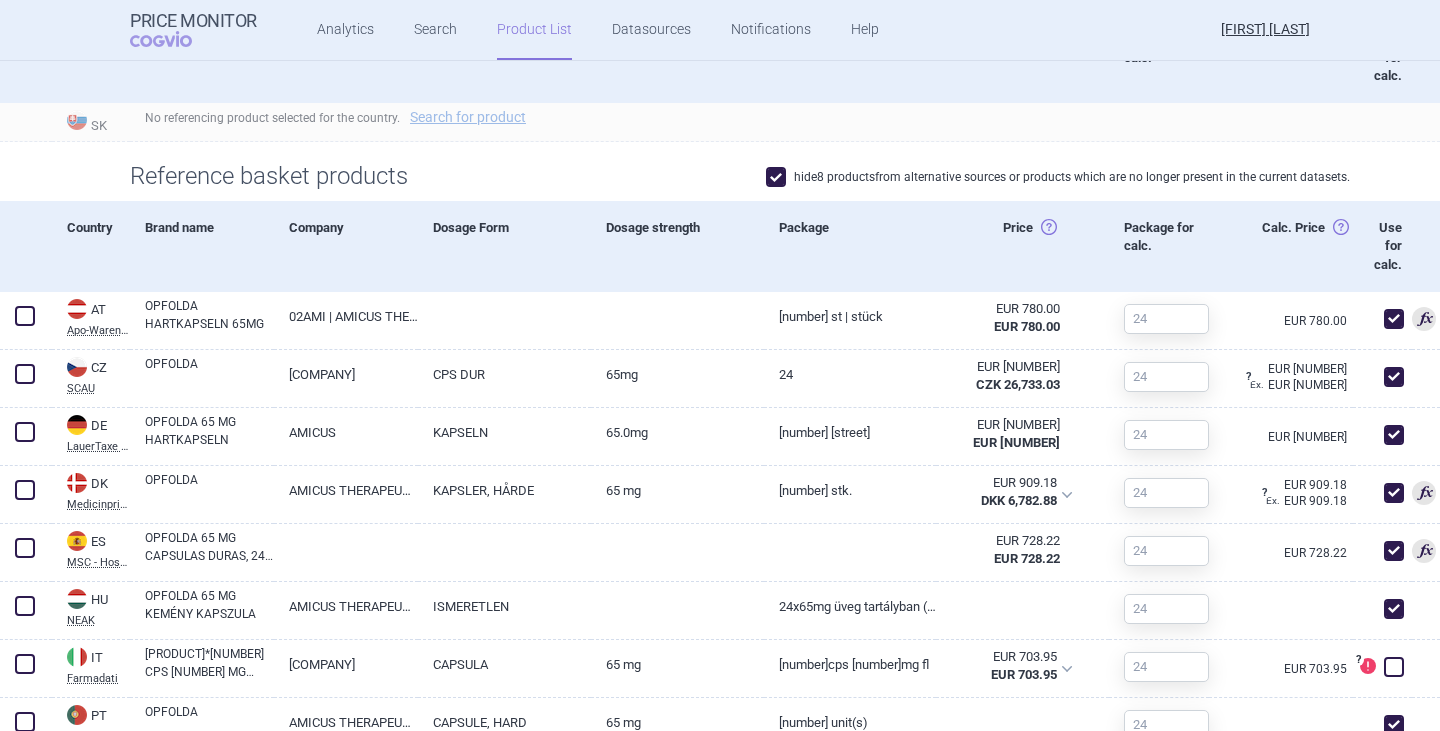 click at bounding box center [776, 177] 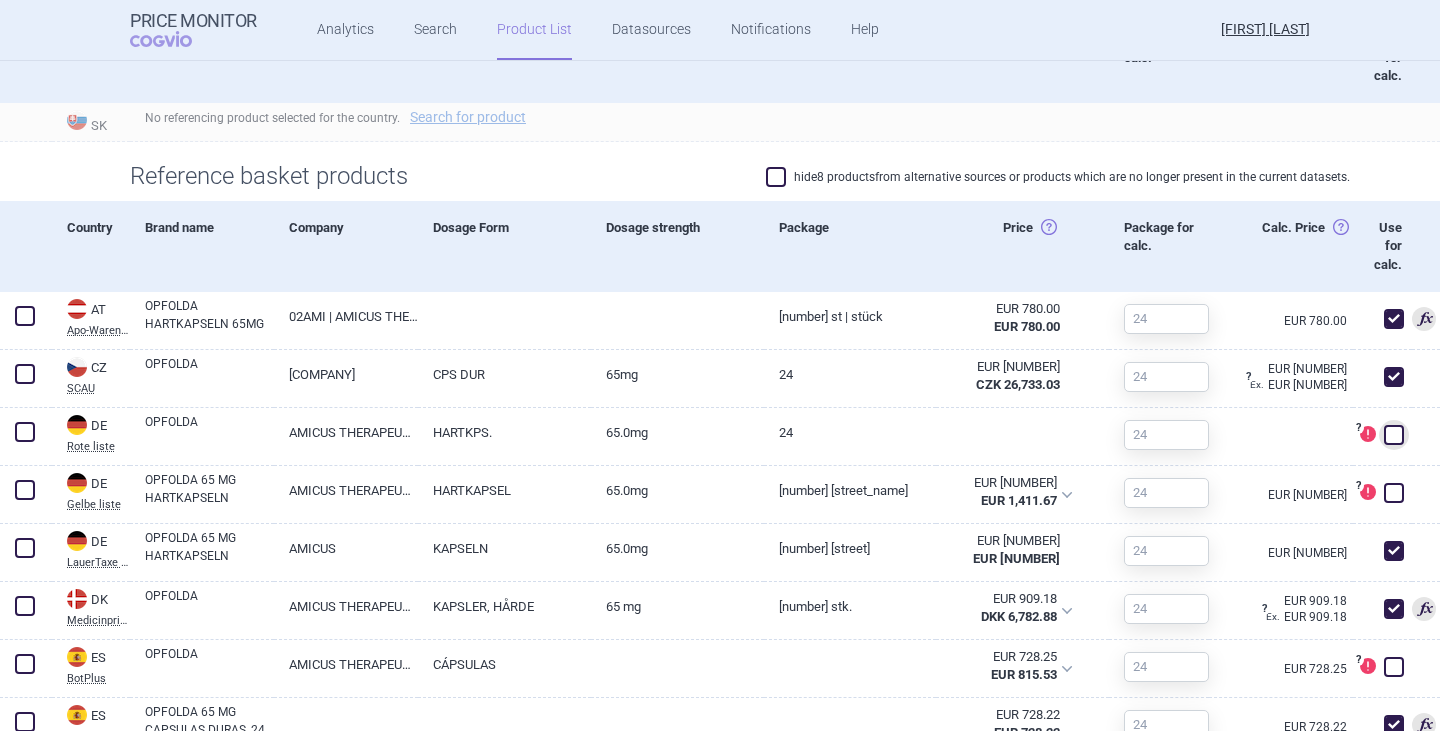 scroll, scrollTop: 600, scrollLeft: 0, axis: vertical 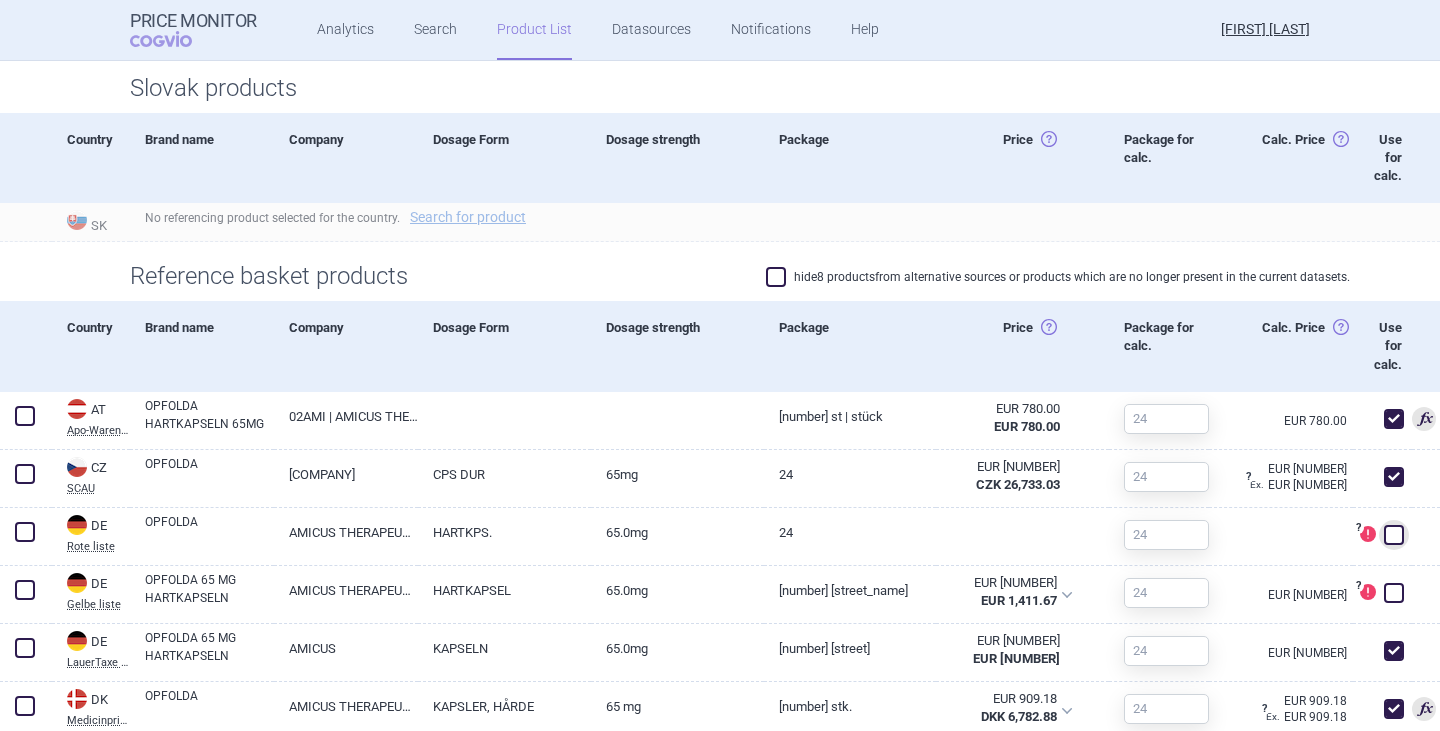 click at bounding box center [776, 277] 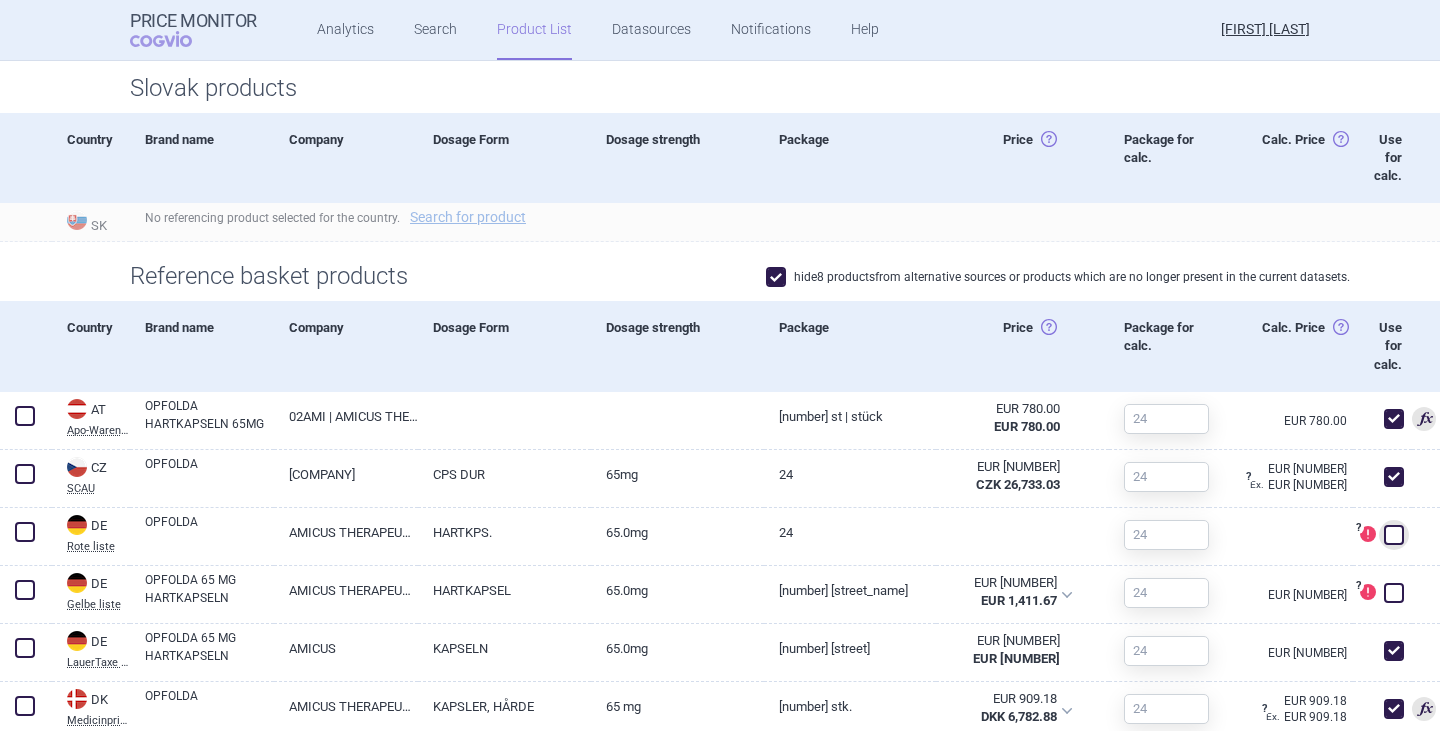 checkbox on "true" 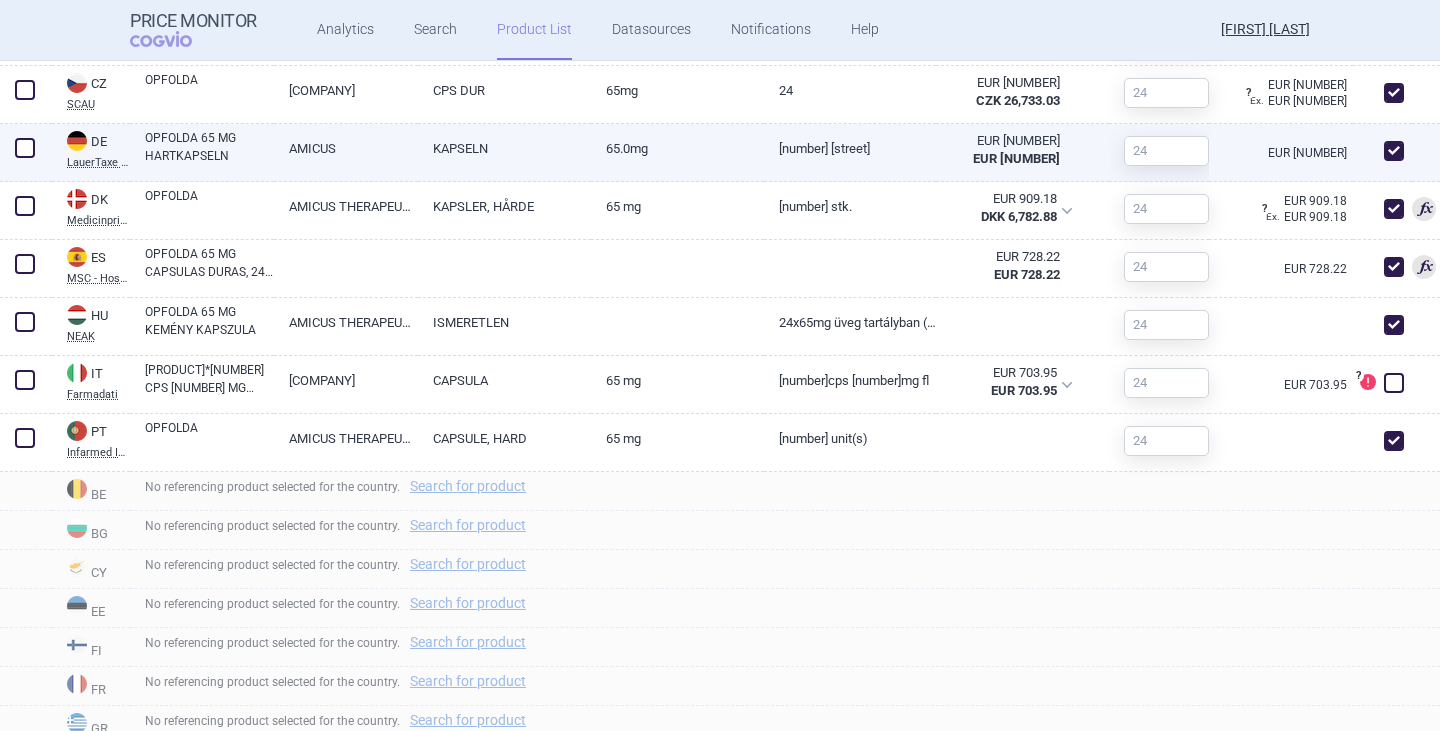 scroll, scrollTop: 1000, scrollLeft: 0, axis: vertical 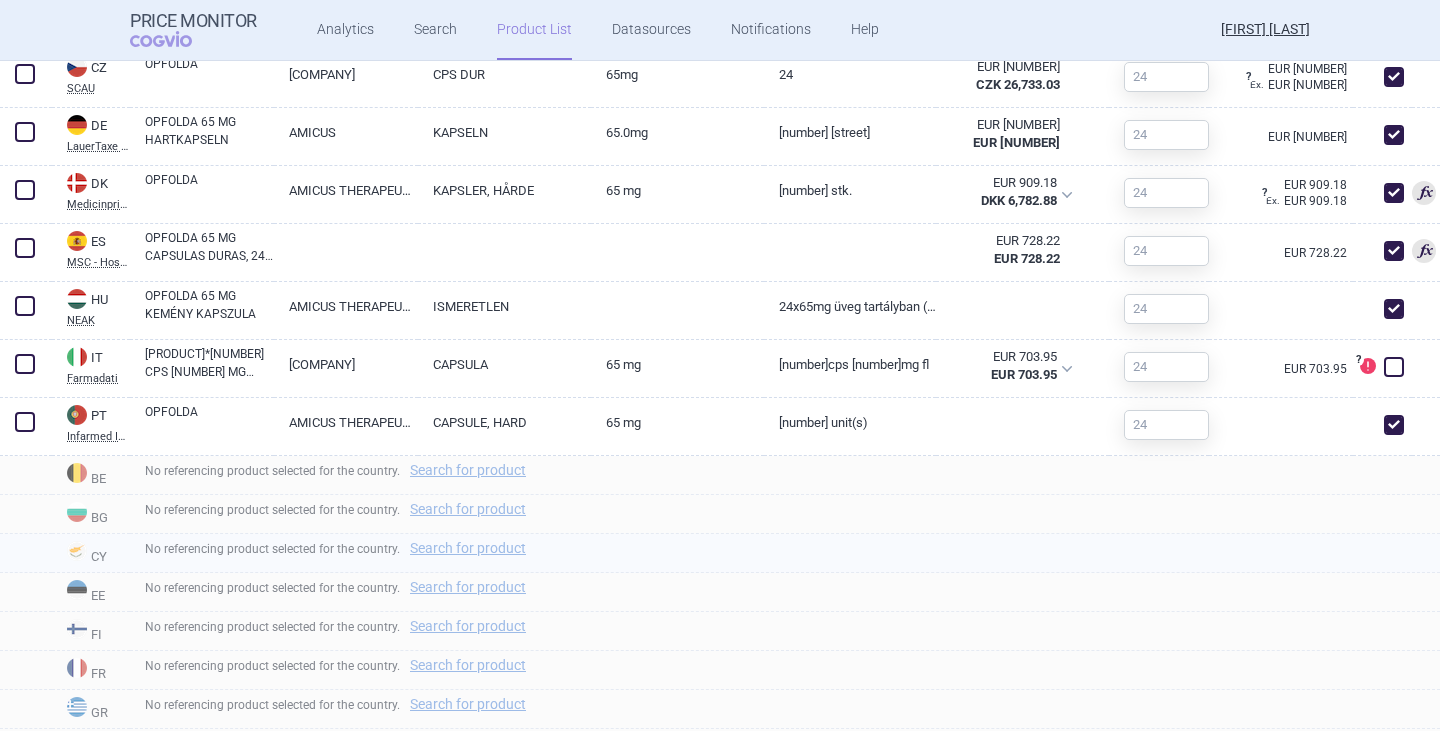 click on "No referencing product selected for the country.  Search for product" at bounding box center [785, 553] 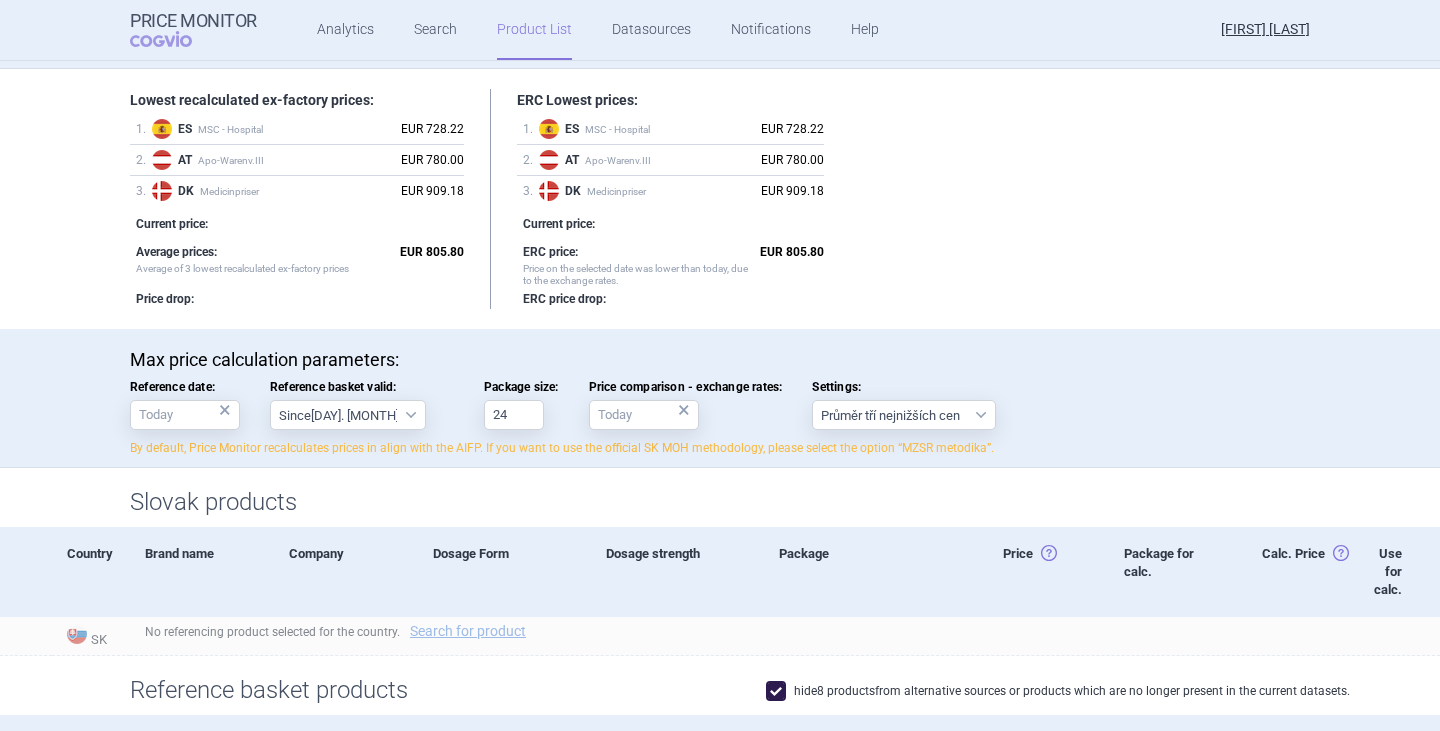 scroll, scrollTop: 0, scrollLeft: 0, axis: both 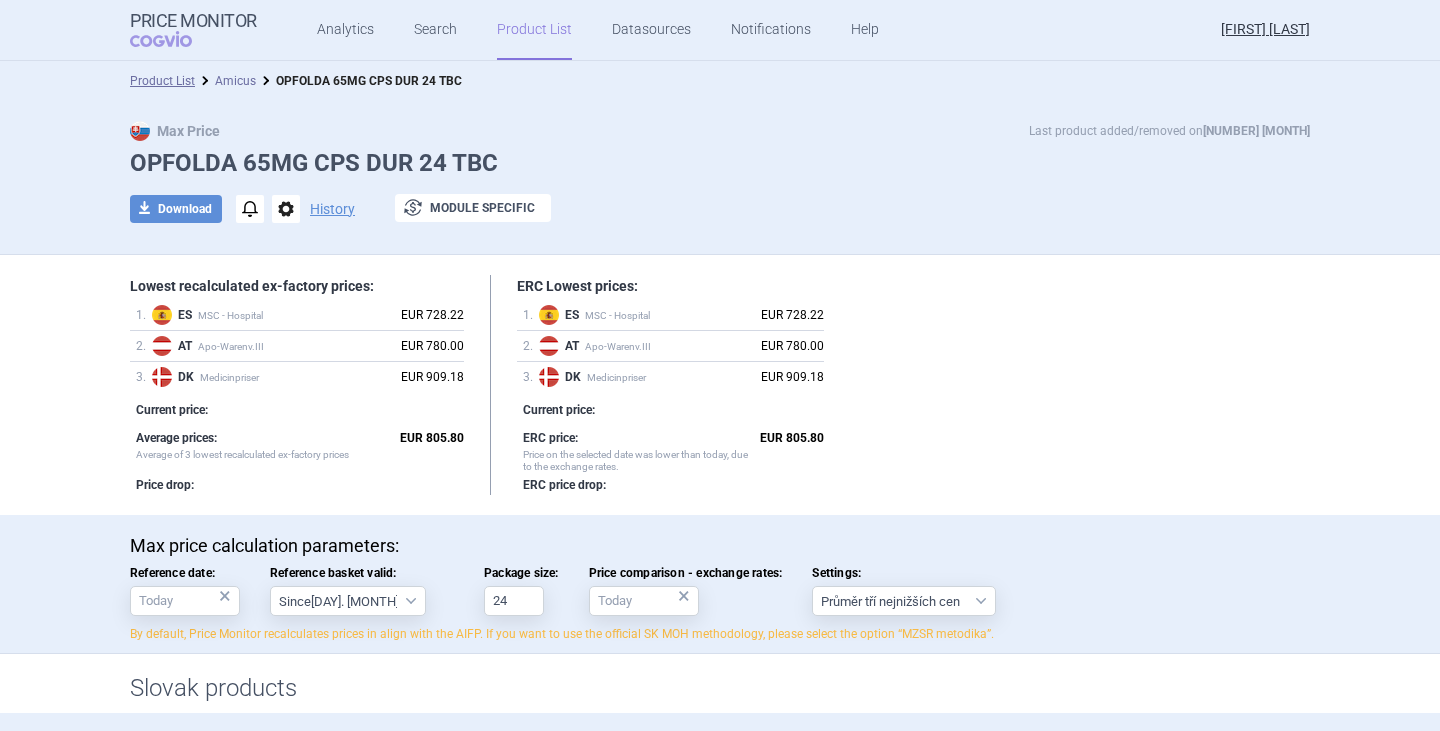 click on "Amicus" at bounding box center (235, 81) 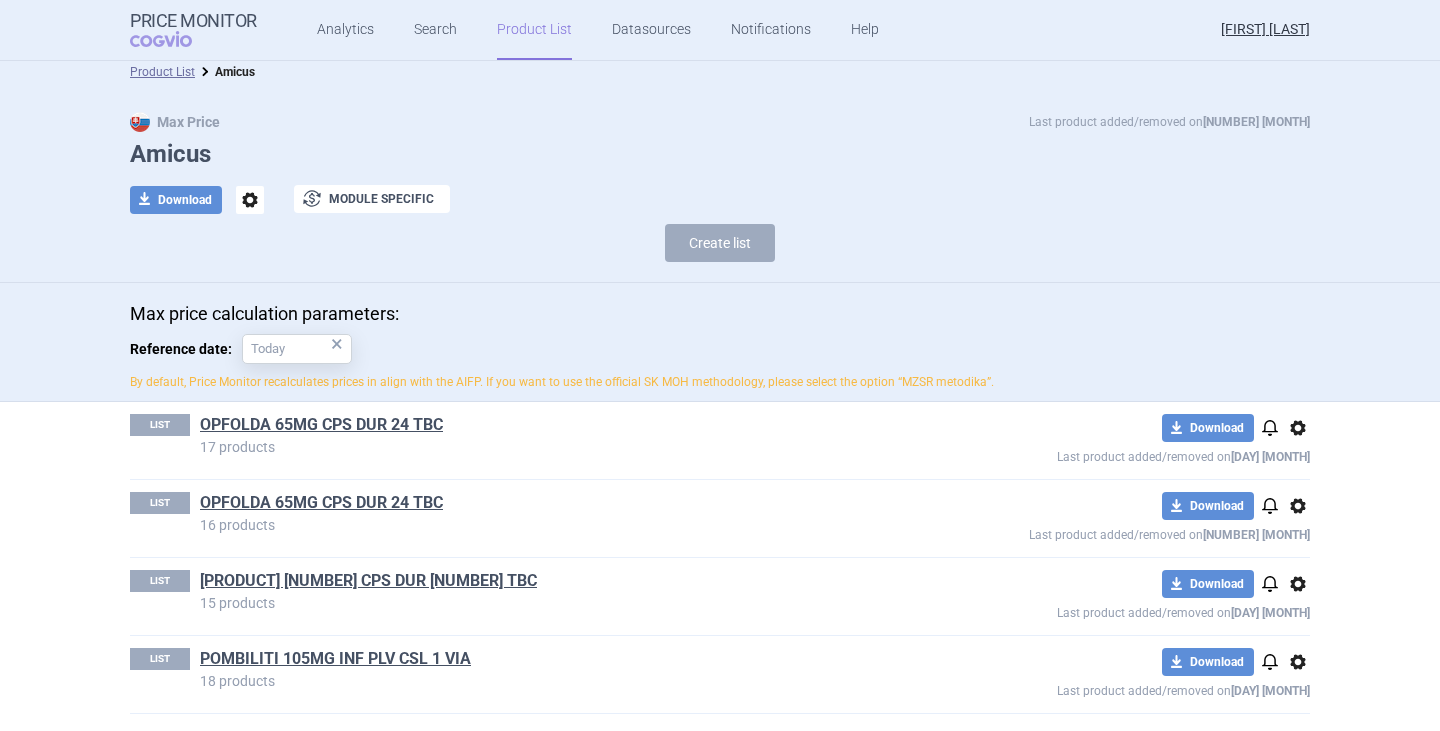 scroll, scrollTop: 12, scrollLeft: 0, axis: vertical 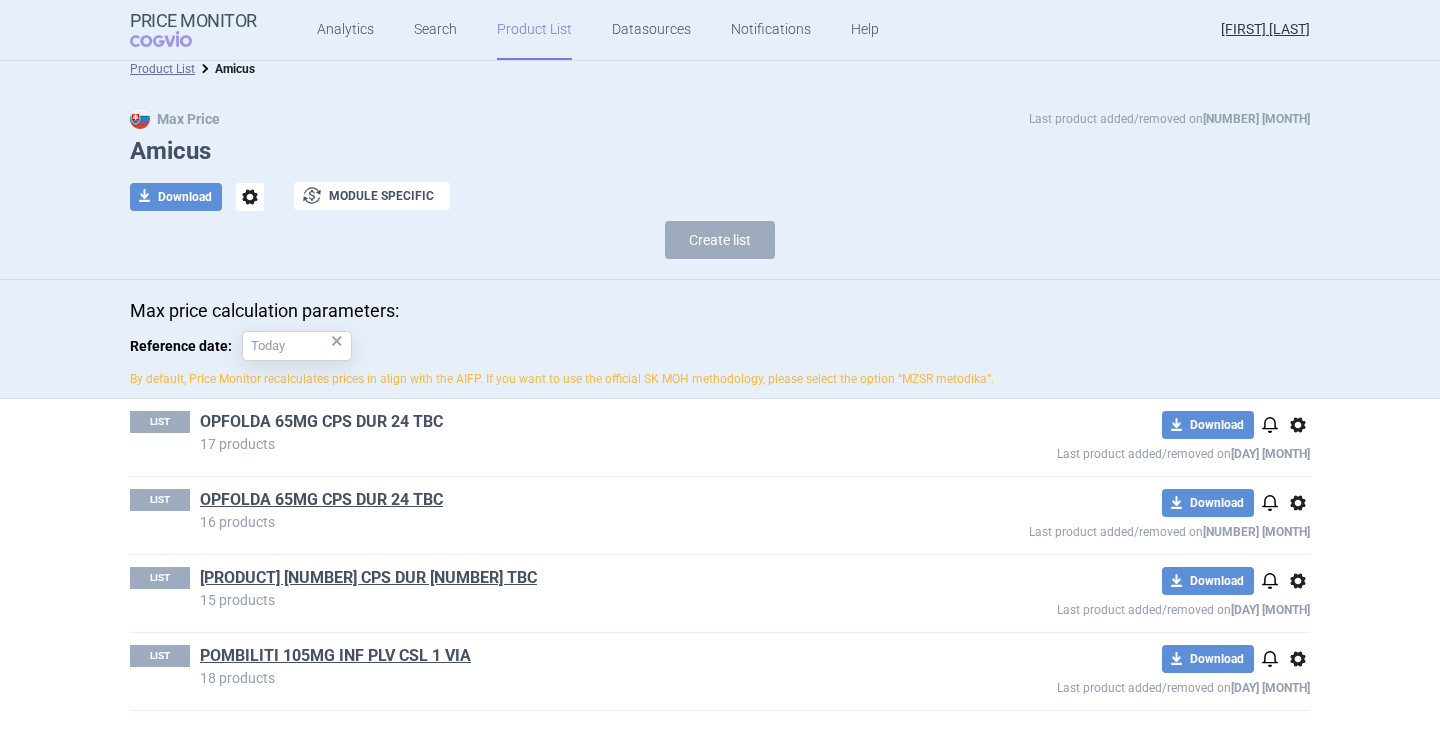 click on "OPFOLDA 65MG CPS DUR 24 TBC" at bounding box center [321, 422] 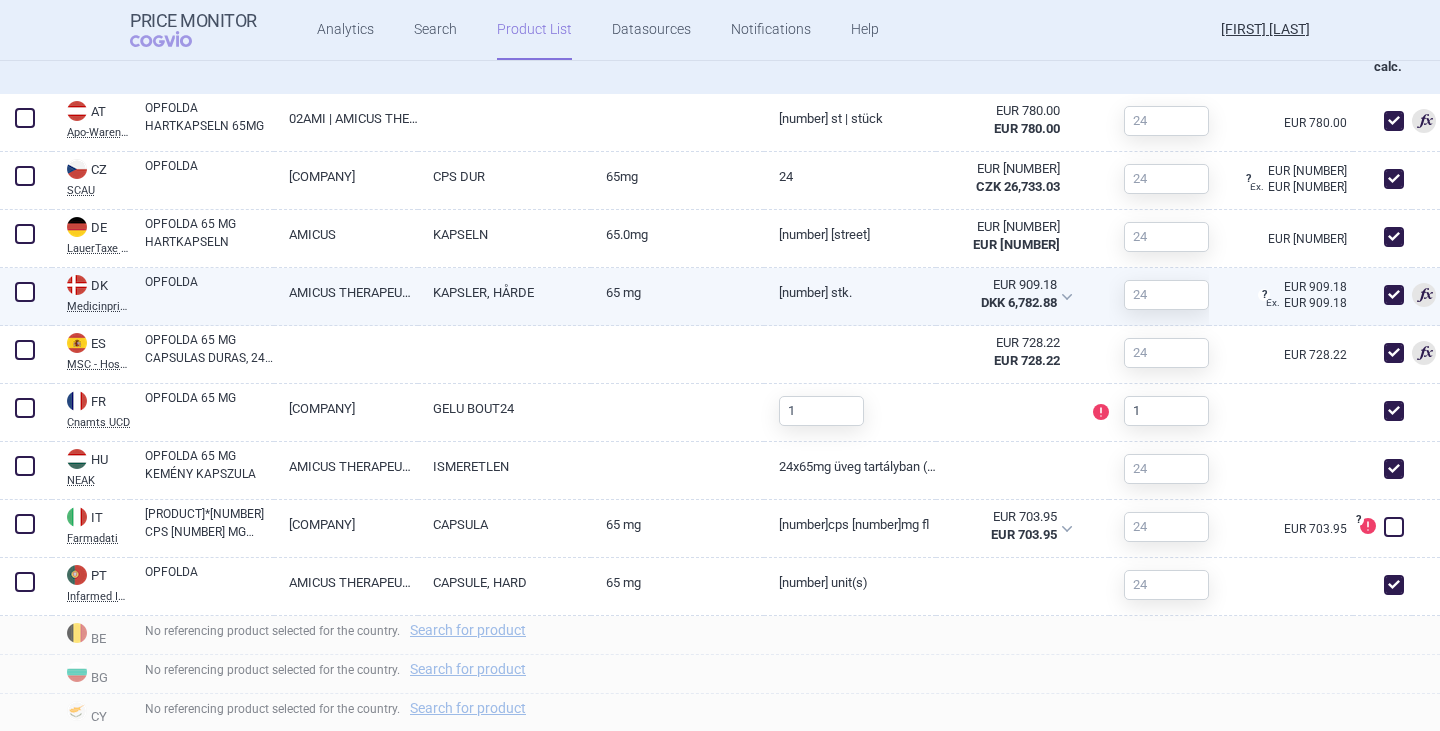 scroll, scrollTop: 300, scrollLeft: 0, axis: vertical 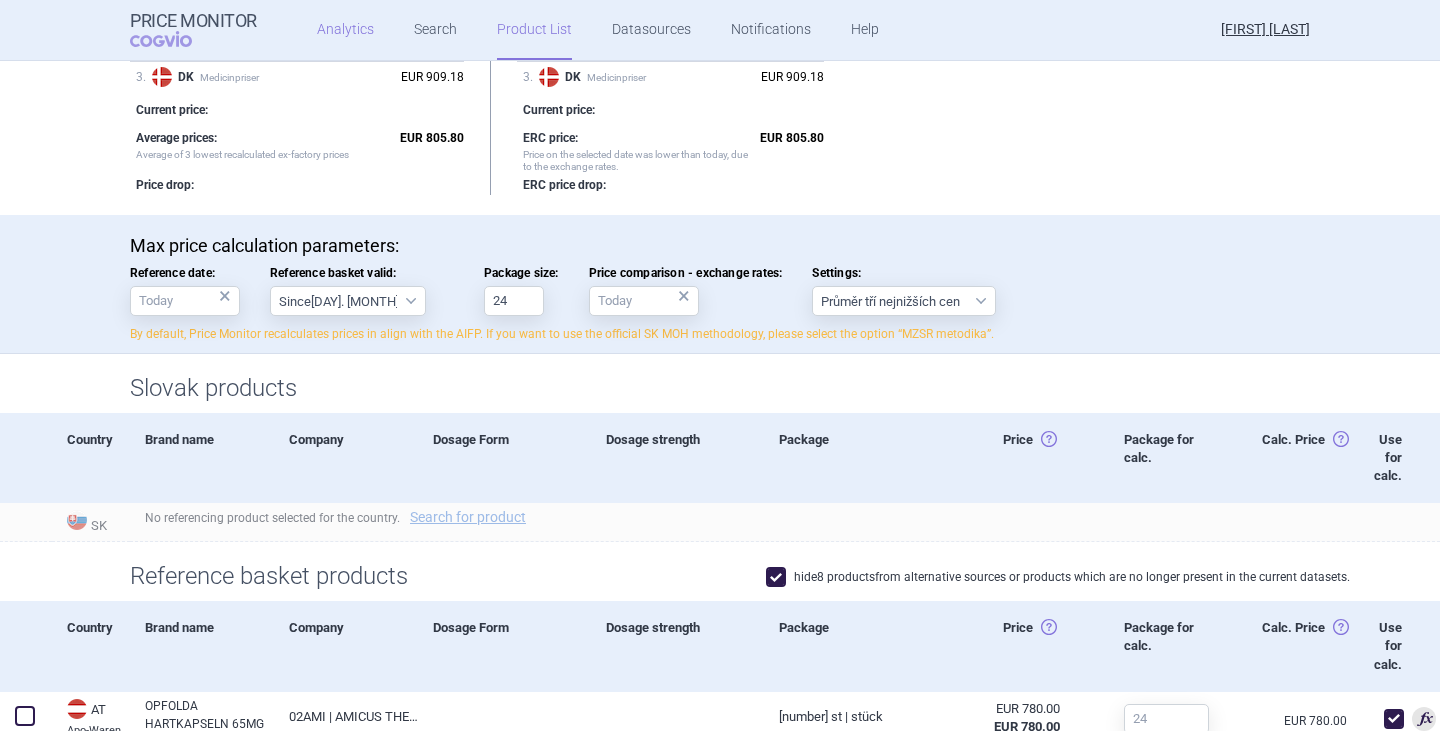 click on "Analytics" at bounding box center [345, 30] 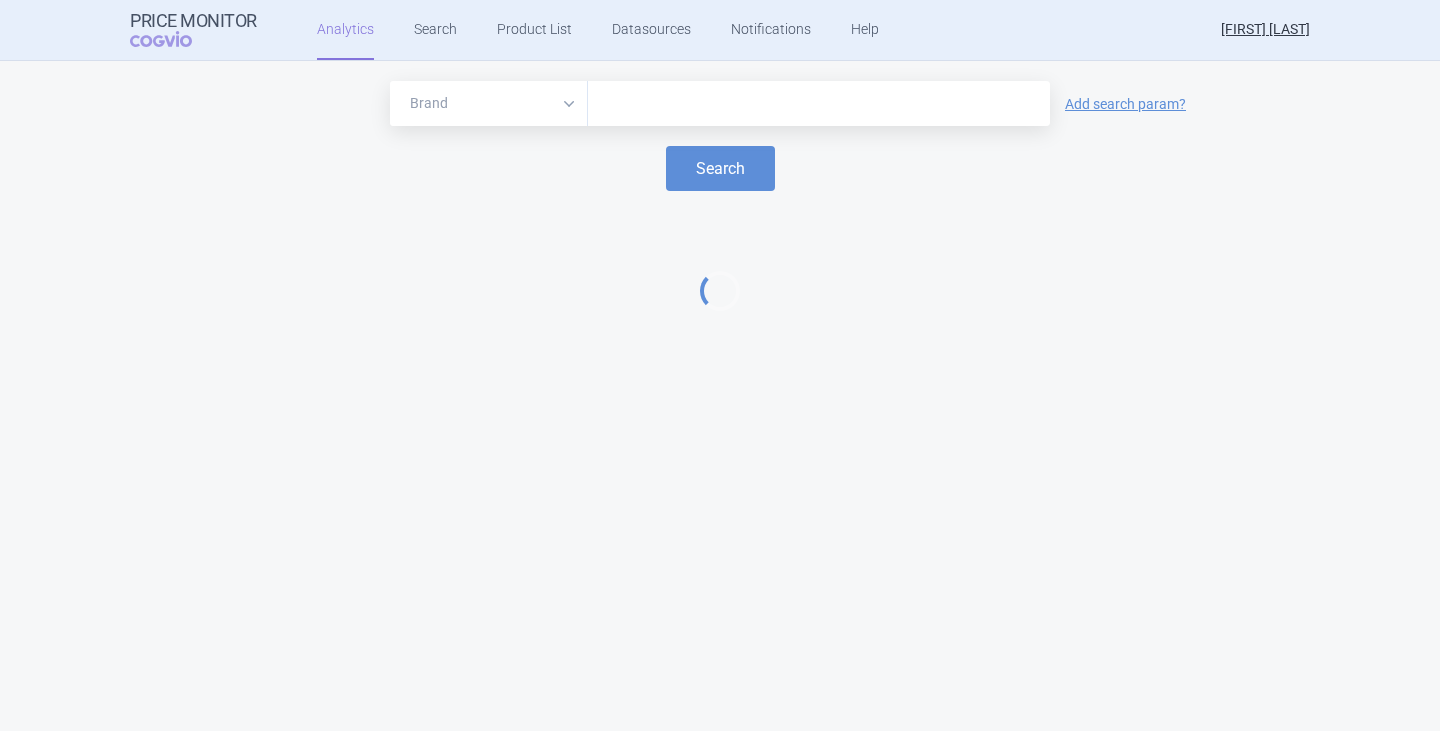 click at bounding box center (819, 104) 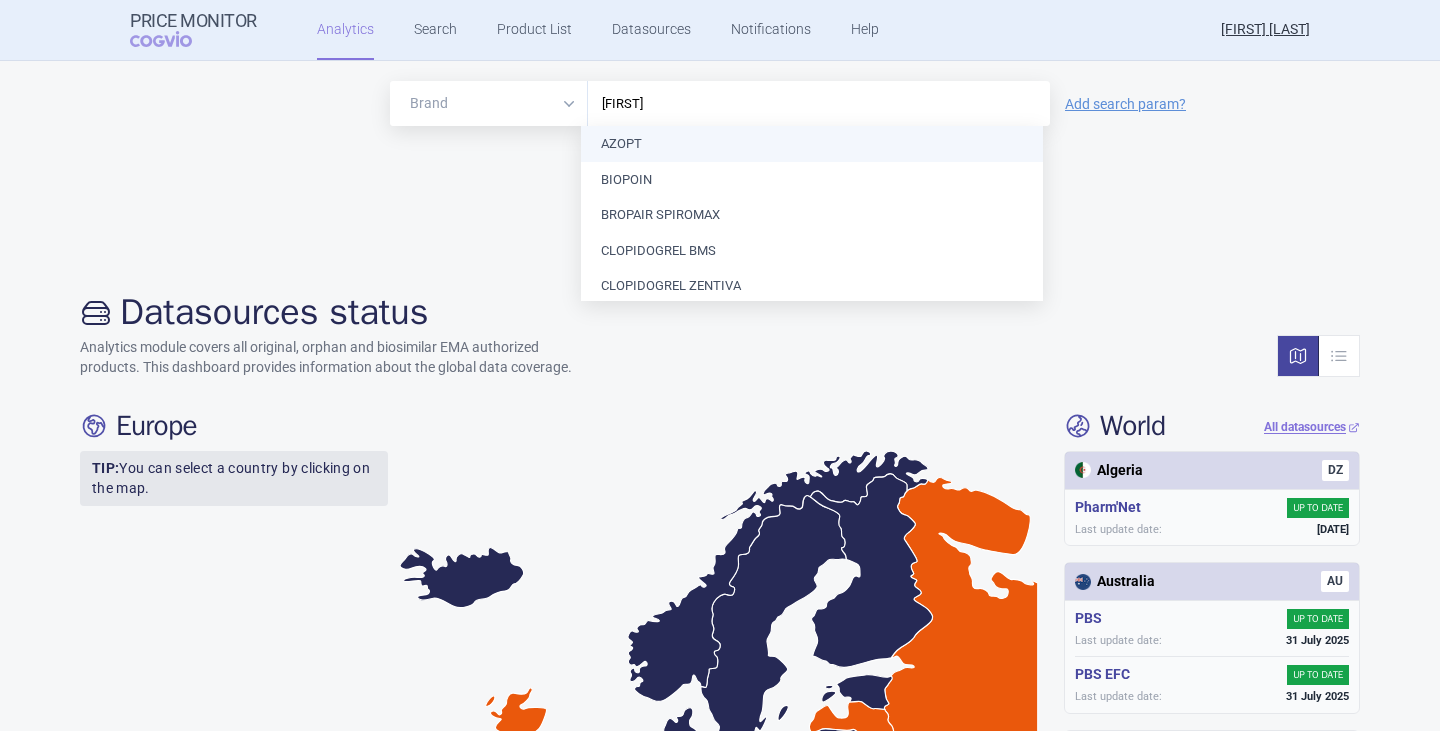 type on "opf" 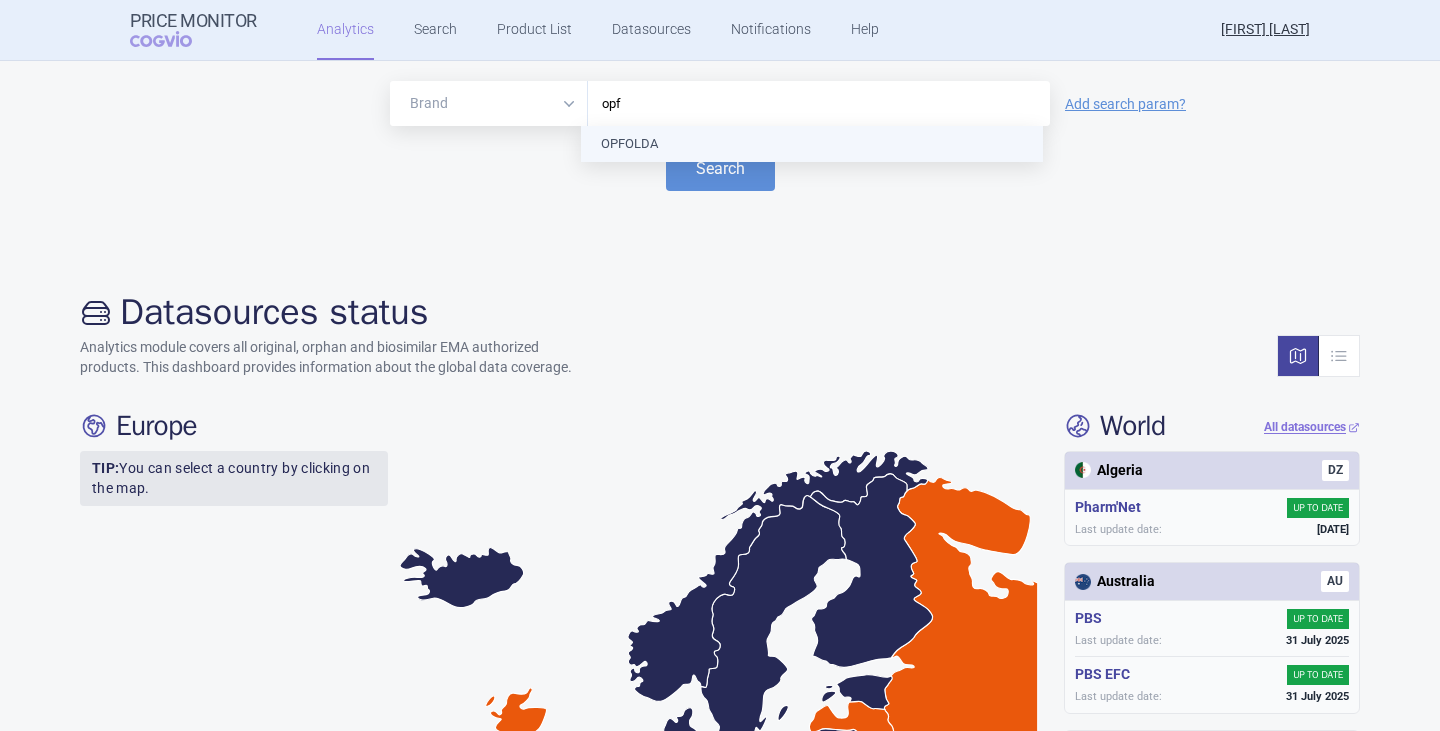 type 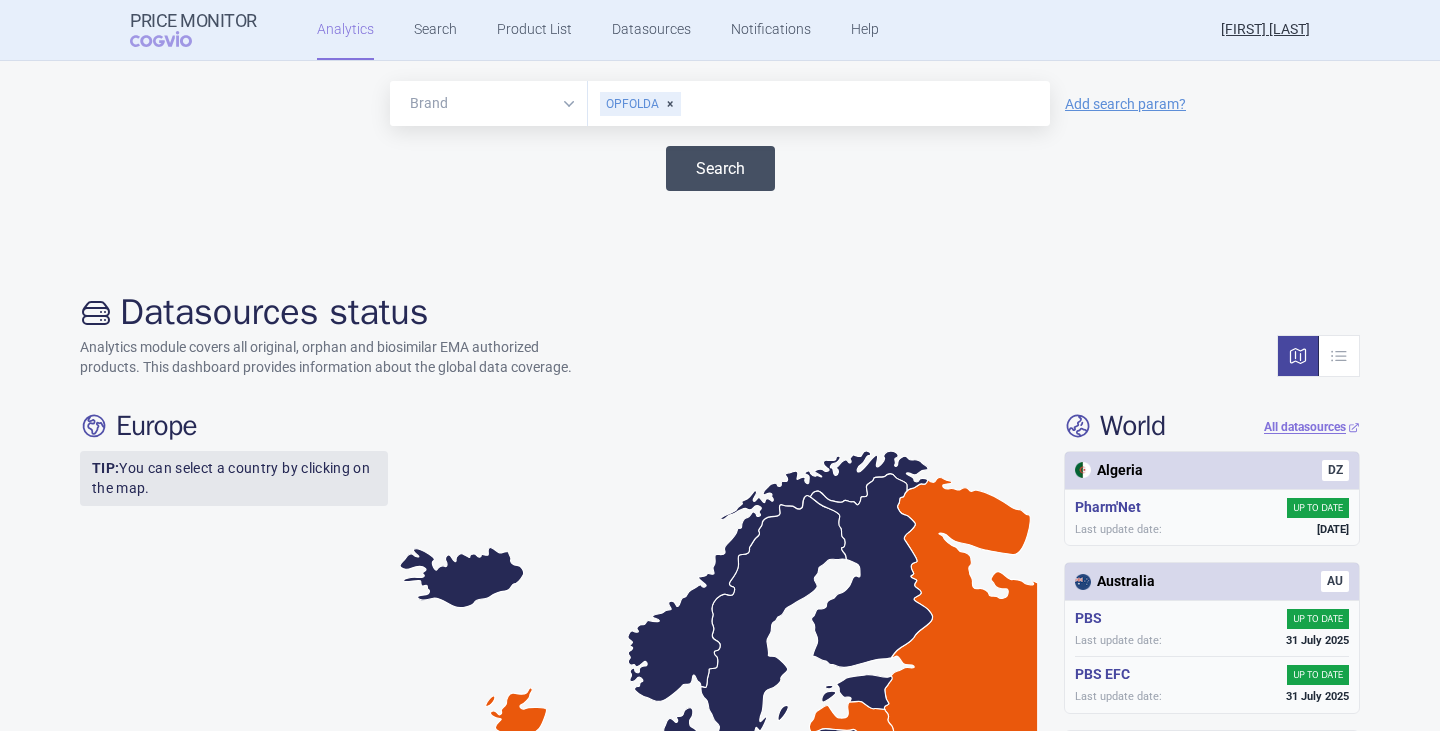 click on "Search" at bounding box center [720, 168] 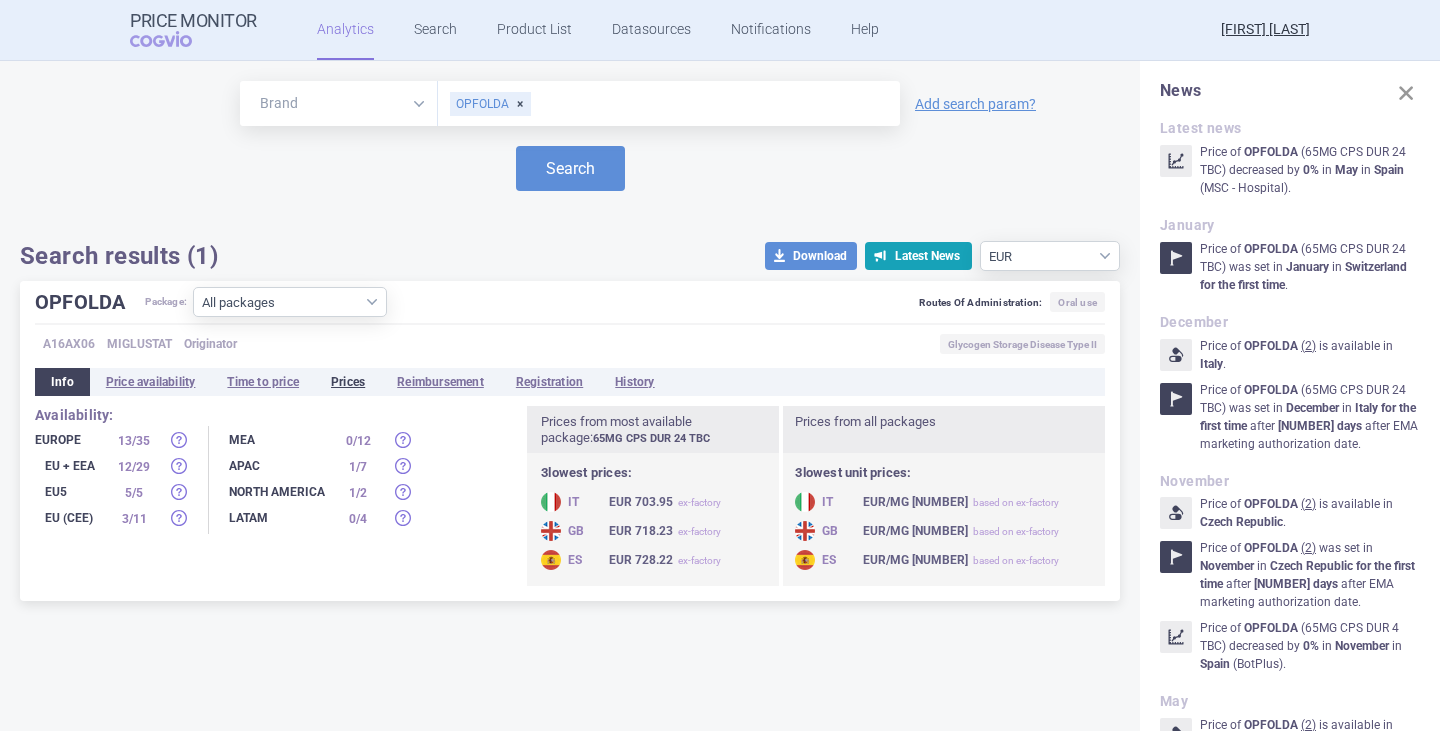 click on "Prices" at bounding box center (348, 382) 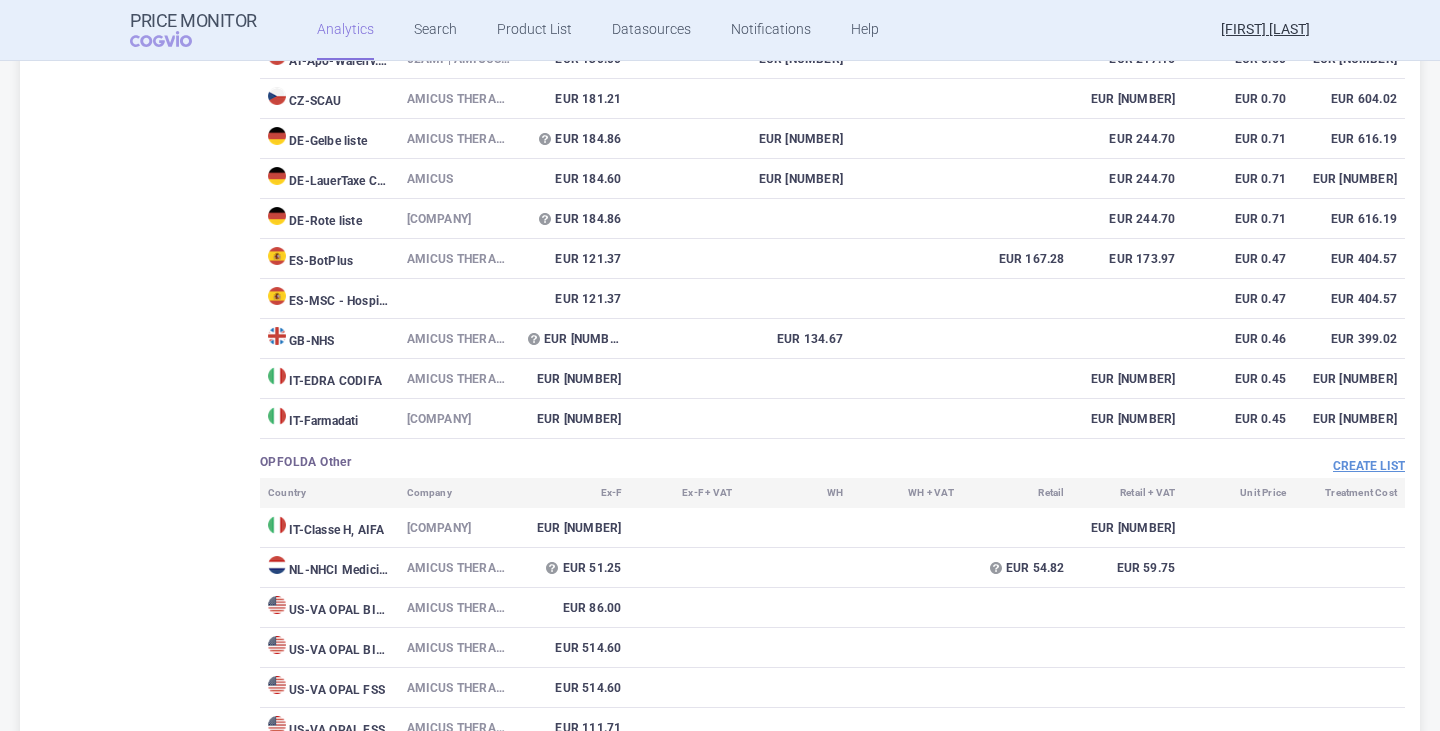 scroll, scrollTop: 1095, scrollLeft: 0, axis: vertical 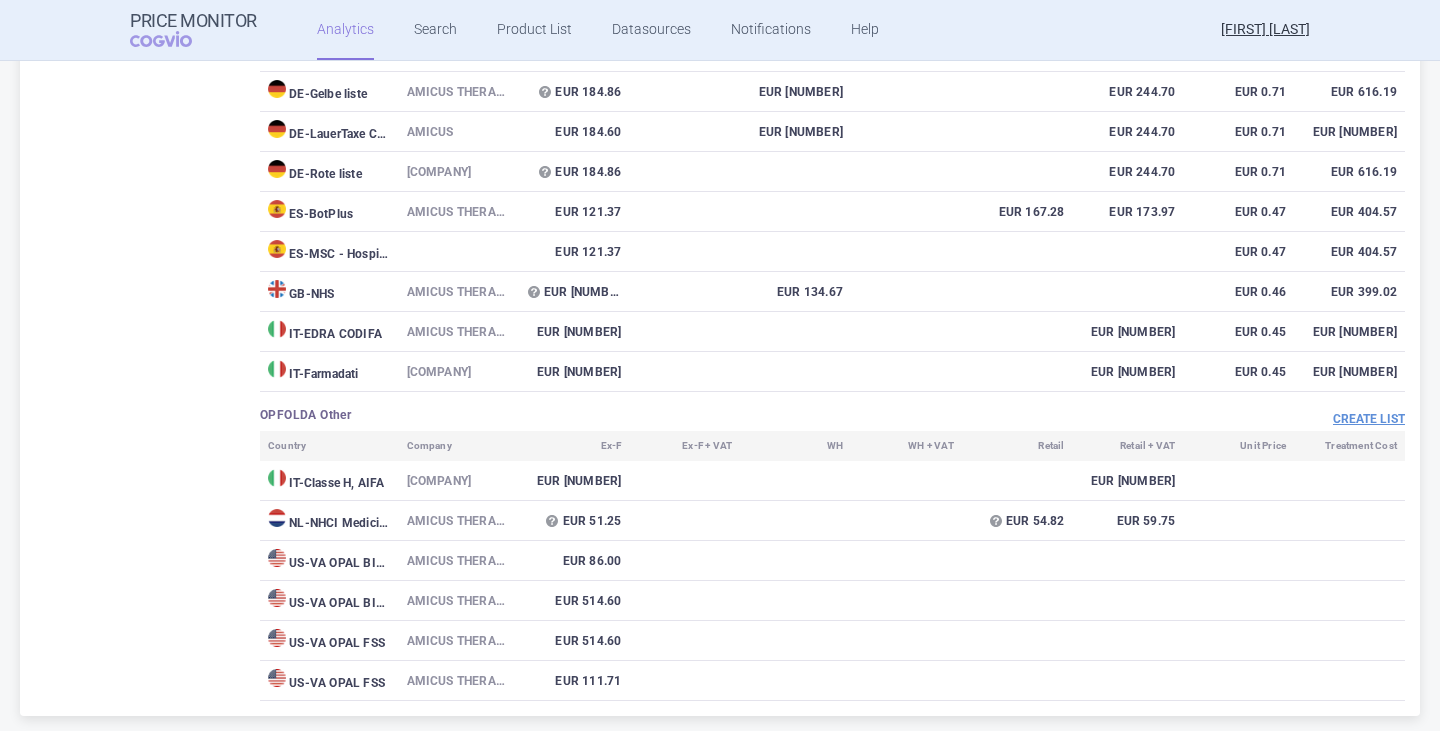 click on "Create list" at bounding box center [1119, 419] 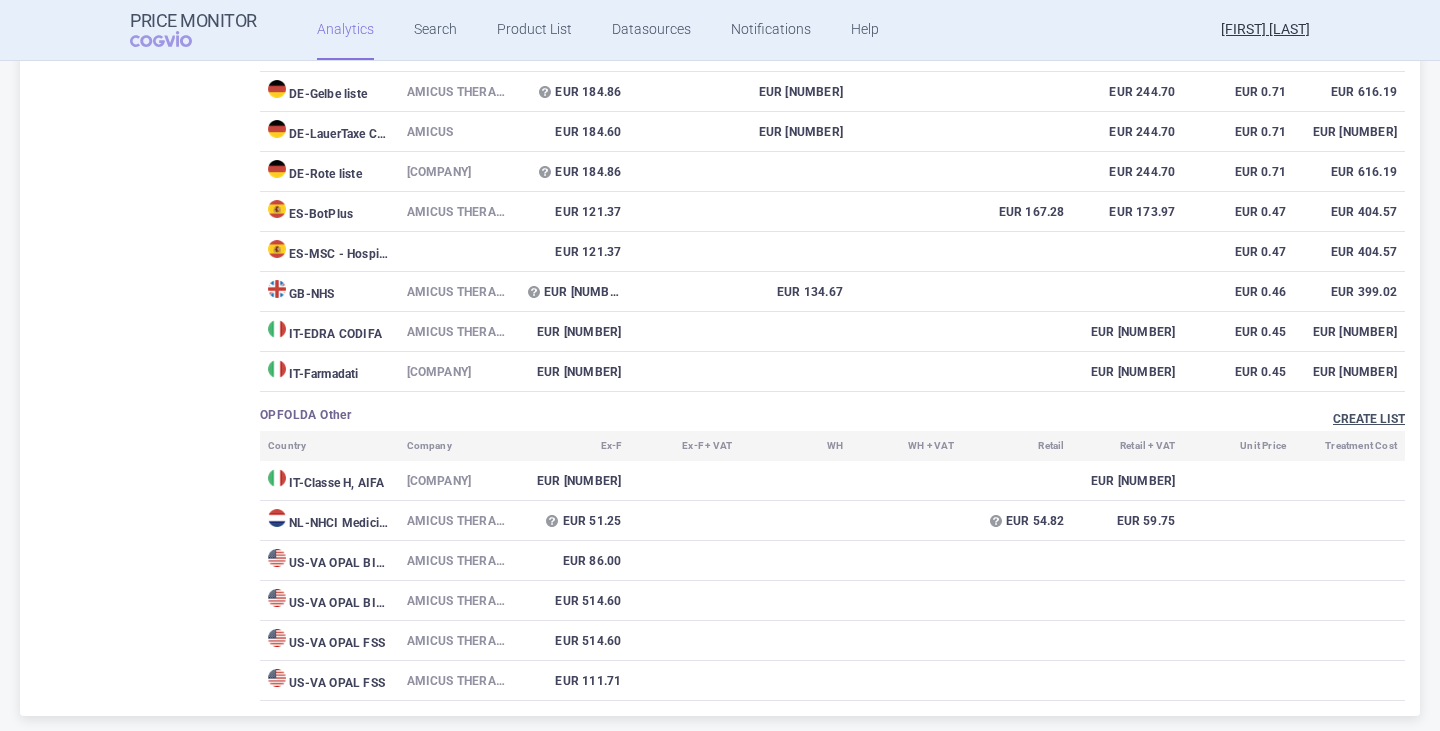 click on "Create list" at bounding box center (1369, 419) 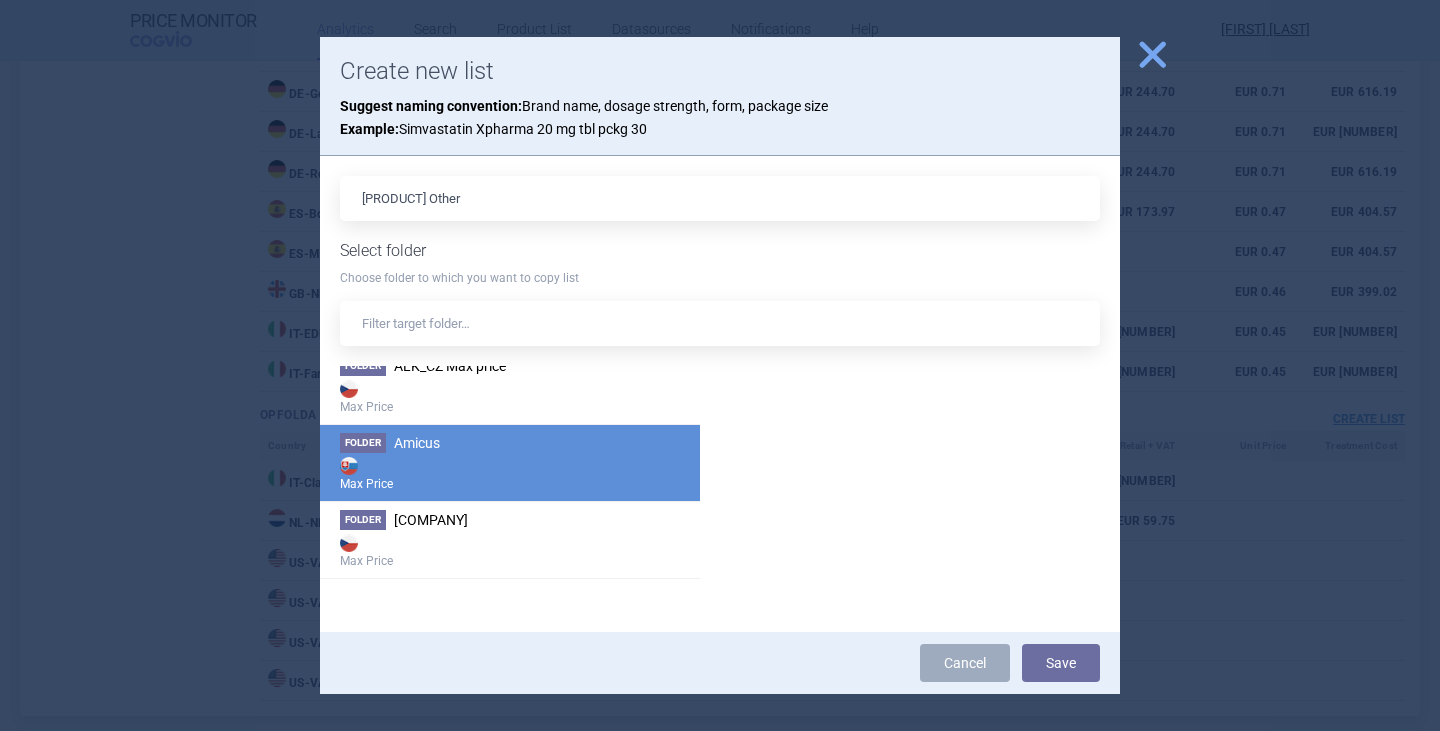 scroll, scrollTop: 200, scrollLeft: 0, axis: vertical 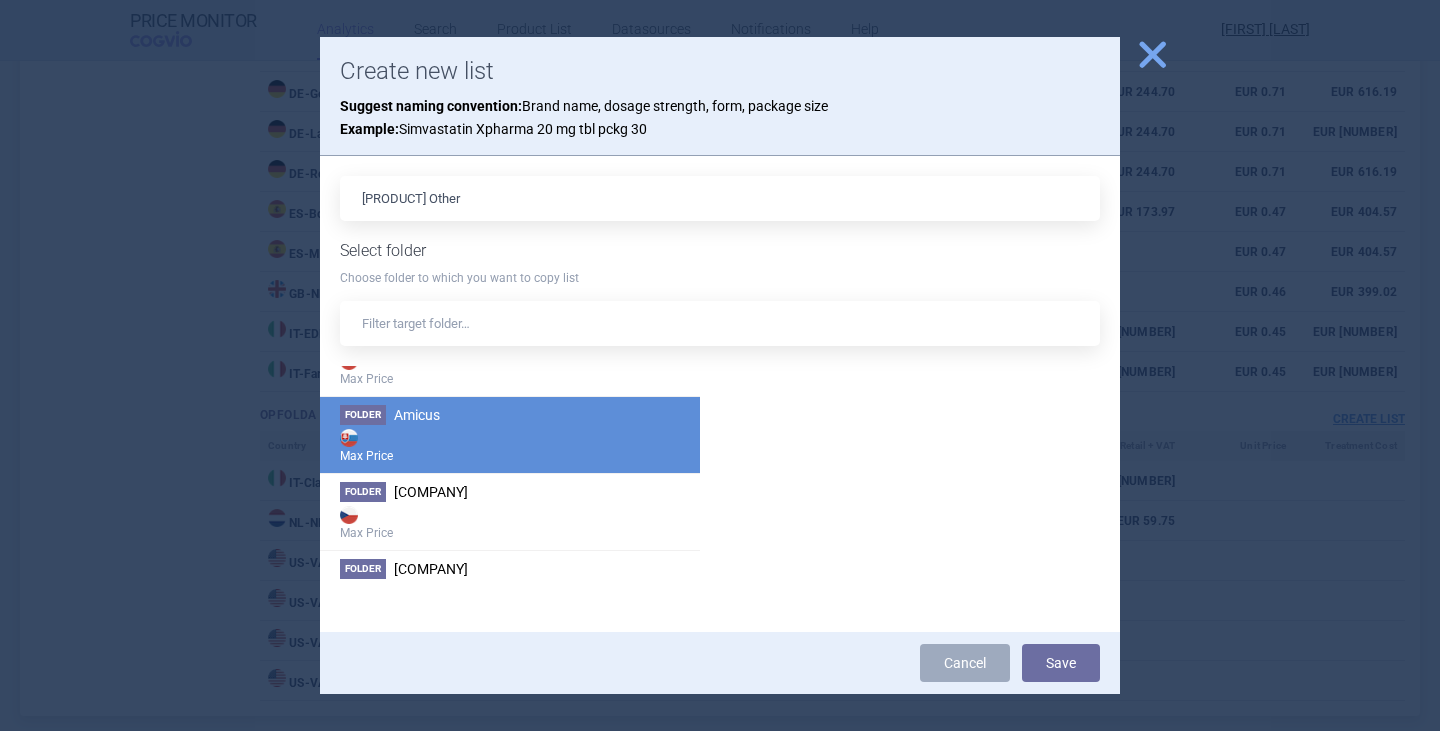 click on "Max Price" at bounding box center [510, 445] 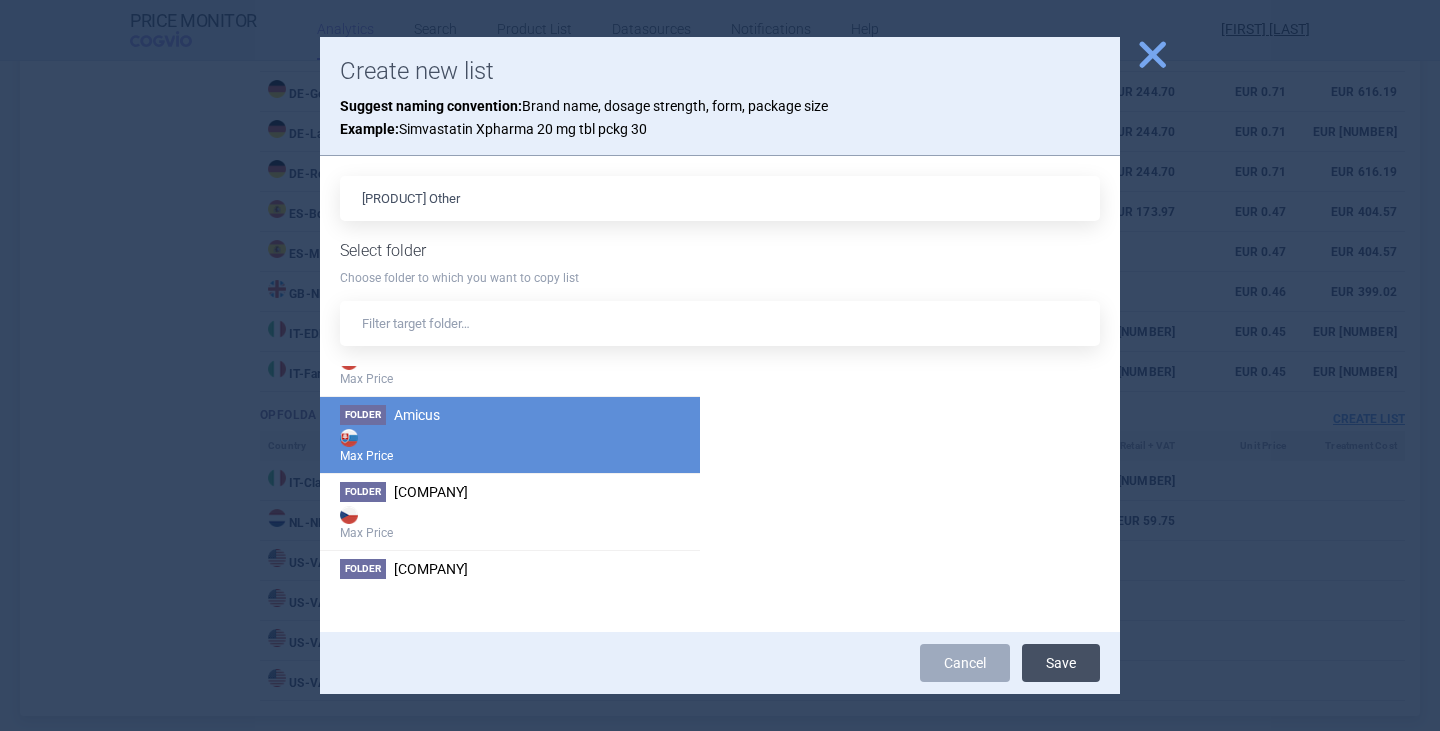 click on "Save" at bounding box center [1061, 663] 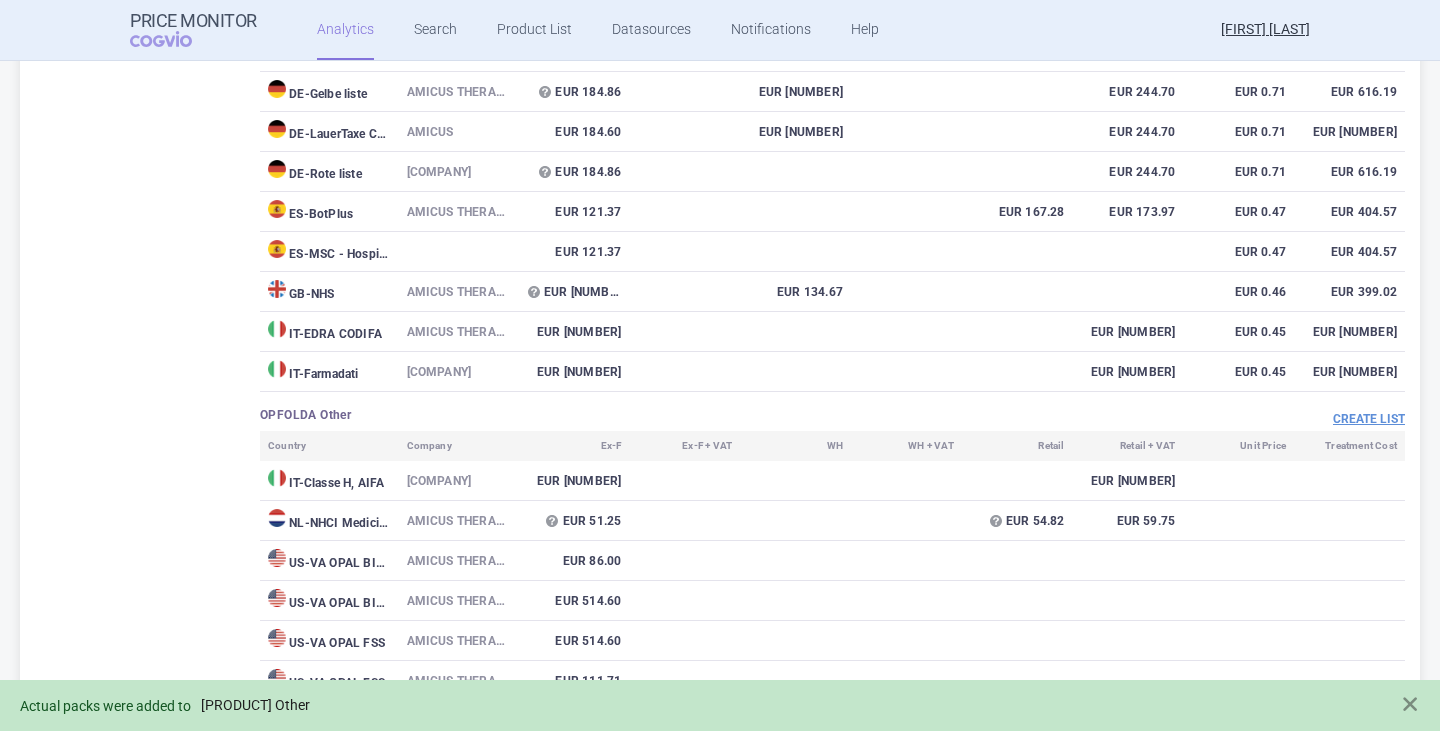 click on "[PRODUCT] Other" at bounding box center (255, 705) 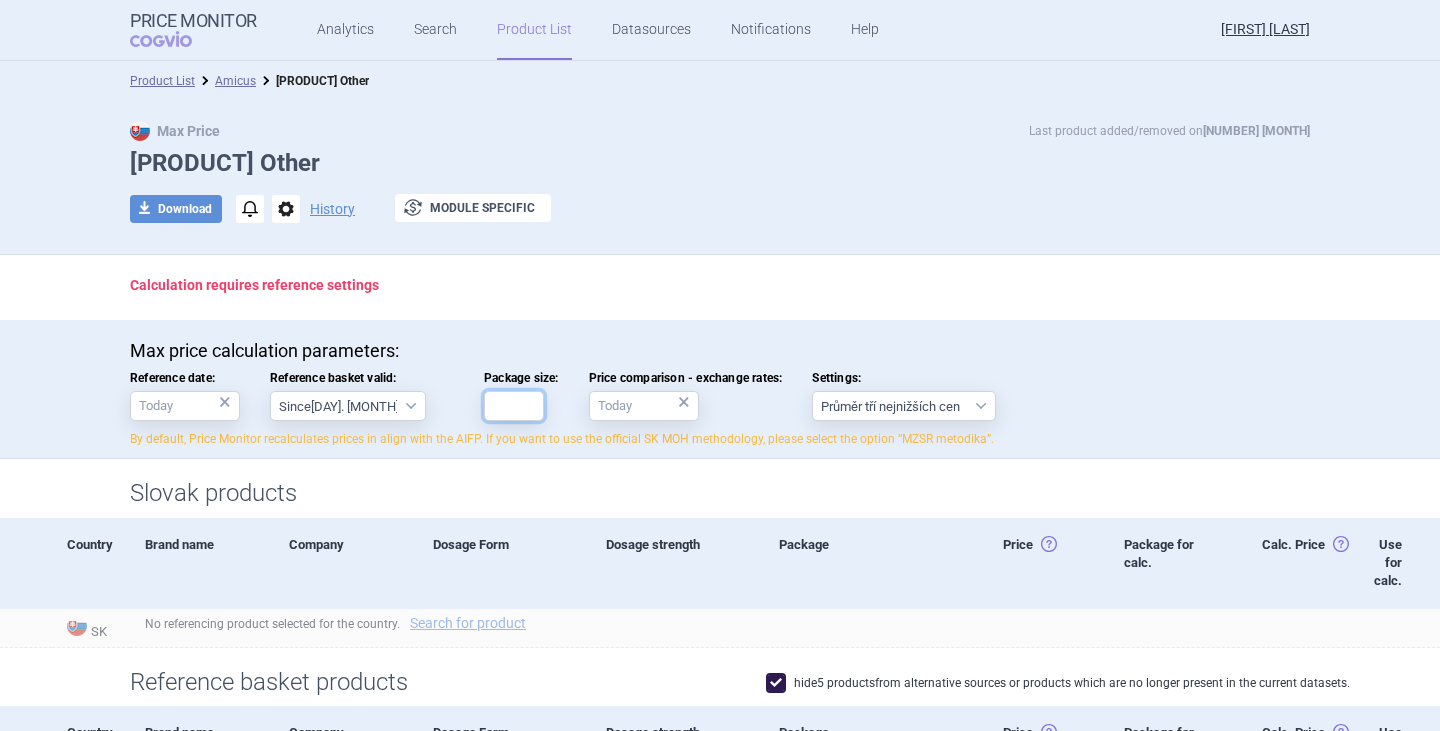 click on "Package size:" at bounding box center (514, 406) 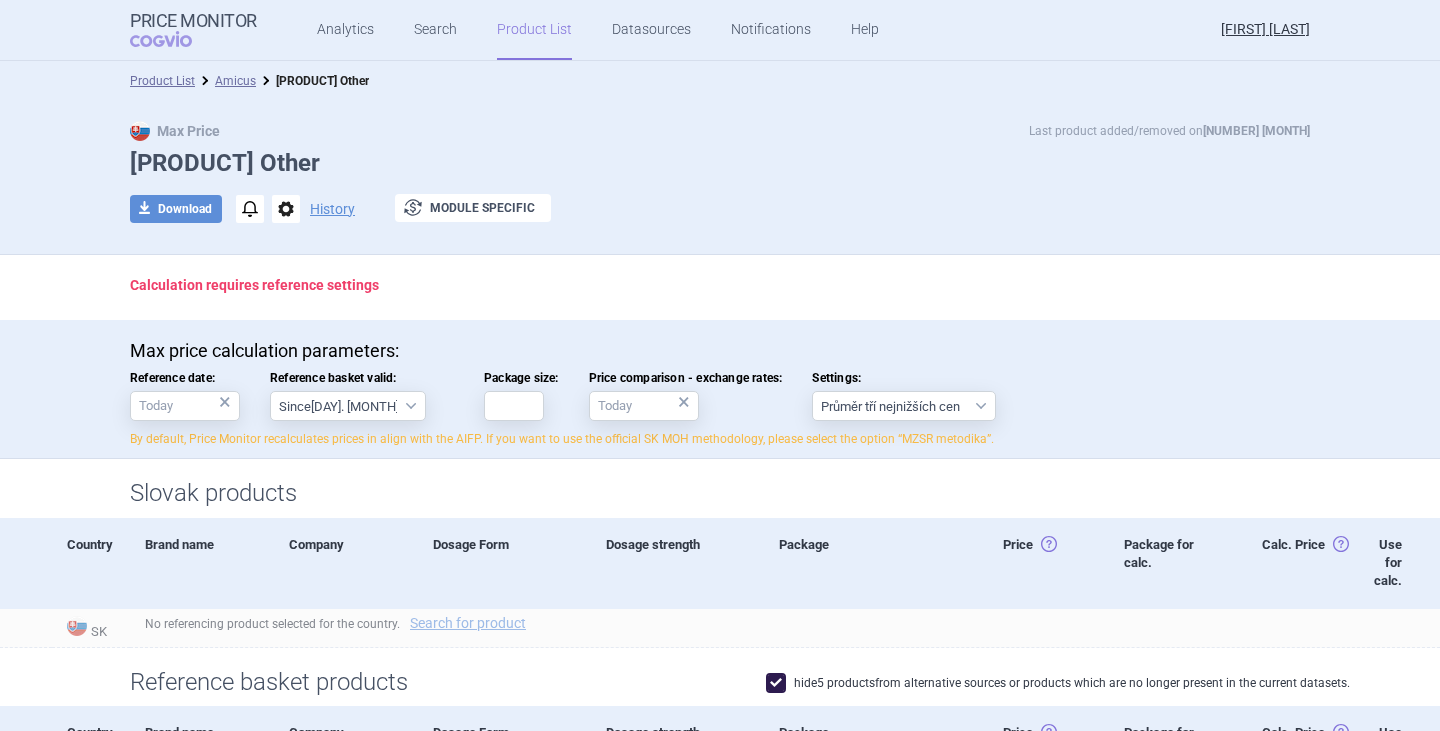 click on "Calculation requires reference settings" at bounding box center (720, 287) 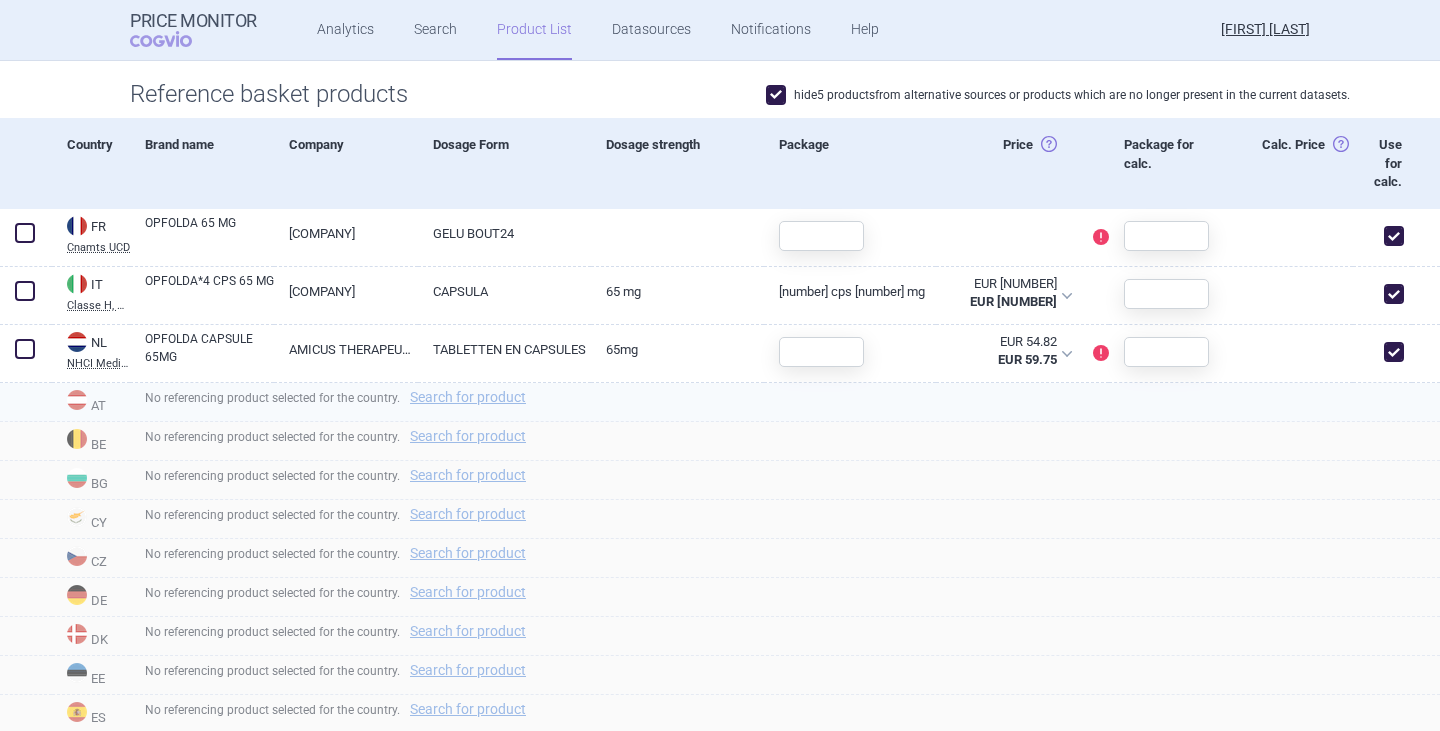 scroll, scrollTop: 600, scrollLeft: 0, axis: vertical 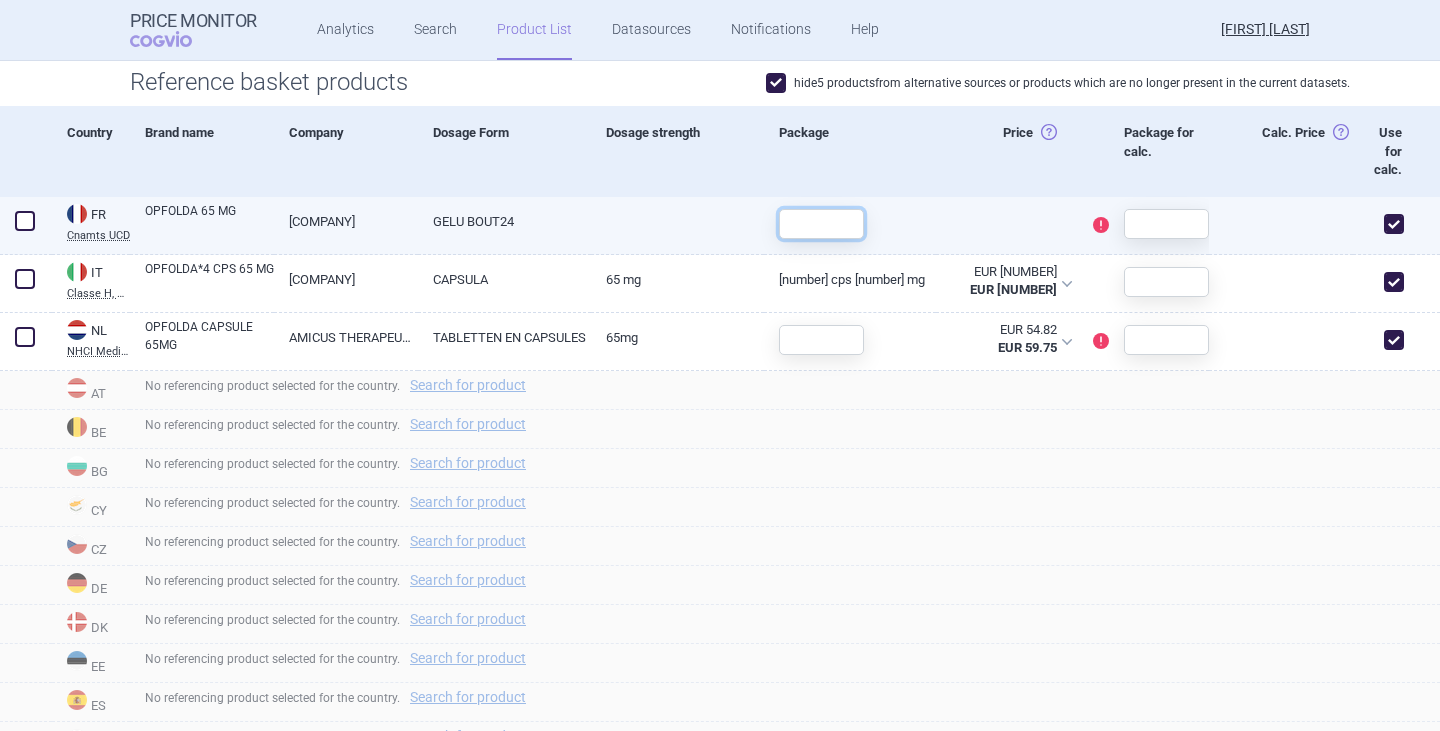 click at bounding box center [821, 224] 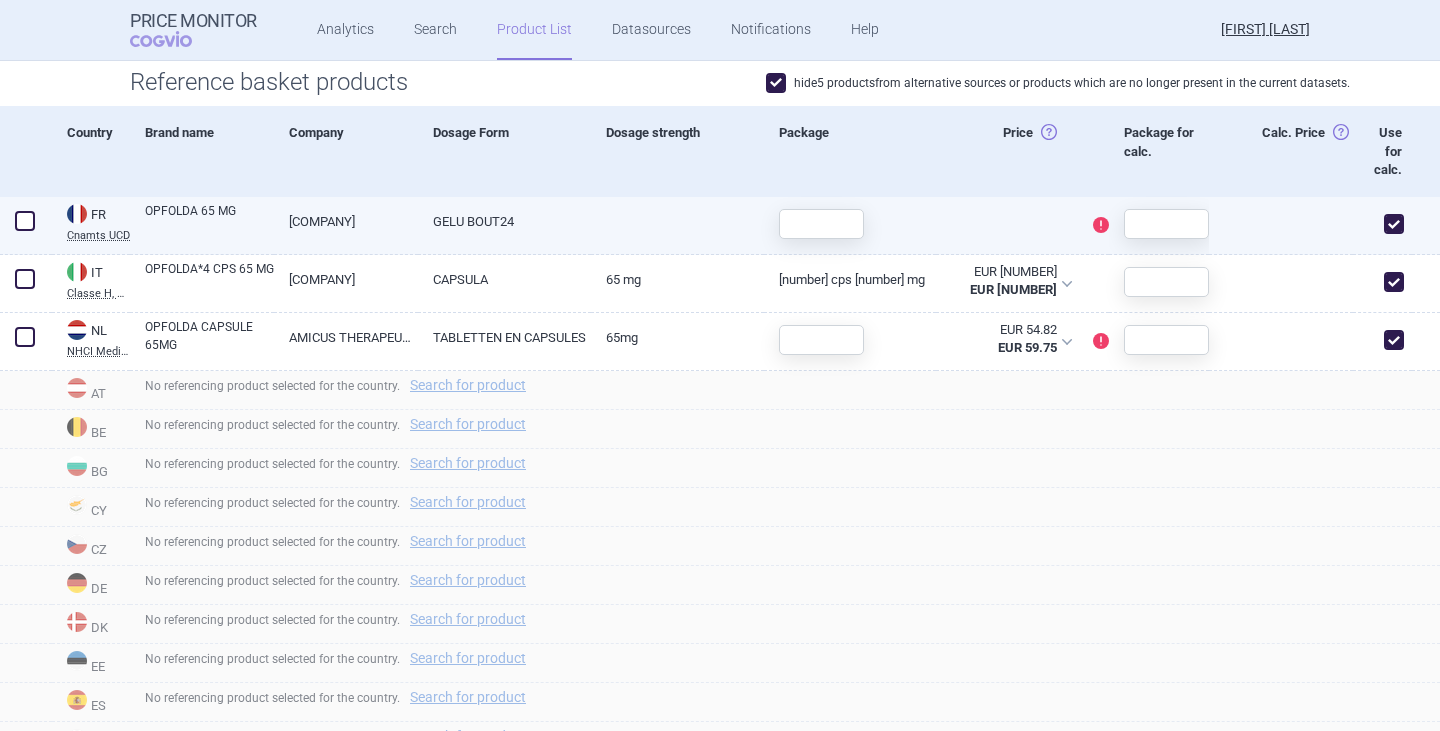 click on "OPFOLDA 65 MG" at bounding box center [209, 220] 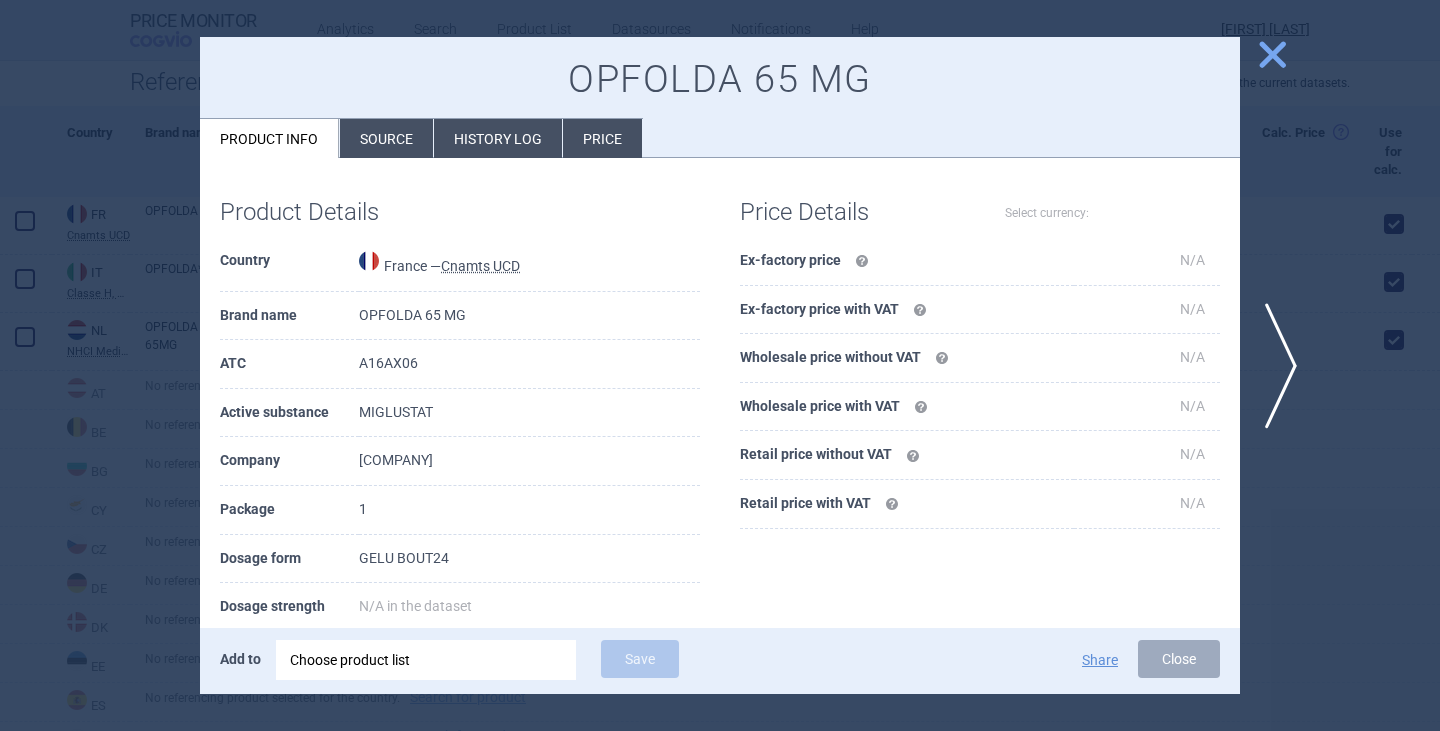 select on "EUR" 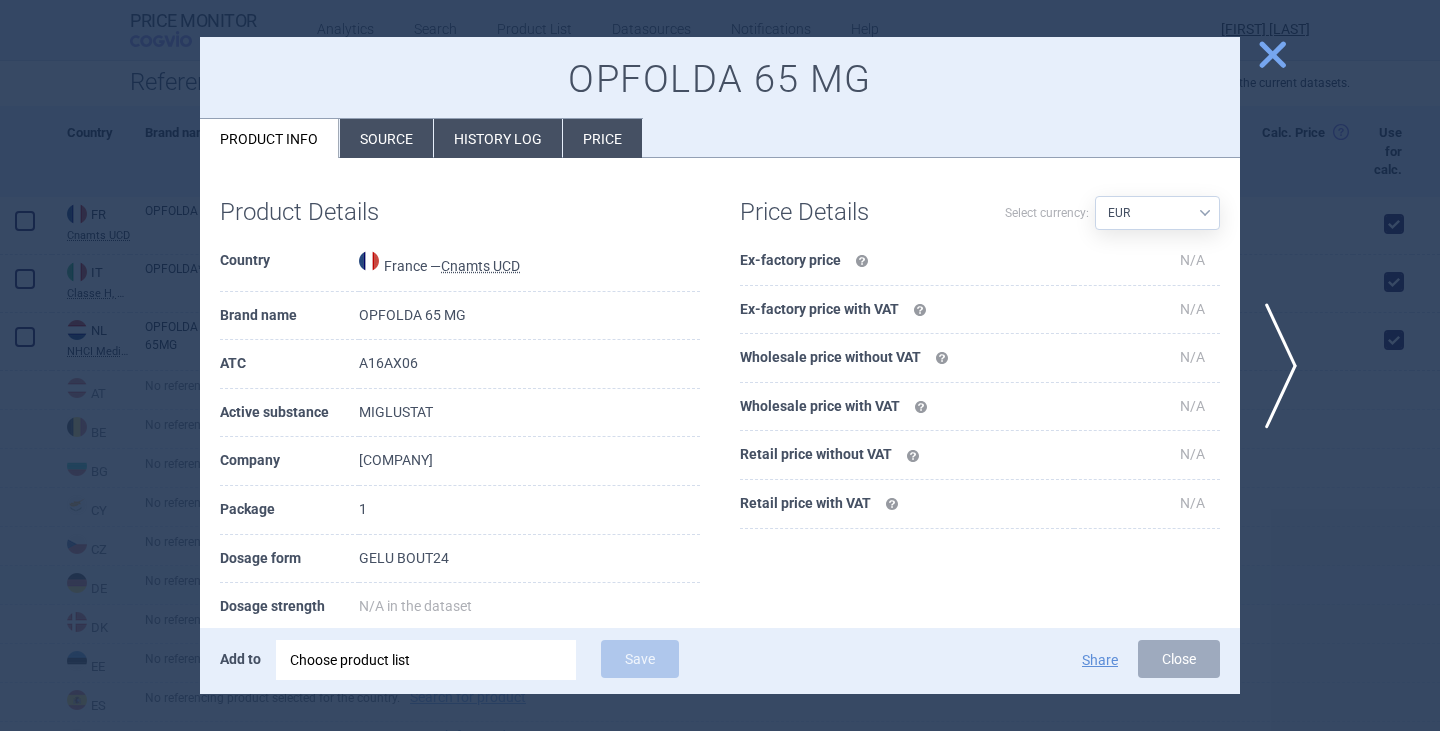 drag, startPoint x: 1170, startPoint y: 664, endPoint x: 1103, endPoint y: 601, distance: 91.967384 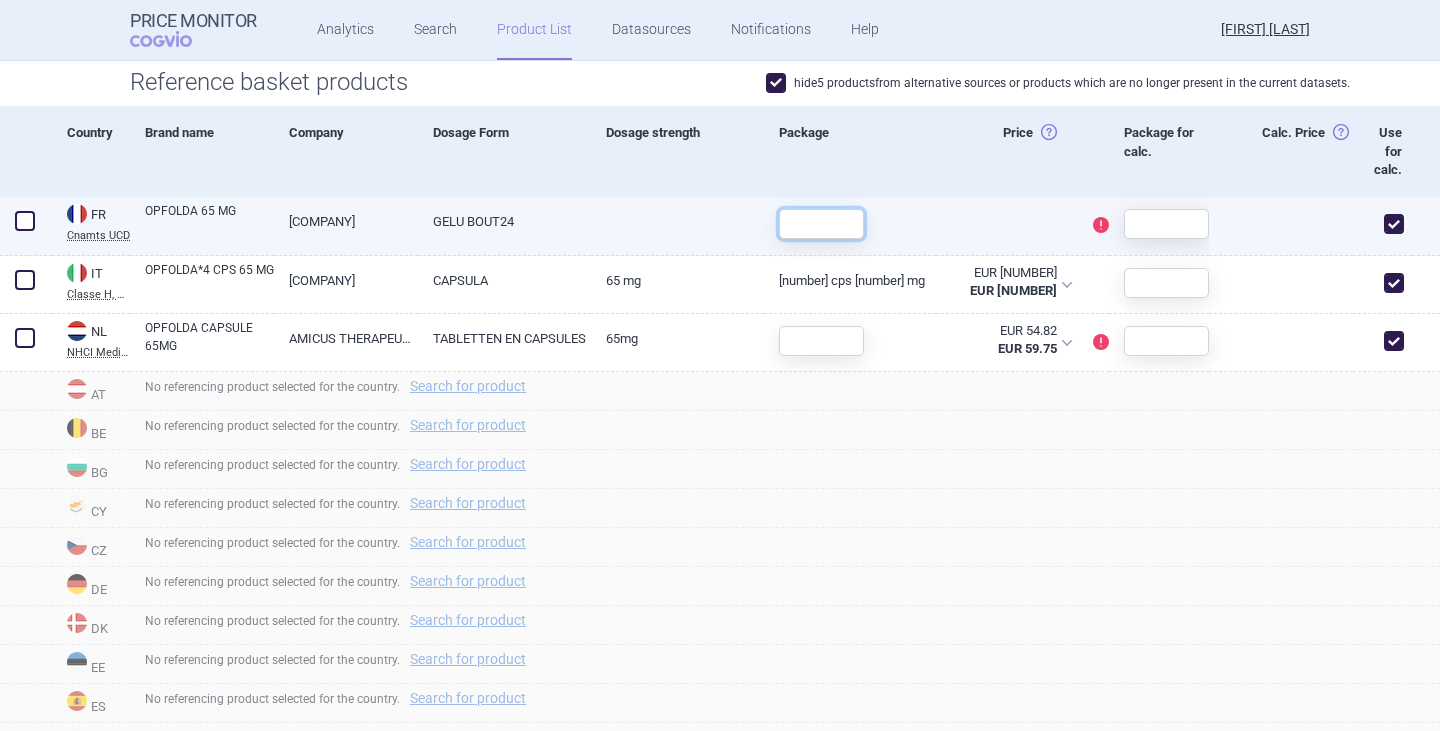 click at bounding box center [821, 224] 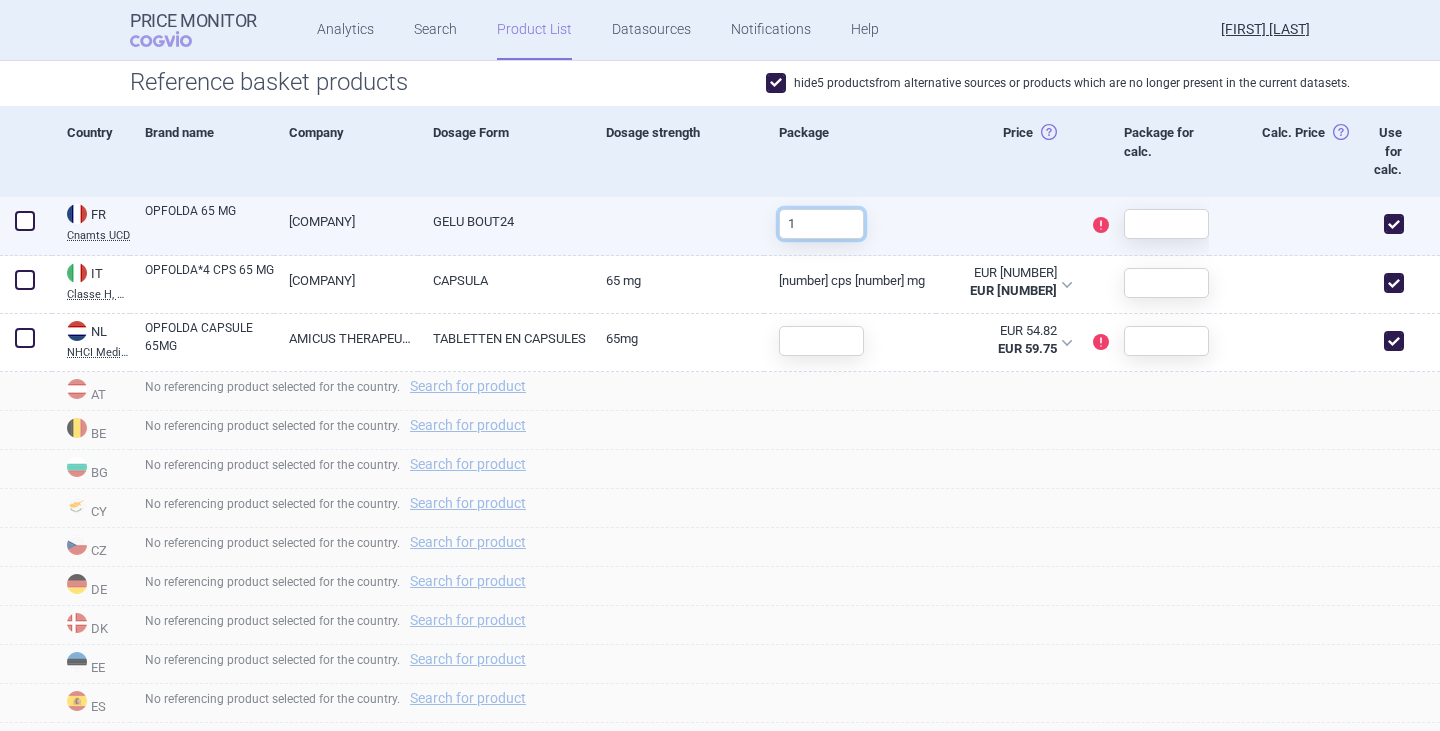 type on "1" 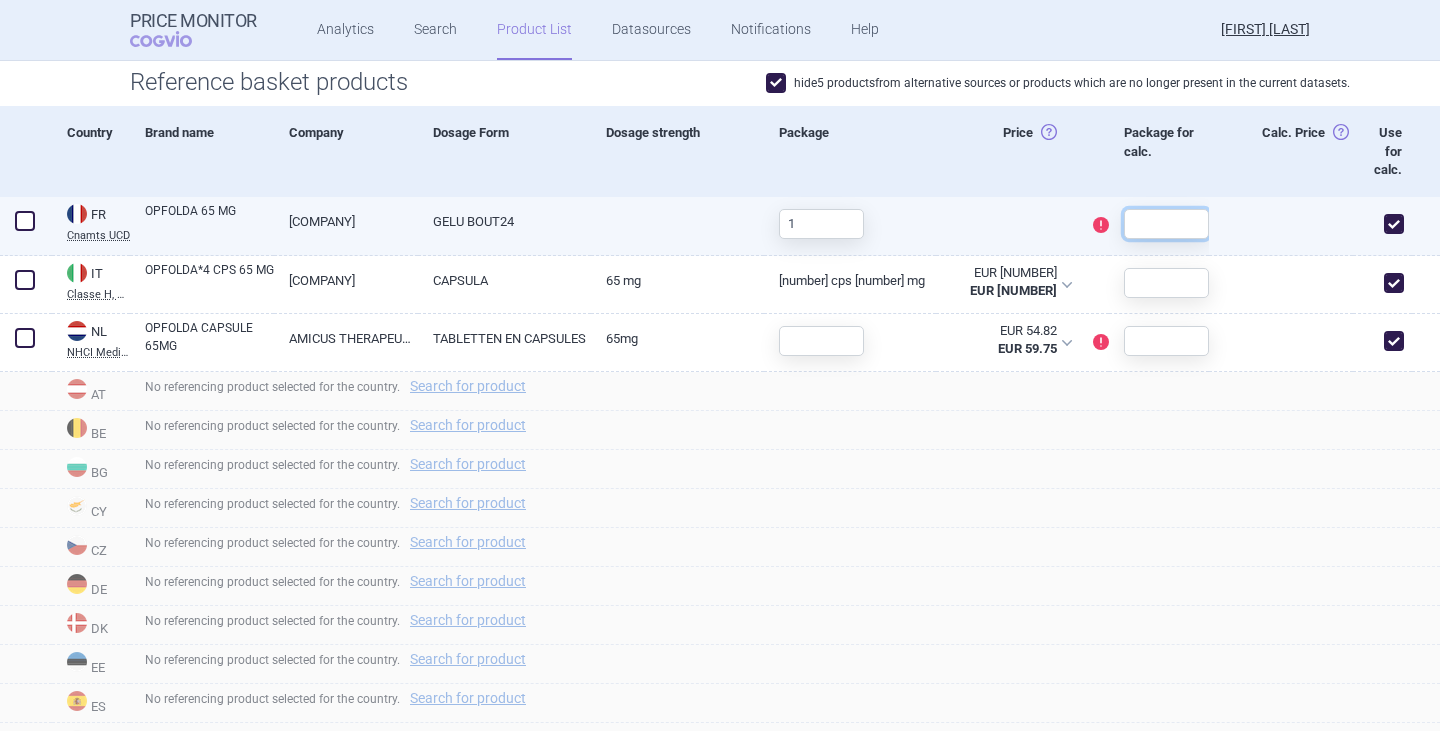 click at bounding box center (1166, 224) 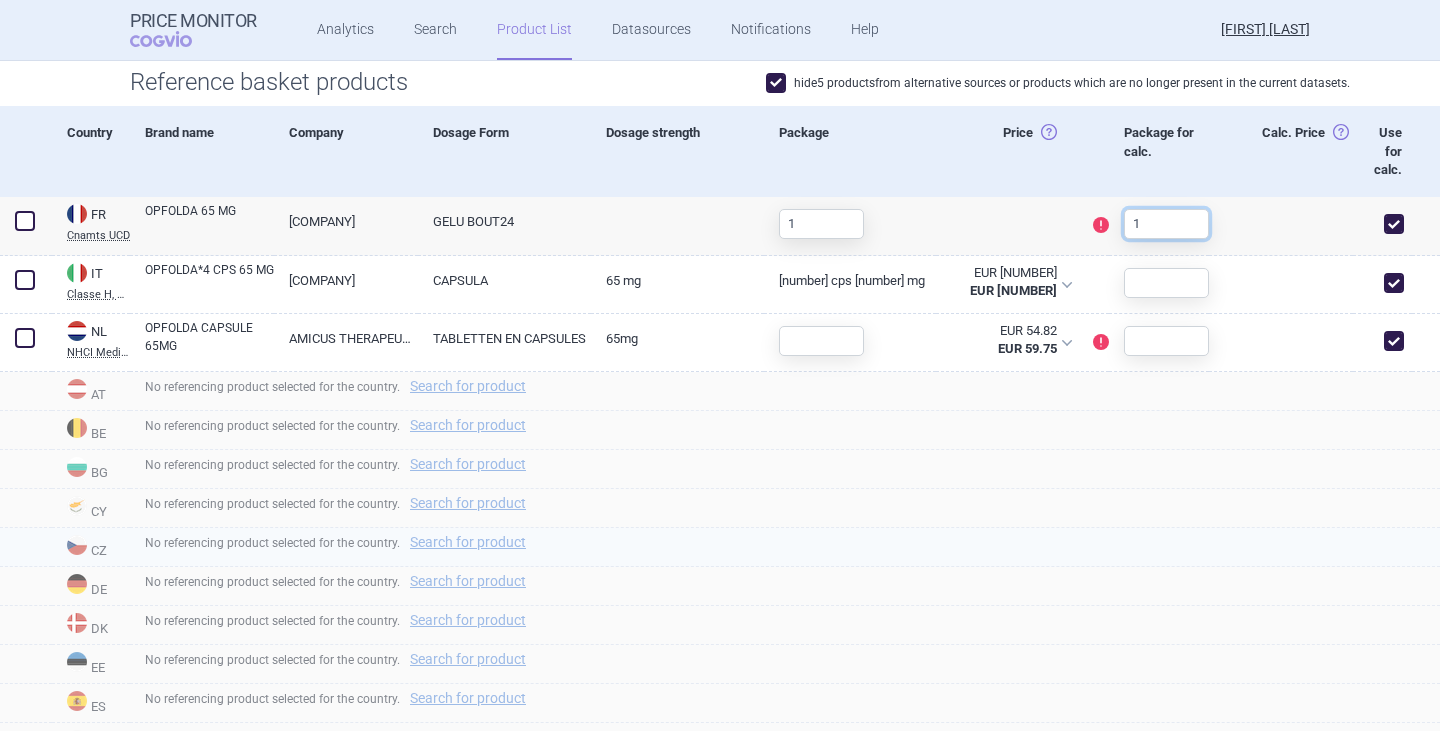type on "1" 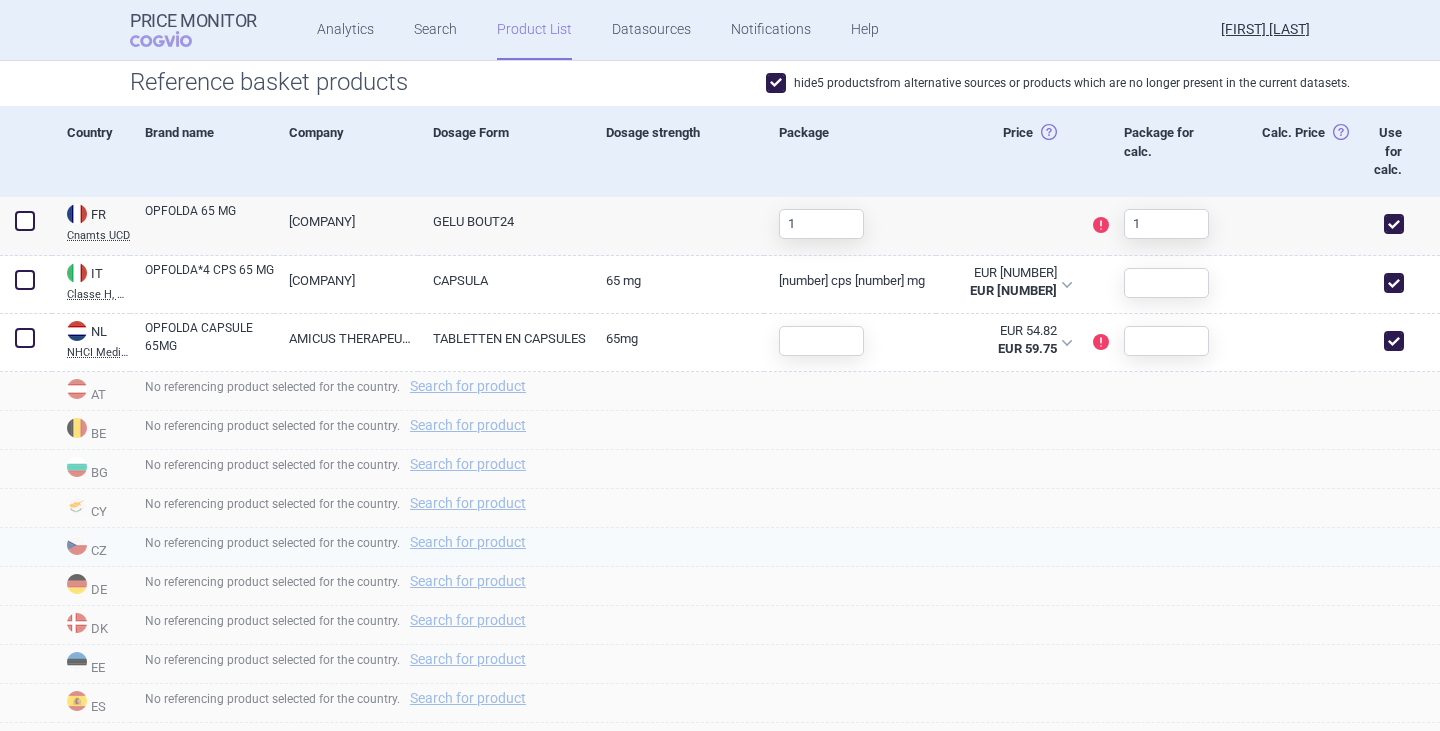 click on "No referencing product selected for the country.  Search for product" at bounding box center (785, 547) 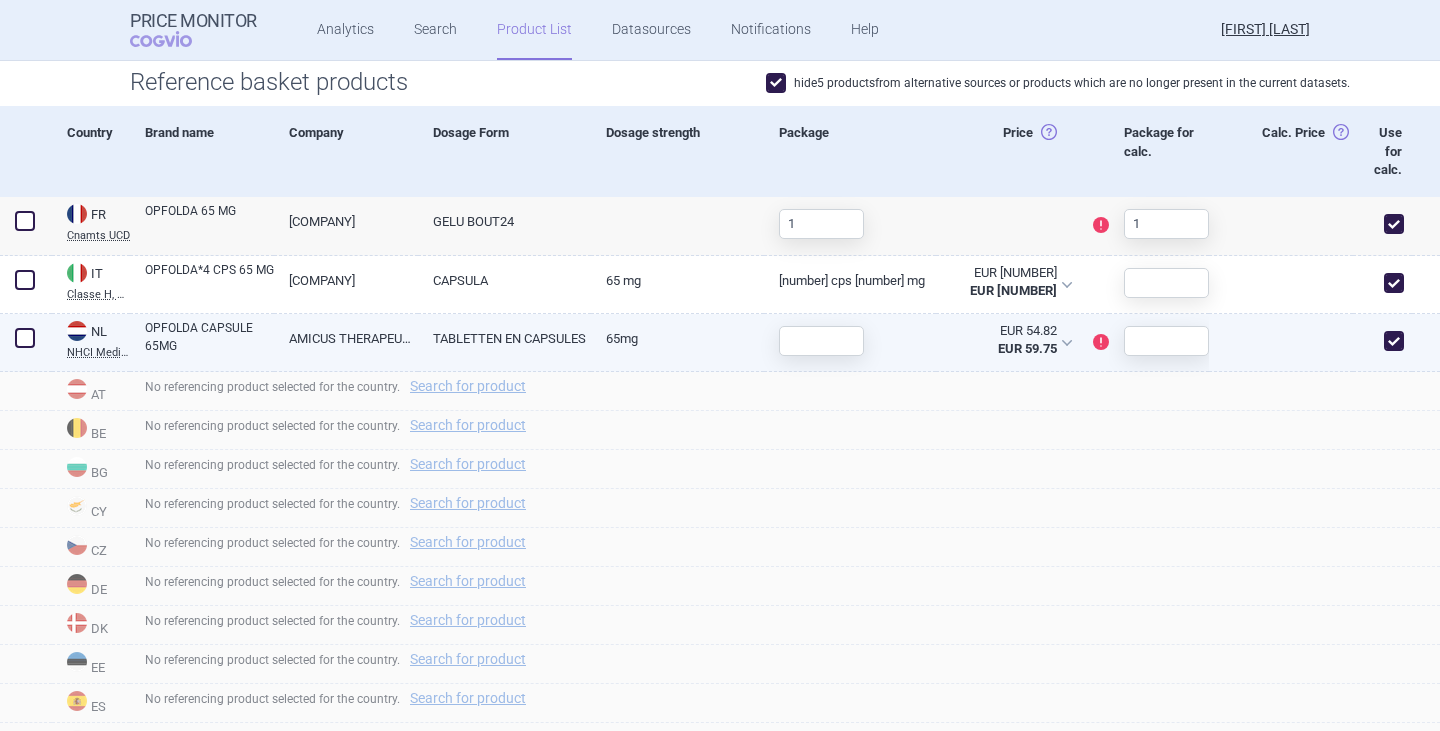 click on "OPFOLDA CAPSULE 65MG" at bounding box center (209, 337) 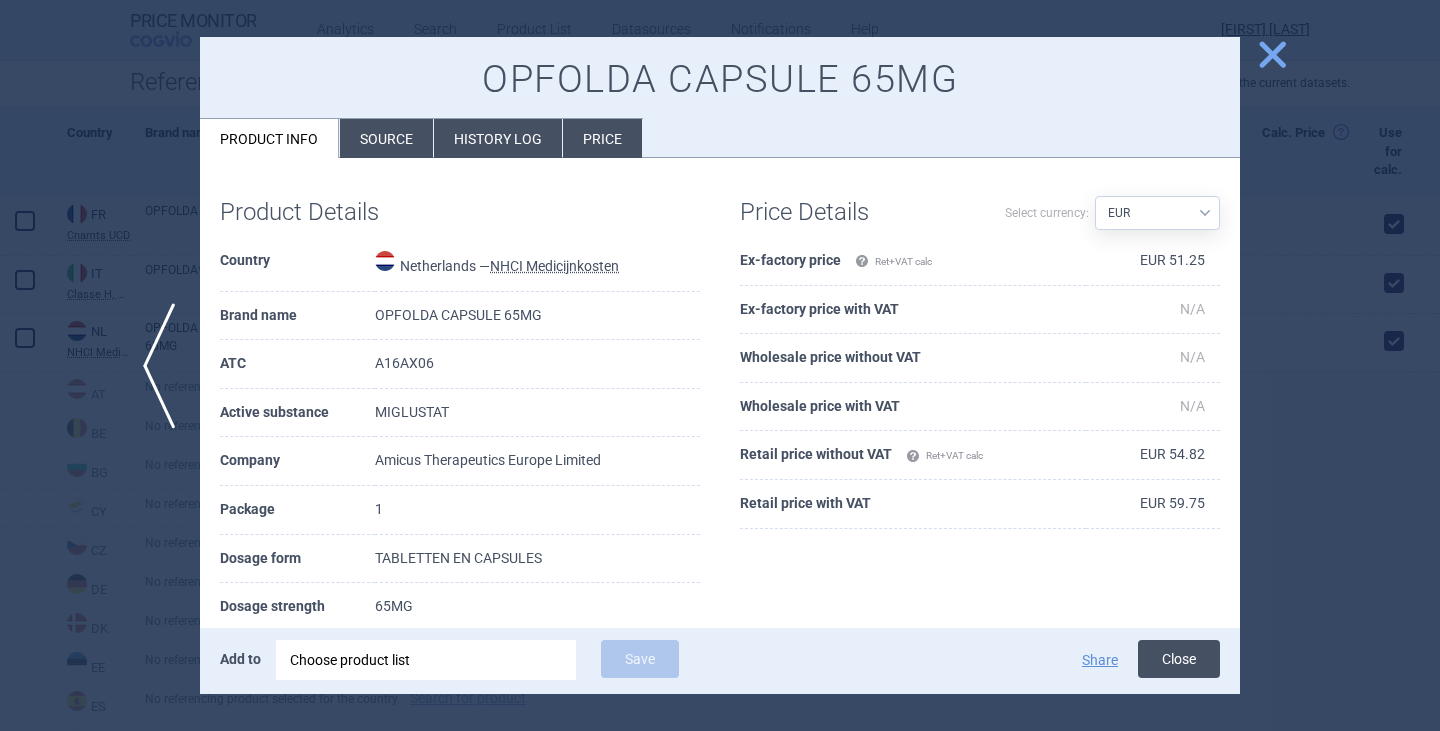 click on "Close" at bounding box center [1179, 659] 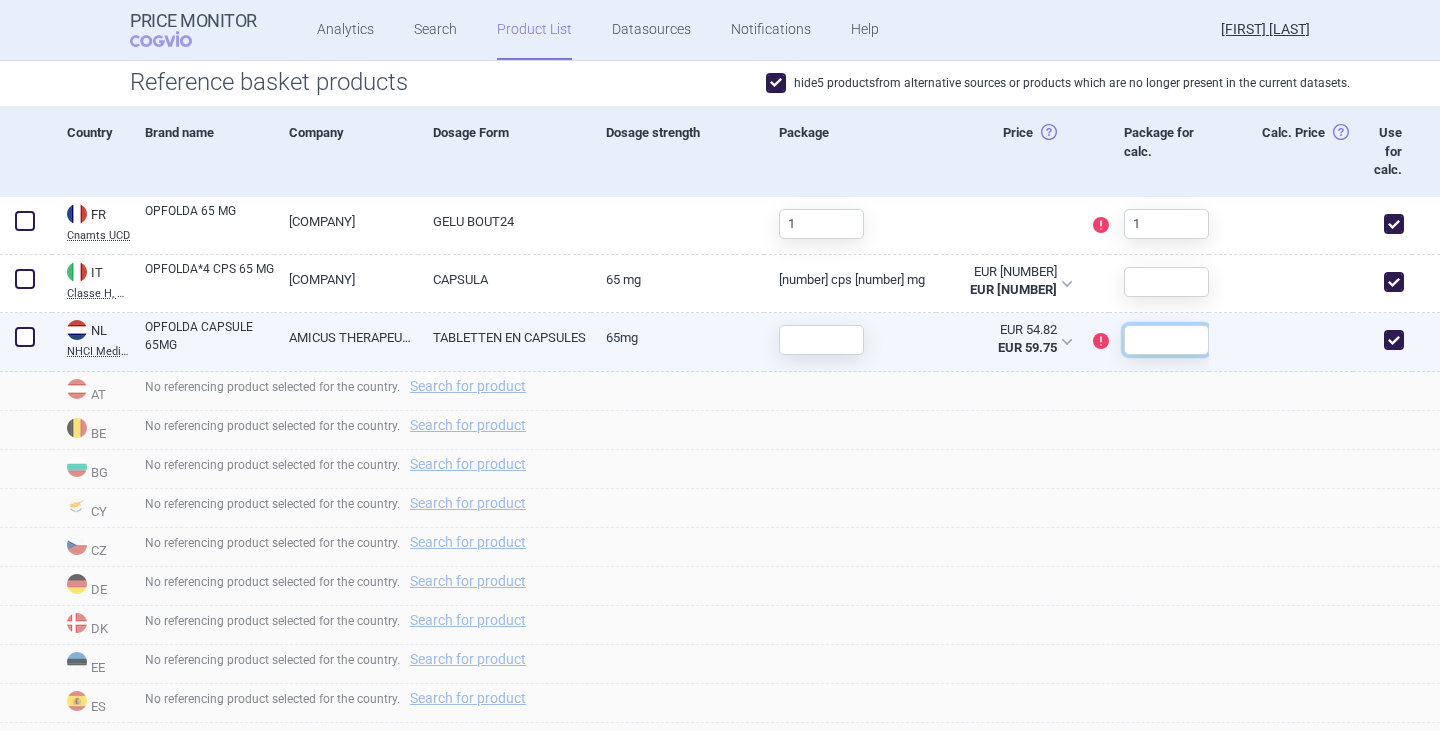 click at bounding box center [1166, 340] 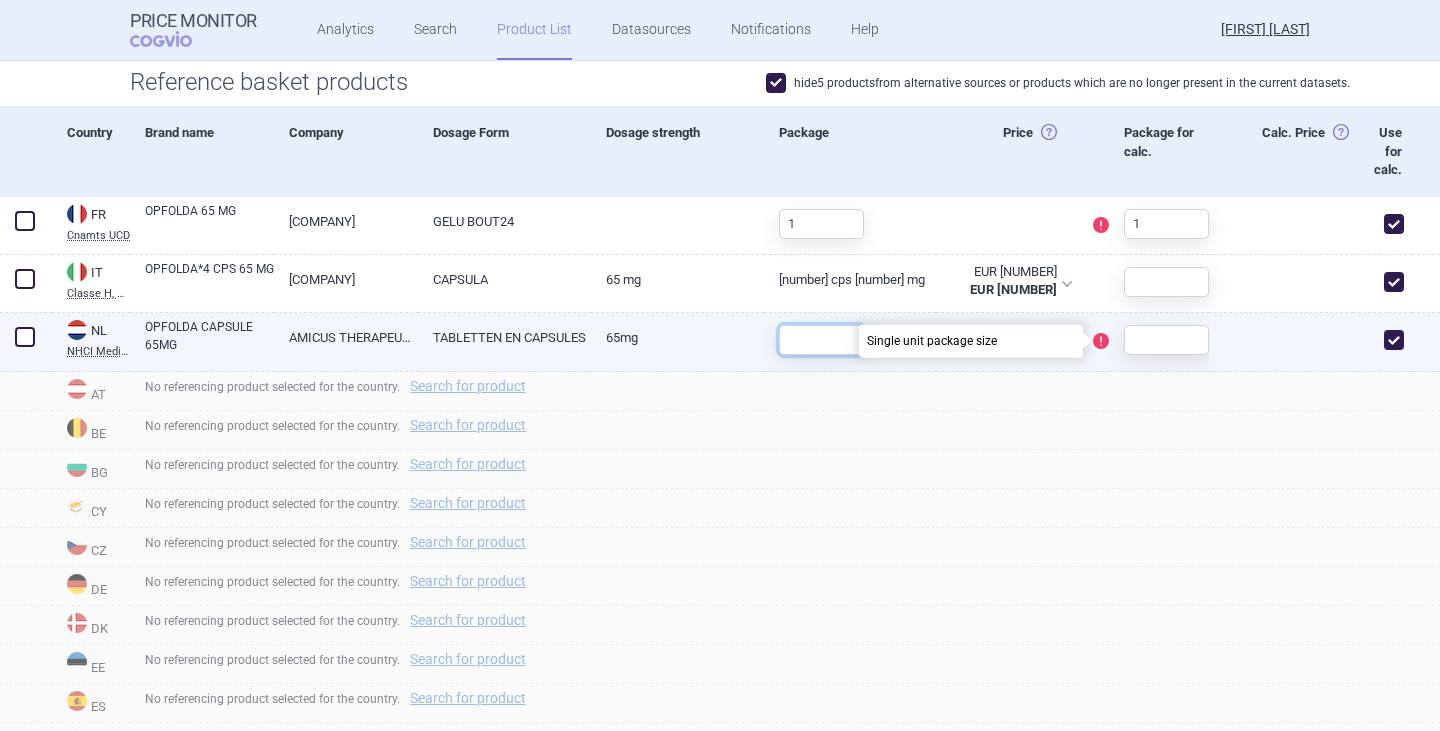 click at bounding box center (821, 340) 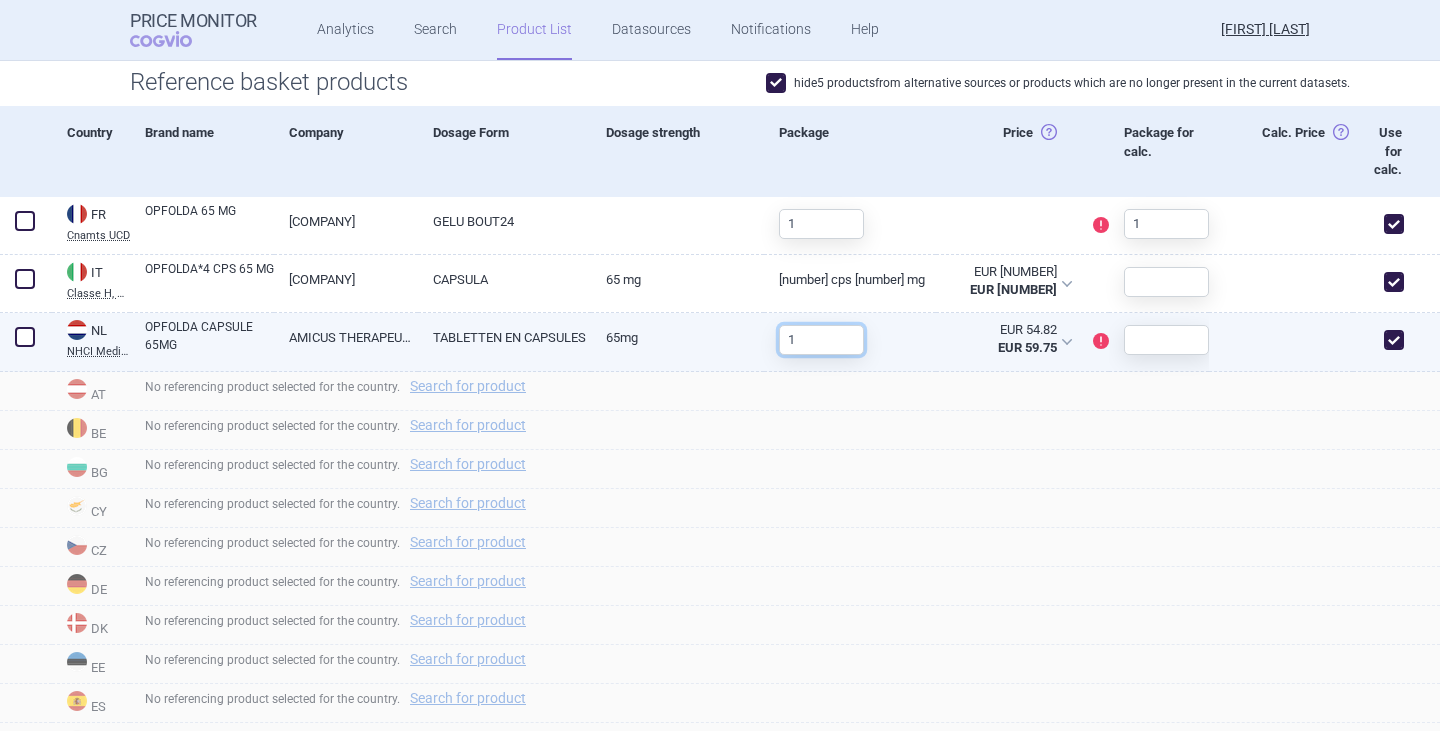 type on "1" 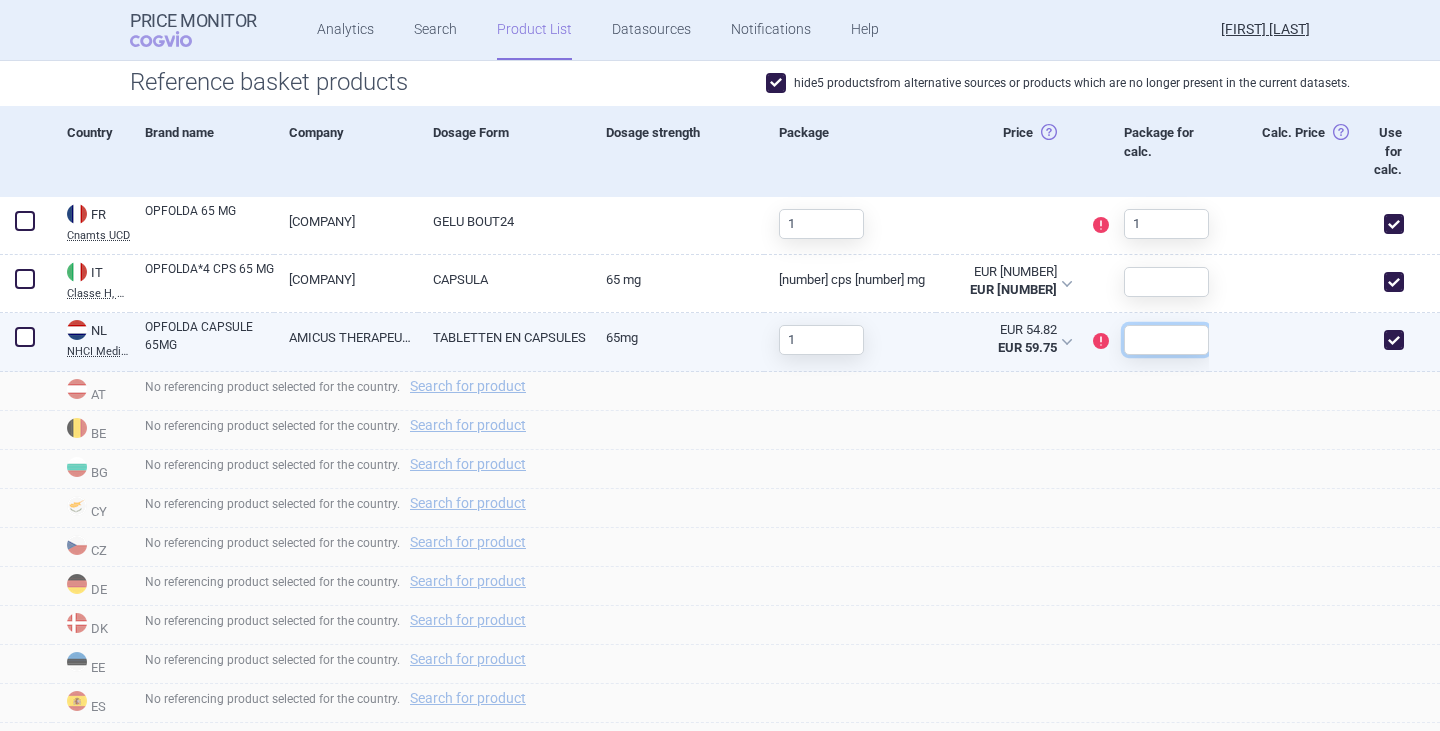 click at bounding box center (1166, 340) 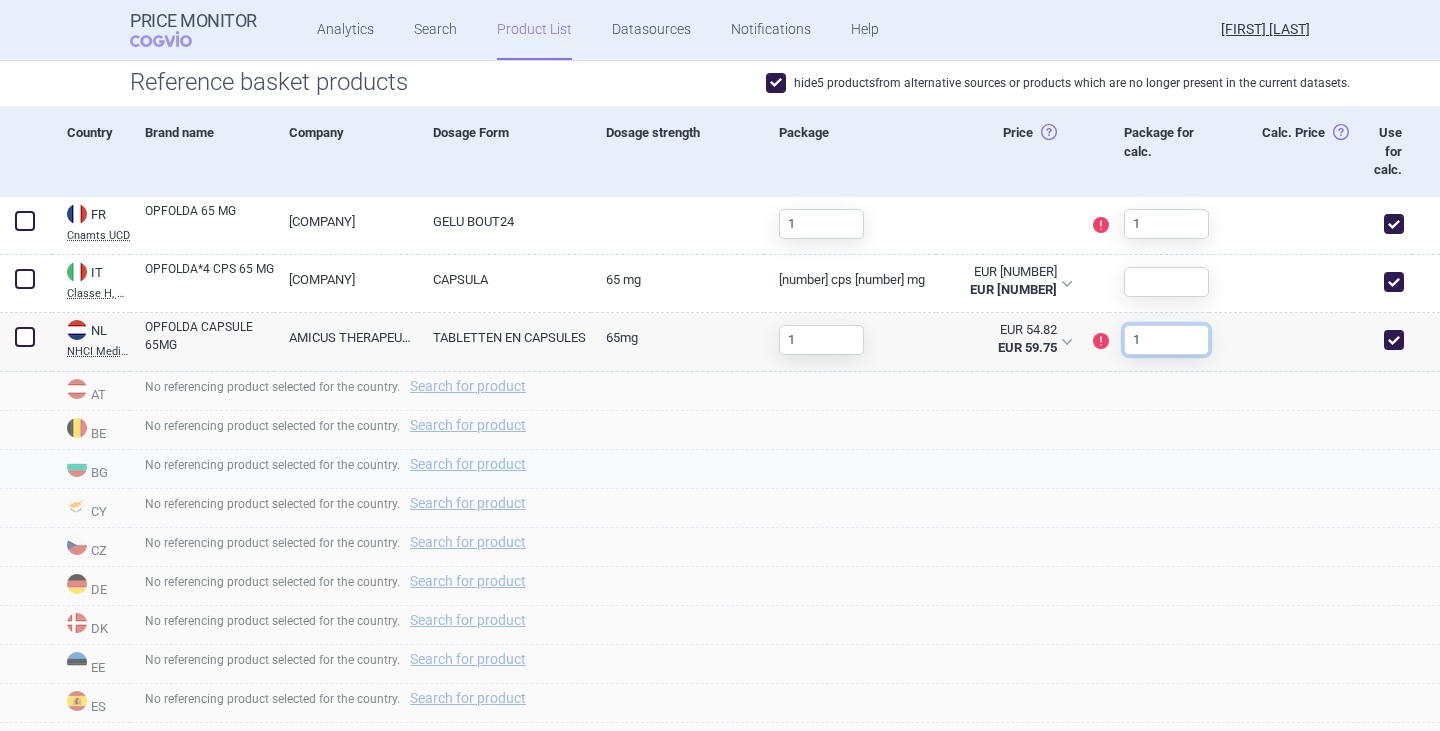 type on "1" 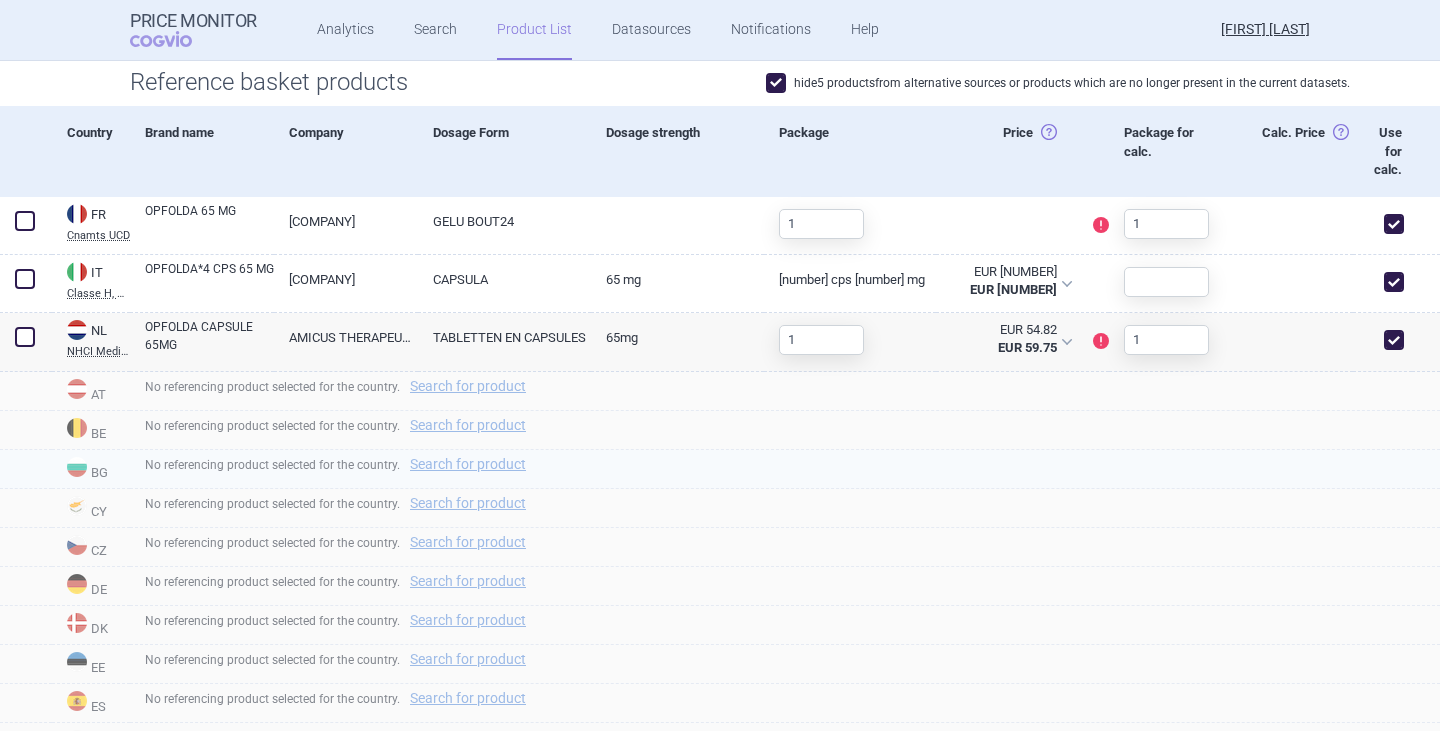 click on "No referencing product selected for the country.  Search for product" at bounding box center (785, 469) 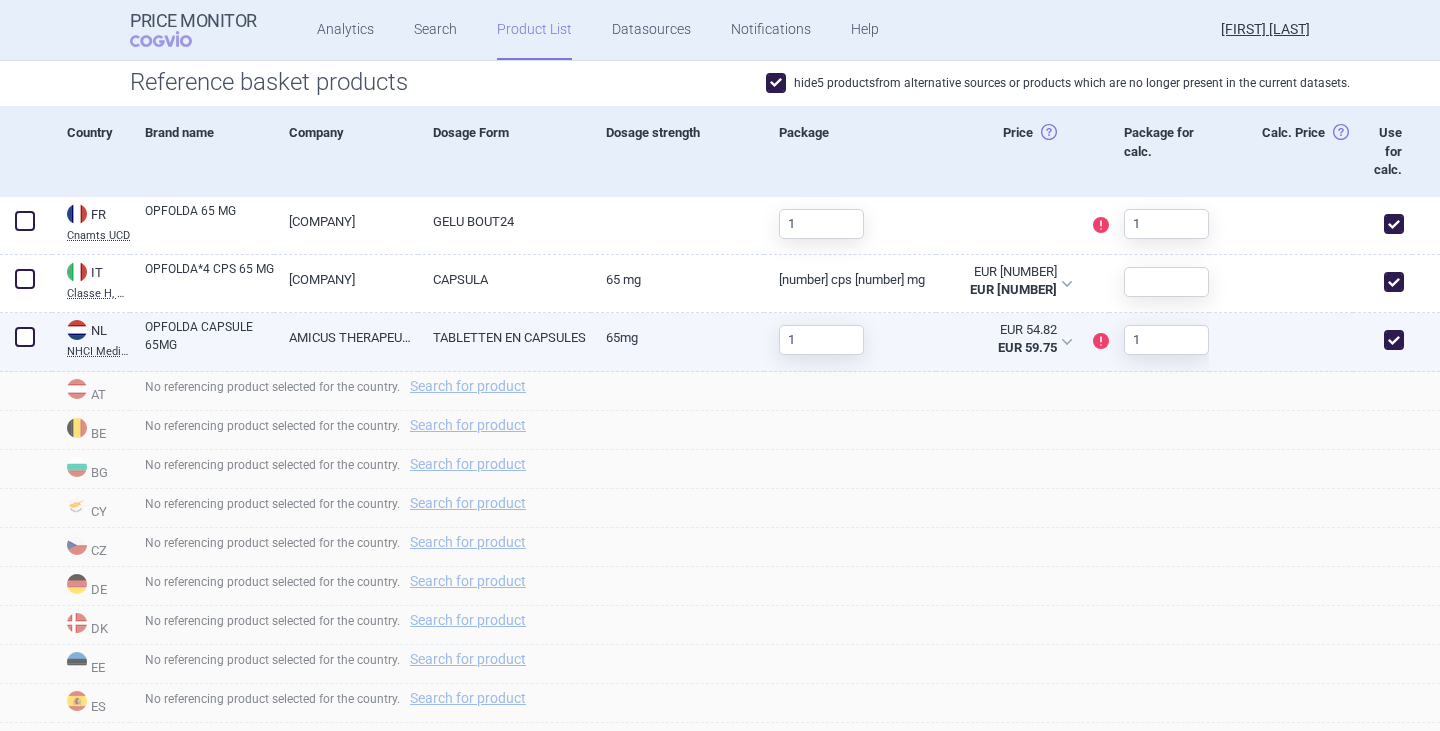 click on "OPFOLDA CAPSULE 65MG" at bounding box center [209, 336] 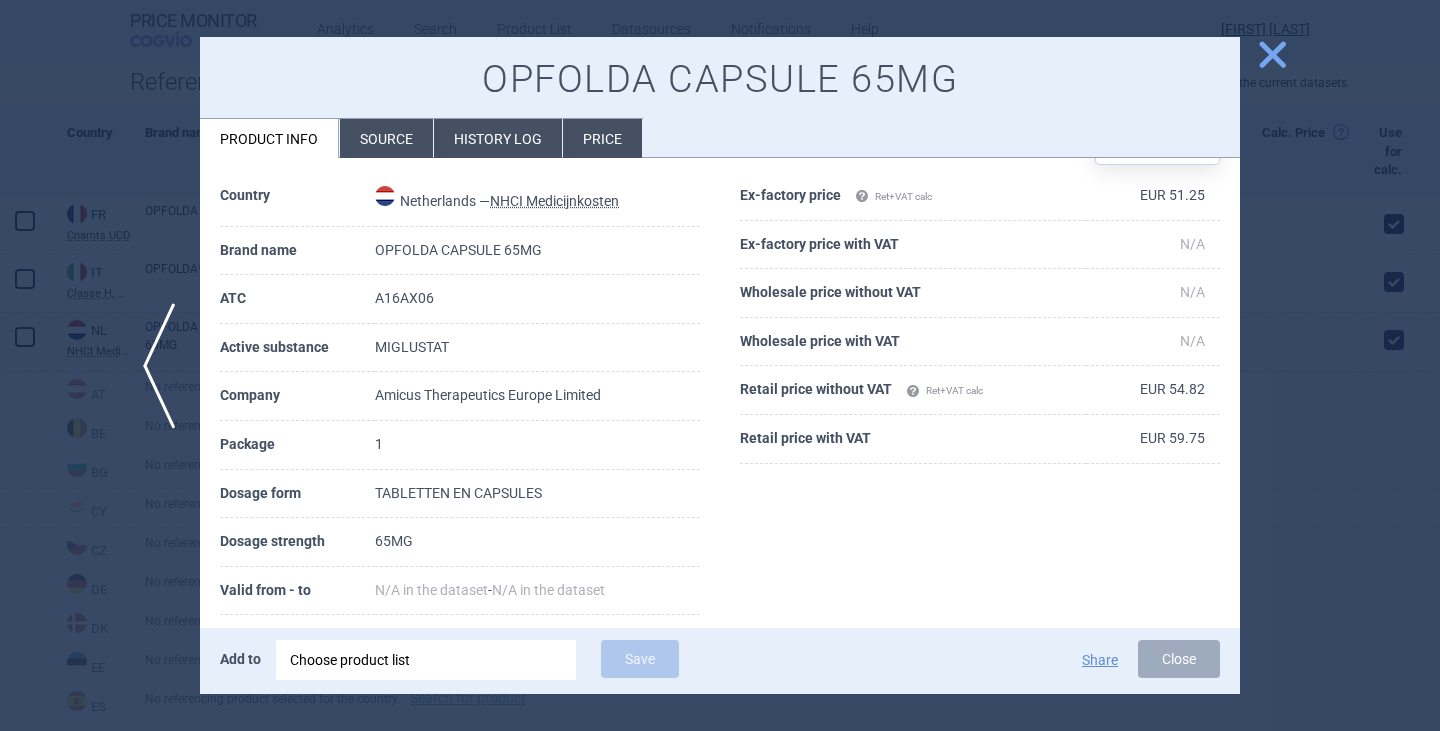 scroll, scrollTop: 100, scrollLeft: 0, axis: vertical 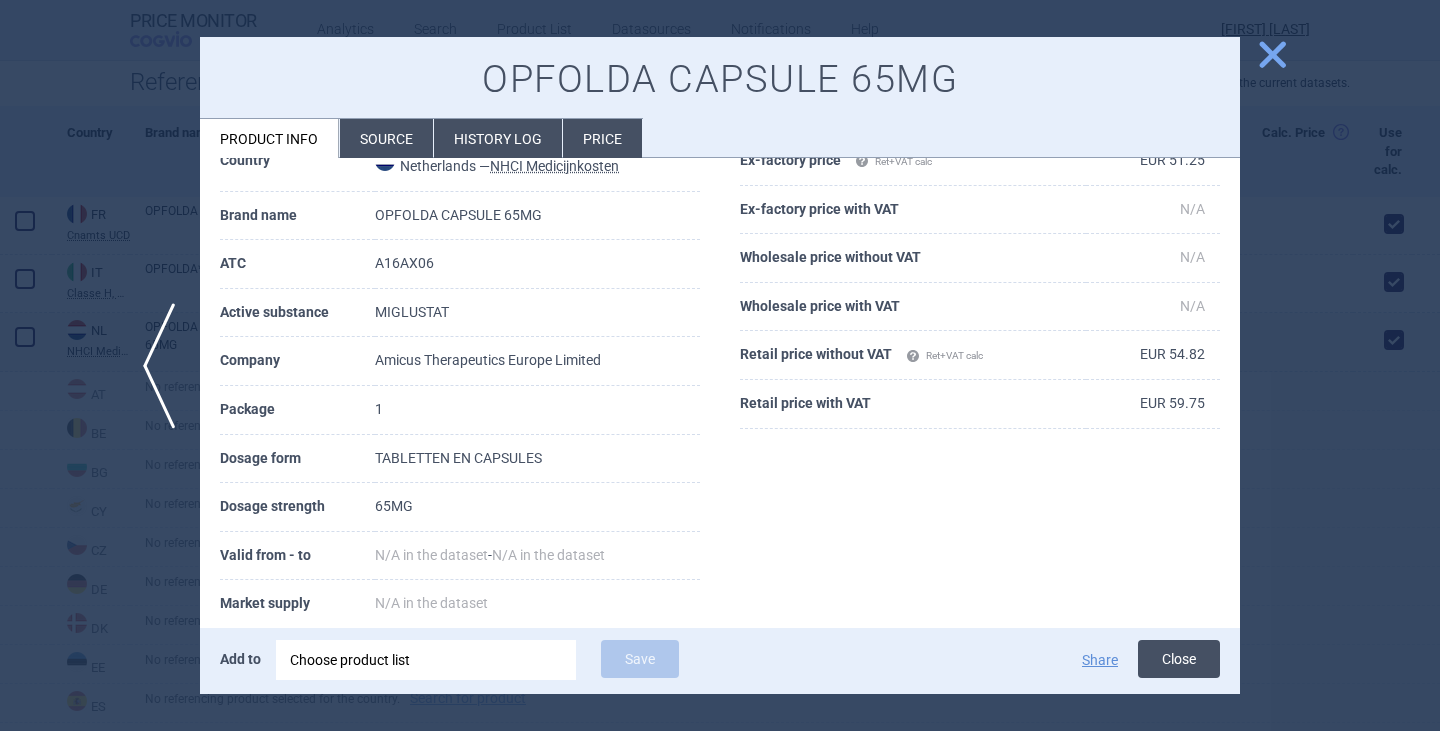 click on "Close" at bounding box center [1179, 659] 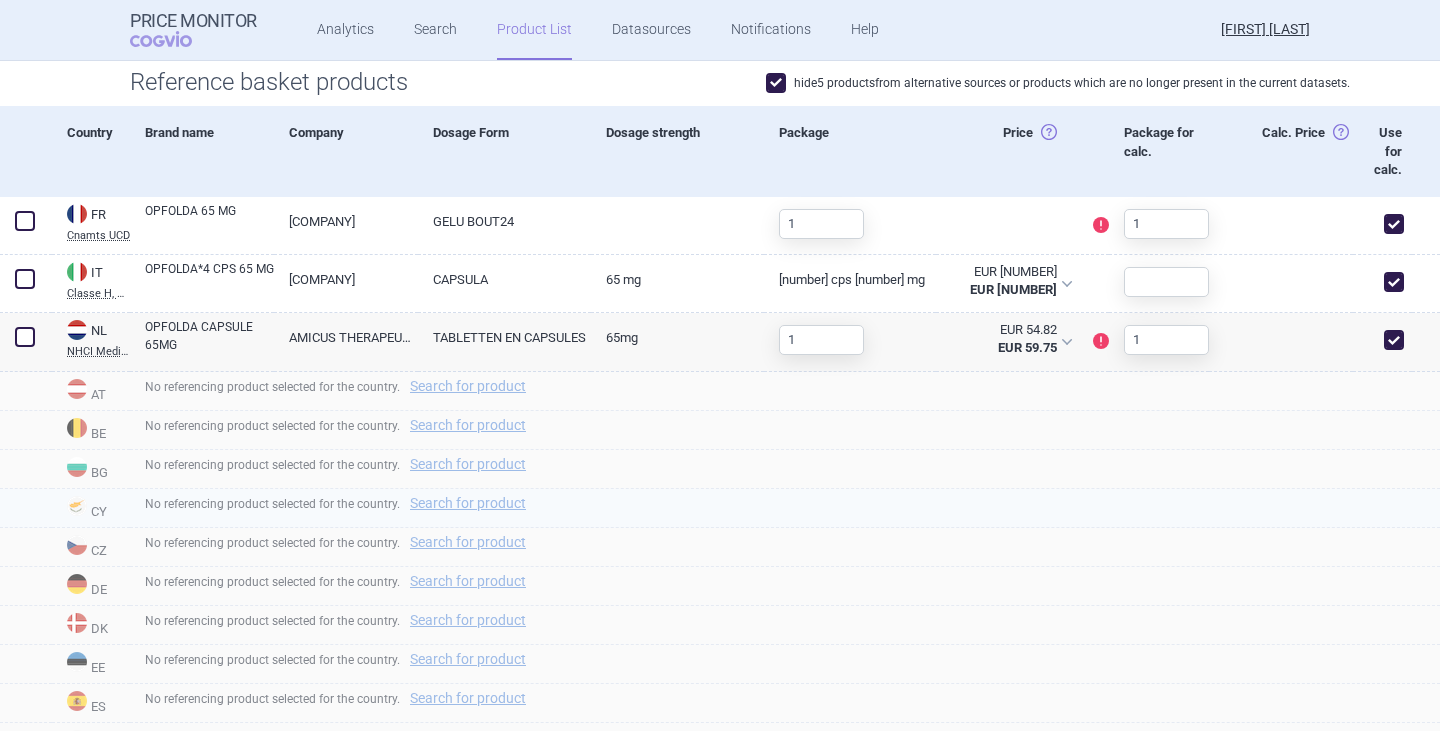 click on "No referencing product selected for the country.  Search for product" at bounding box center (785, 508) 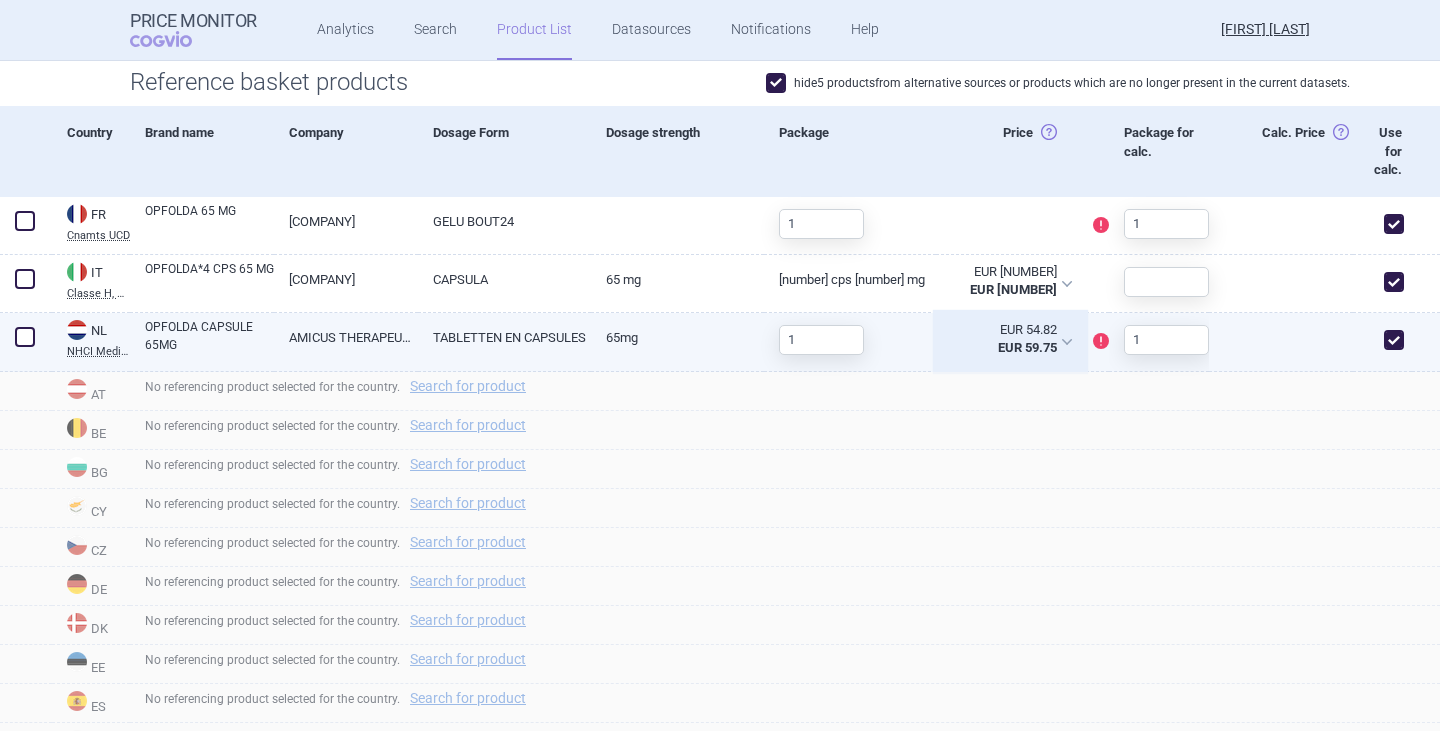 click on "EUR [NUMBER] EUR [NUMBER]" at bounding box center (1010, 342) 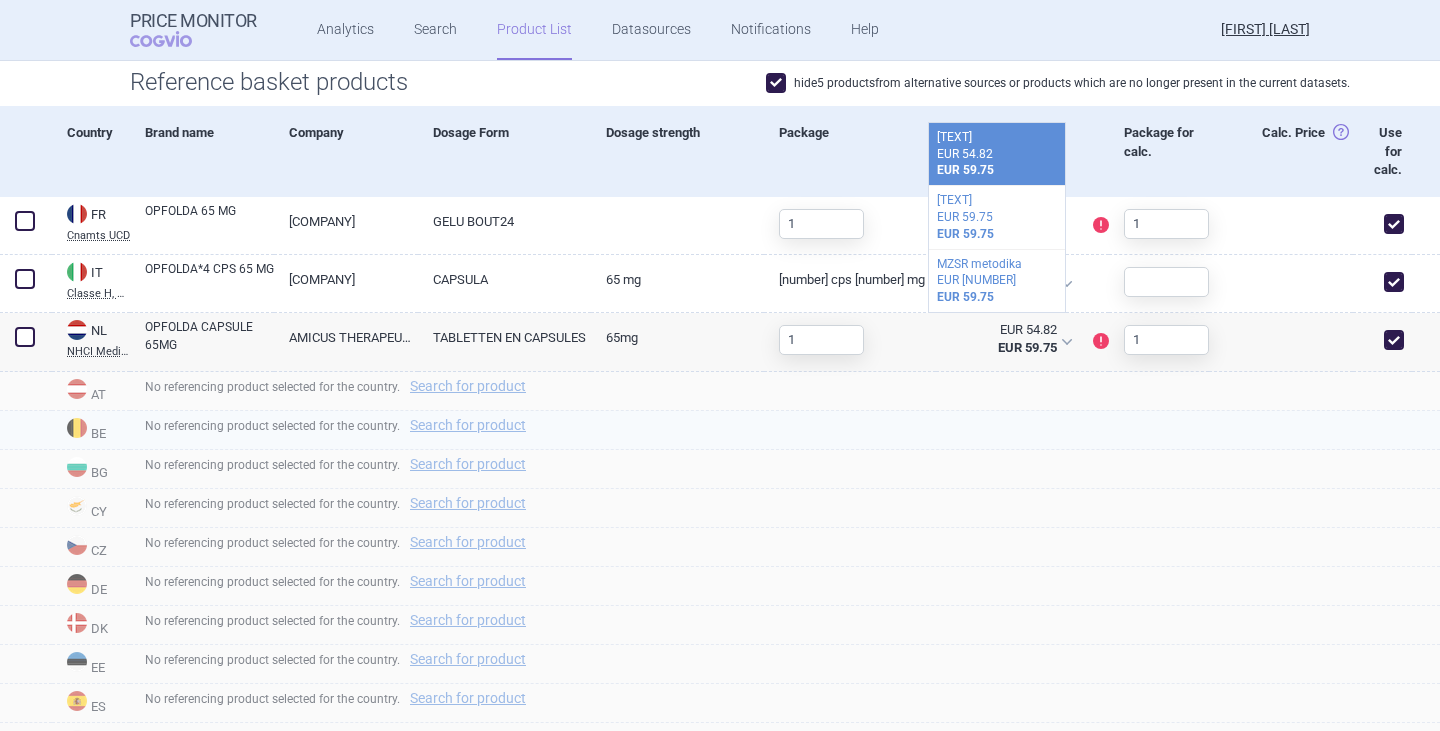 click on "No referencing product selected for the country.  Search for product" at bounding box center (785, 430) 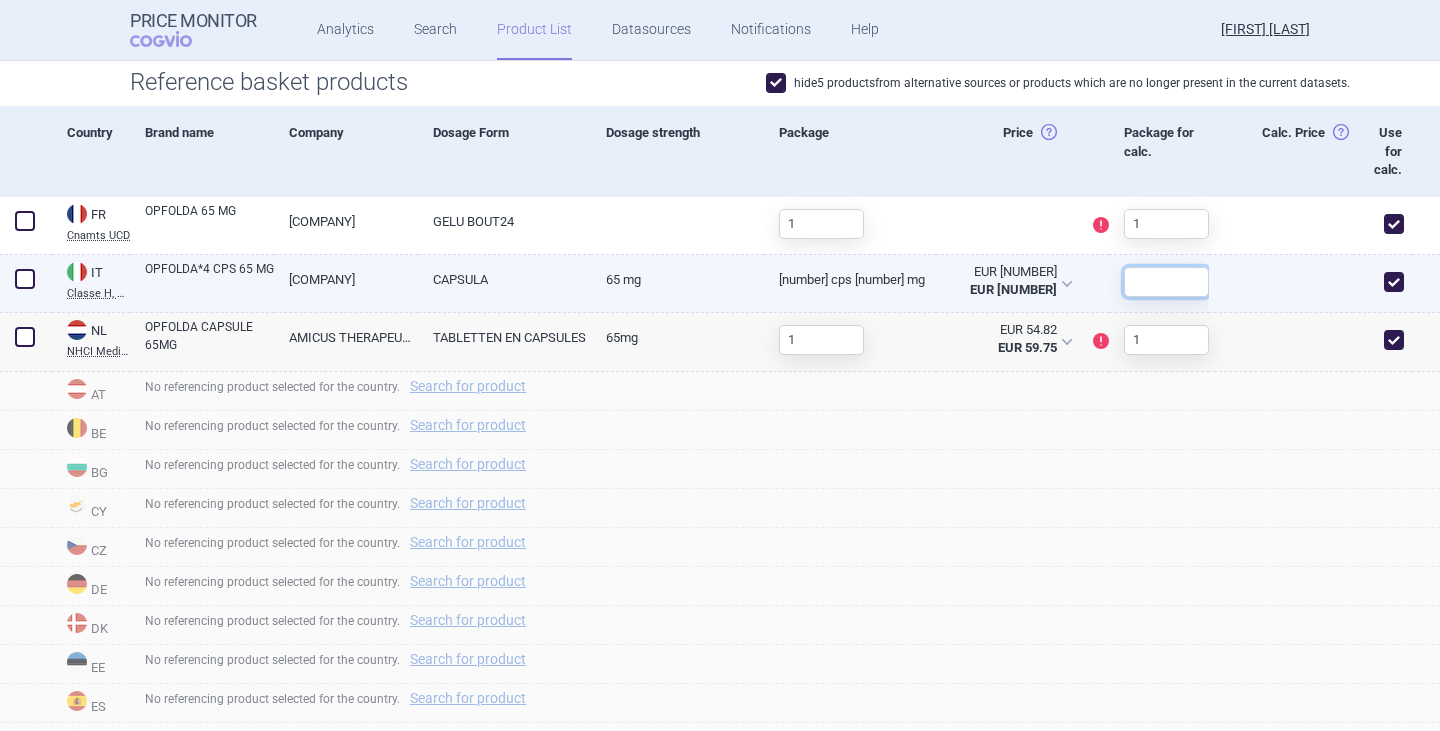 click at bounding box center (1166, 282) 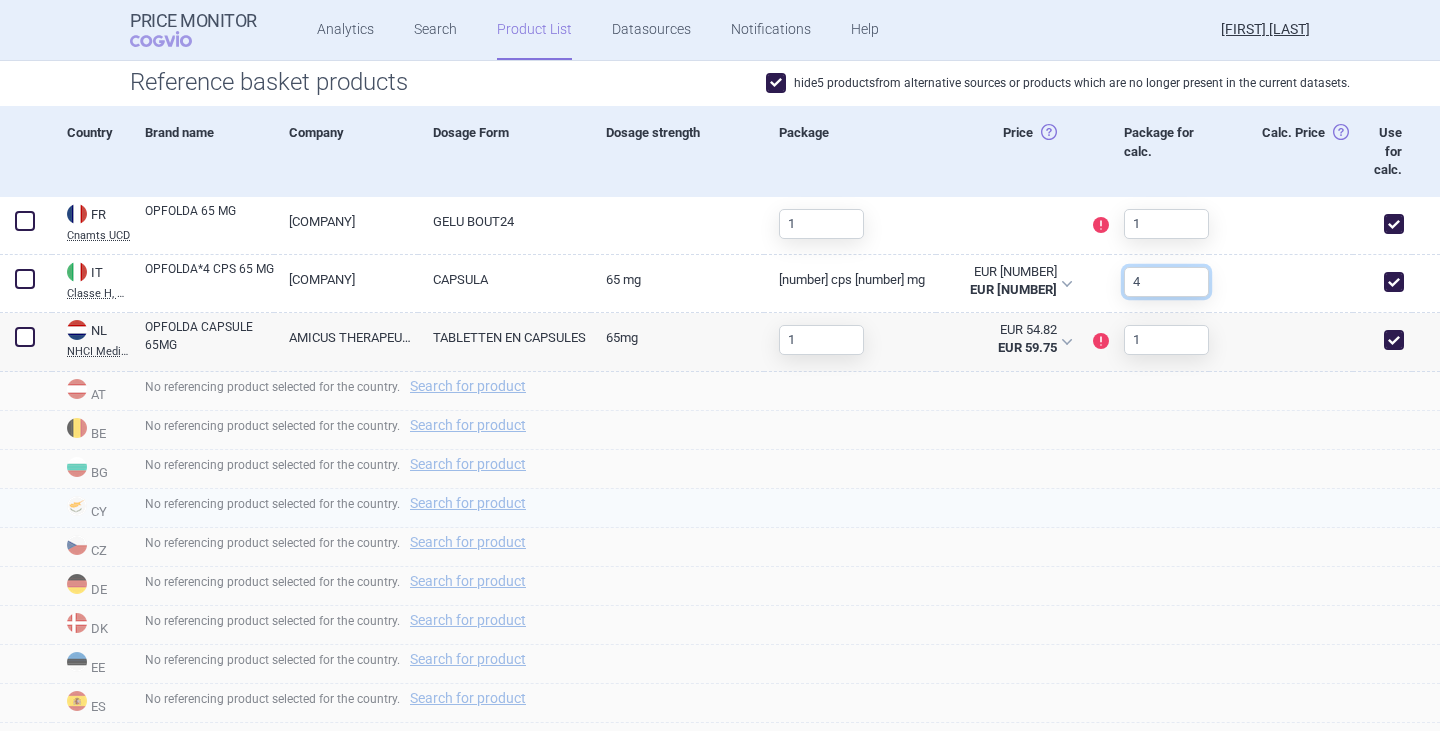 type on "4" 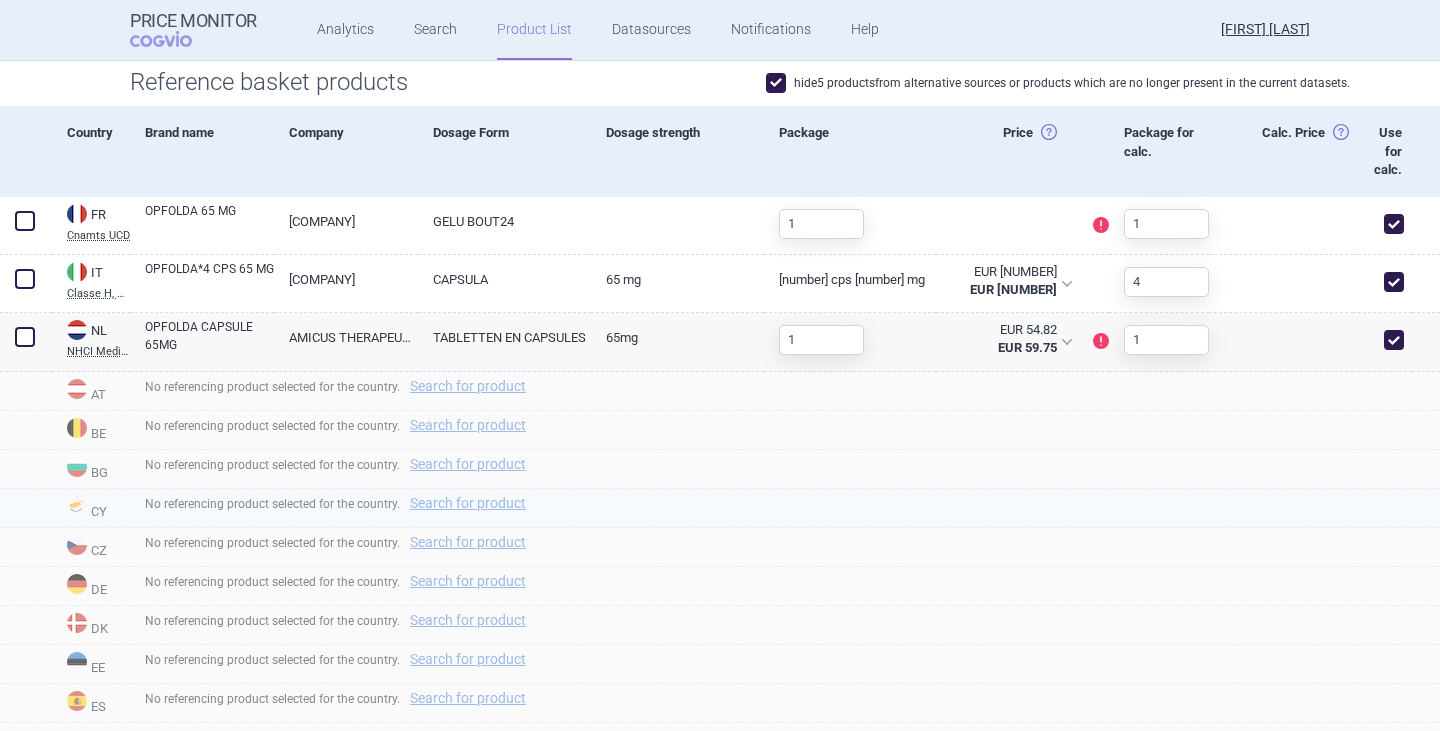 click on "No referencing product selected for the country.  Search for product" at bounding box center [785, 508] 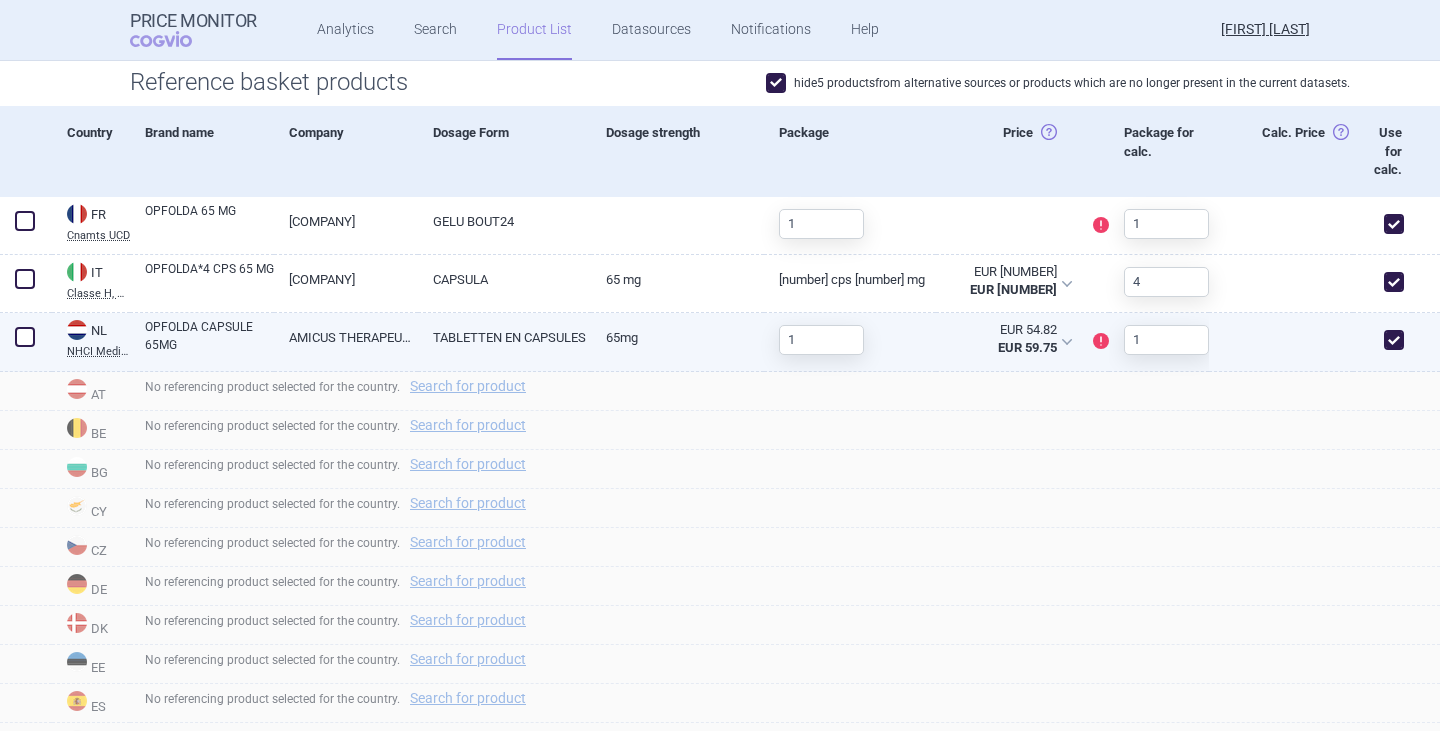 click at bounding box center (25, 337) 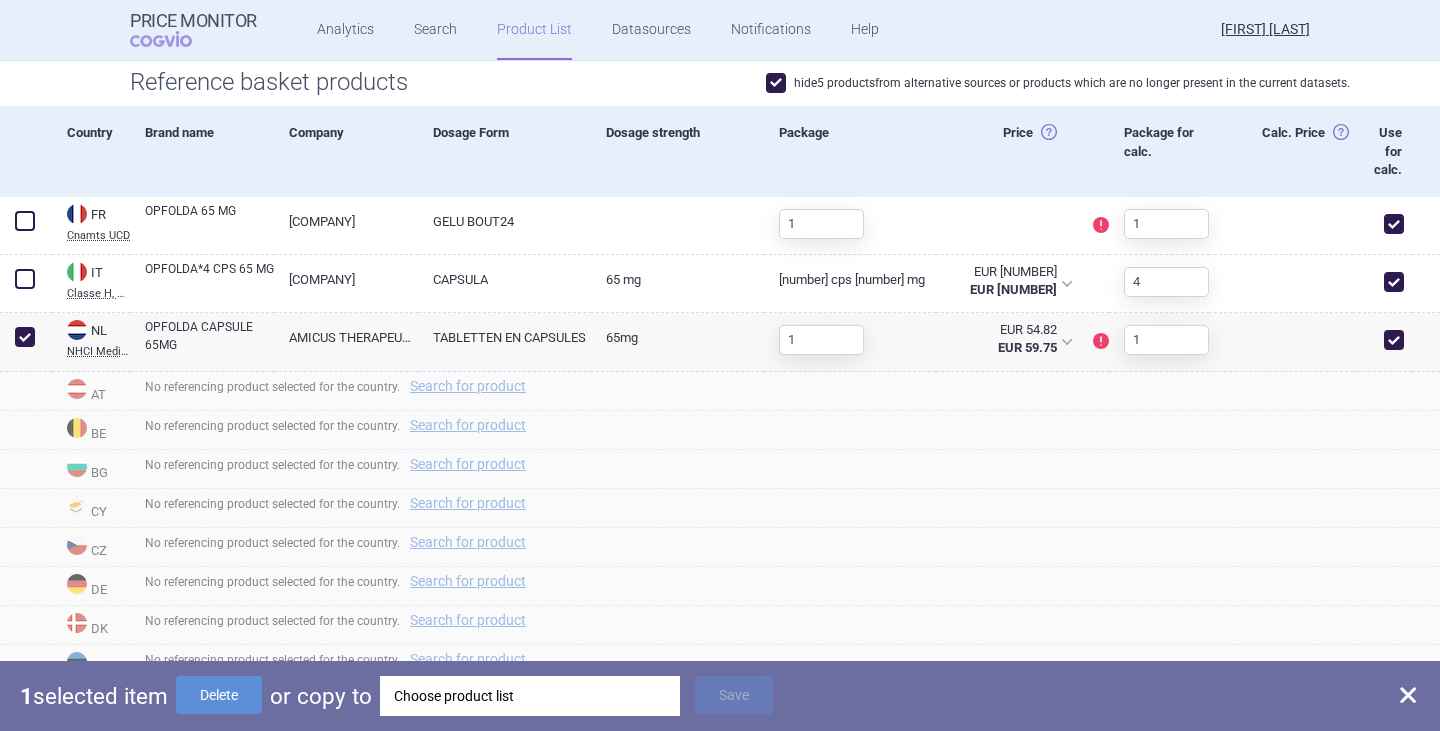 click on "Choose product list" at bounding box center [530, 696] 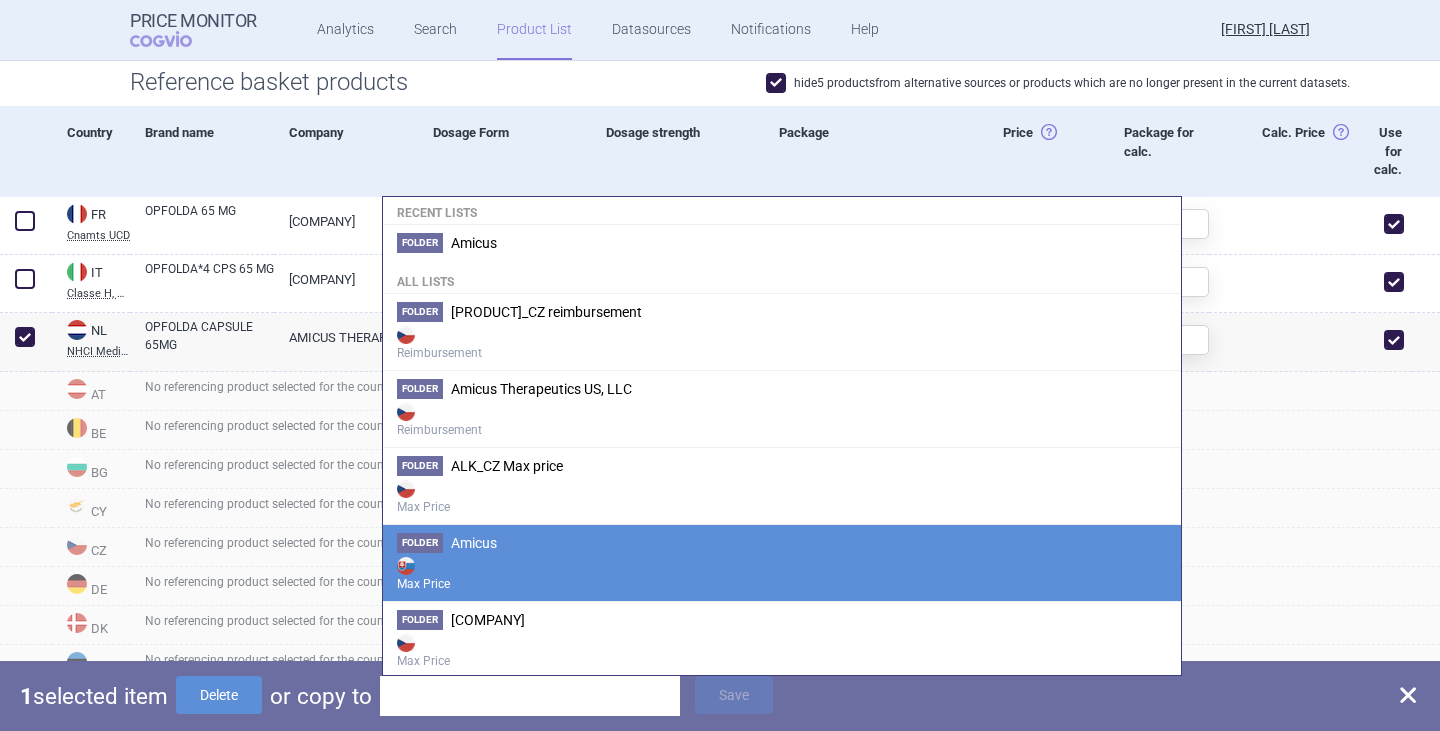 scroll, scrollTop: 100, scrollLeft: 0, axis: vertical 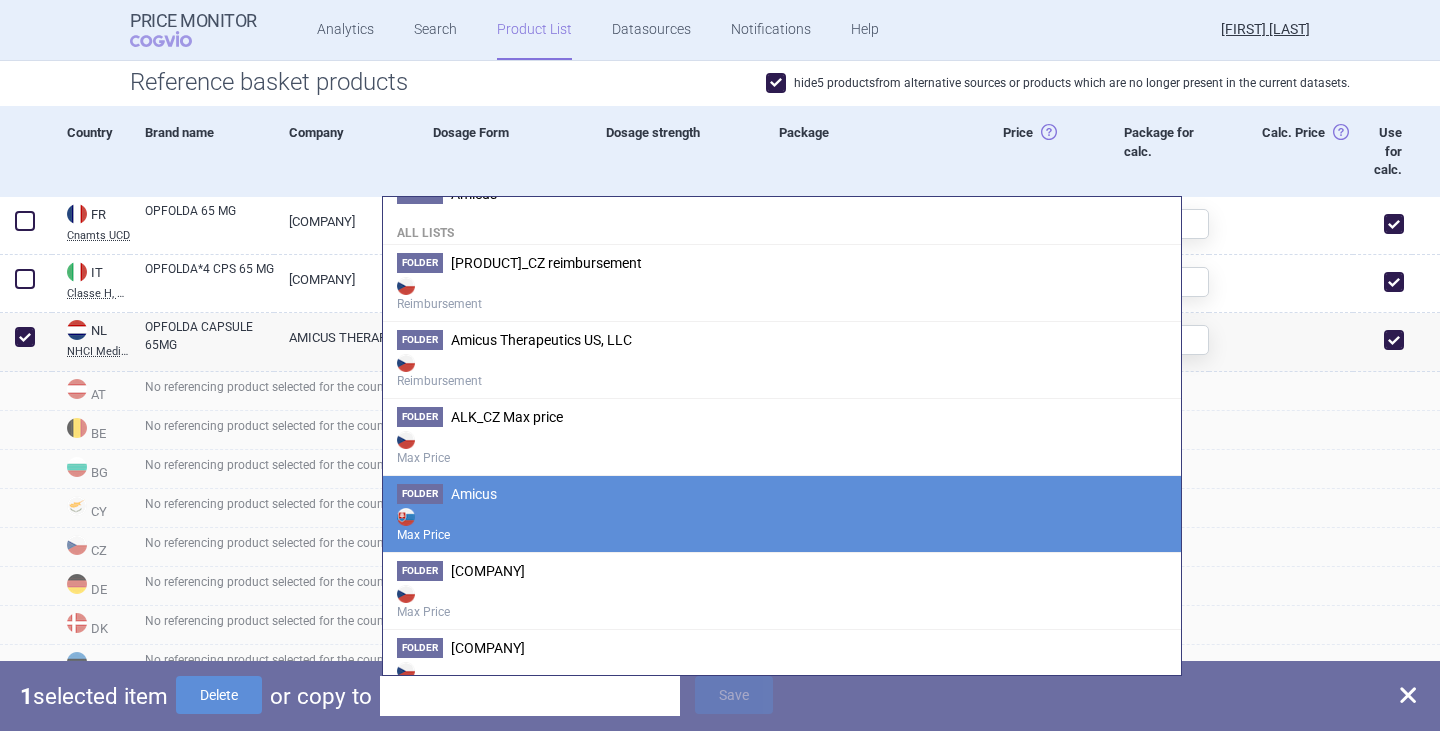 click on "Max Price" at bounding box center [782, 524] 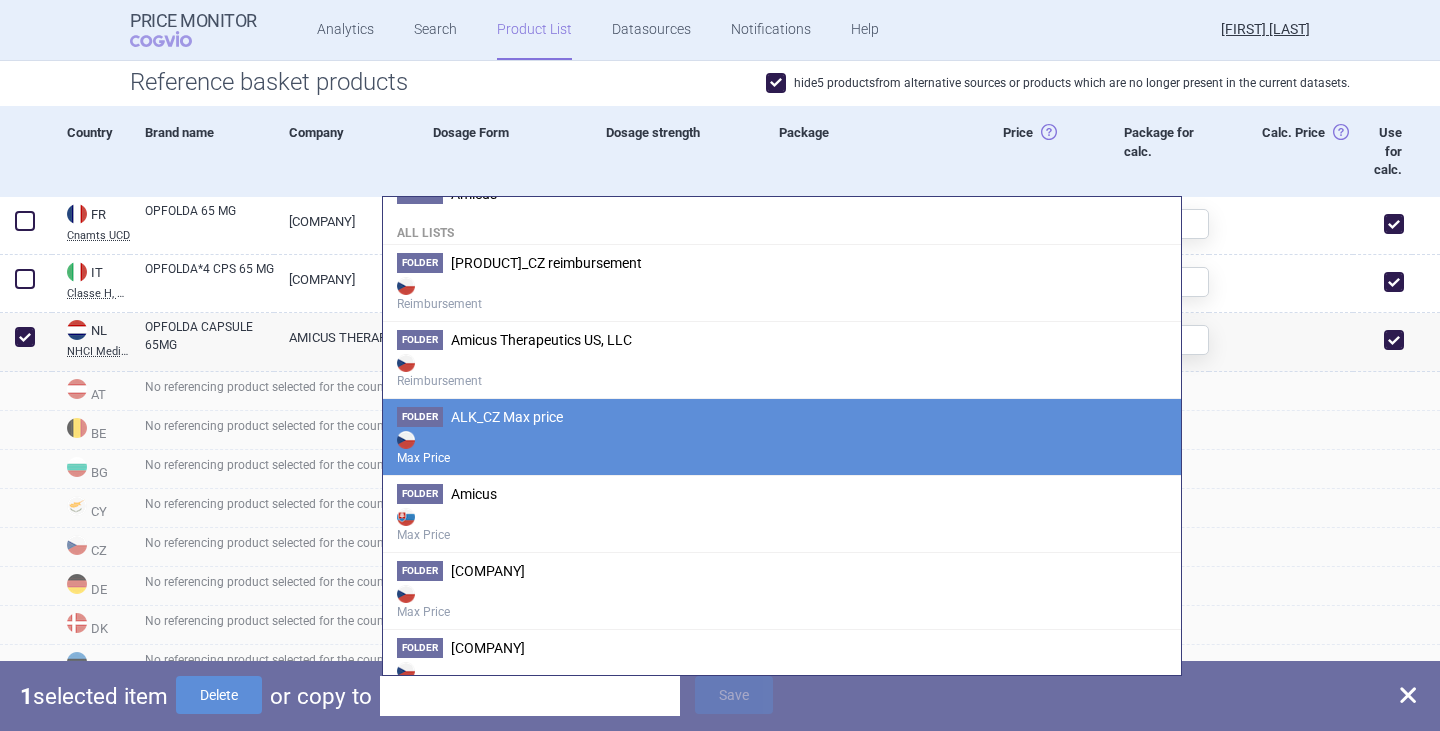 scroll, scrollTop: 0, scrollLeft: 0, axis: both 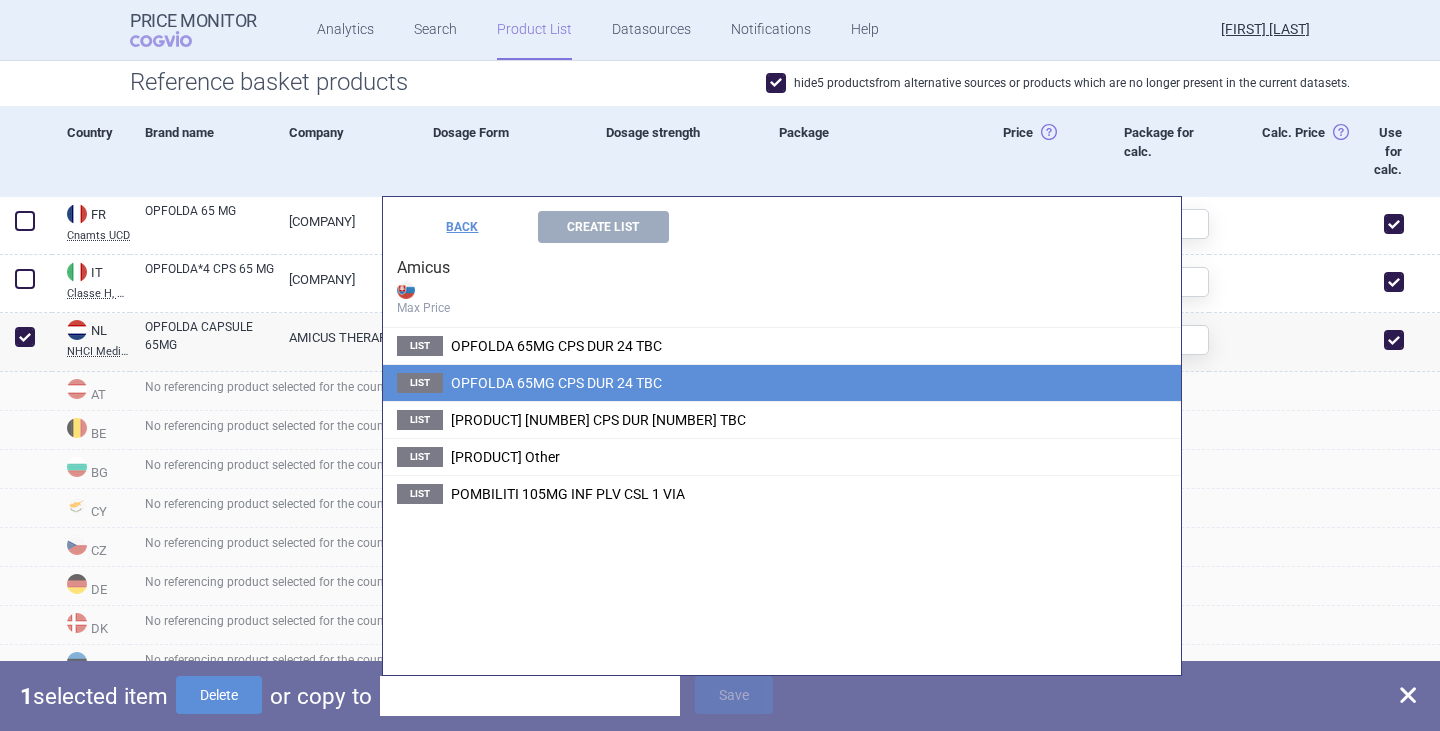 click on "List [PRODUCT] [NUMBER] CPS DUR [NUMBER] TBC" at bounding box center [782, 382] 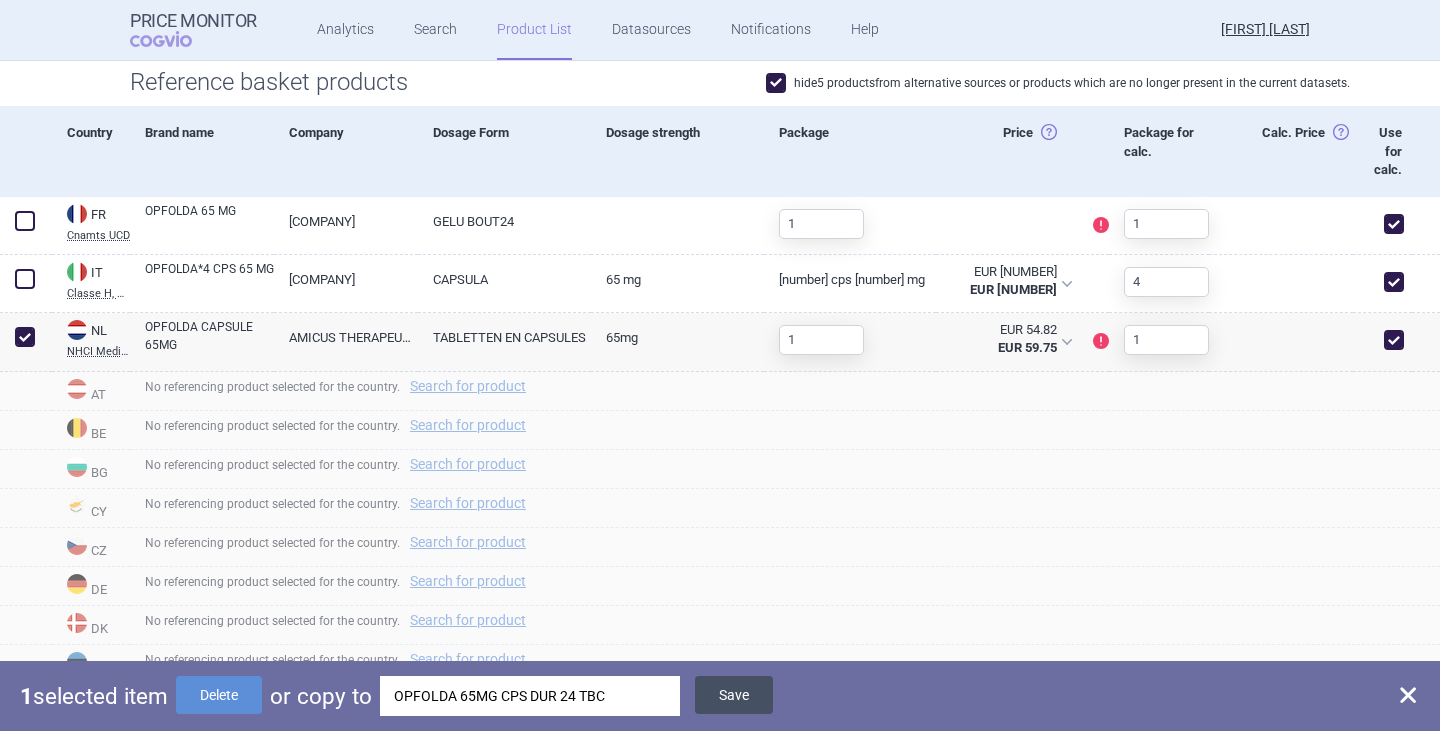 click on "Save" at bounding box center [734, 695] 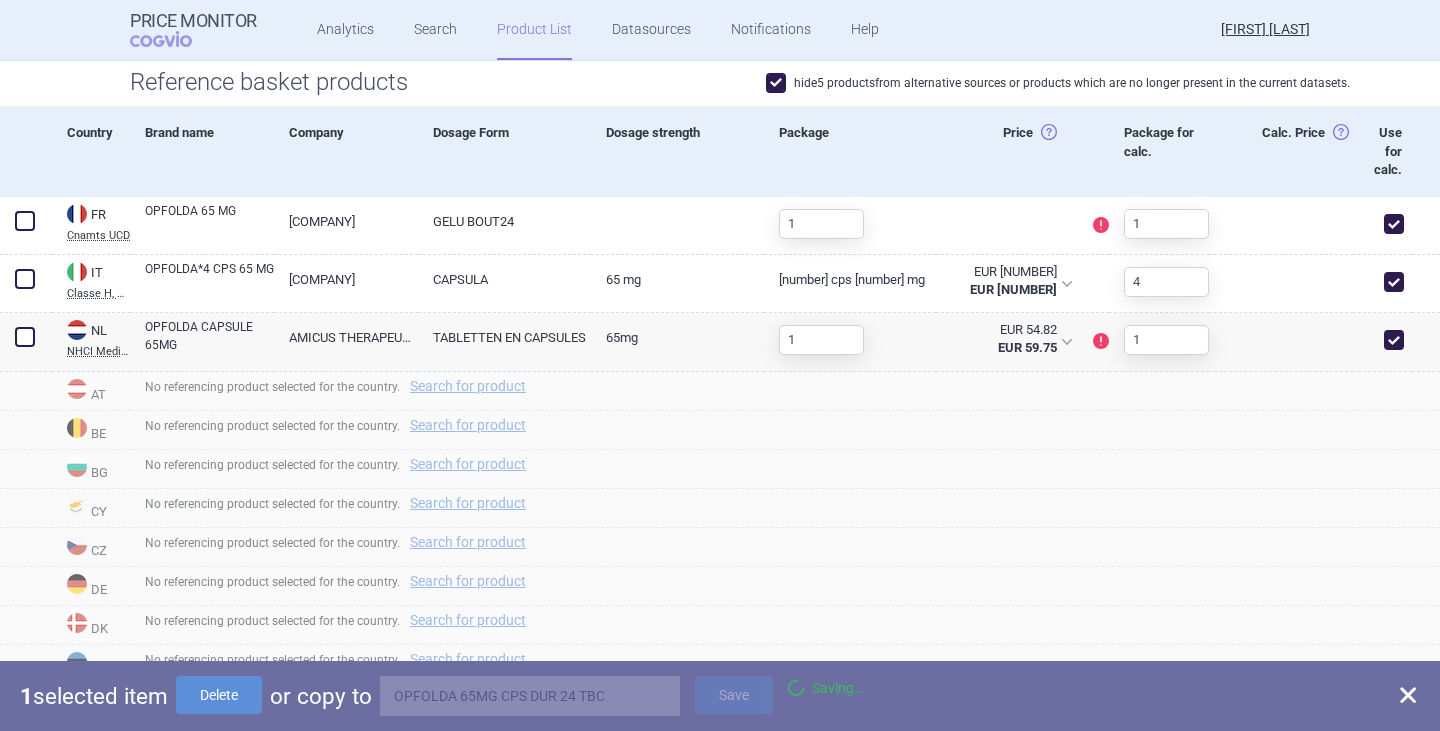 checkbox on "false" 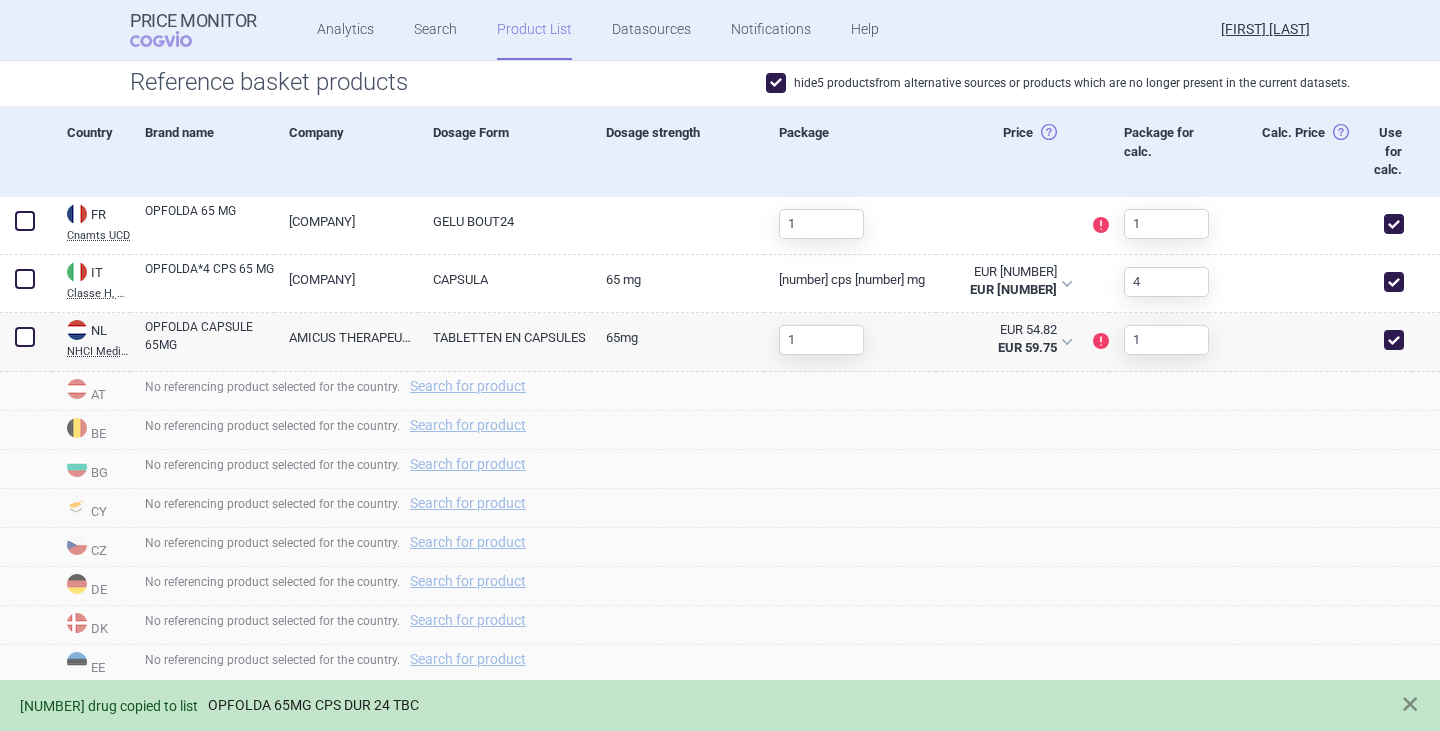 click on "OPFOLDA 65MG CPS DUR 24 TBC" at bounding box center [313, 705] 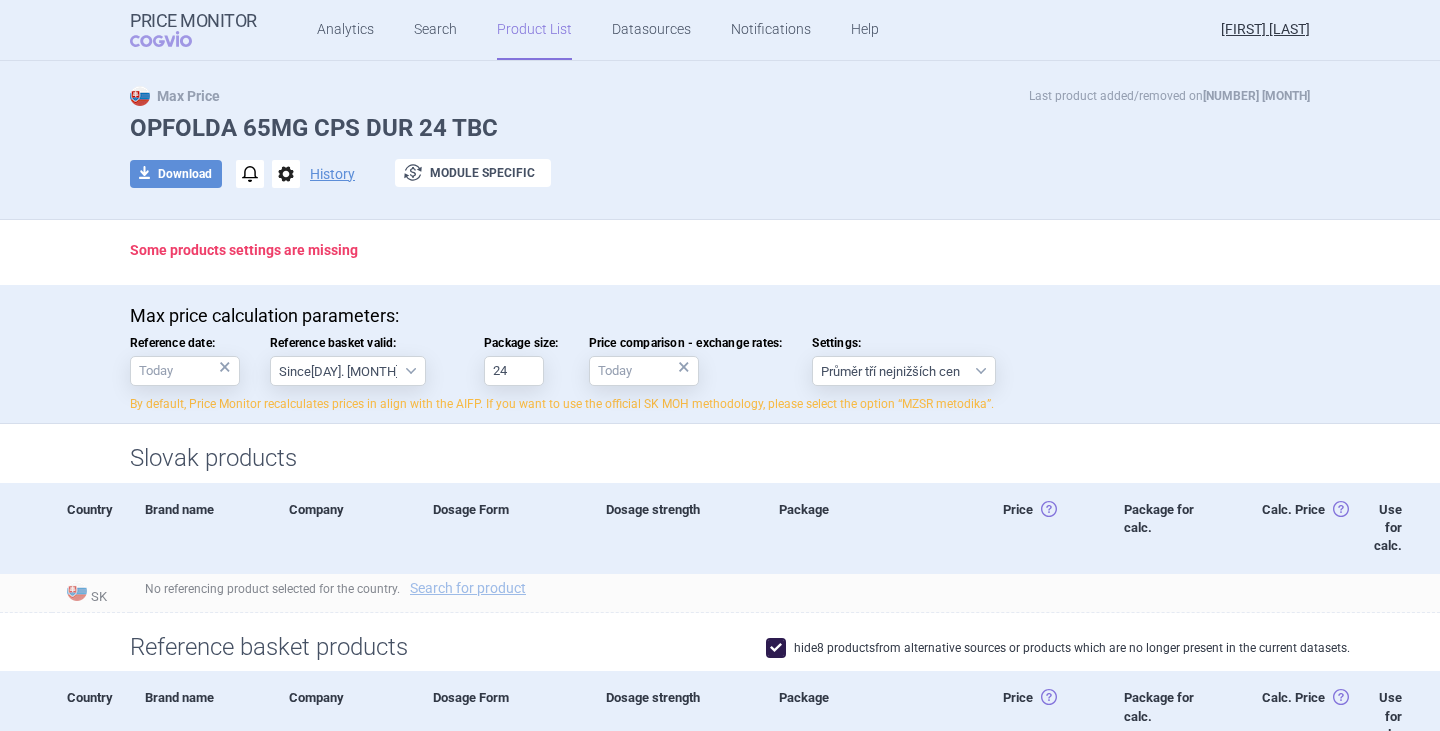 scroll, scrollTop: 0, scrollLeft: 0, axis: both 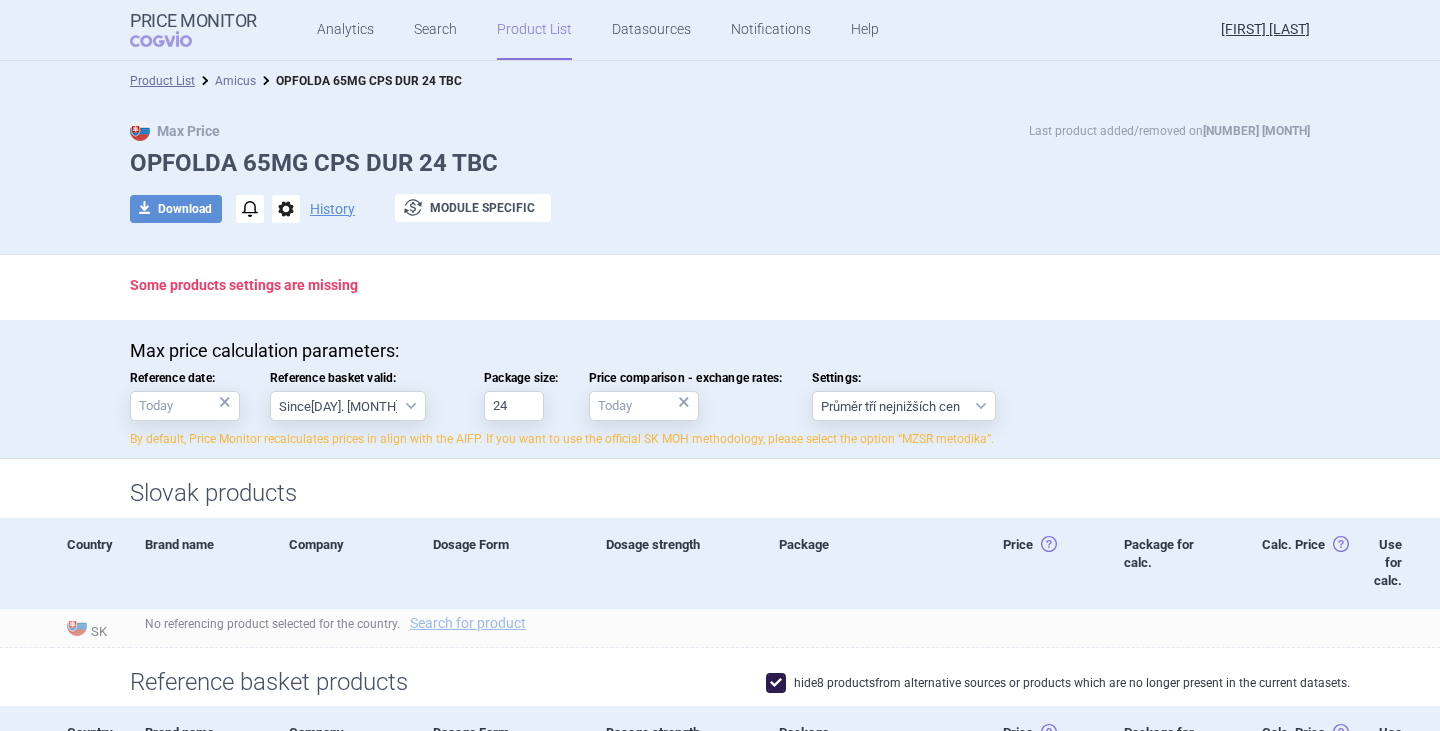 click on "Amicus" at bounding box center (235, 81) 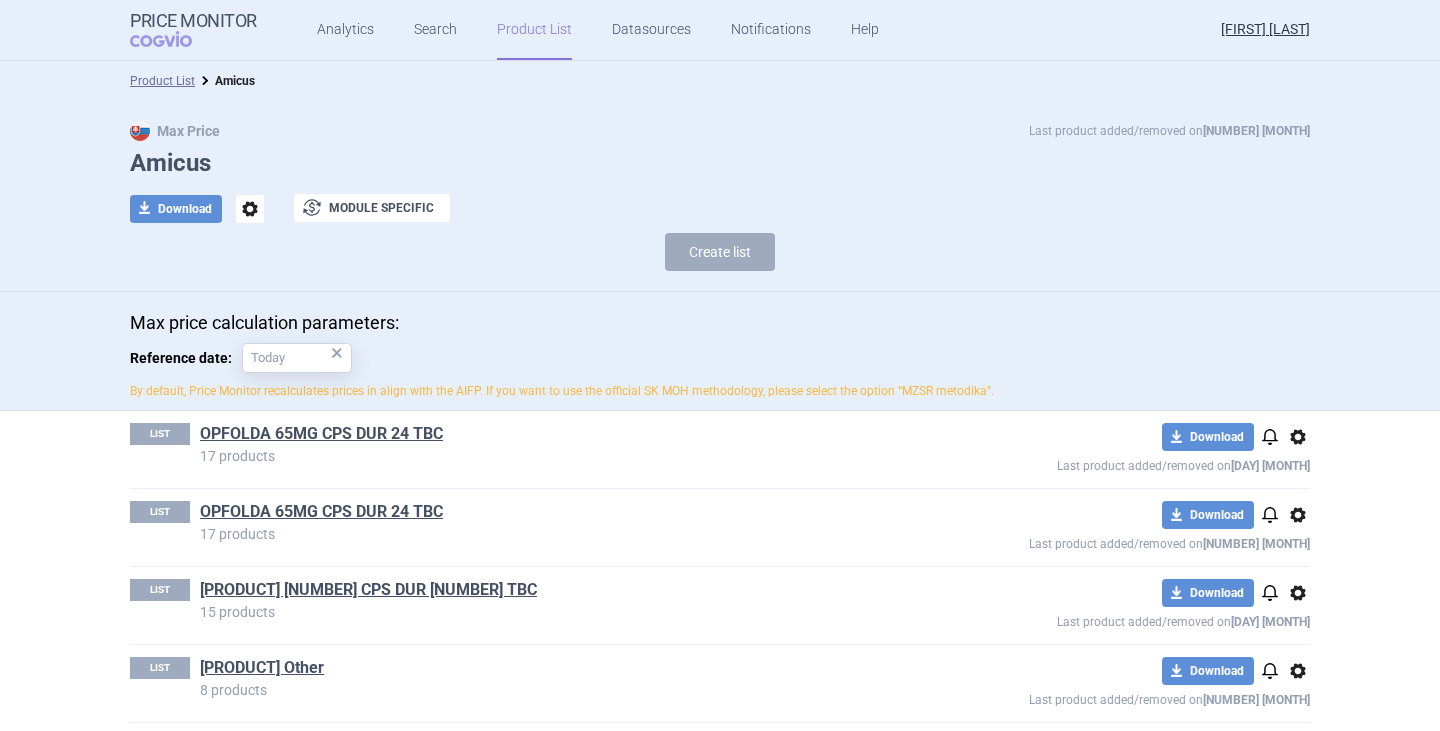 scroll, scrollTop: 90, scrollLeft: 0, axis: vertical 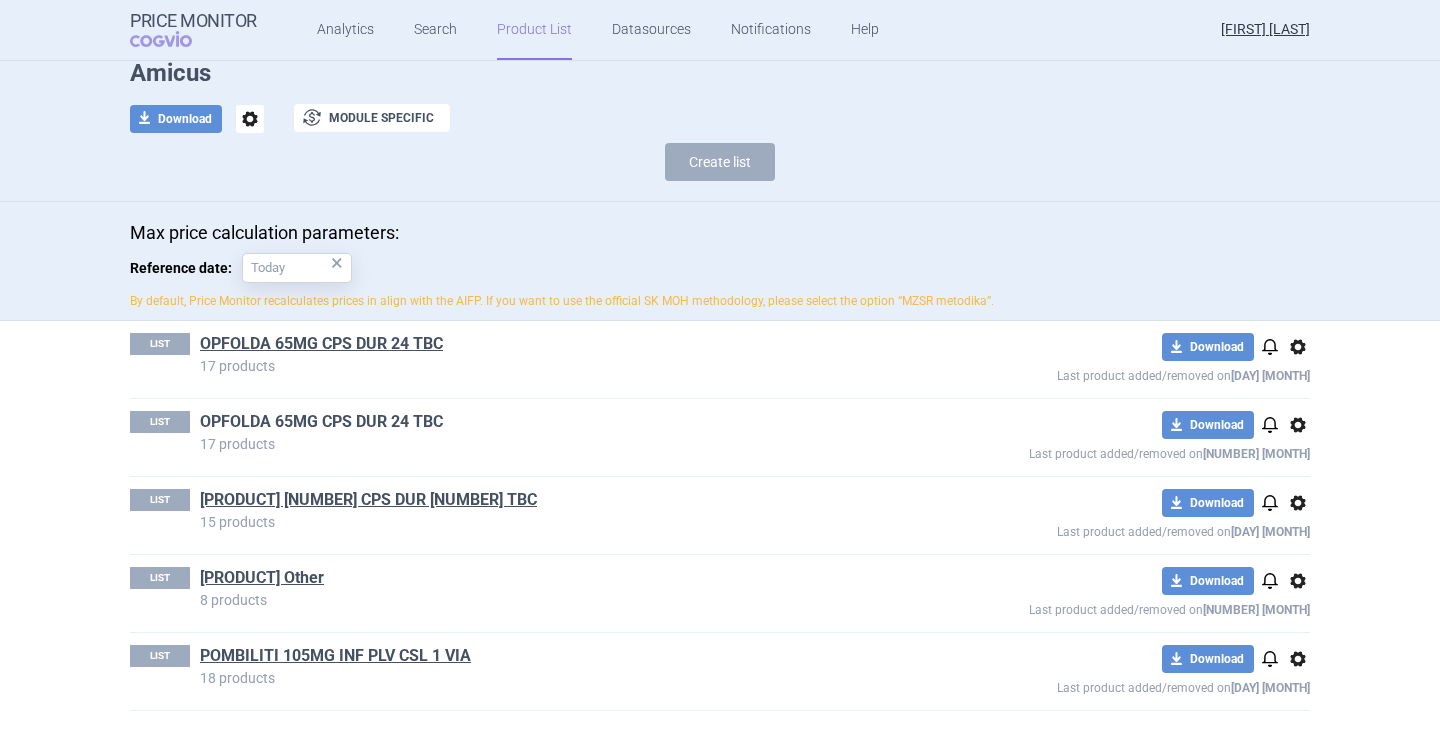 click on "OPFOLDA 65MG CPS DUR 24 TBC" at bounding box center [321, 422] 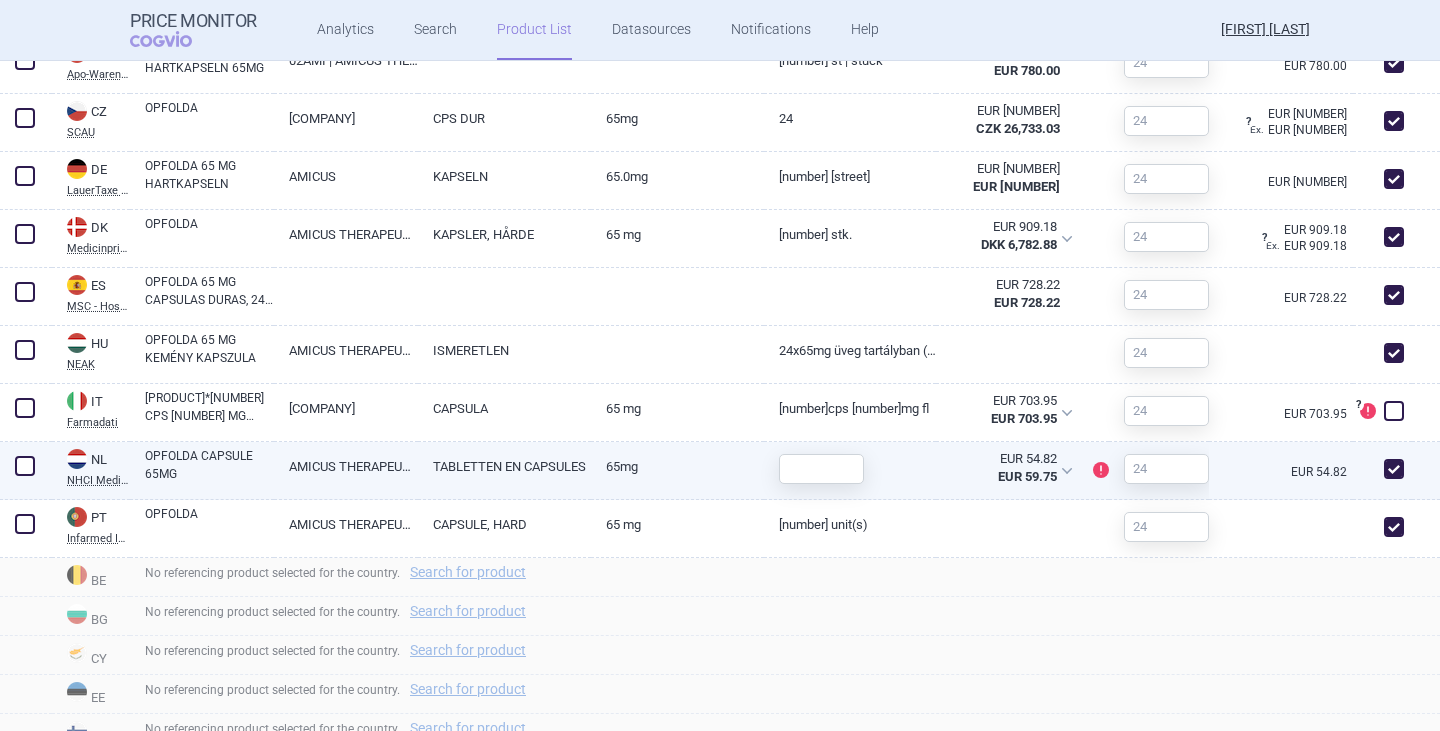 scroll, scrollTop: 800, scrollLeft: 0, axis: vertical 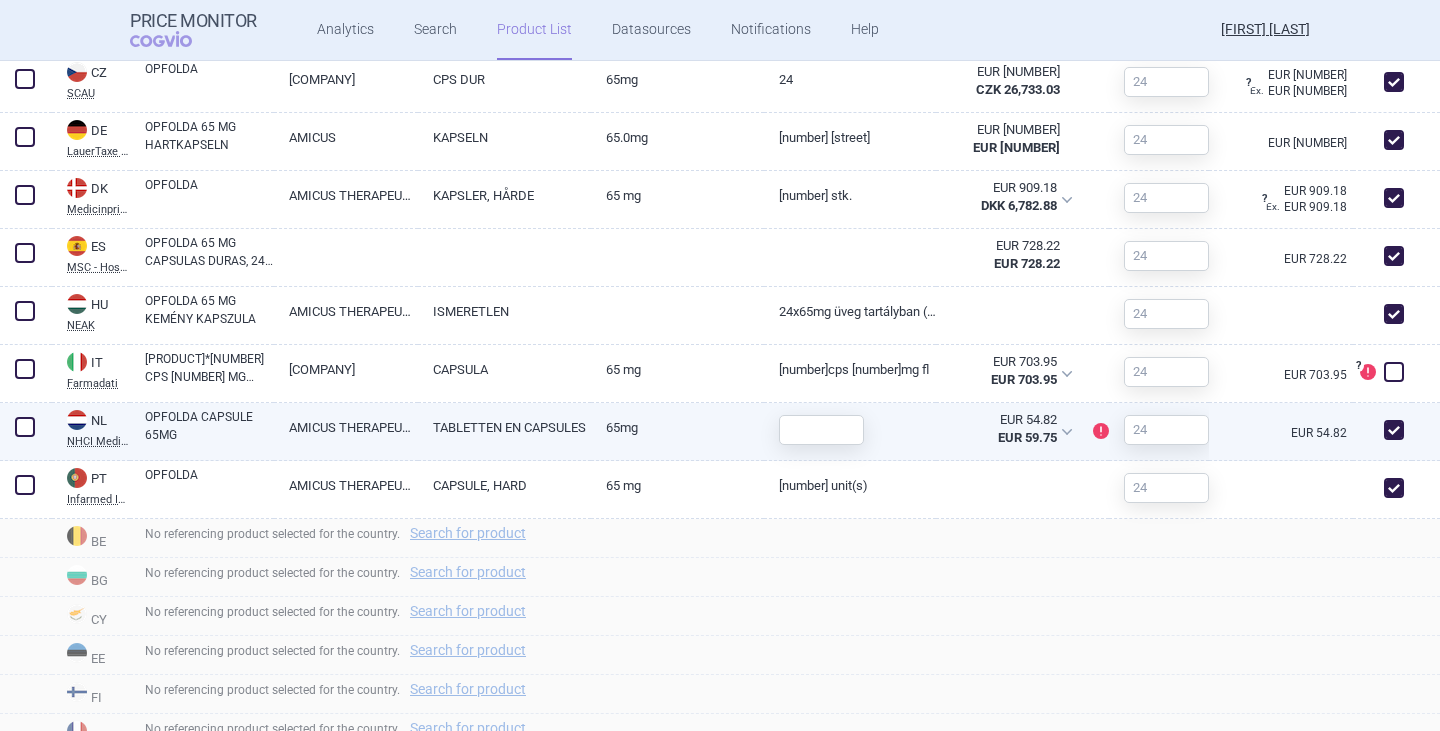 click on "OPFOLDA CAPSULE 65MG" at bounding box center (209, 426) 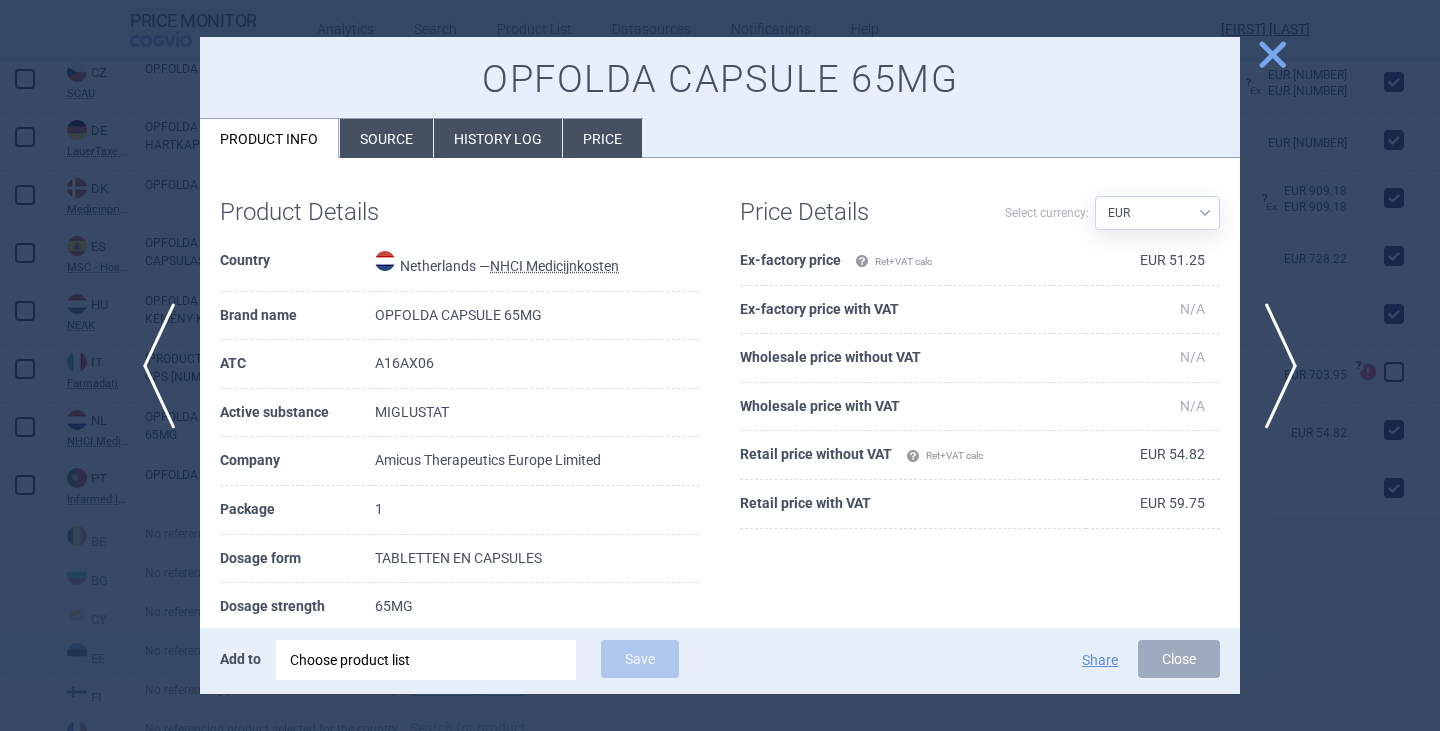 click on "Close" at bounding box center [1179, 659] 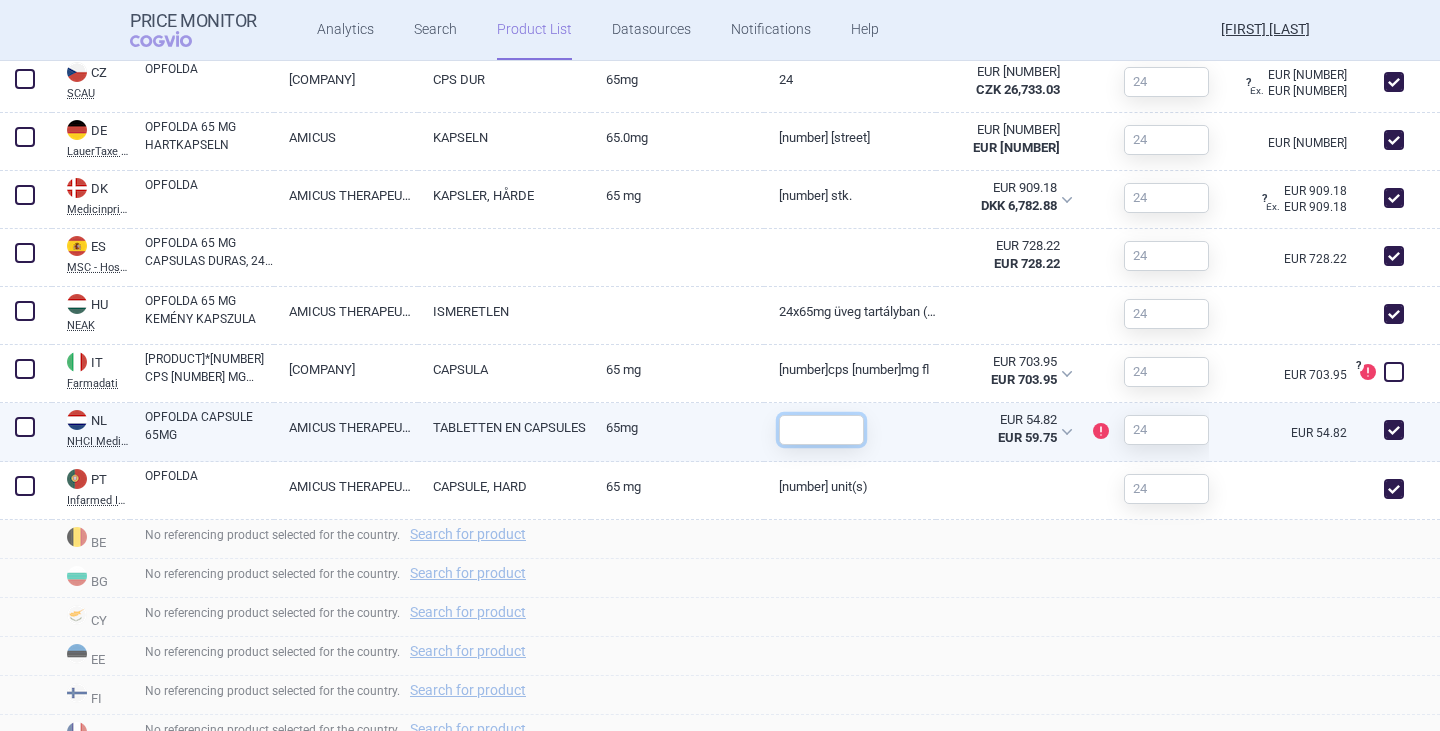 click at bounding box center [821, 430] 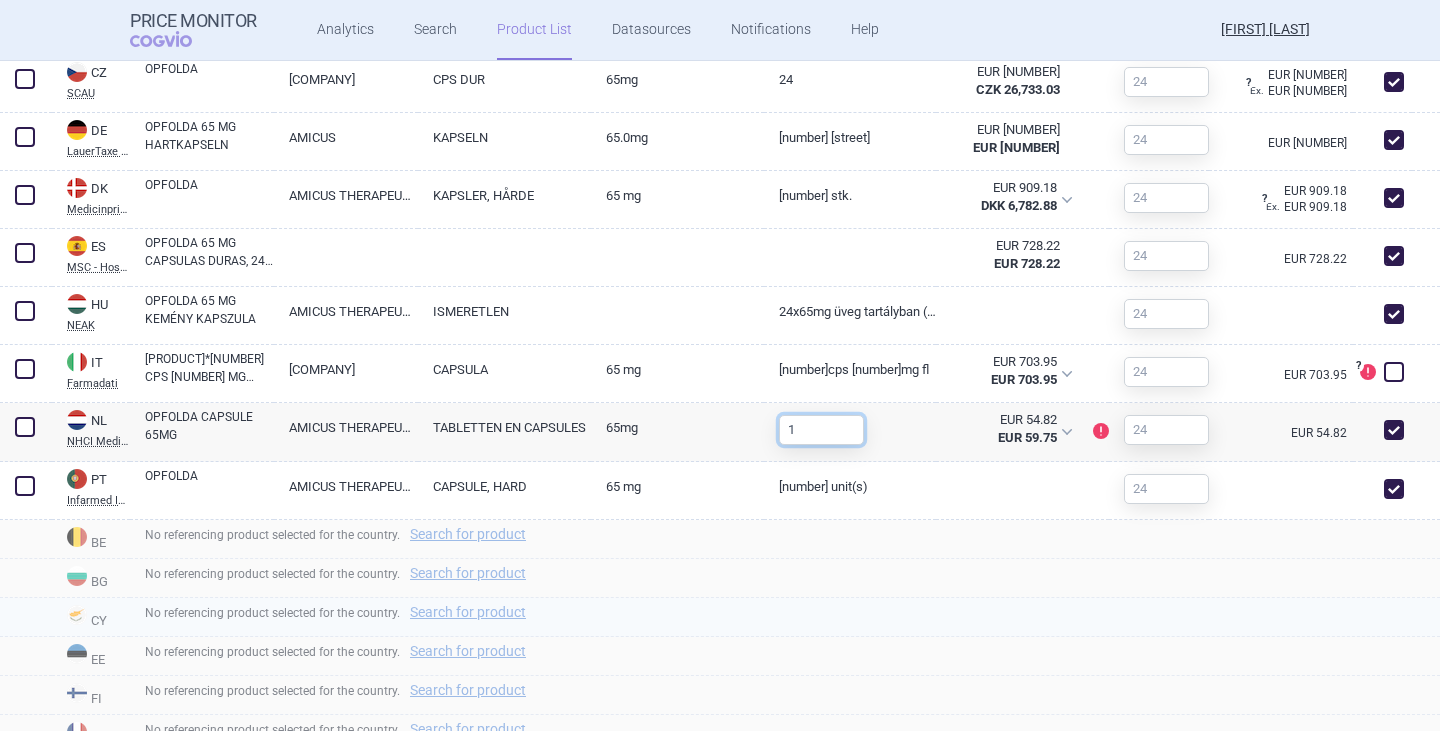 type on "1" 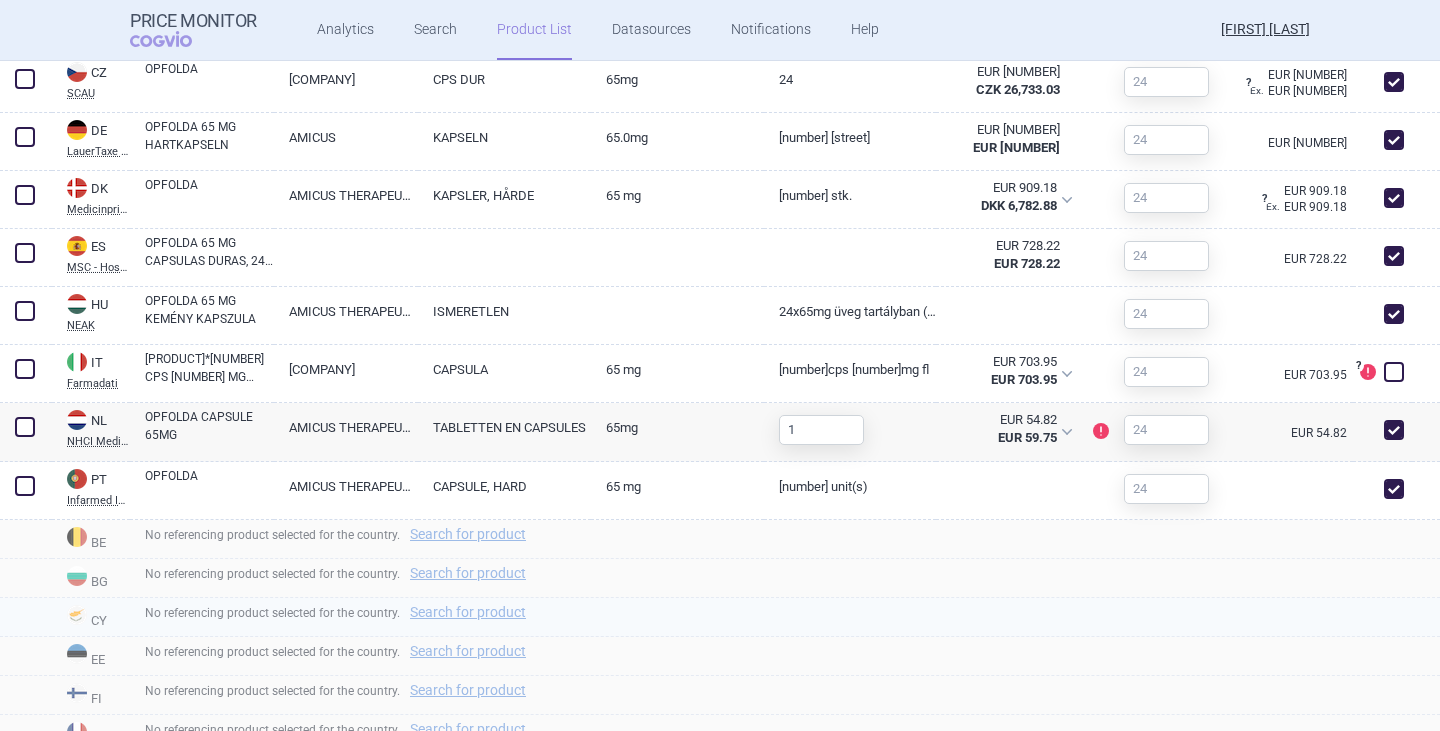 click on "No referencing product selected for the country.  Search for product" at bounding box center [785, 617] 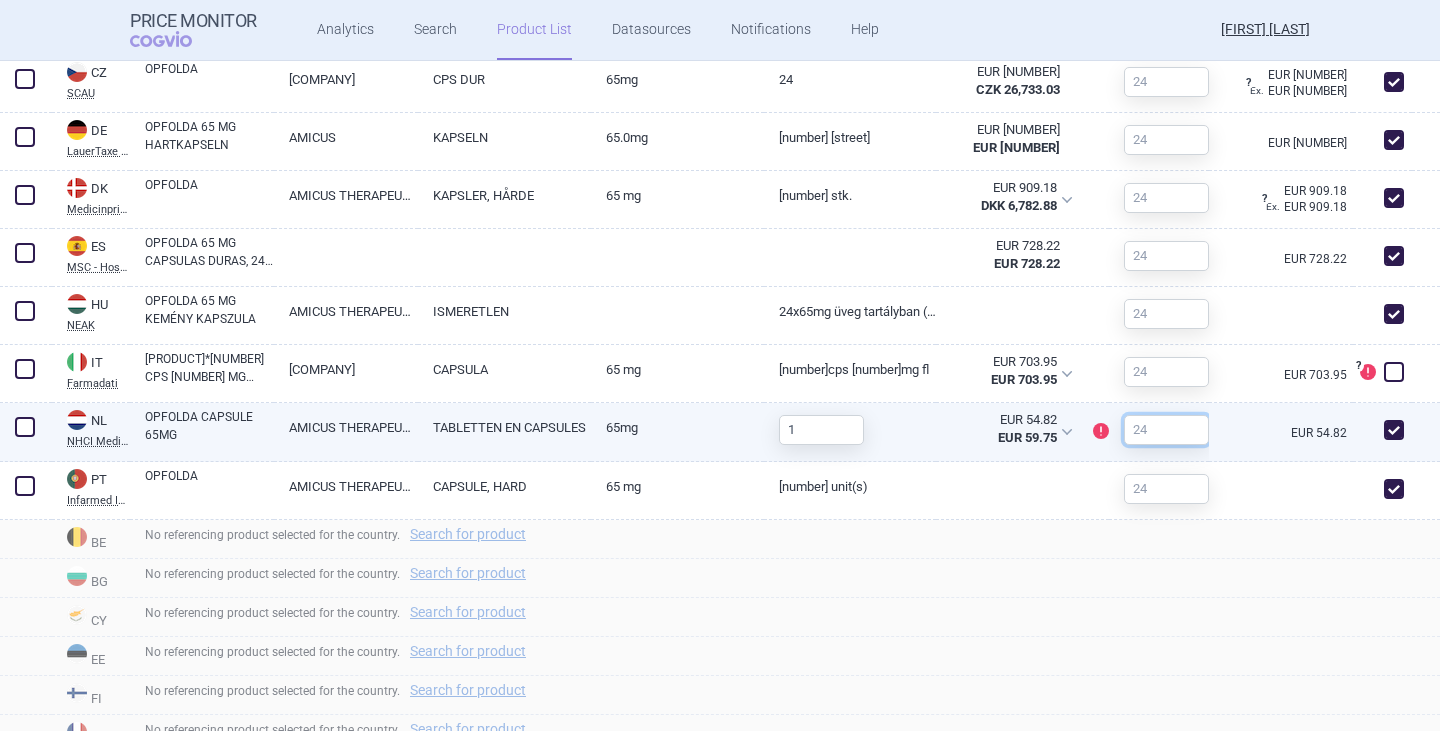 click at bounding box center [1166, 430] 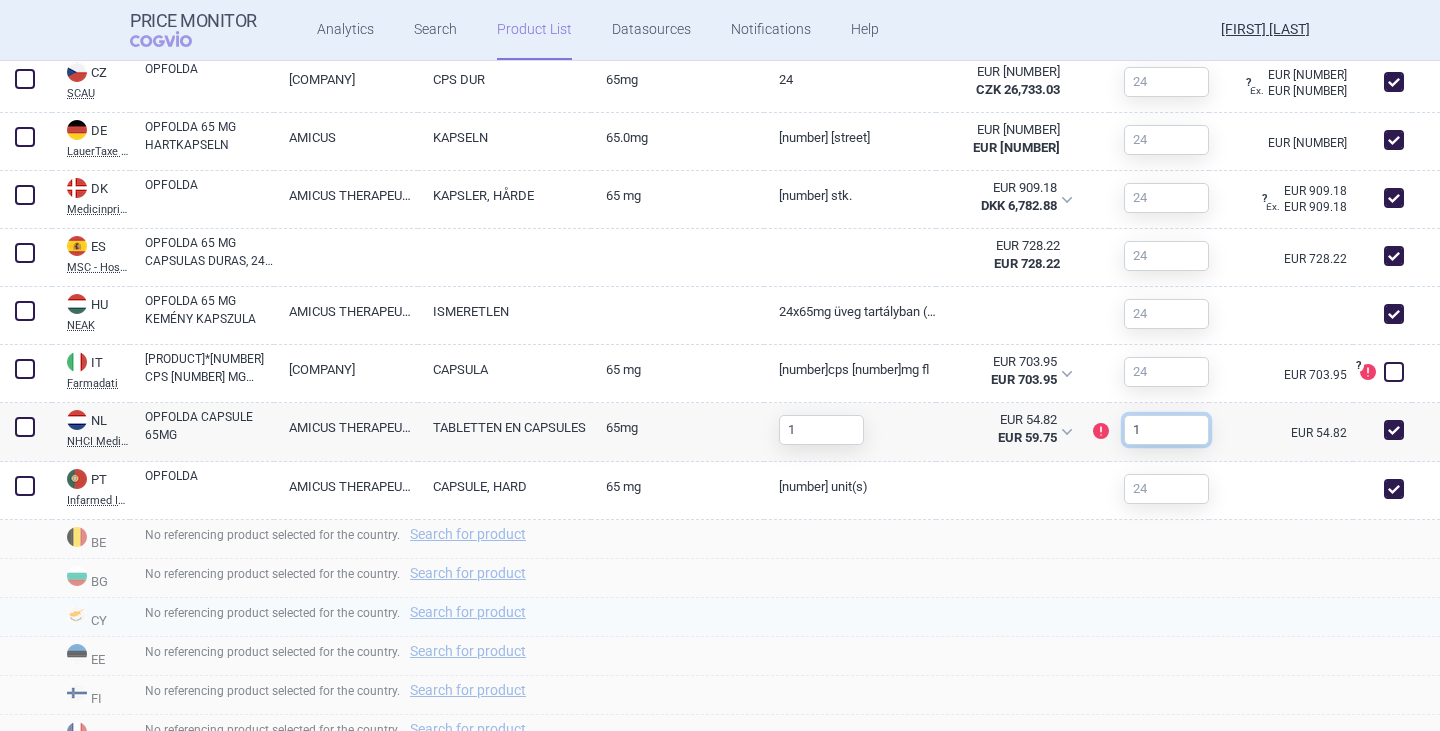 type on "1" 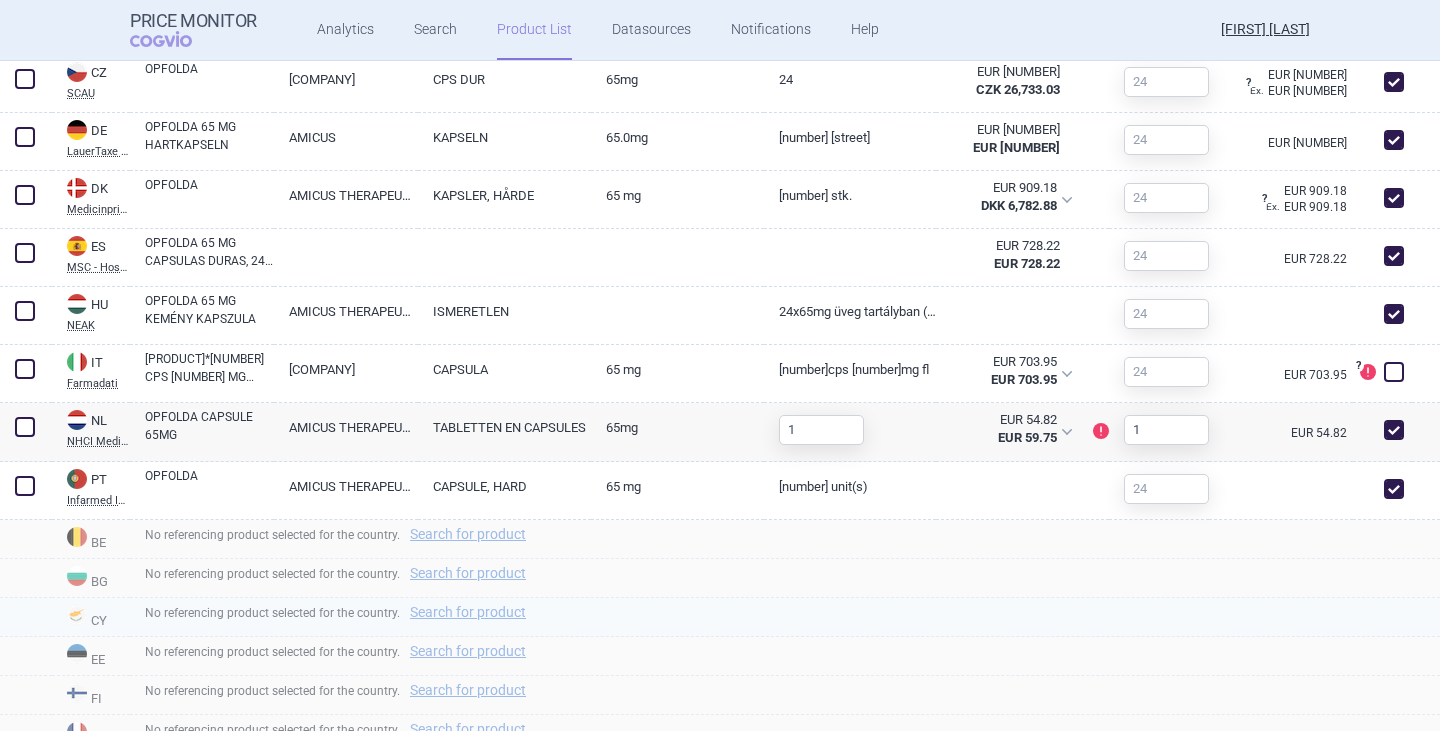 click on "No referencing product selected for the country.  Search for product" at bounding box center (785, 617) 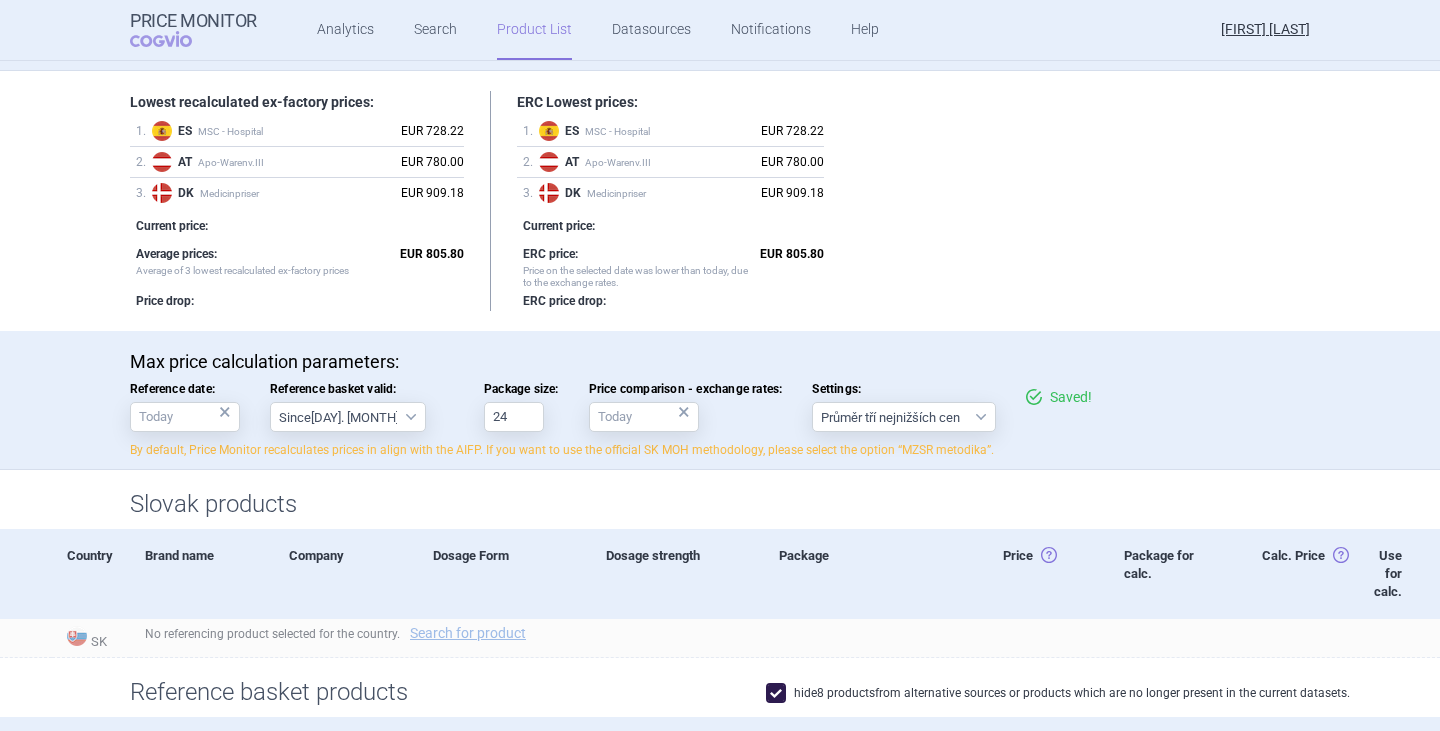 scroll, scrollTop: 0, scrollLeft: 0, axis: both 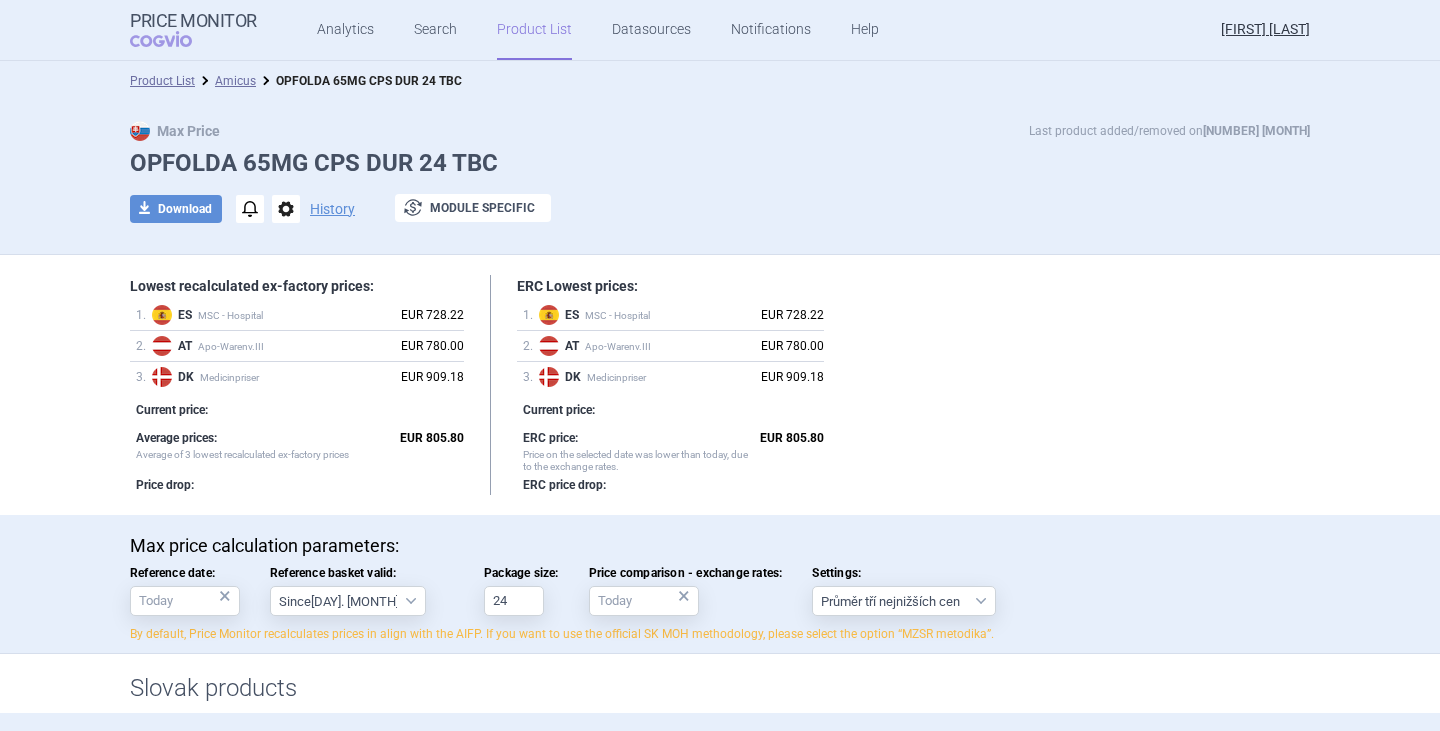 click on "Amicus" at bounding box center [235, 81] 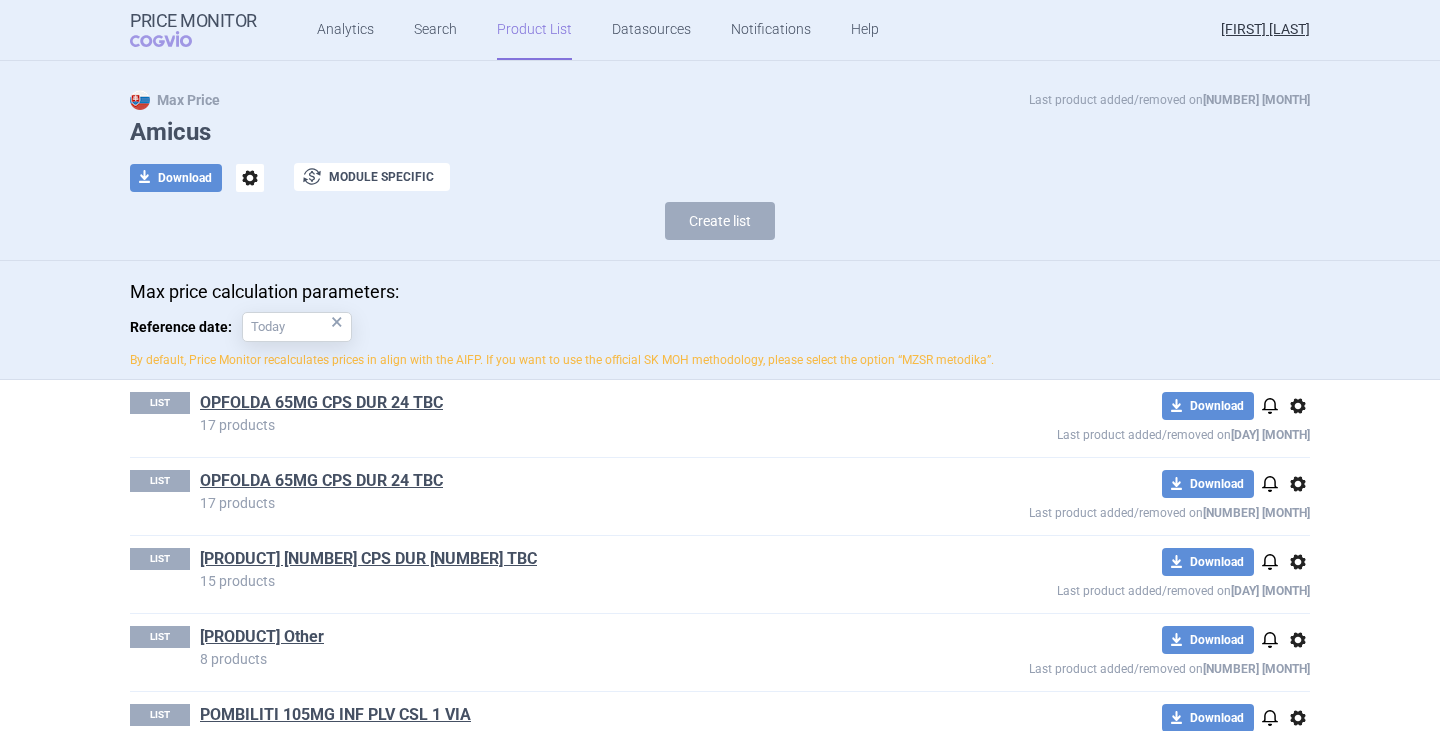 scroll, scrollTop: 0, scrollLeft: 0, axis: both 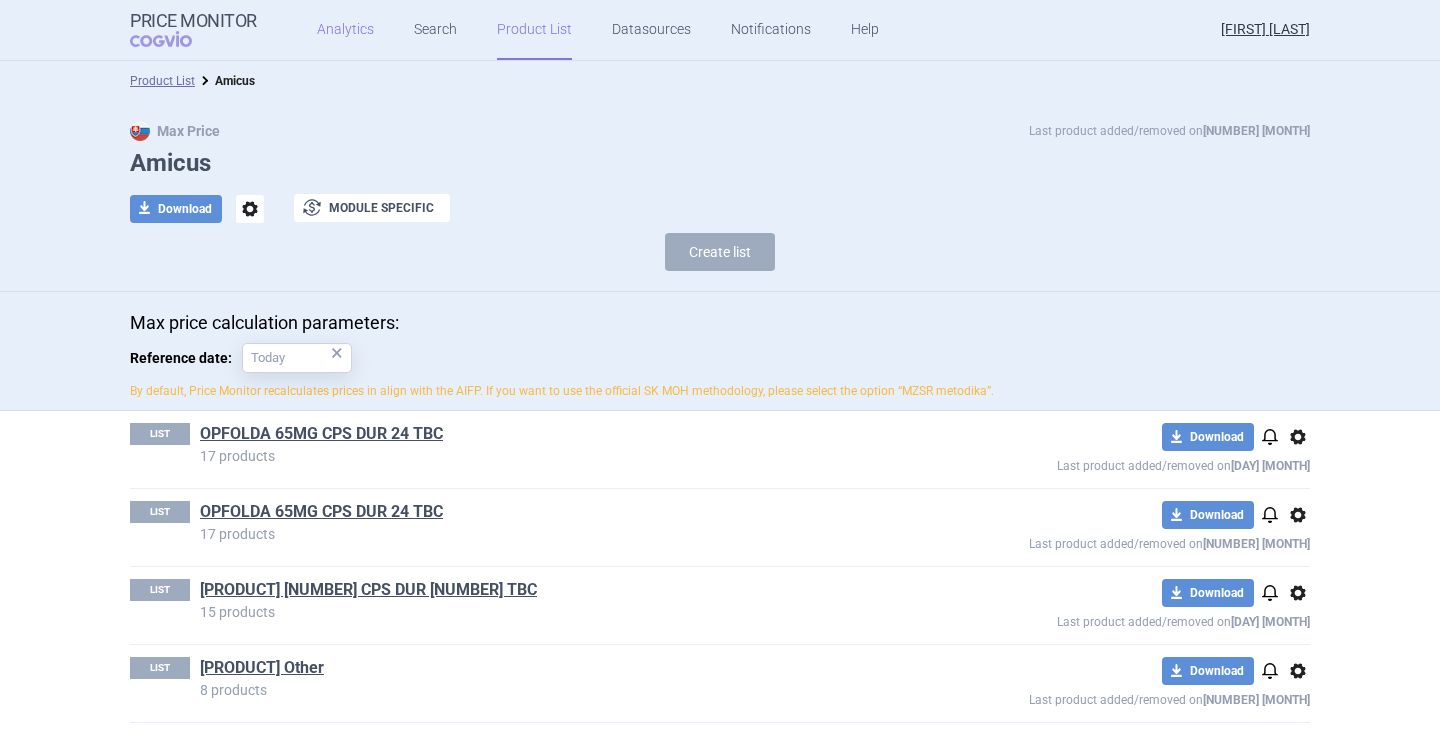 click on "Analytics" at bounding box center [345, 30] 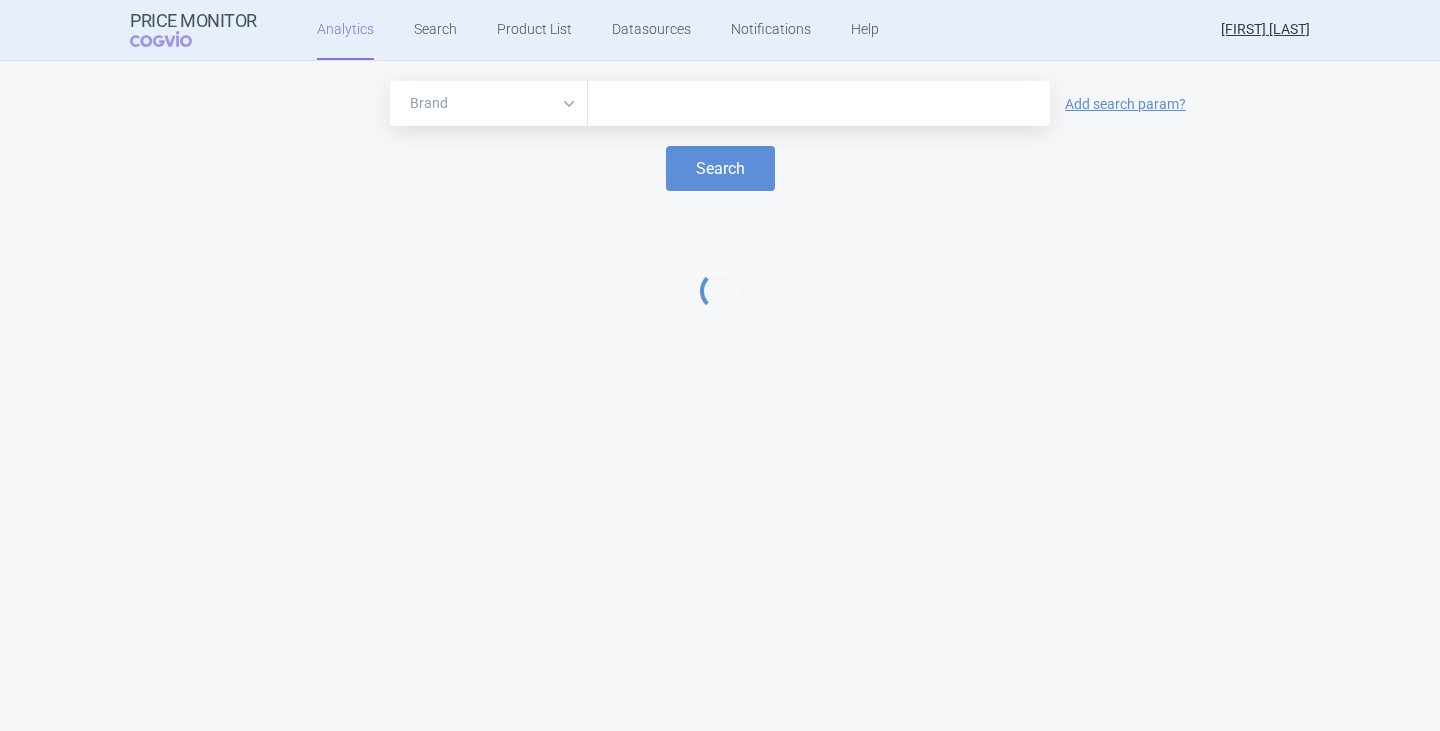 click at bounding box center [819, 104] 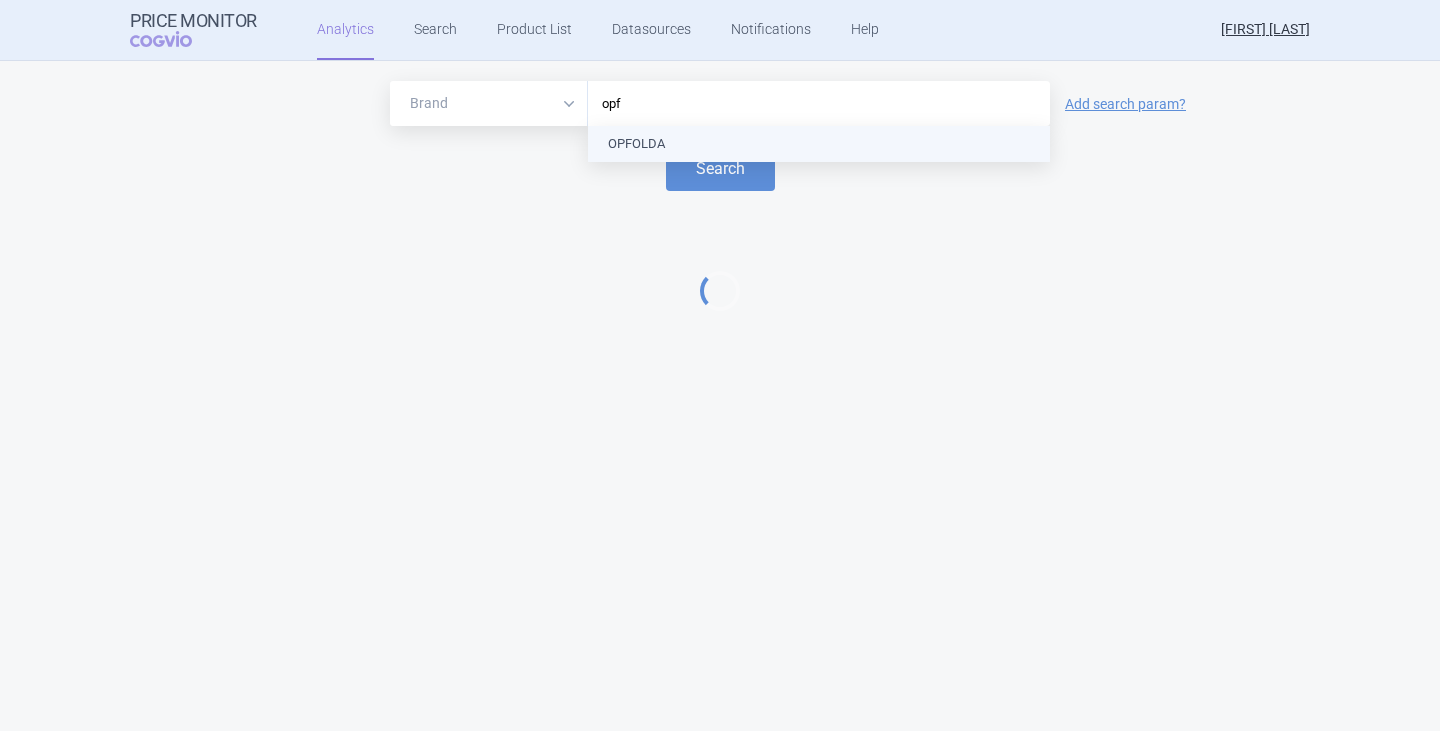 type on "opfo" 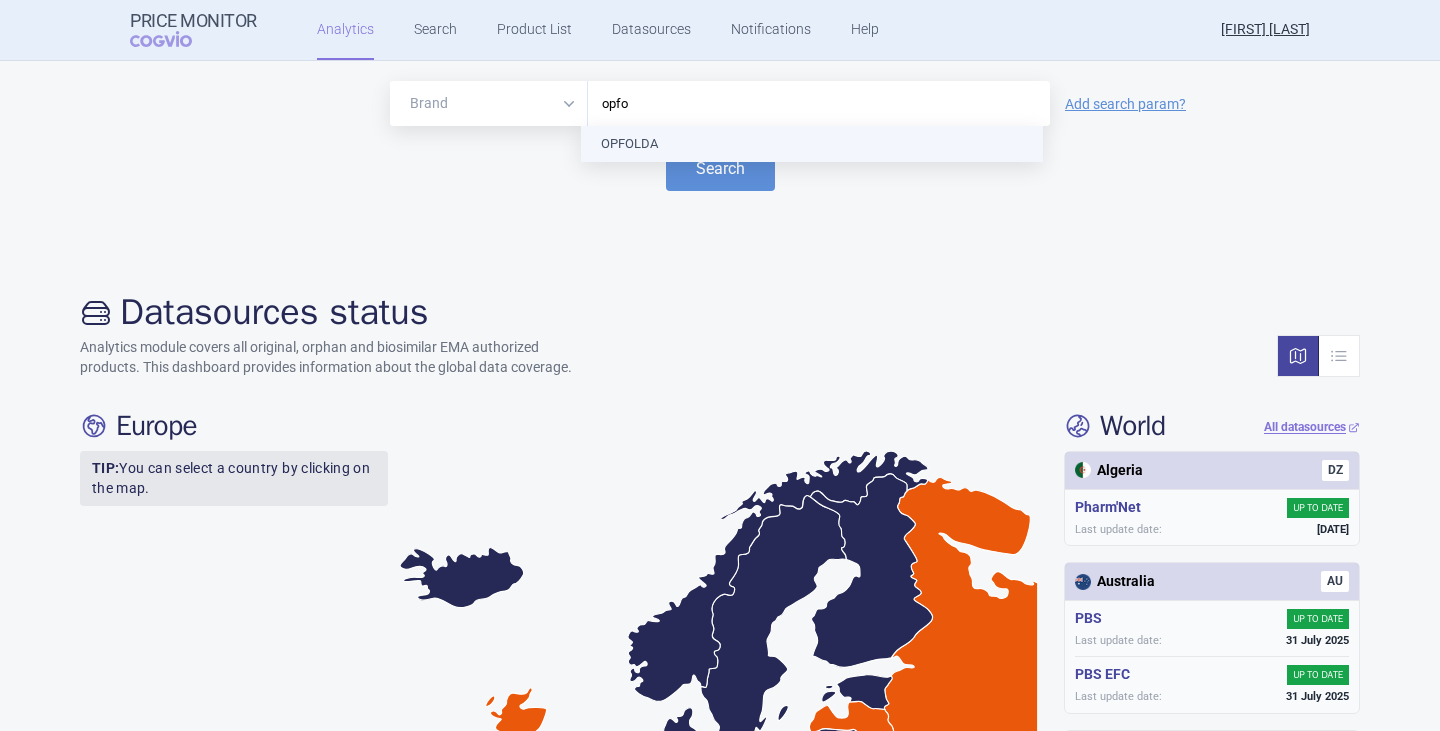type 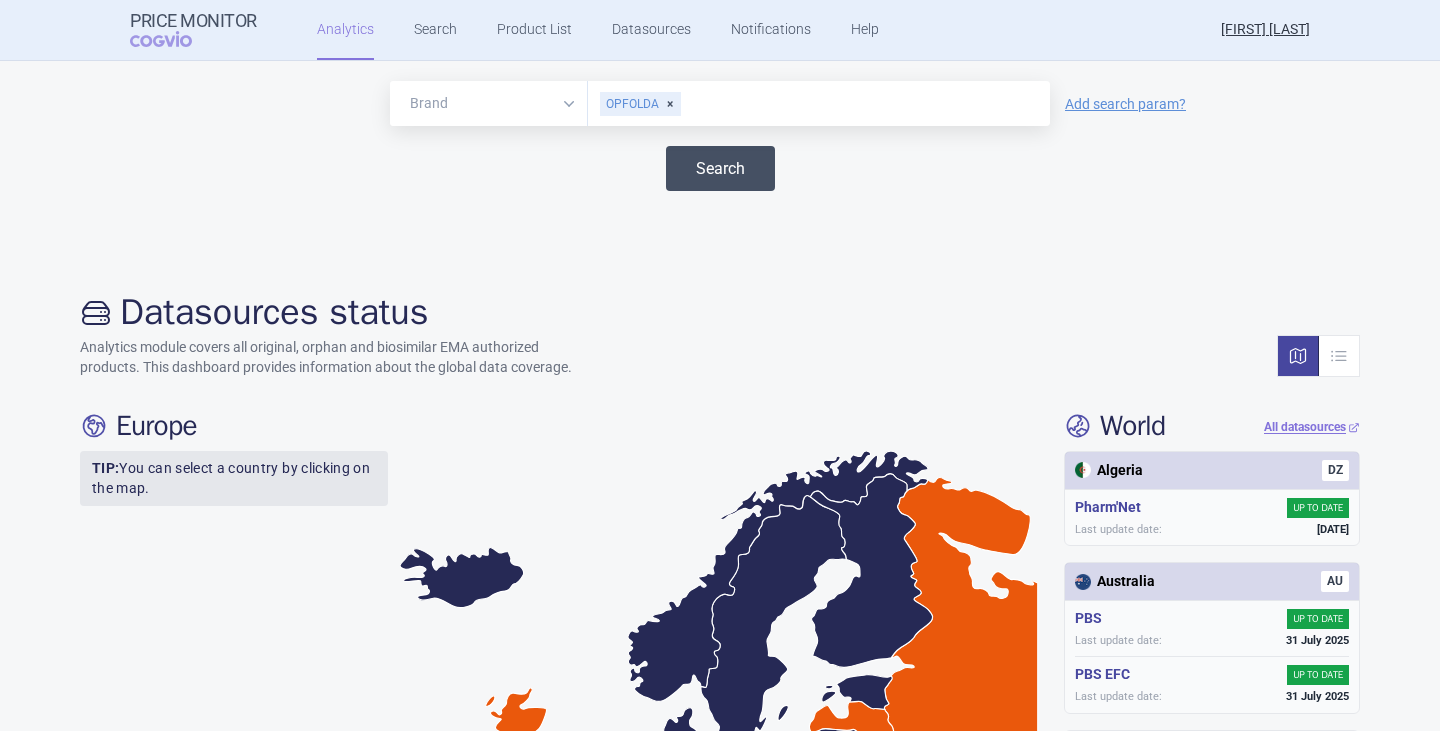 click on "Search" at bounding box center (720, 168) 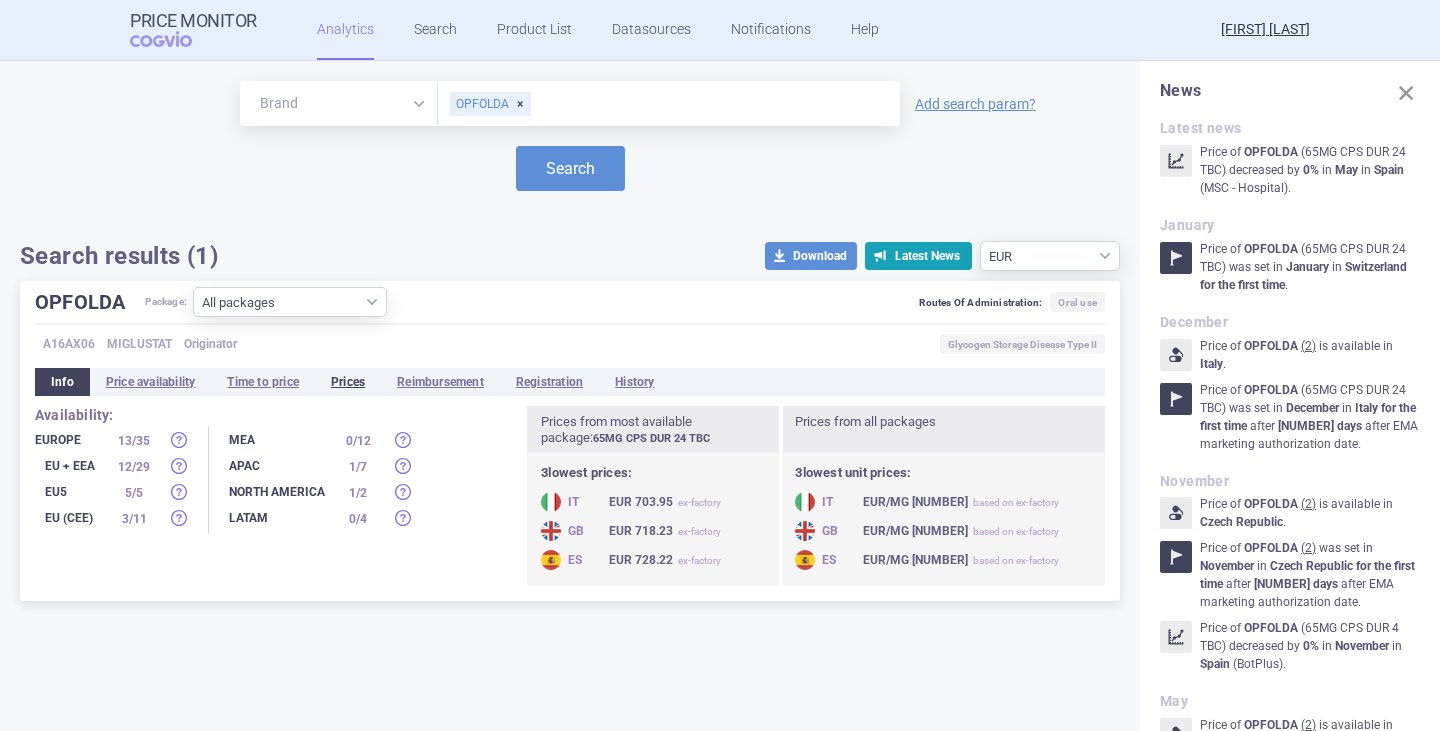 click on "Prices" at bounding box center (348, 382) 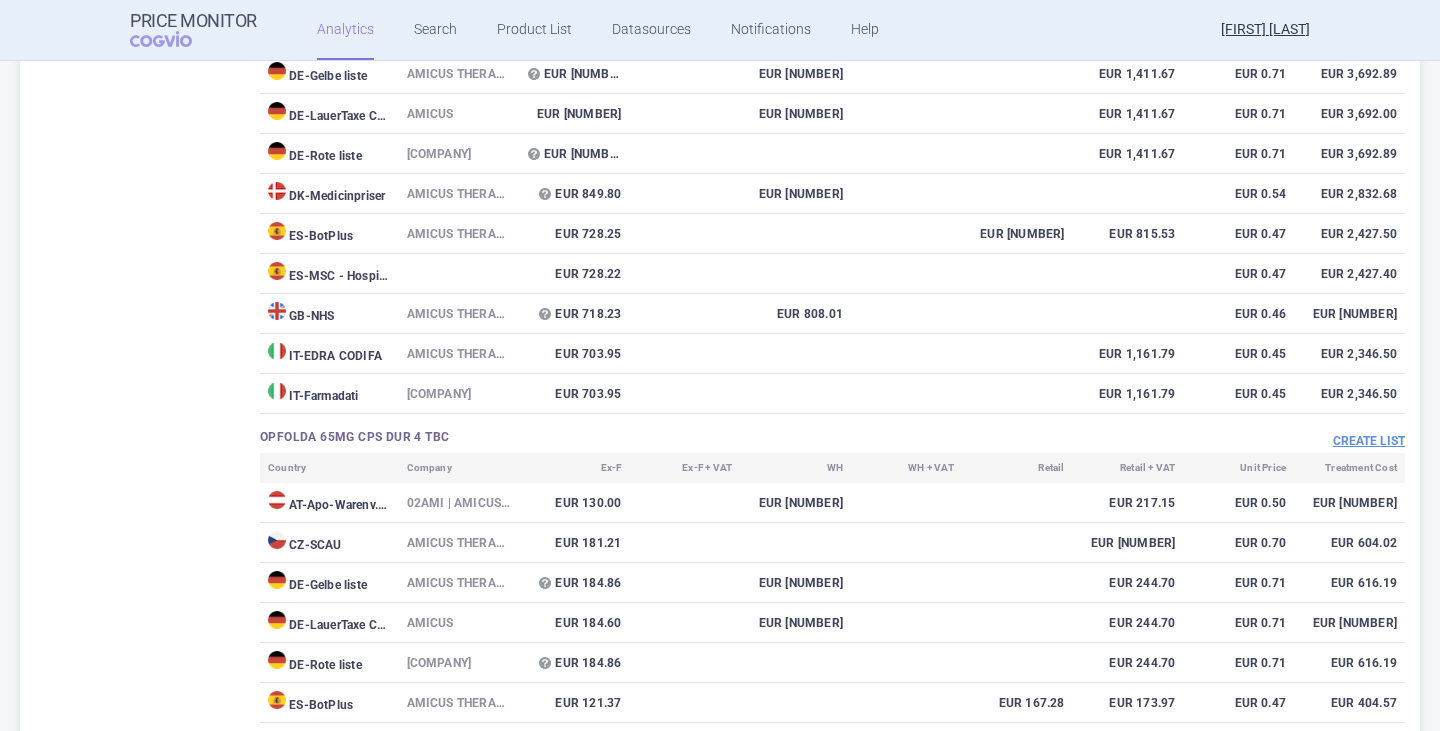 scroll, scrollTop: 595, scrollLeft: 0, axis: vertical 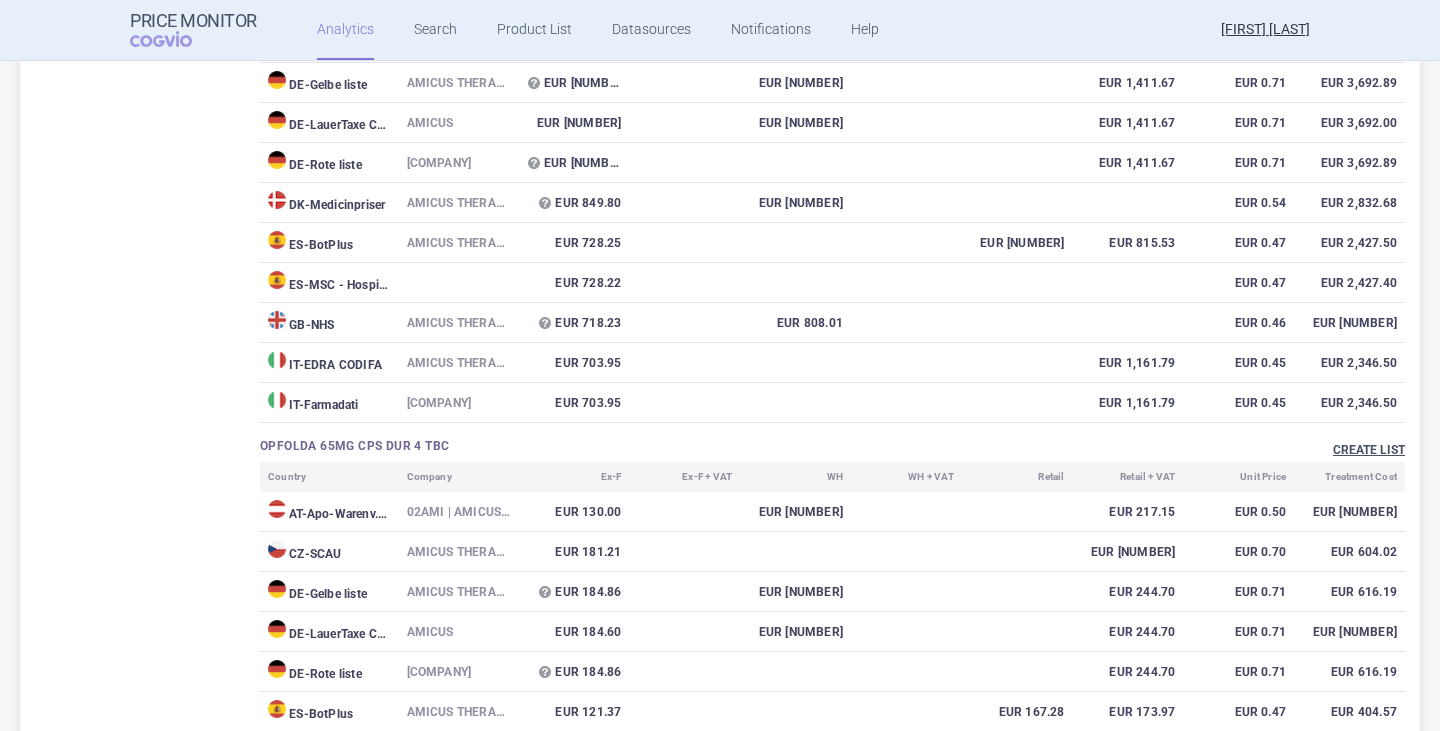 click on "Create list" at bounding box center (1369, 450) 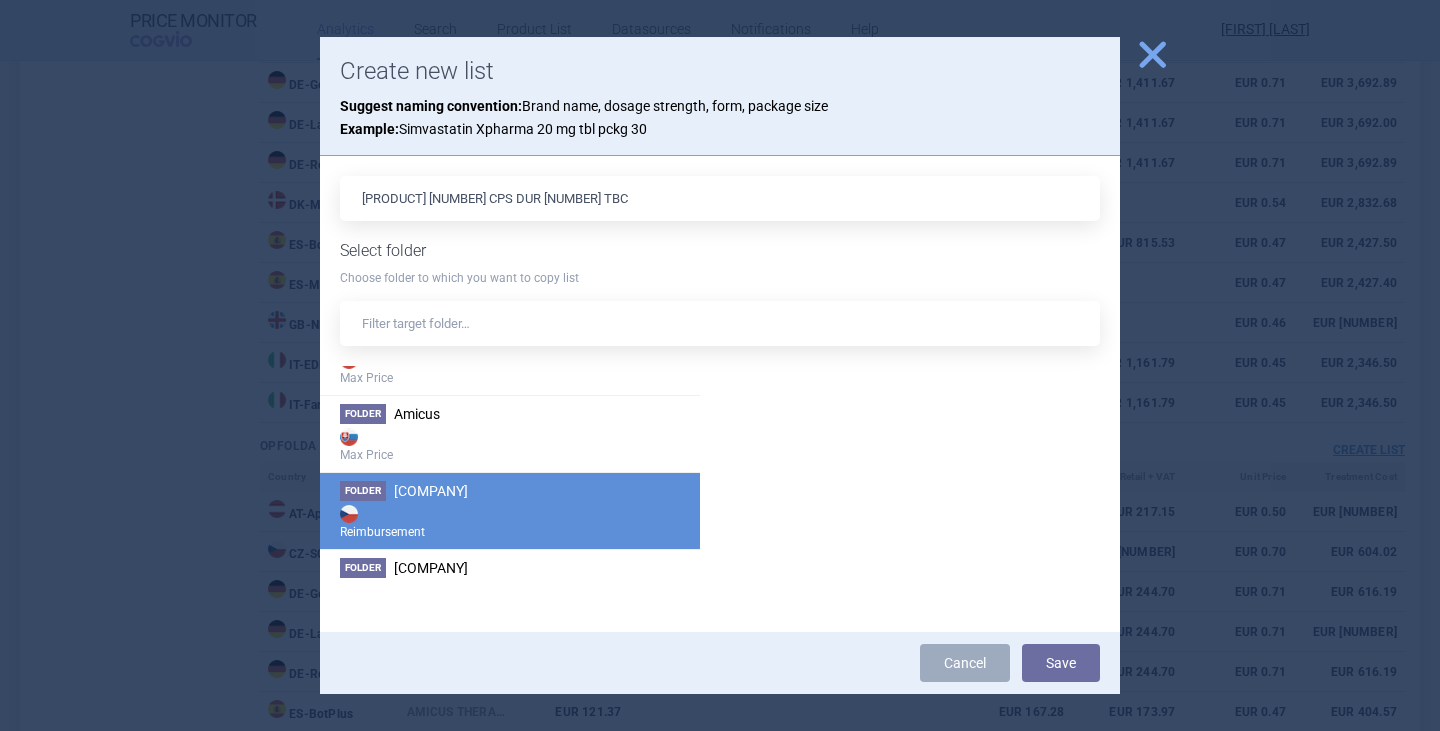 scroll, scrollTop: 200, scrollLeft: 0, axis: vertical 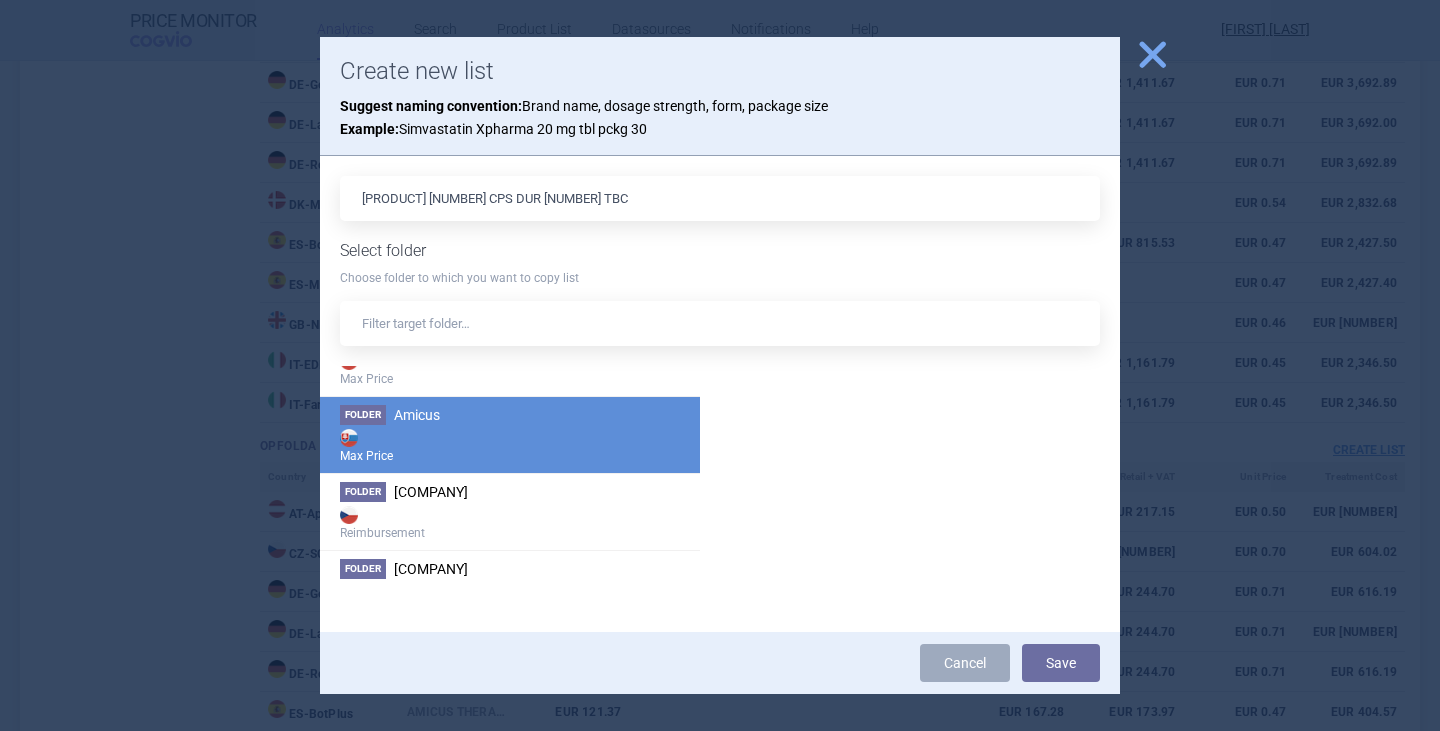 click on "Folder Amicus  Max Price" at bounding box center [510, 434] 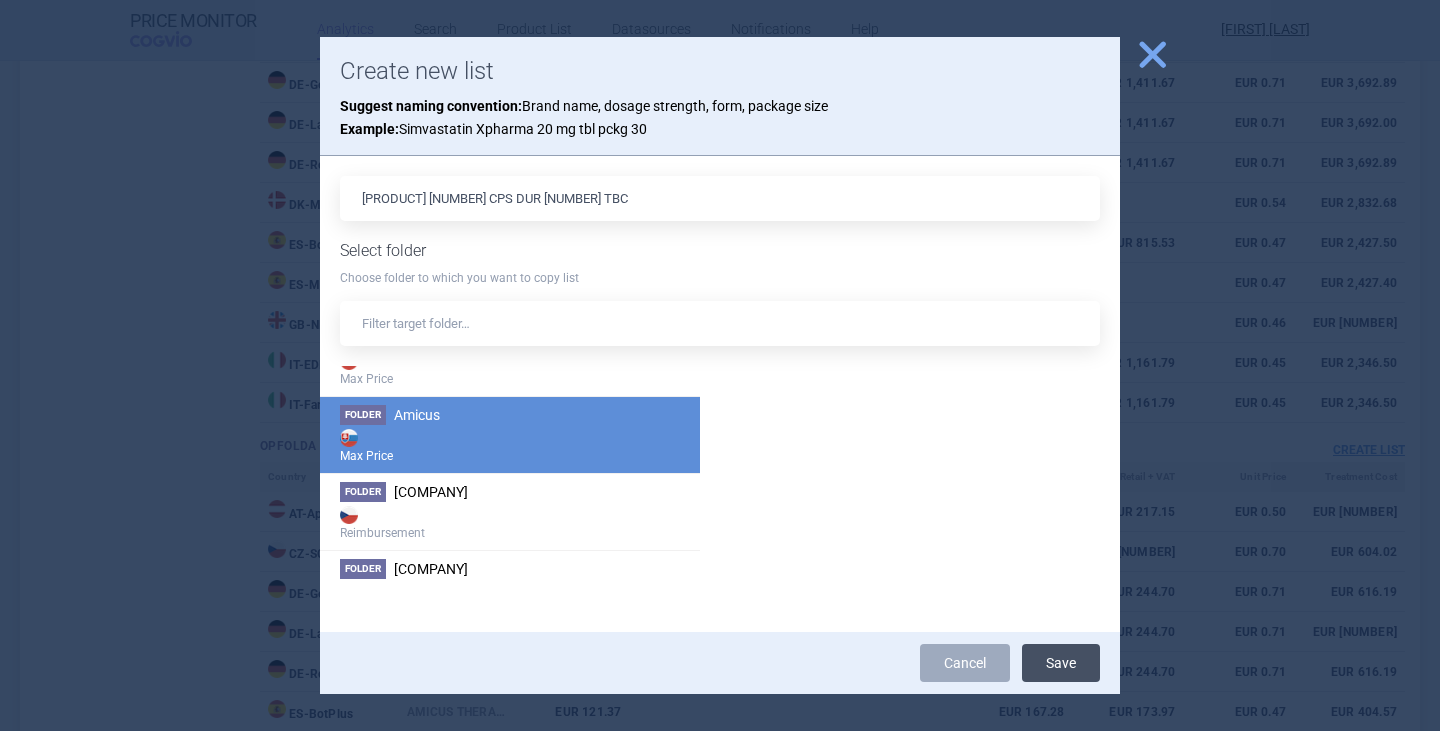 click on "Save" at bounding box center (1061, 663) 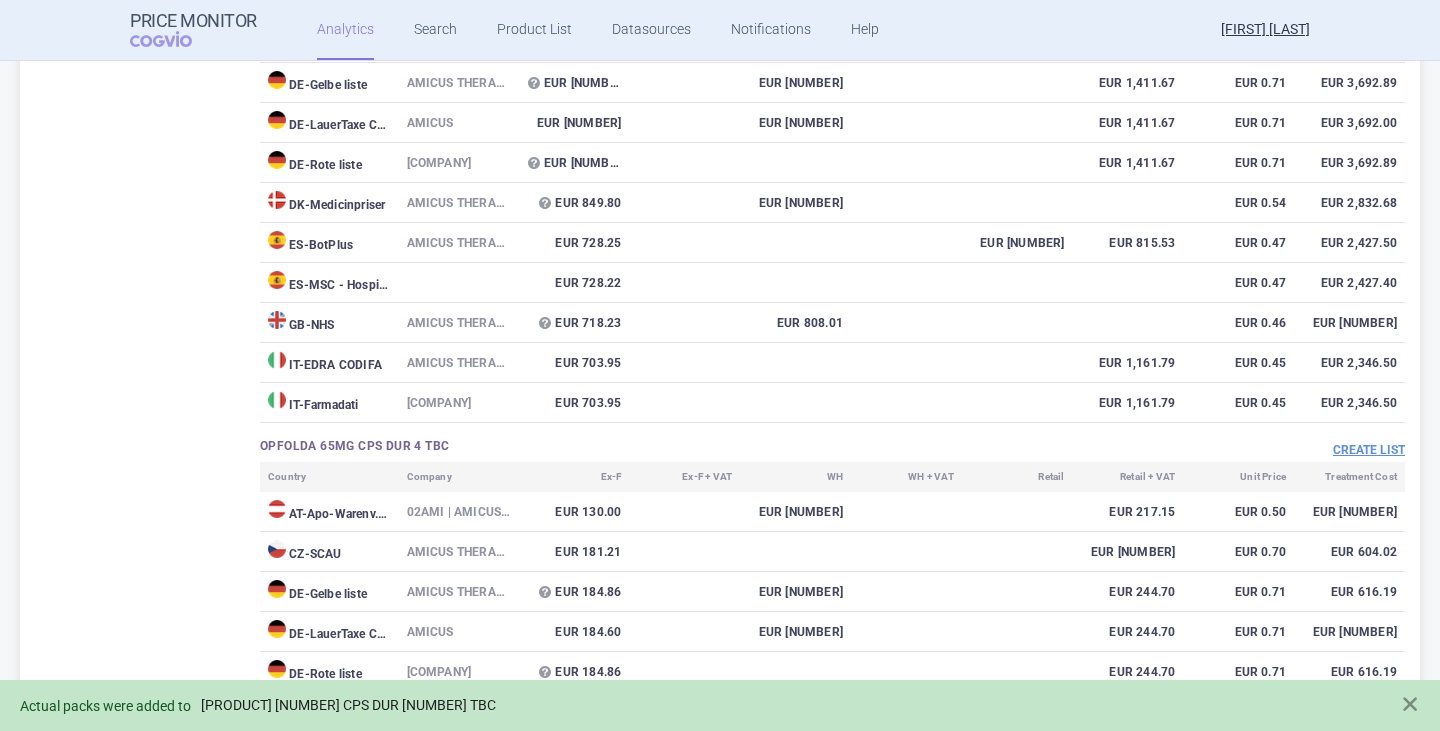 click on "[PRODUCT] [NUMBER] CPS DUR [NUMBER] TBC" at bounding box center [348, 705] 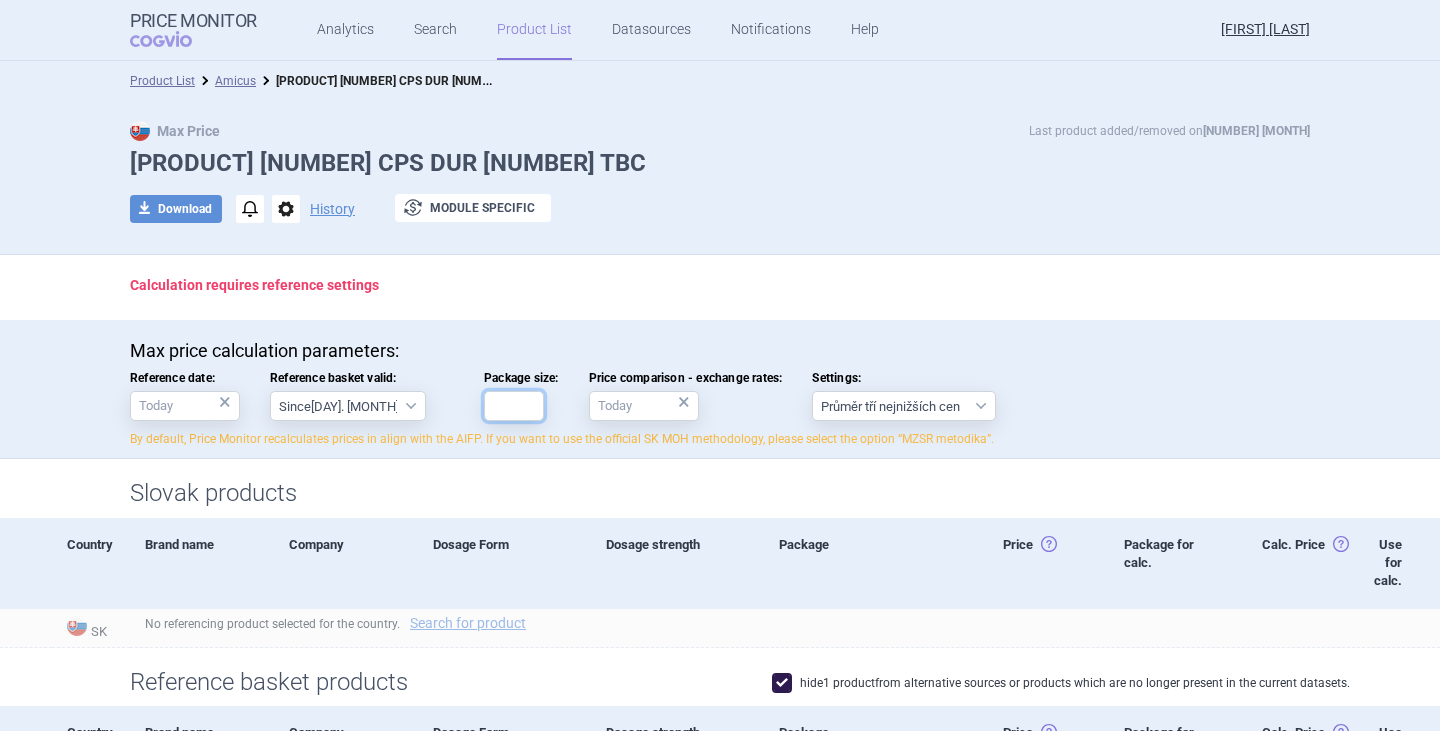 click on "Package size:" at bounding box center [514, 406] 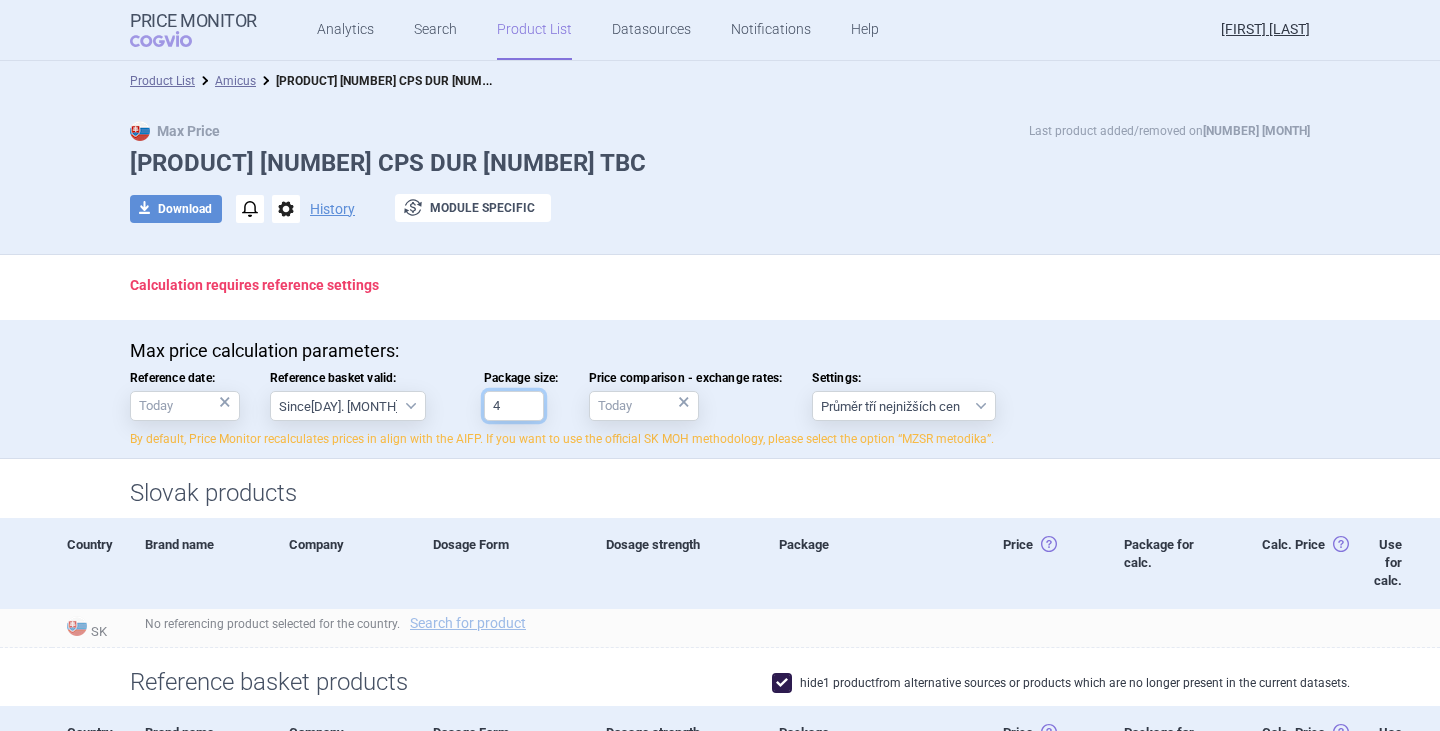 type on "4" 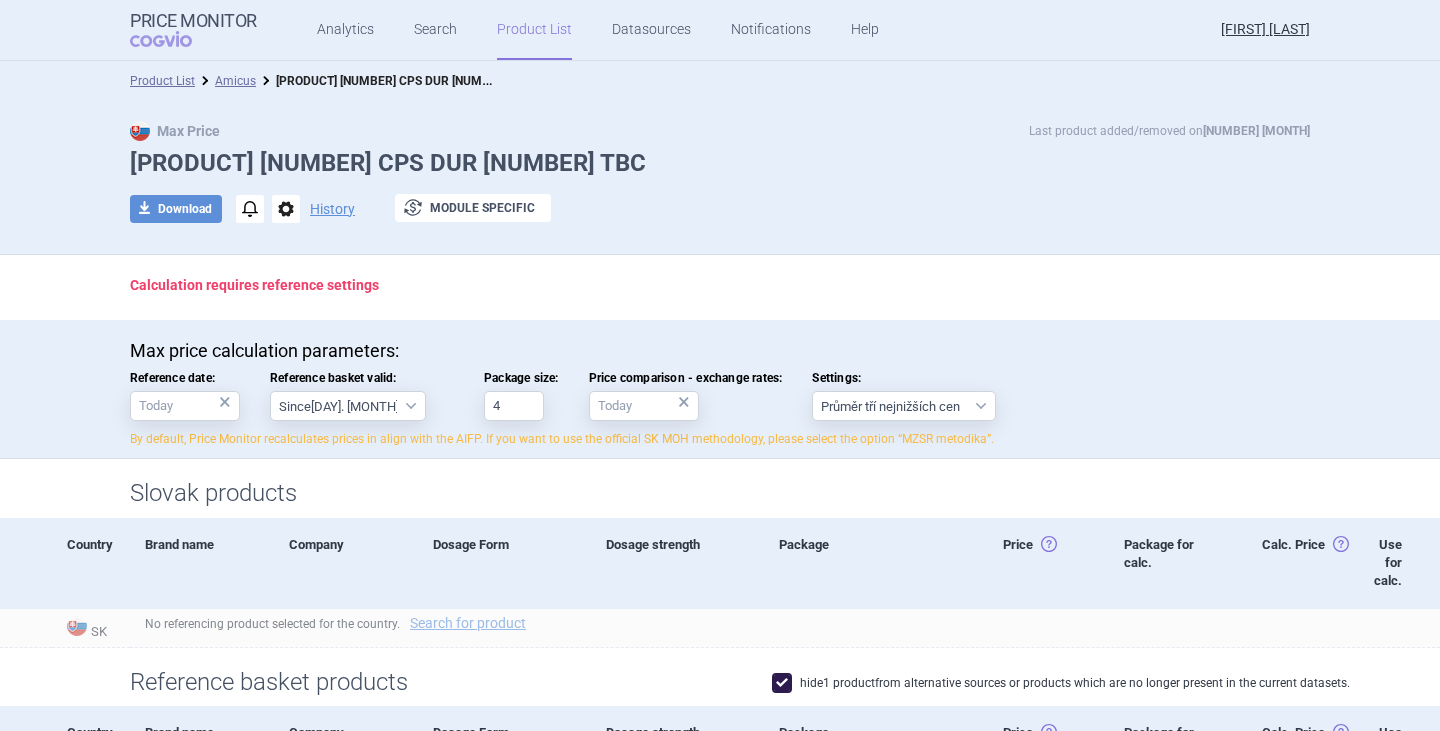 click on "Calculation requires reference settings" at bounding box center [720, 285] 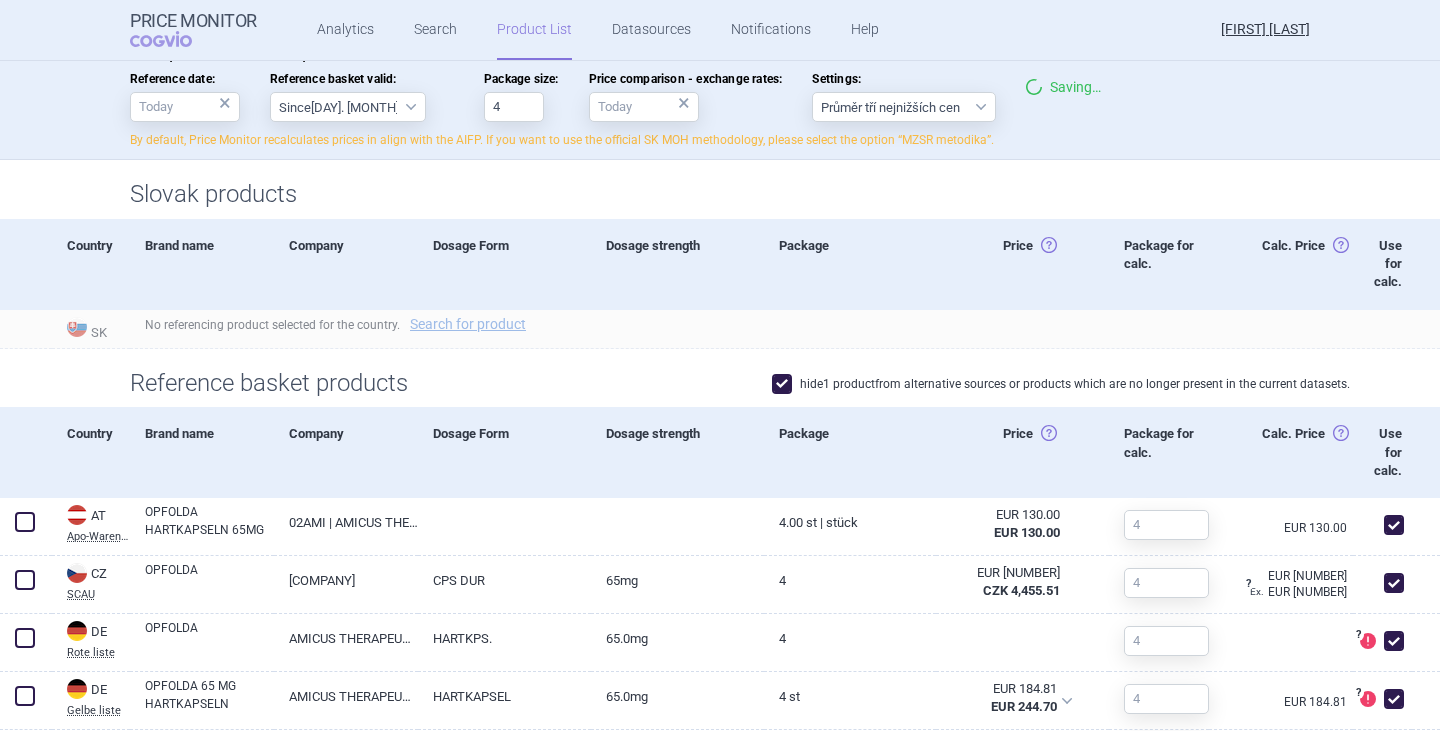 scroll, scrollTop: 300, scrollLeft: 0, axis: vertical 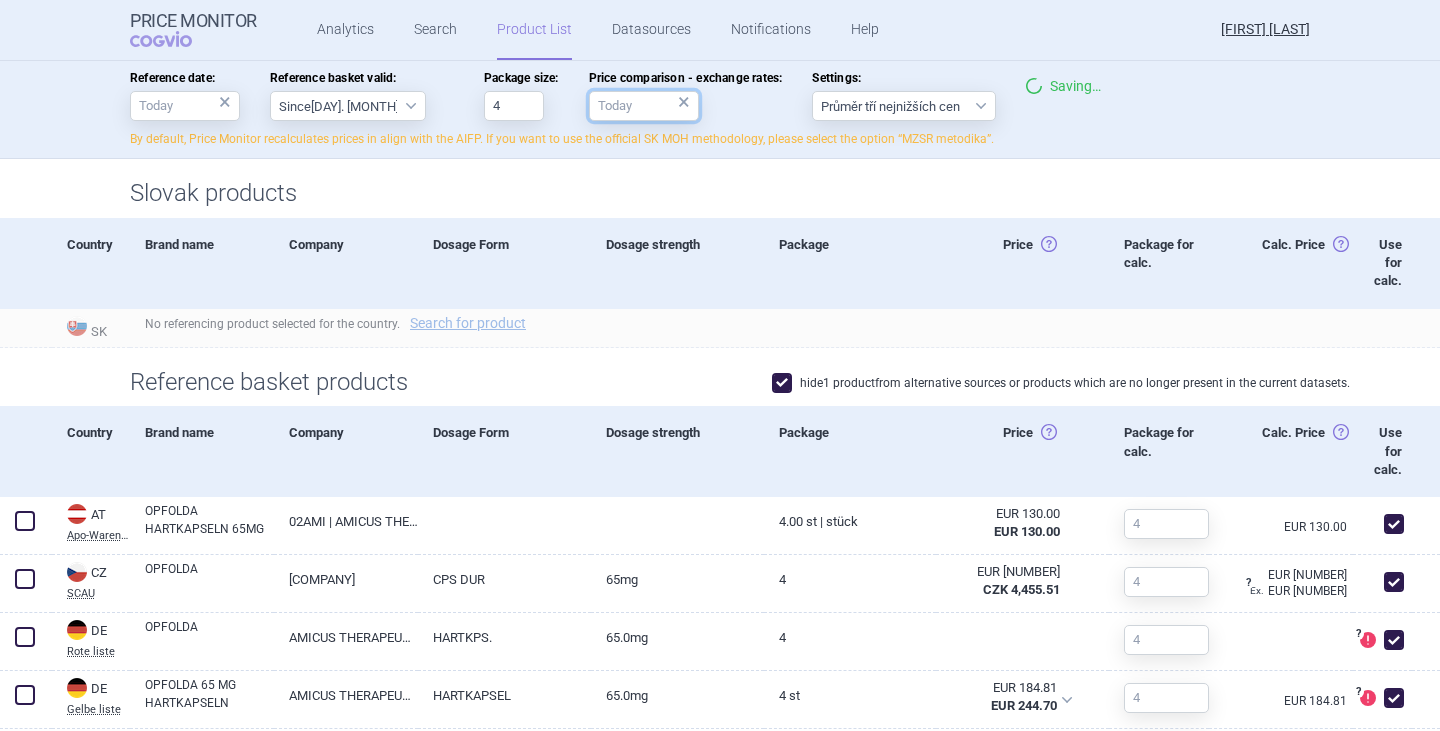 click on "Price comparison - exchange rates: ×" at bounding box center (644, 106) 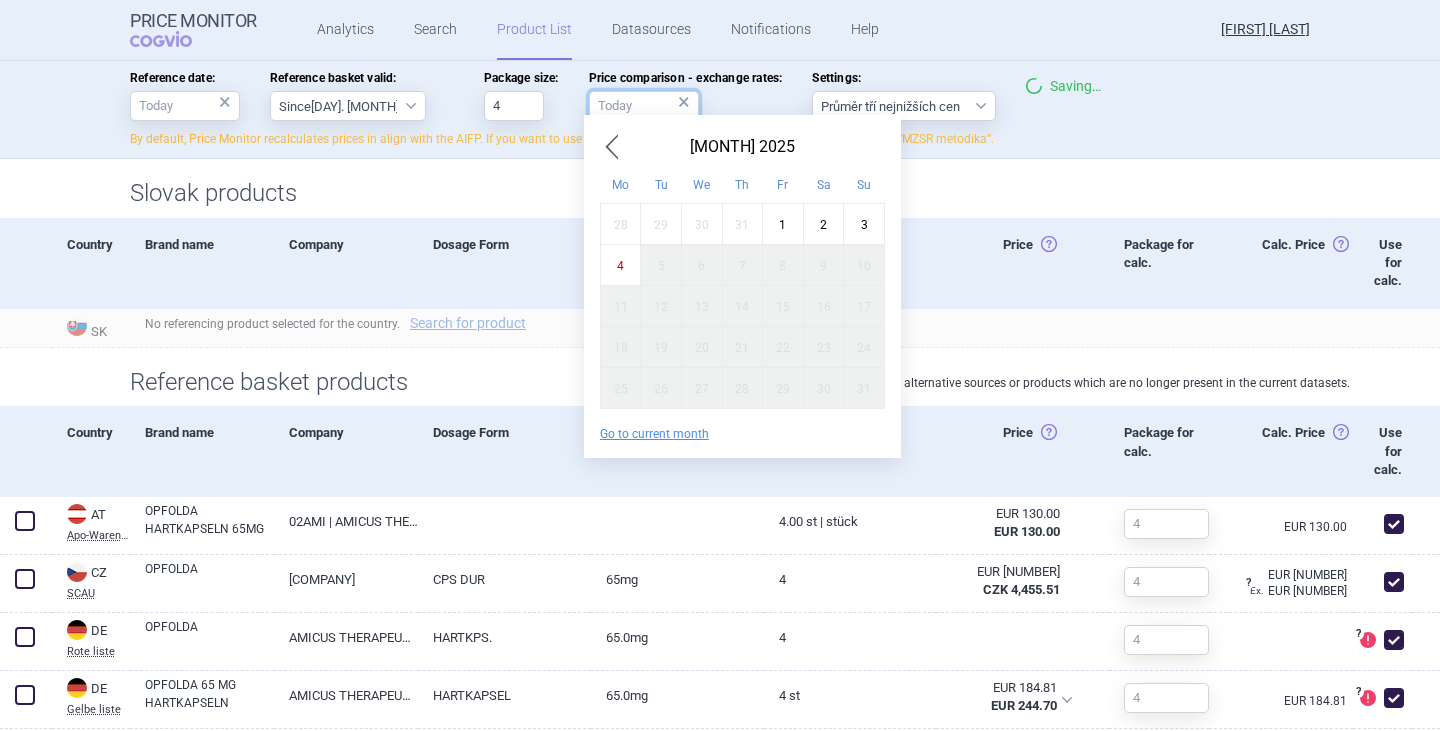 click on "Price comparison - exchange rates: ×" at bounding box center [644, 106] 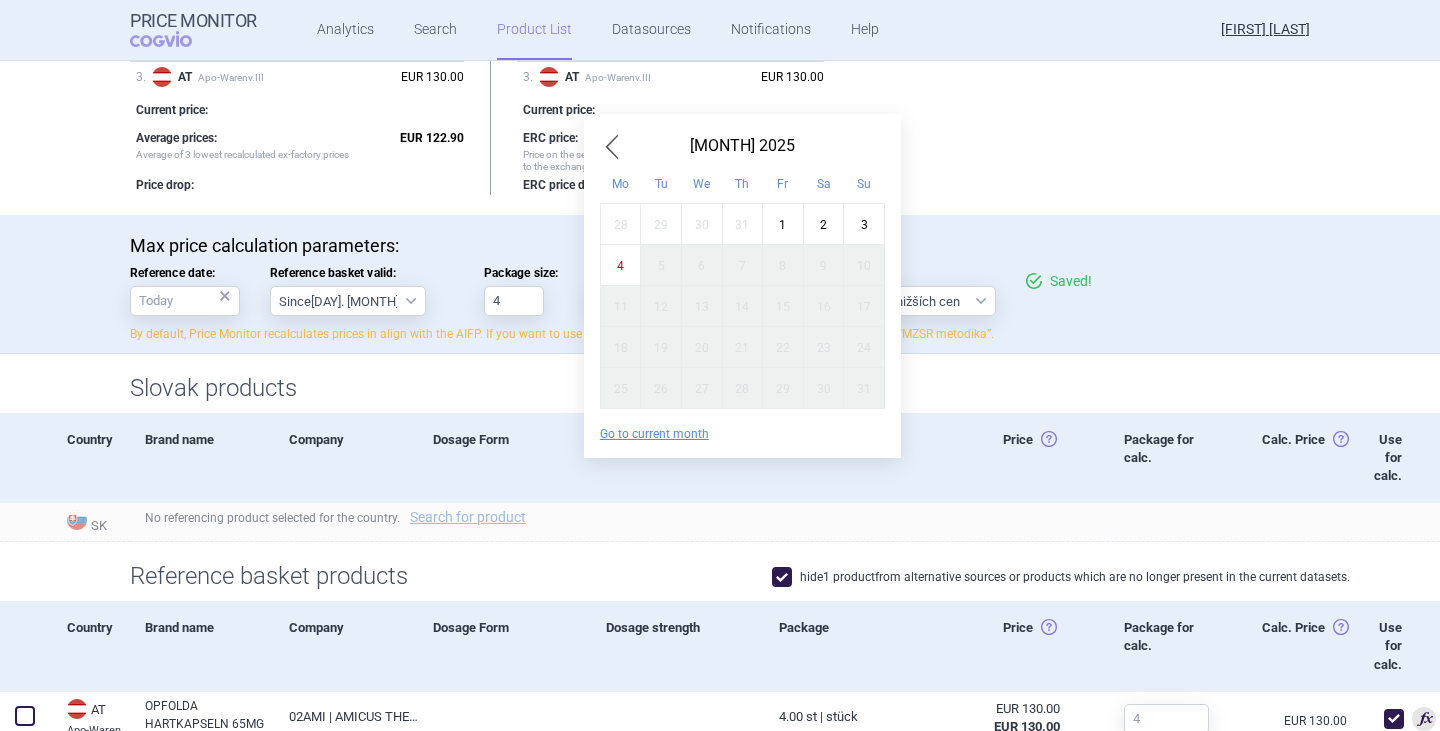 scroll, scrollTop: 495, scrollLeft: 0, axis: vertical 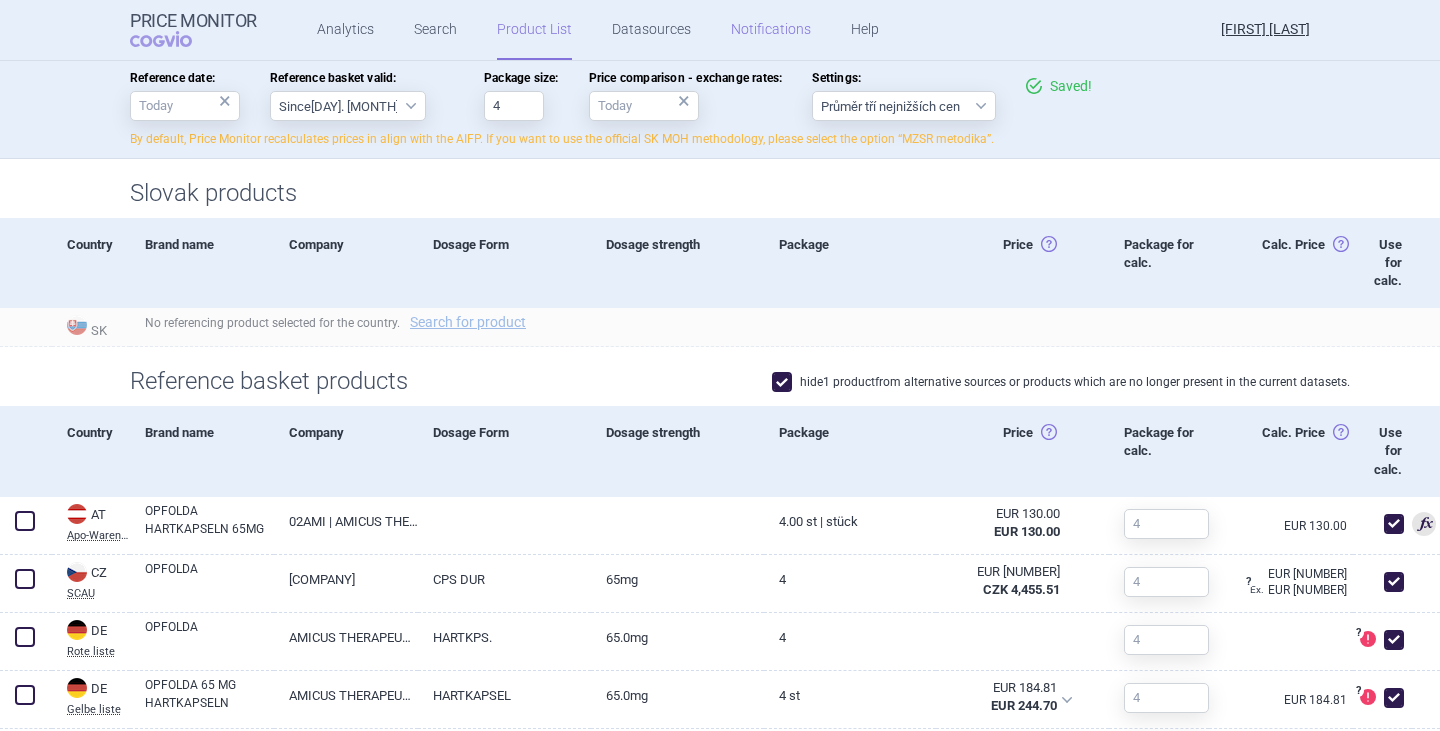 click on "Notifications" at bounding box center (771, 30) 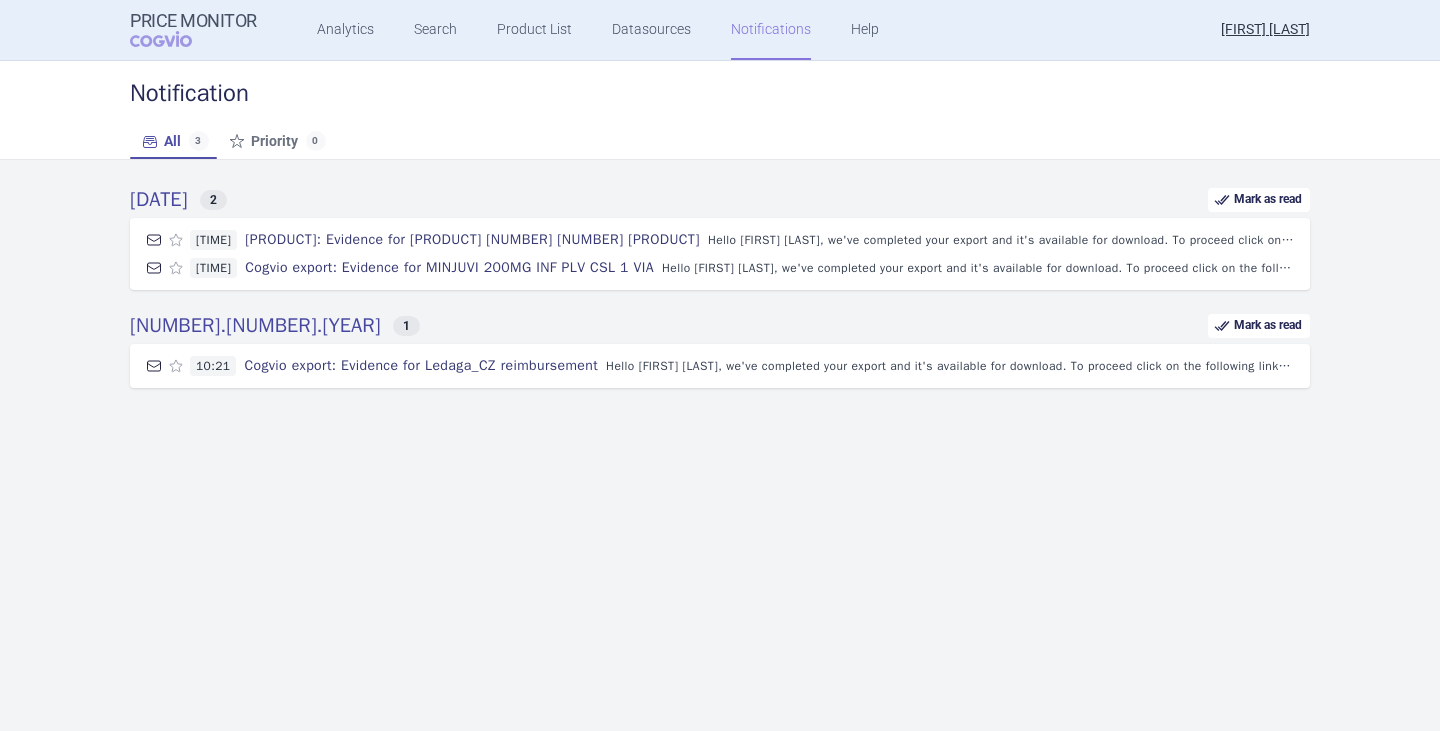 click on "Notification  All 3  Priority 0" at bounding box center (720, 110) 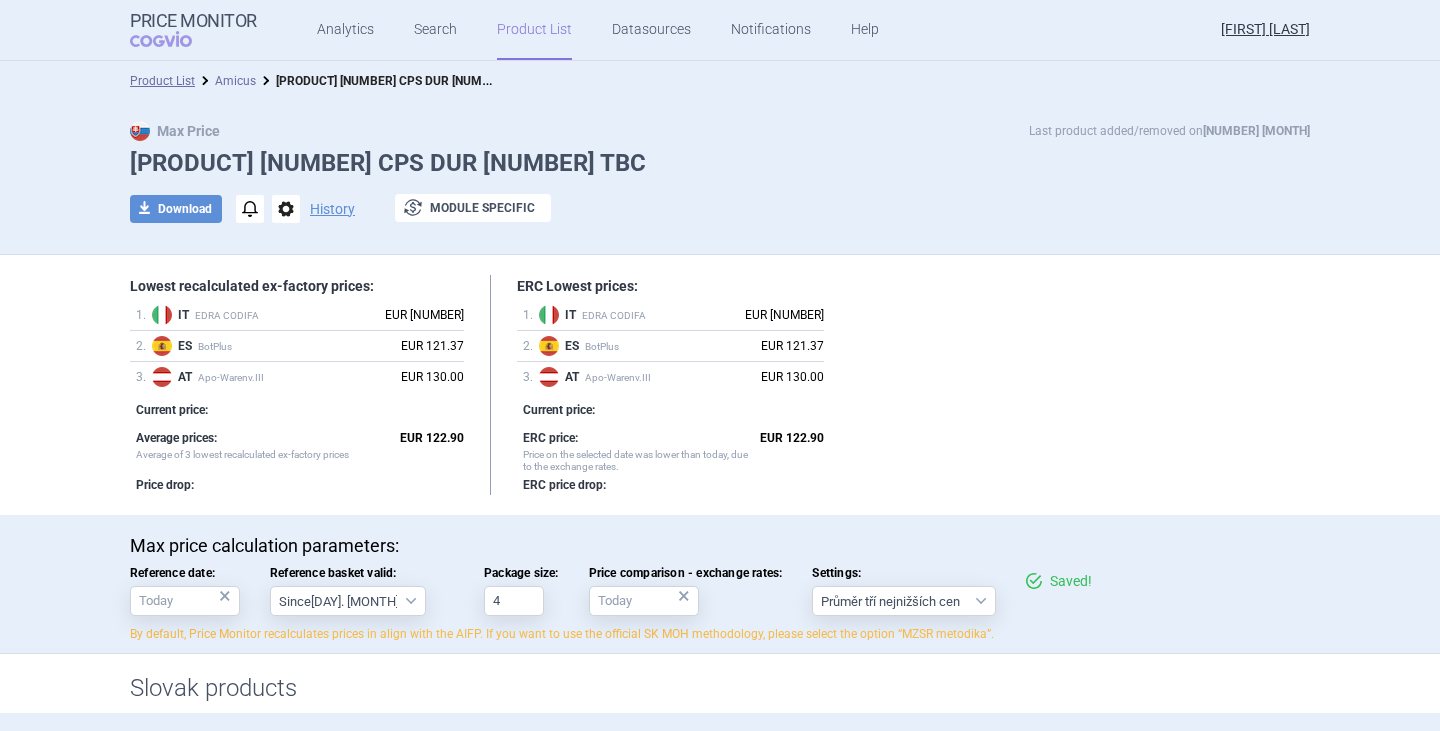 click on "Amicus" at bounding box center [235, 81] 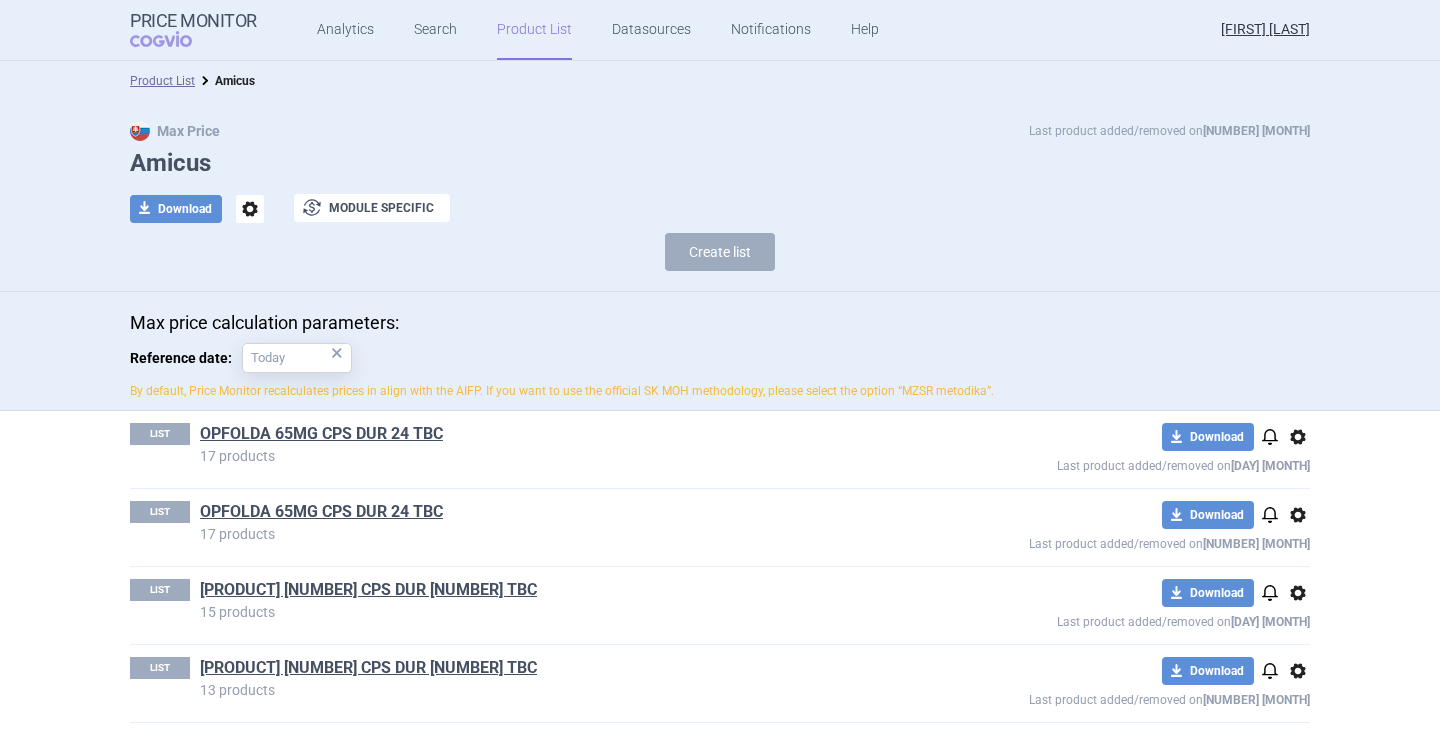 scroll, scrollTop: 100, scrollLeft: 0, axis: vertical 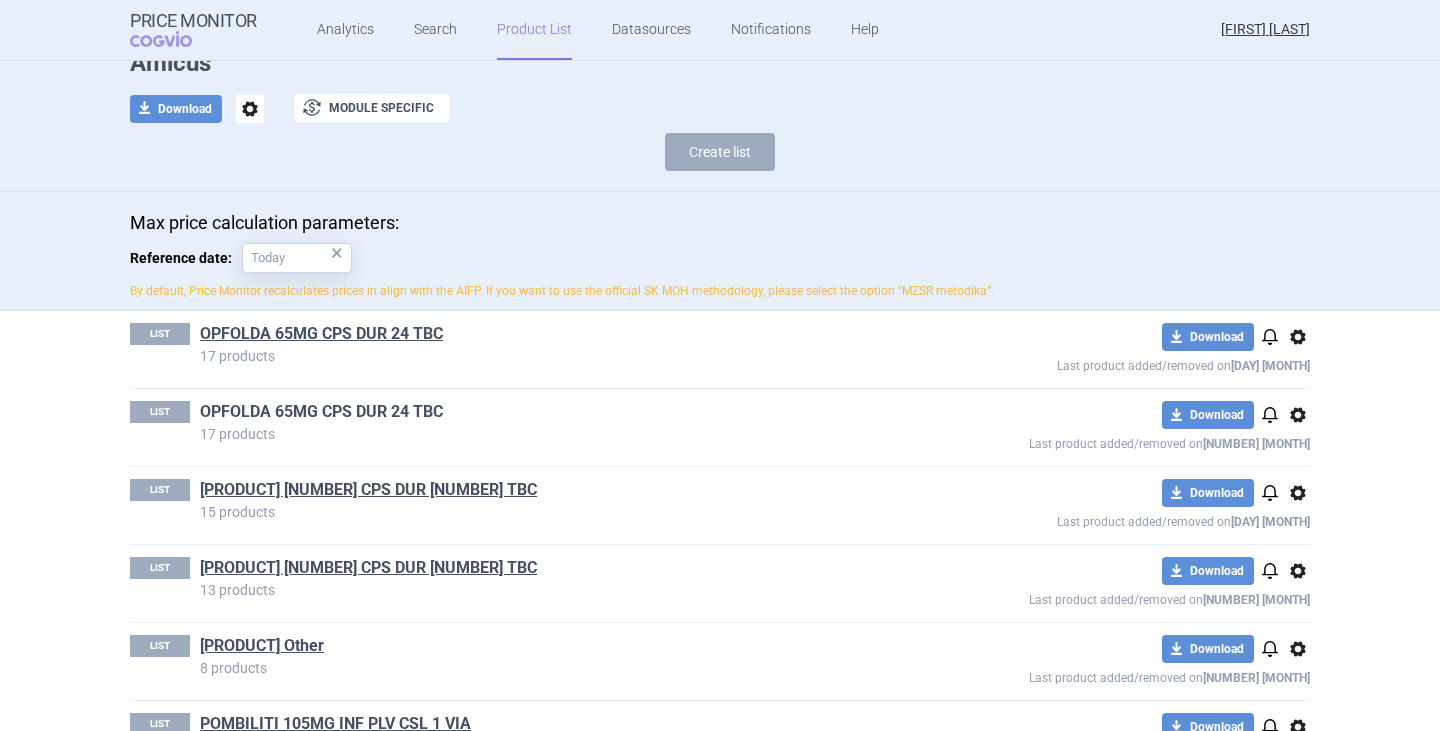 click on "OPFOLDA 65MG CPS DUR 24 TBC" at bounding box center (321, 412) 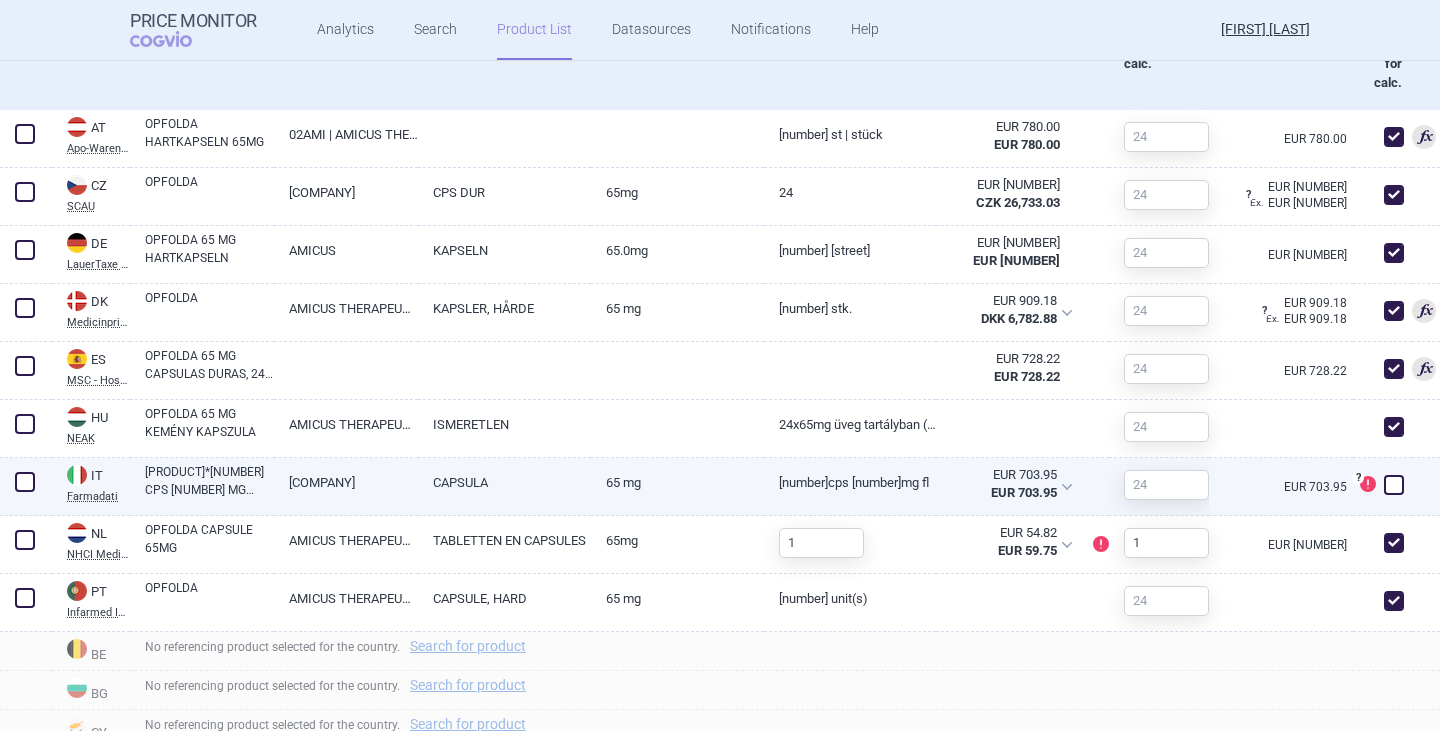 scroll, scrollTop: 900, scrollLeft: 0, axis: vertical 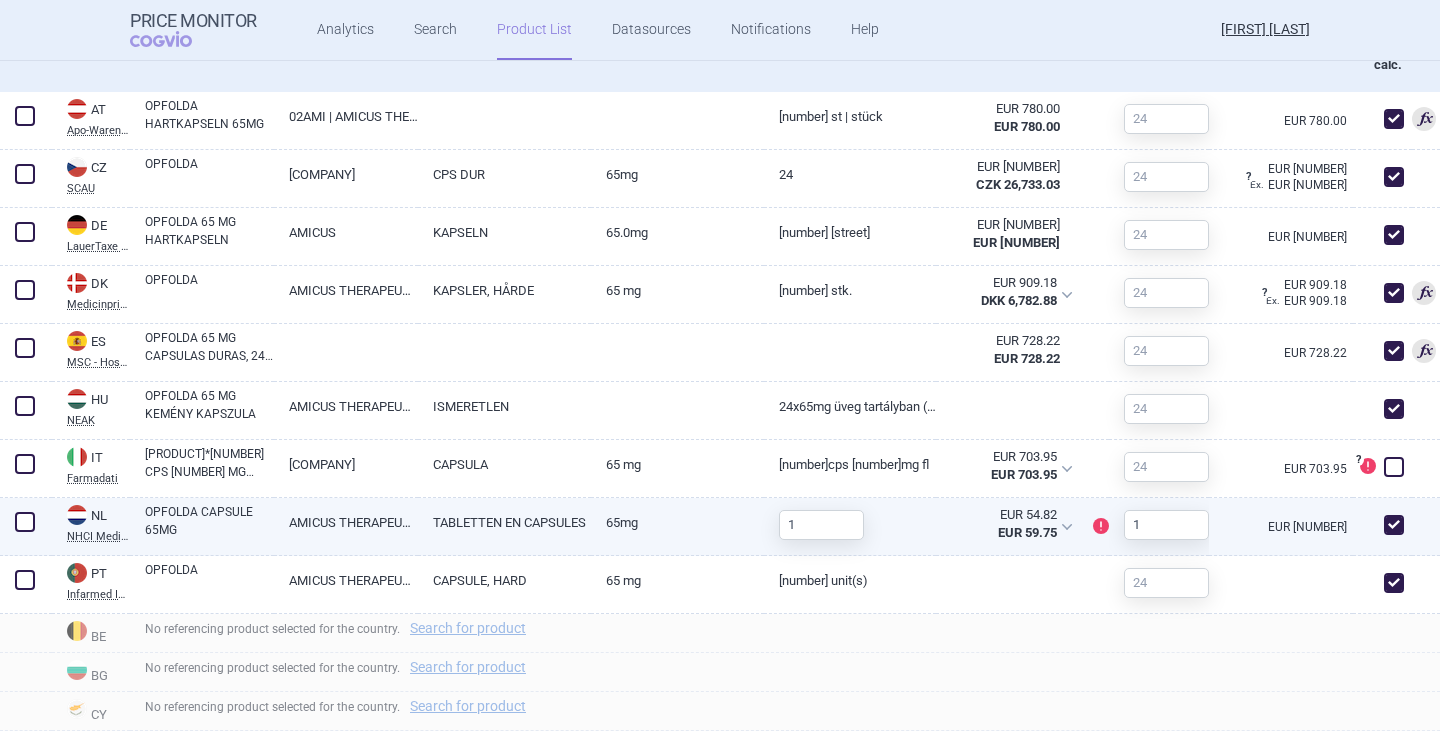 click at bounding box center [25, 522] 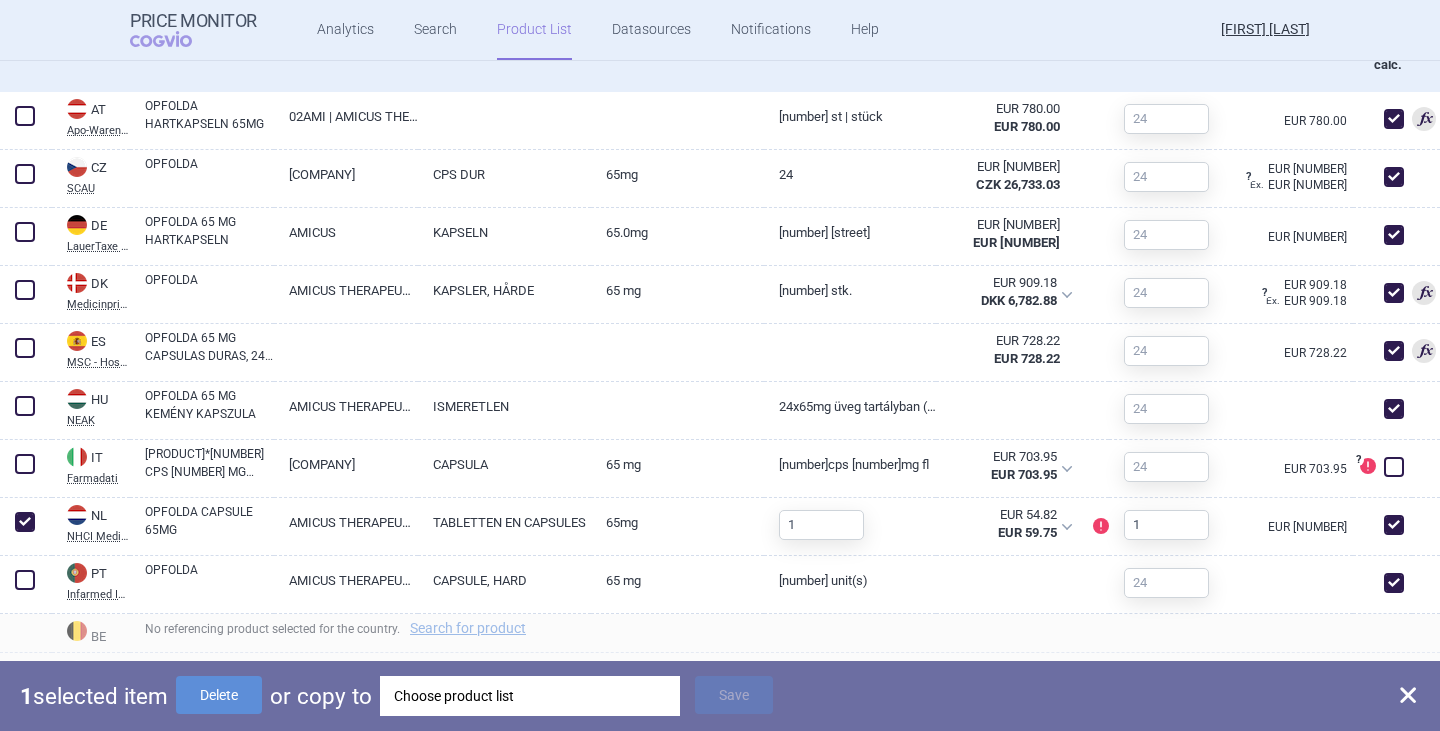 click on "1  selected   item   Delete or copy to  Choose product list Save" at bounding box center (720, 696) 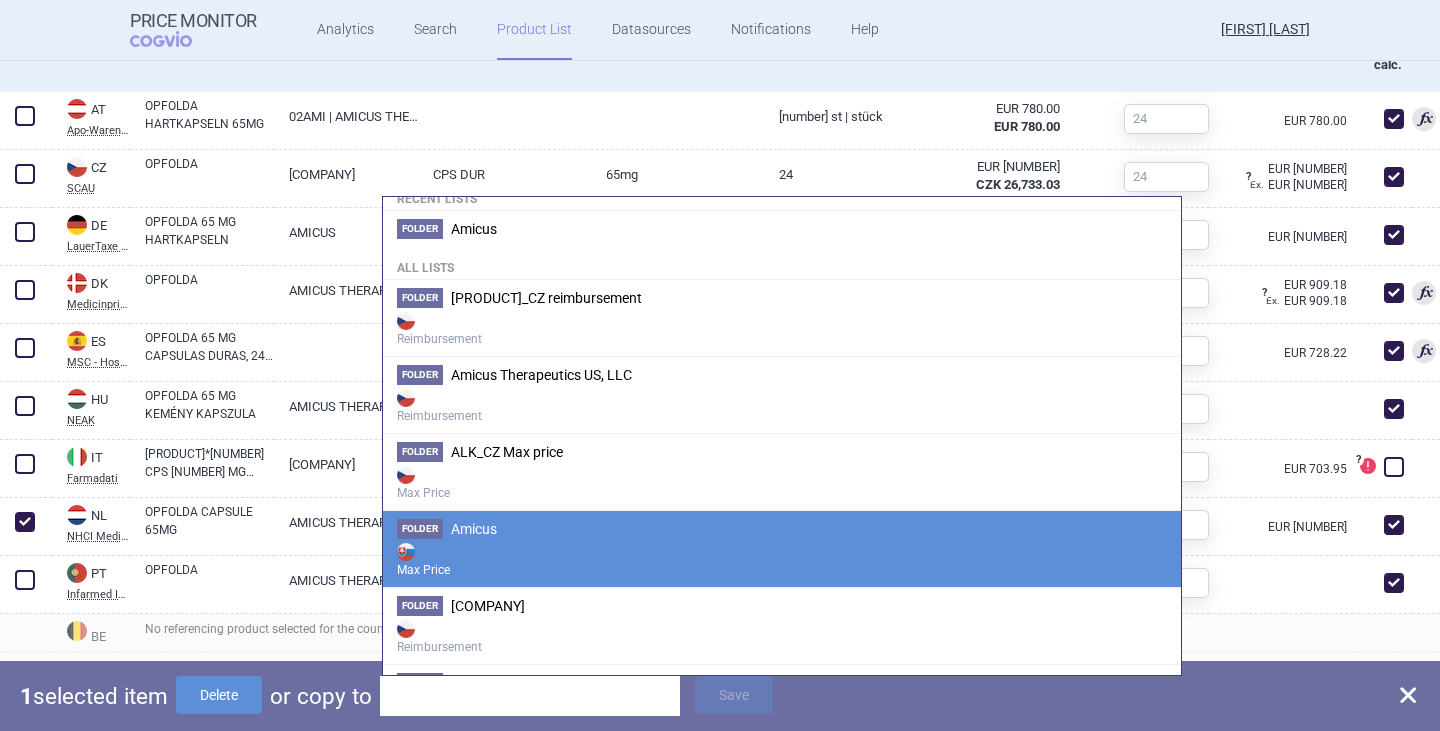 scroll, scrollTop: 100, scrollLeft: 0, axis: vertical 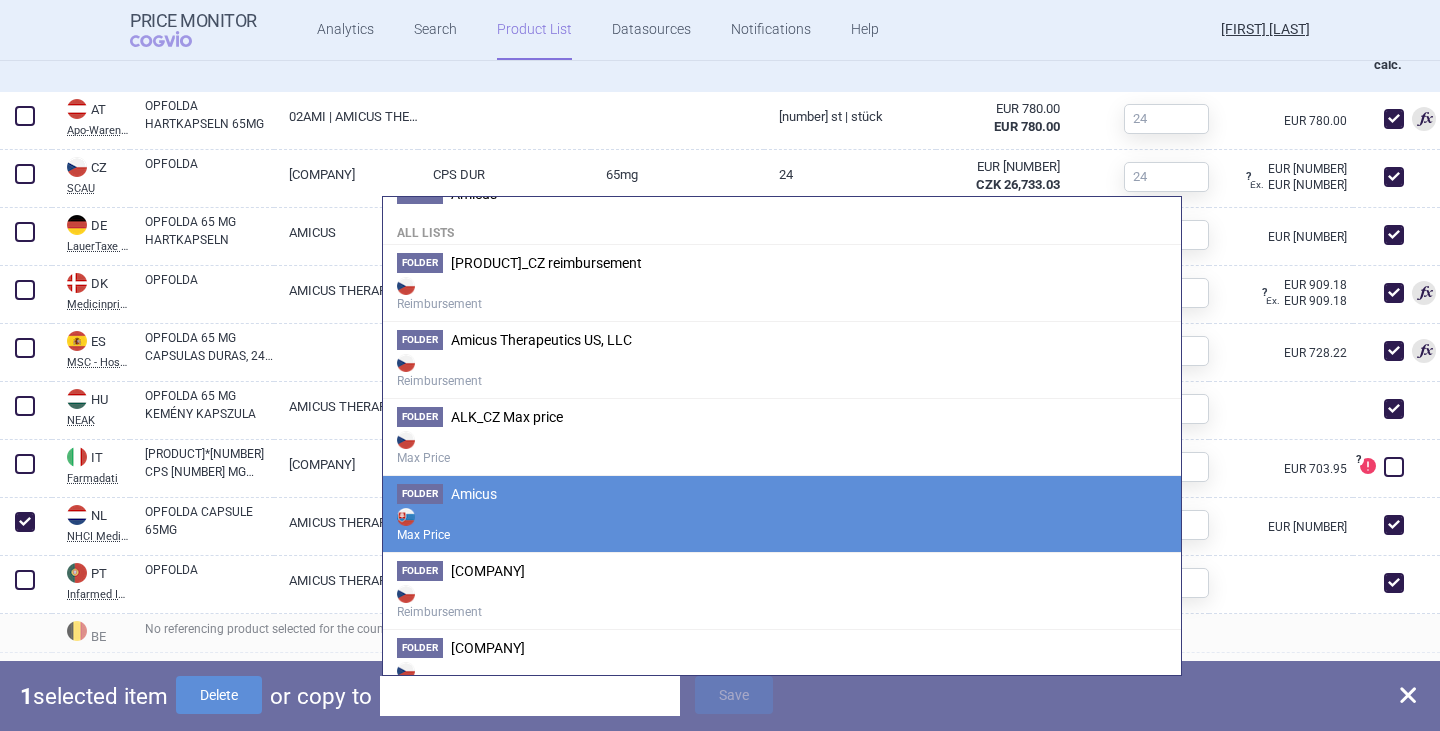 click on "Amicus" at bounding box center (474, 494) 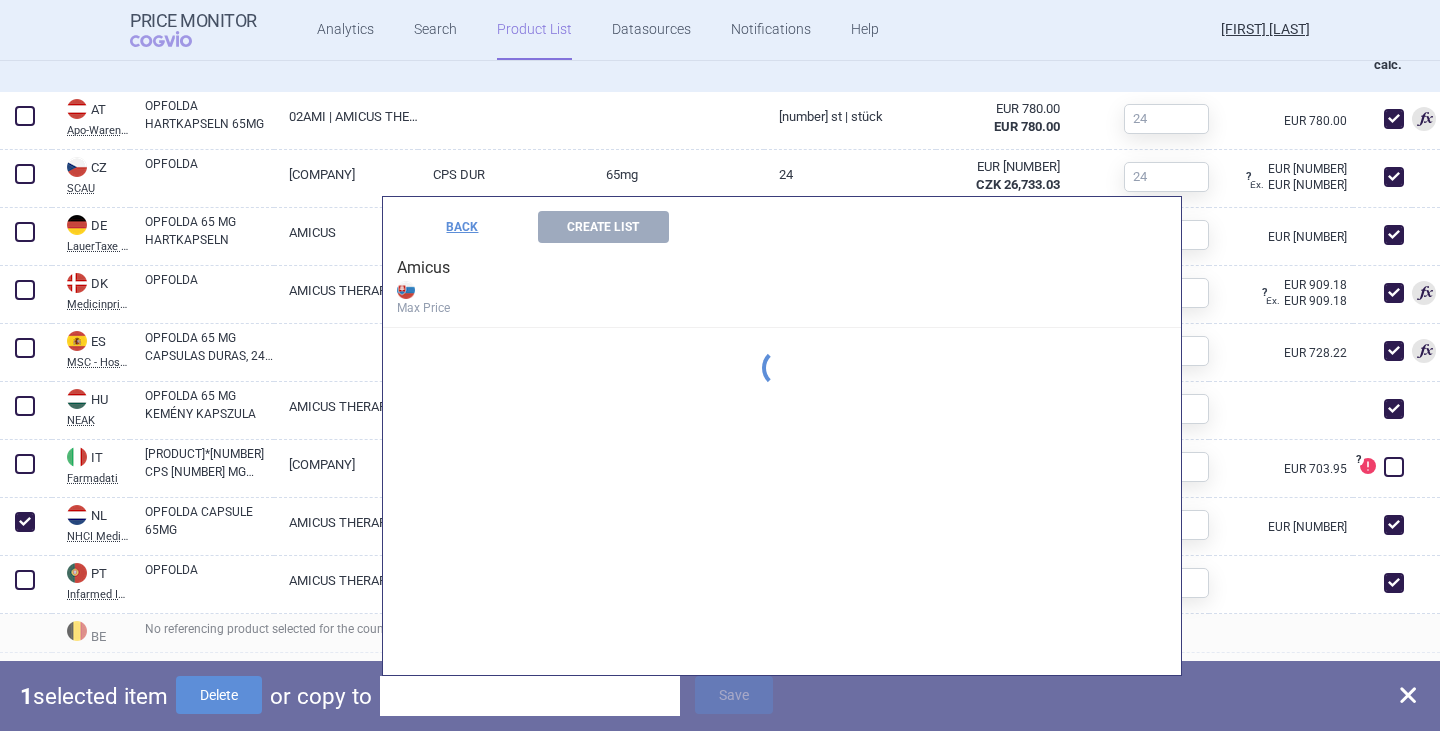 scroll, scrollTop: 0, scrollLeft: 0, axis: both 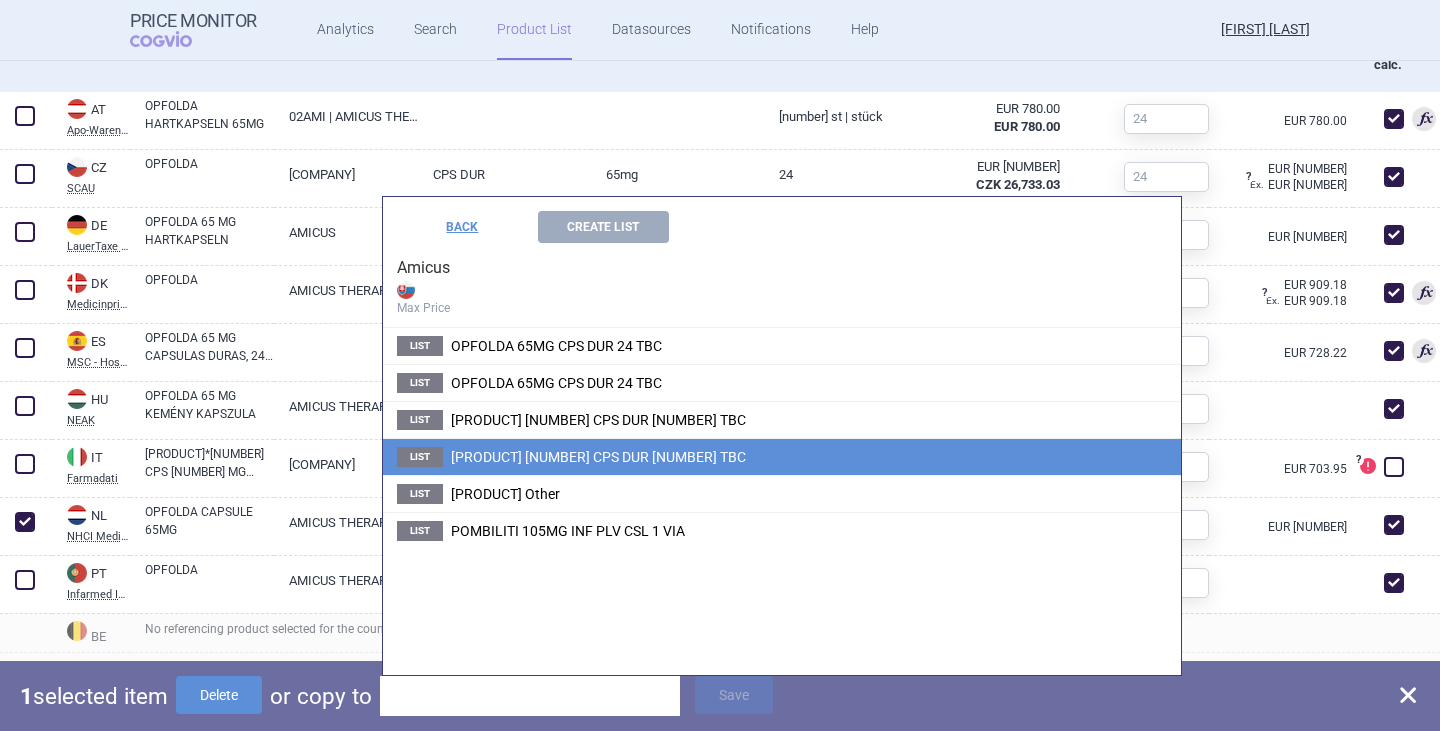 click on "[PRODUCT] [NUMBER] CPS DUR [NUMBER] TBC" at bounding box center [598, 457] 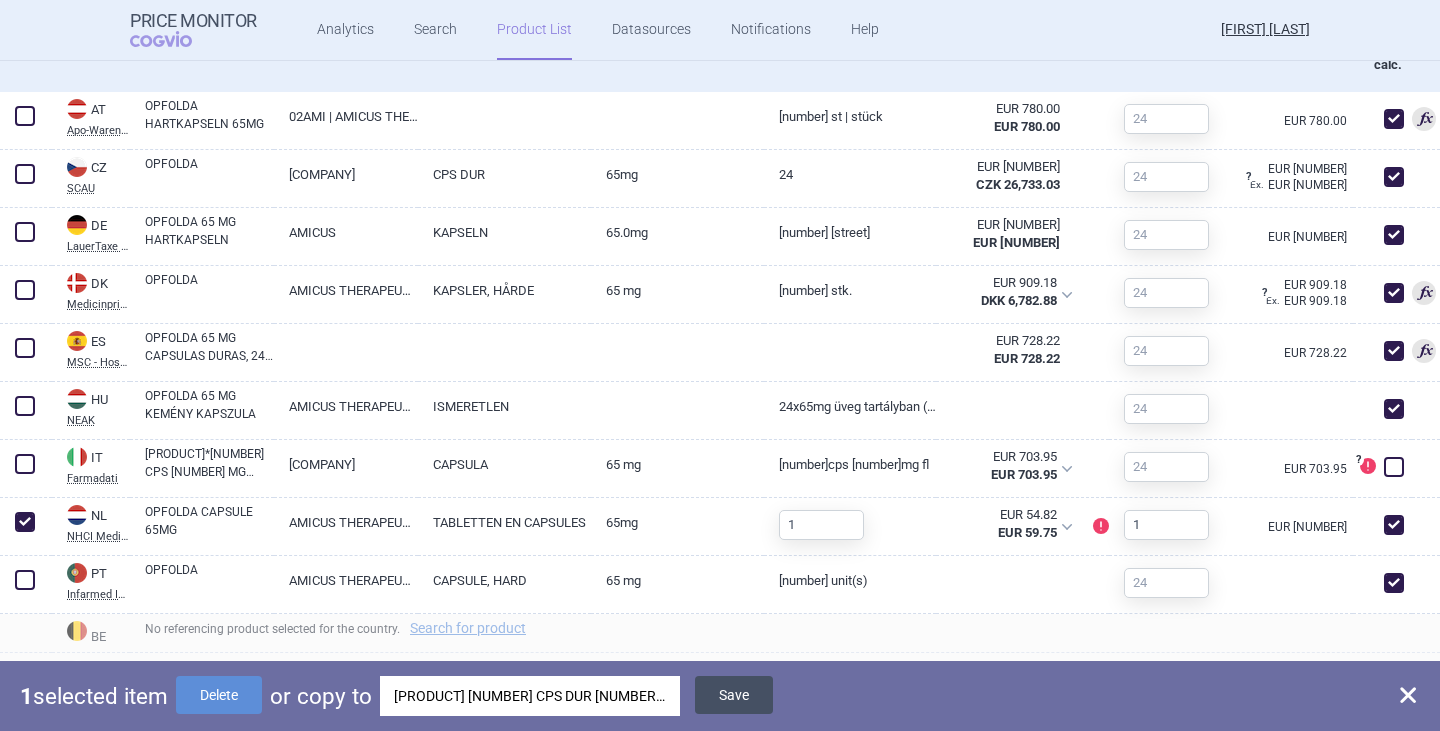 click on "Save" at bounding box center [734, 695] 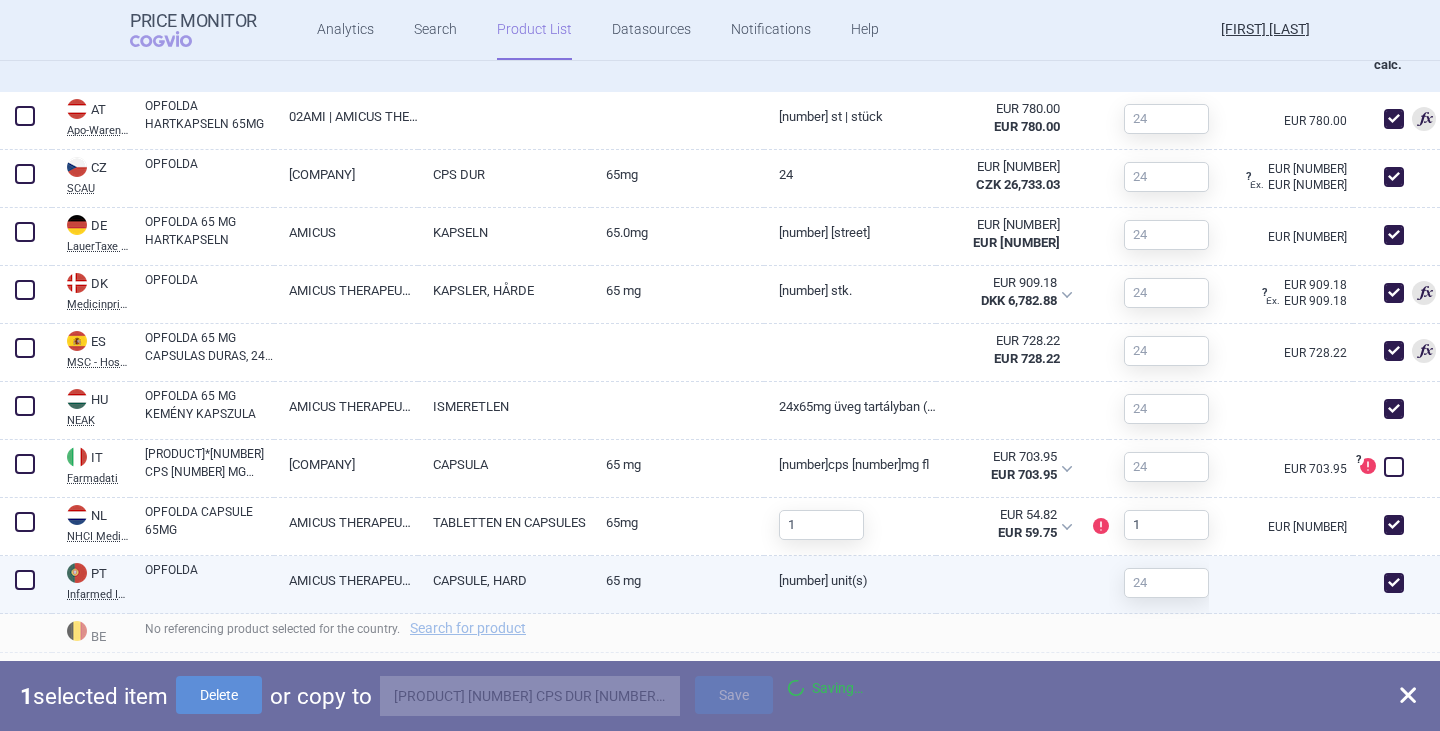 checkbox on "false" 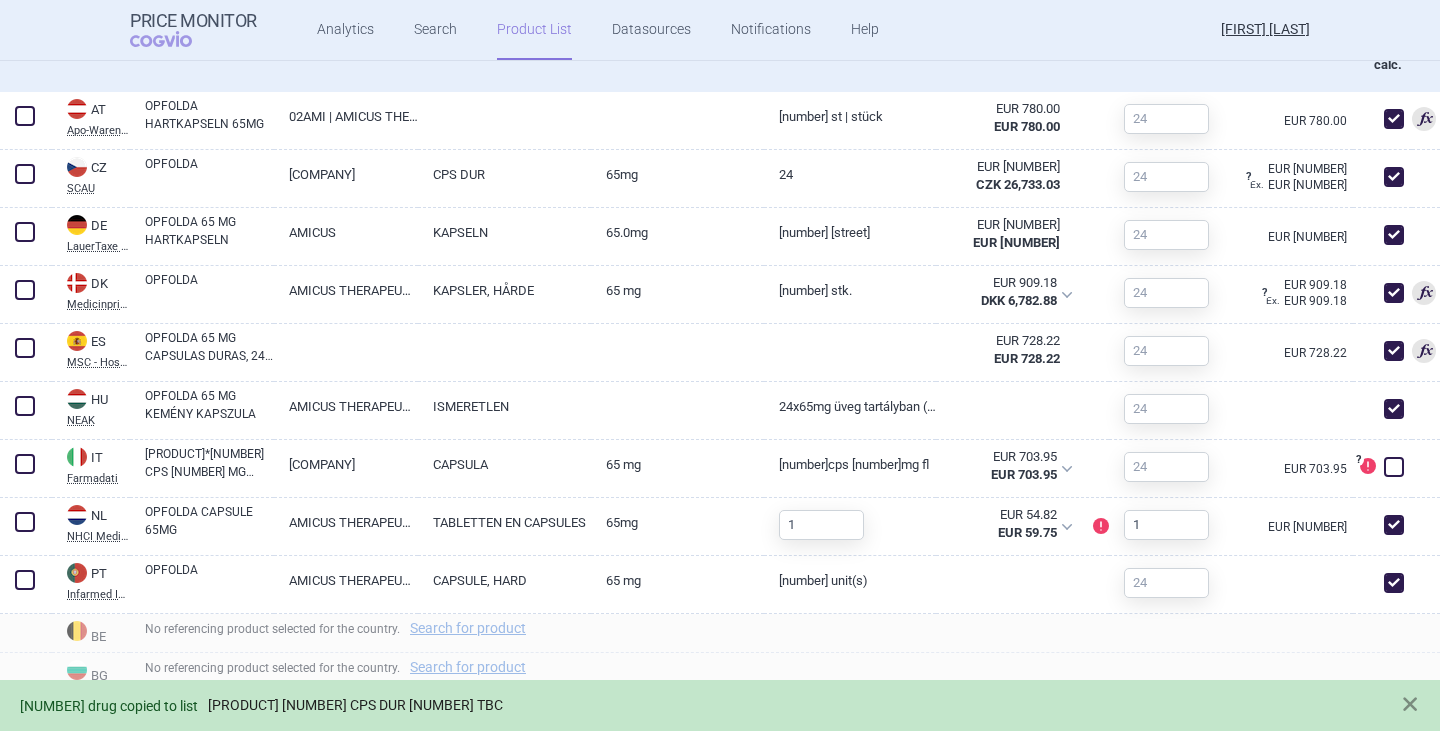 click on "[PRODUCT] [NUMBER] CPS DUR [NUMBER] TBC" at bounding box center [355, 705] 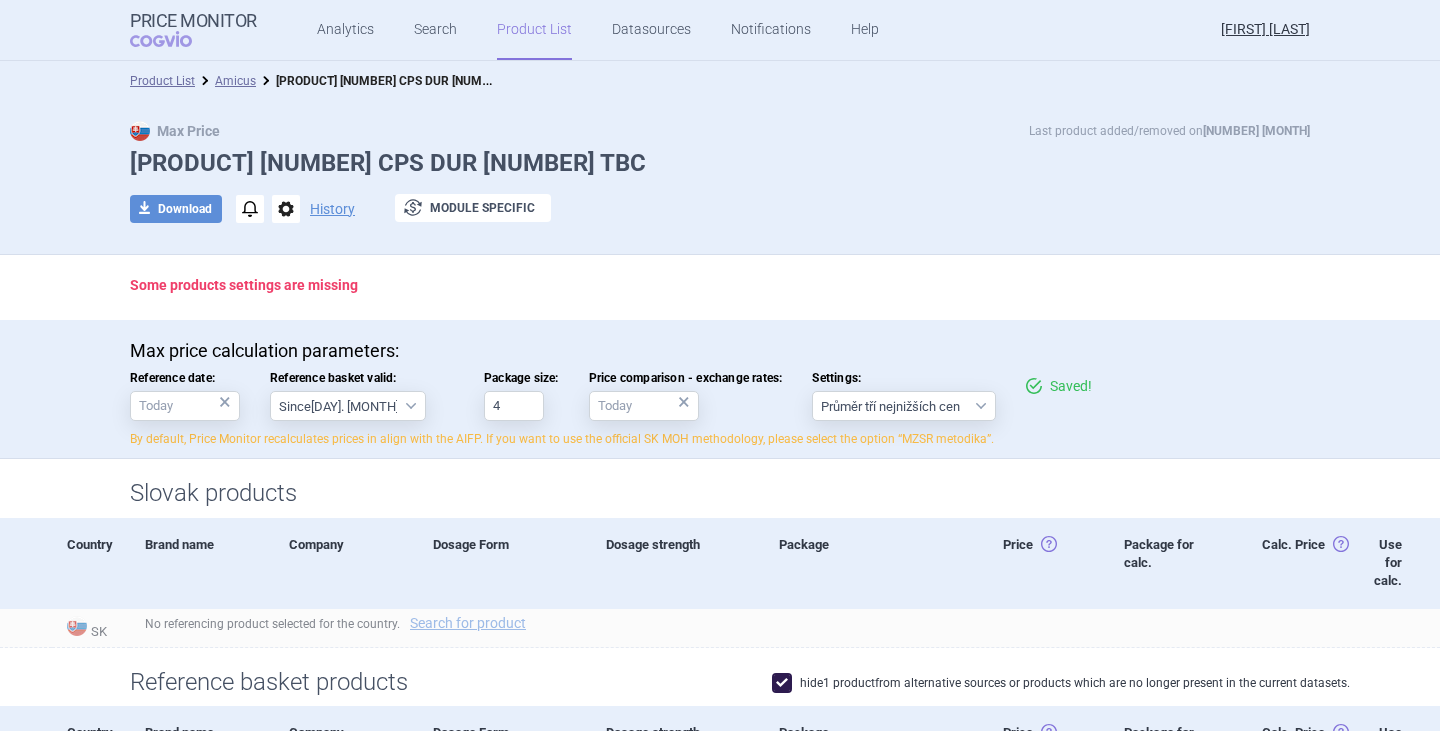 click on "Product List Amicus OPFOLDA 65MG CPS DUR 4 TBC" at bounding box center (720, 81) 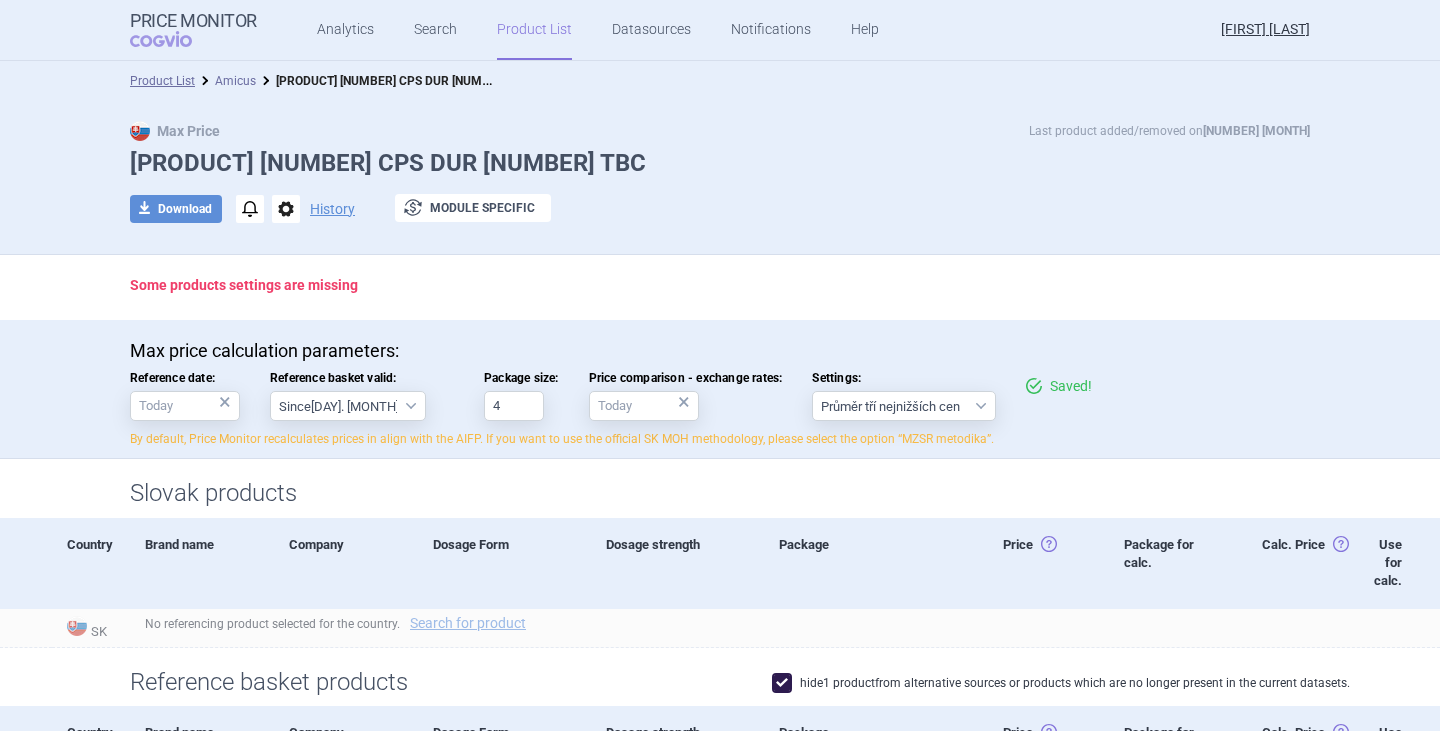 click on "Amicus" at bounding box center (235, 81) 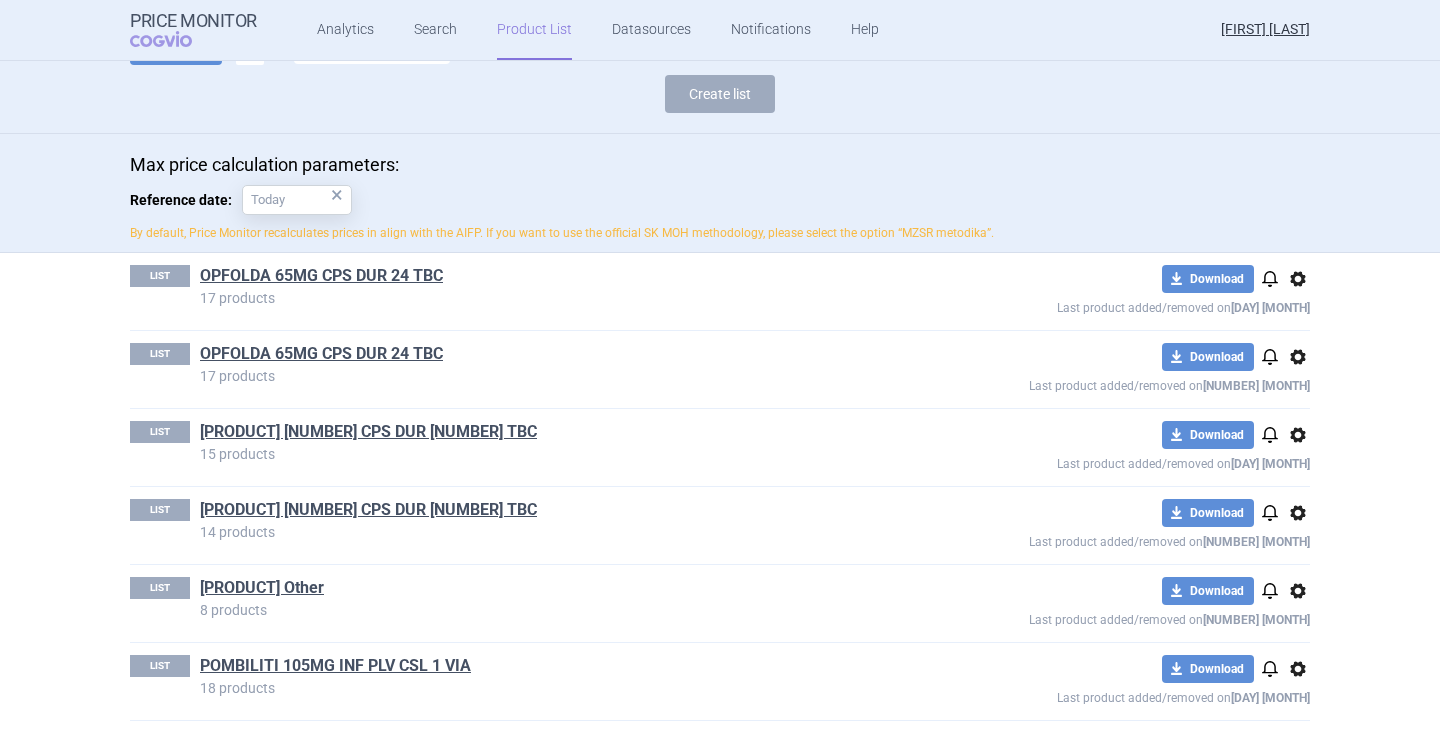 scroll, scrollTop: 168, scrollLeft: 0, axis: vertical 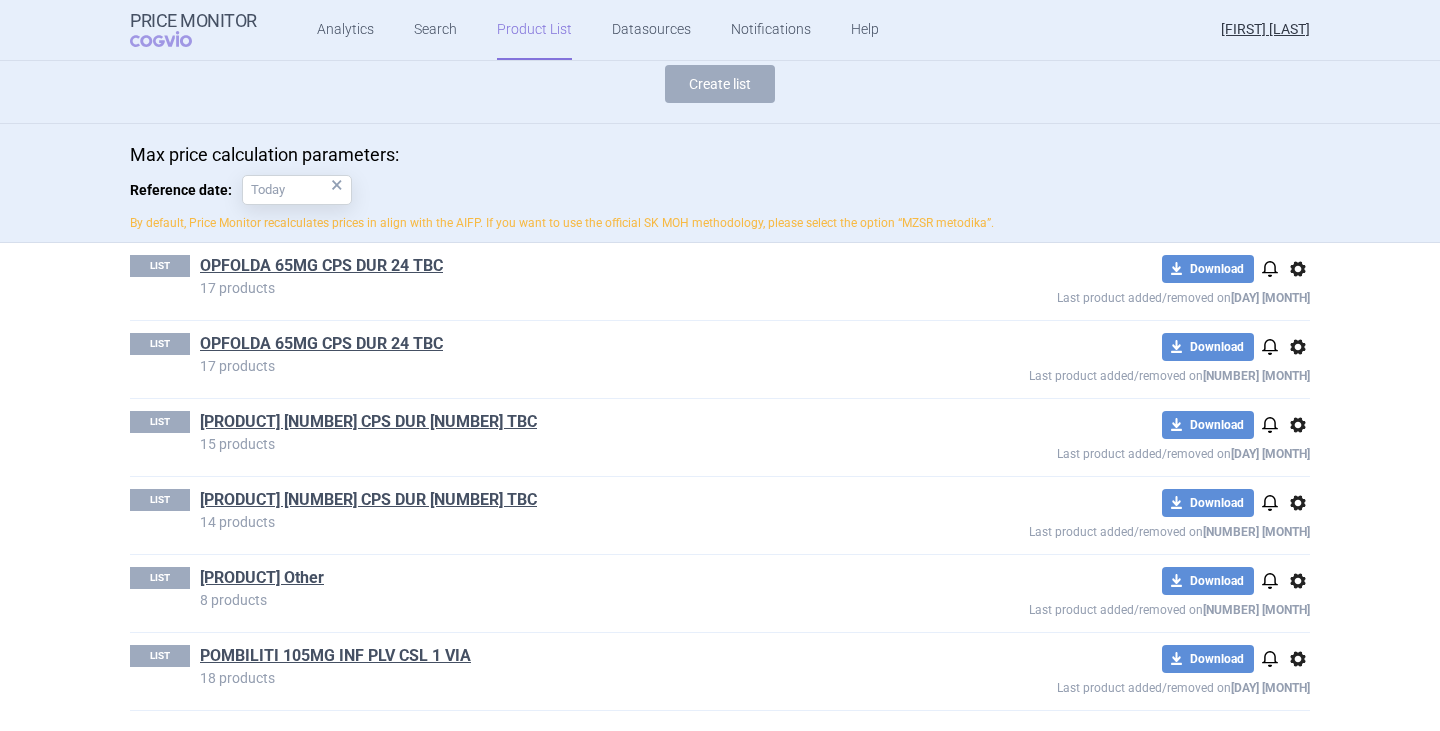 click on "[PRODUCT] Other" at bounding box center [262, 578] 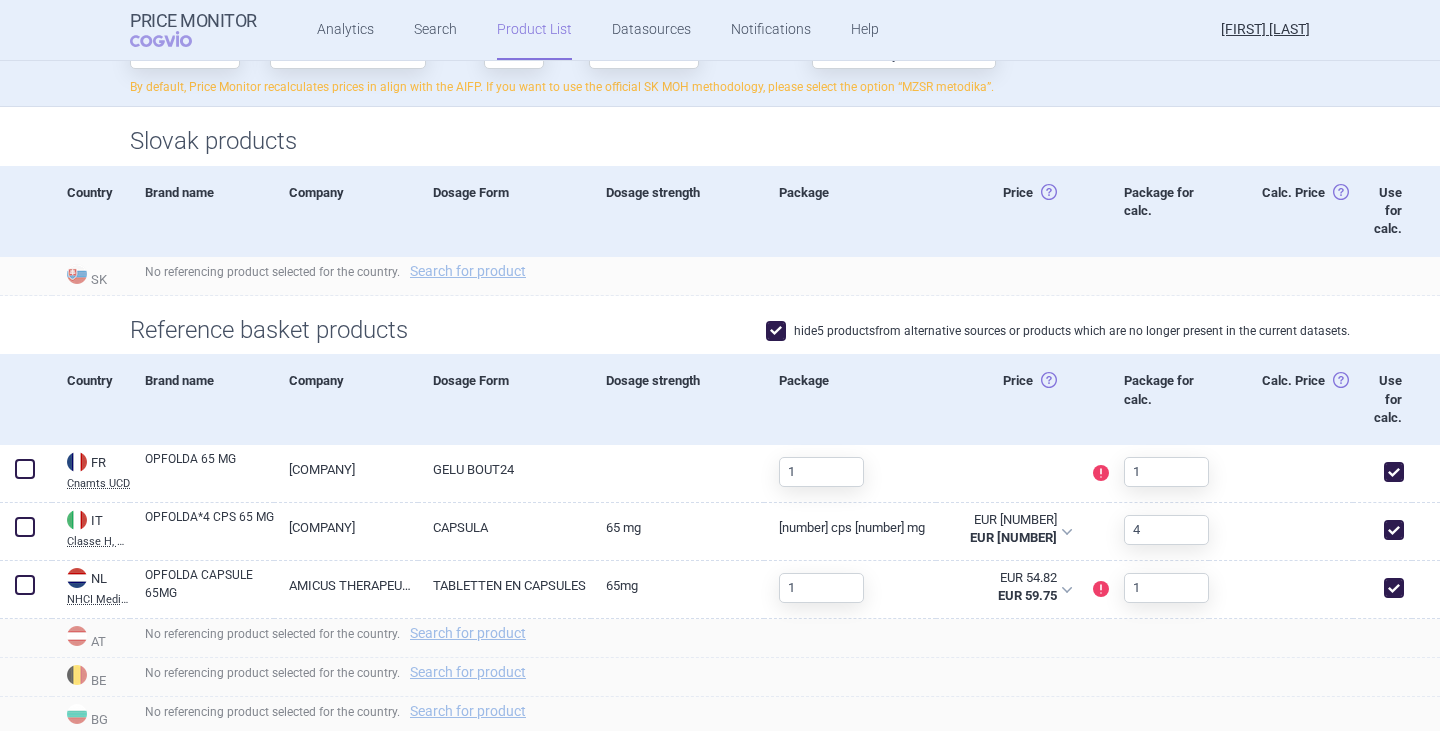 scroll, scrollTop: 400, scrollLeft: 0, axis: vertical 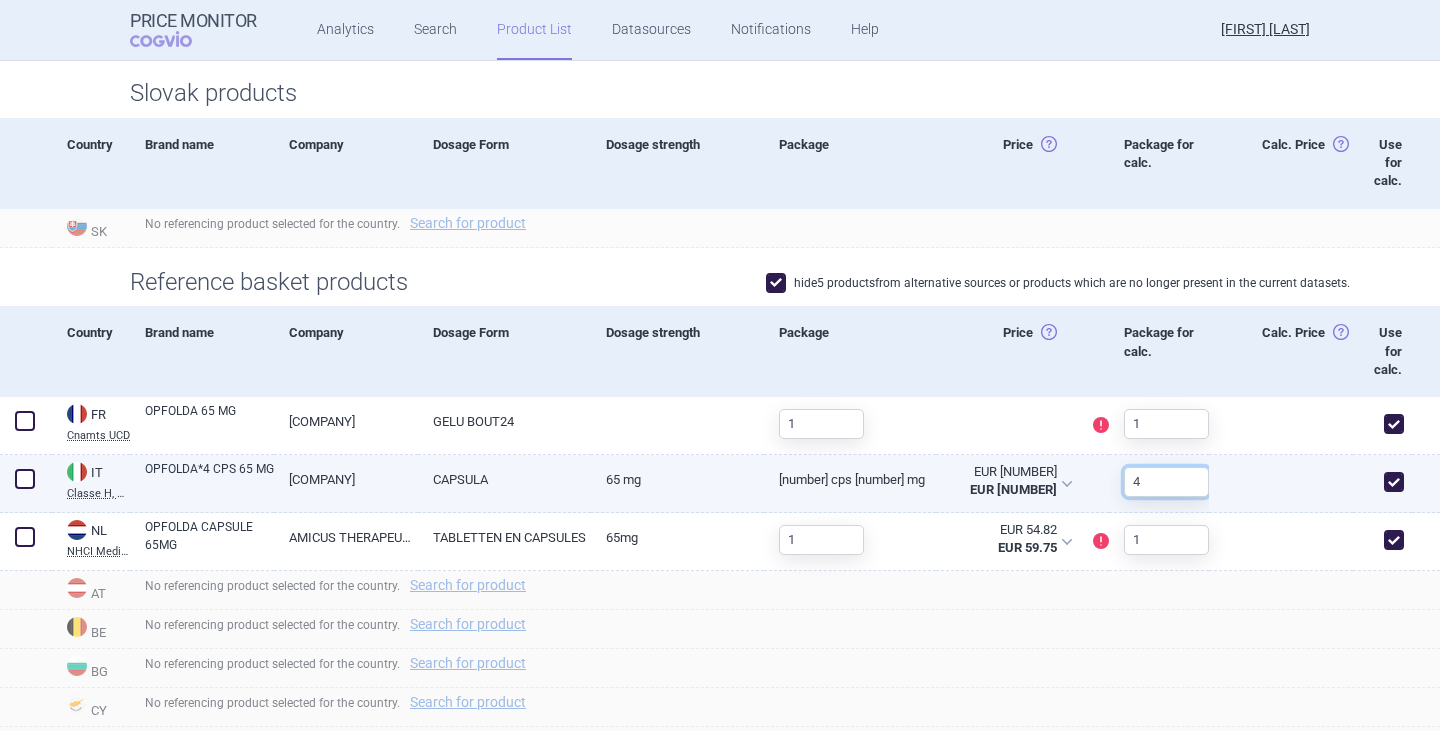 click on "4" at bounding box center [1166, 482] 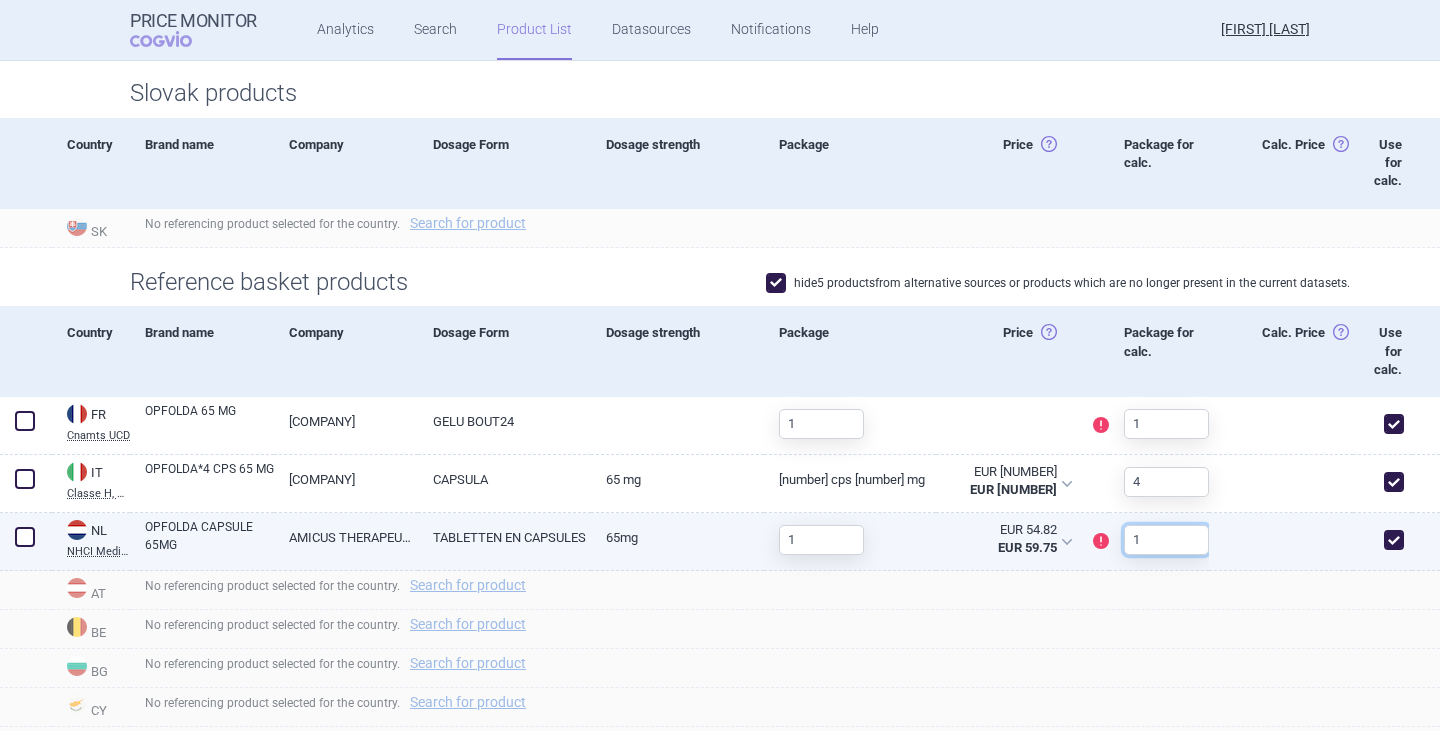 click on "1" at bounding box center [1166, 540] 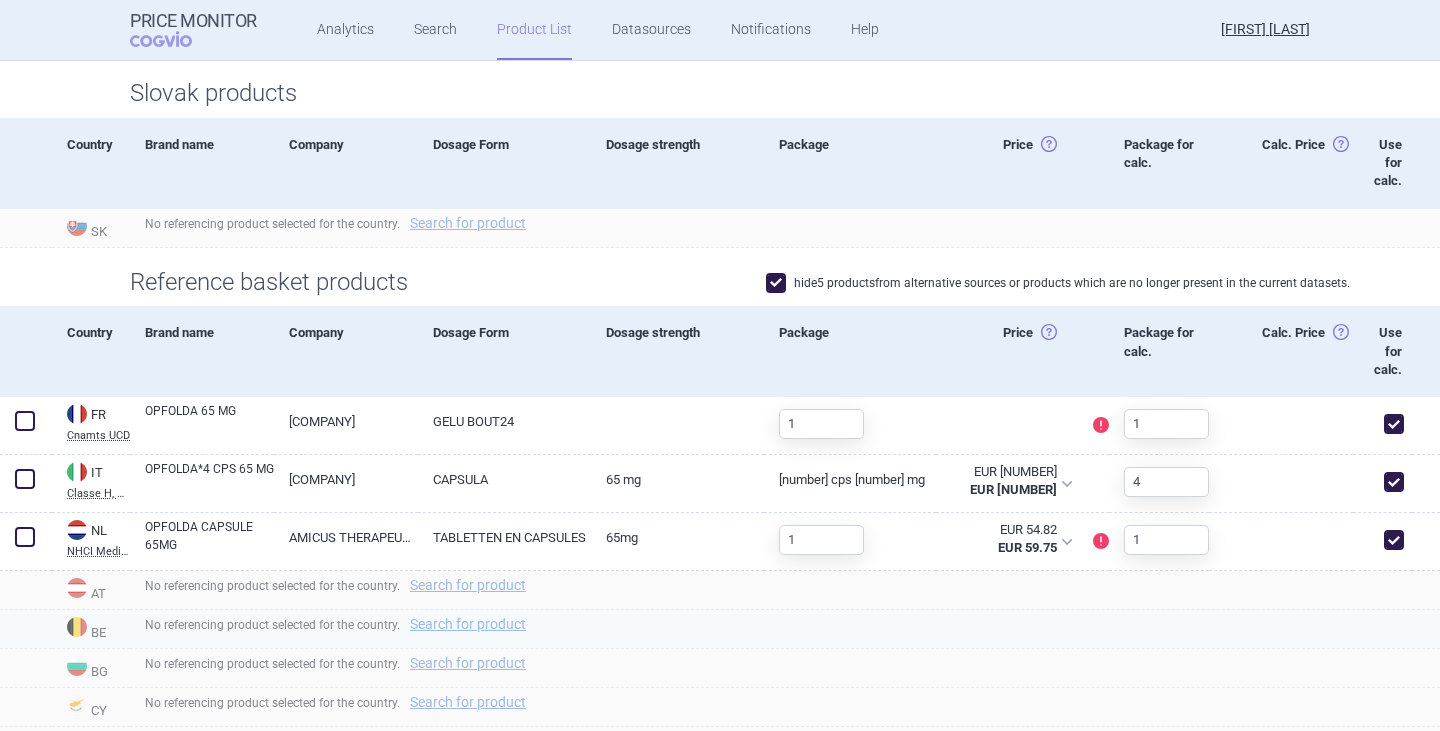 click on "No referencing product selected for the country.  Search for product" at bounding box center (785, 629) 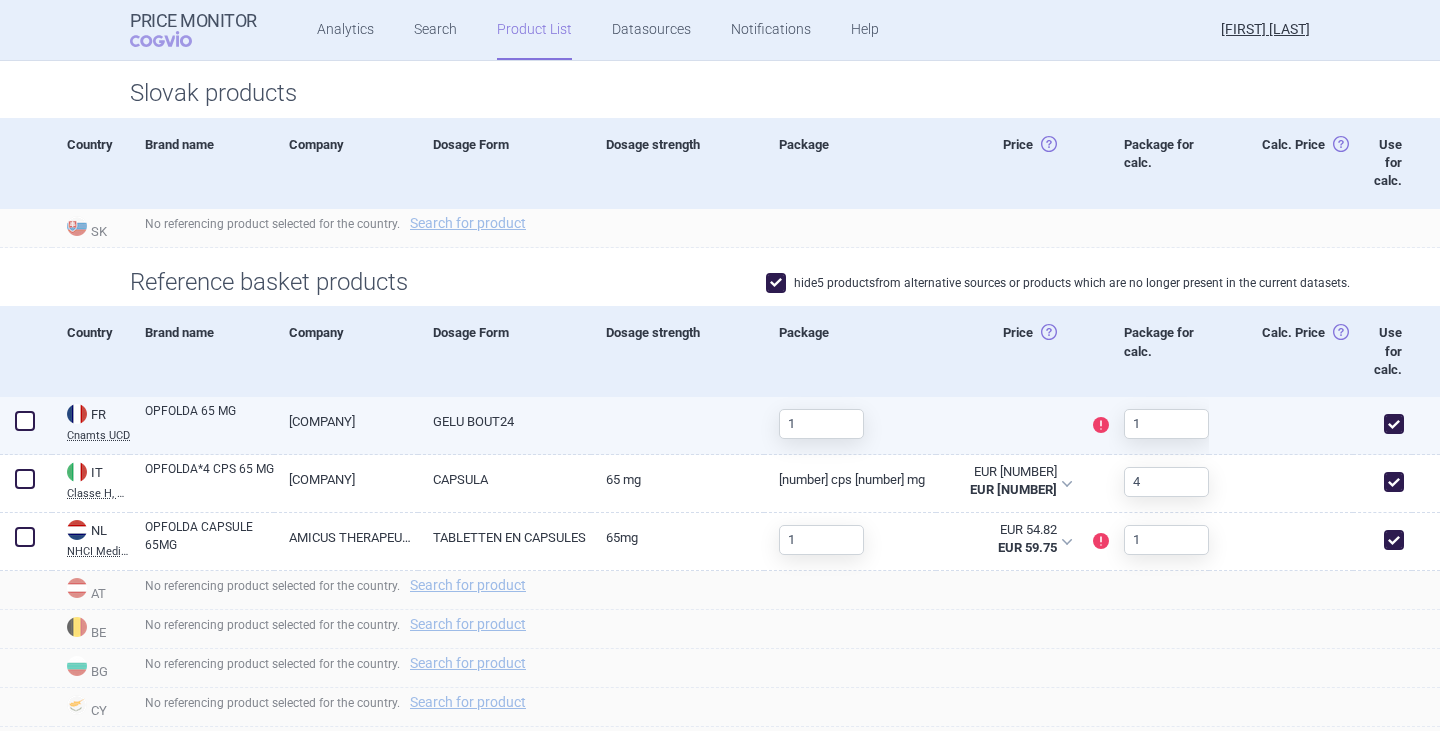 click at bounding box center [1394, 424] 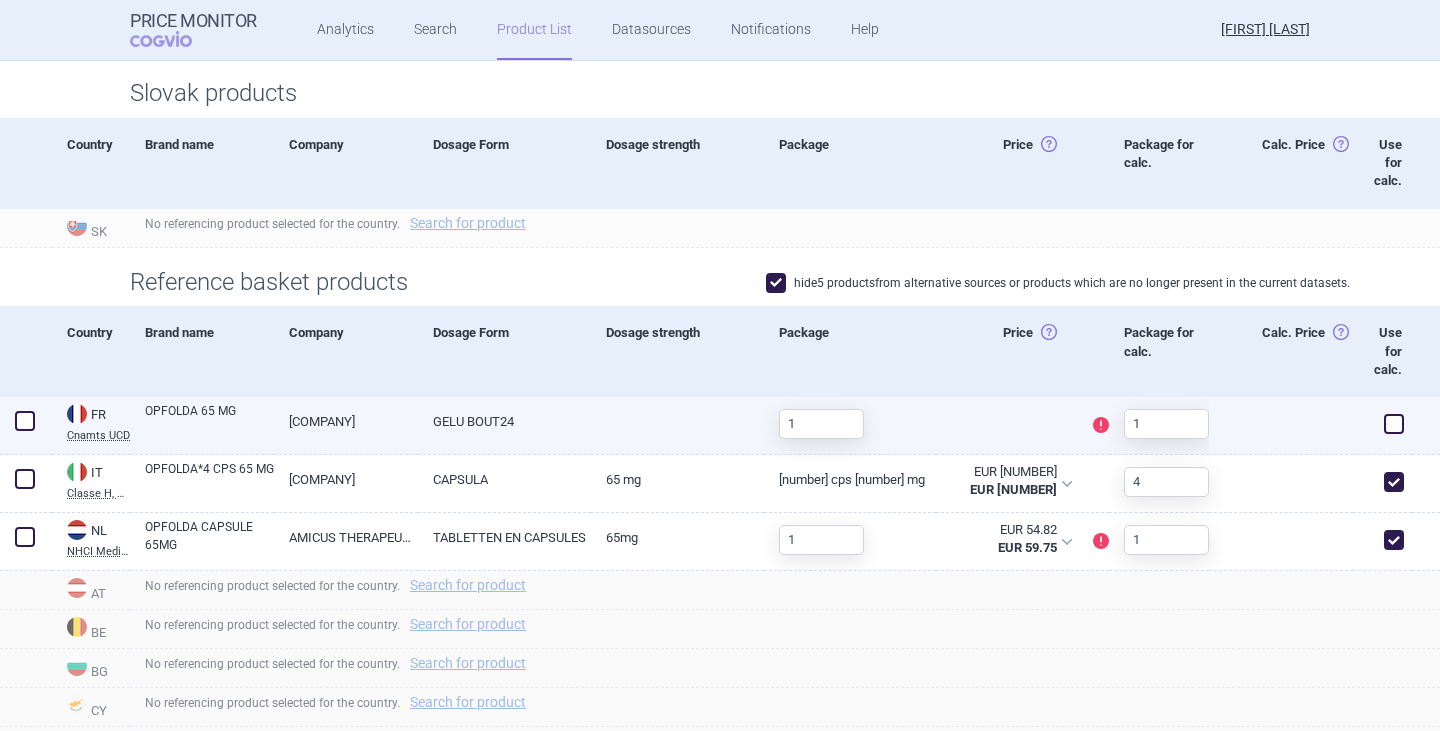 checkbox on "false" 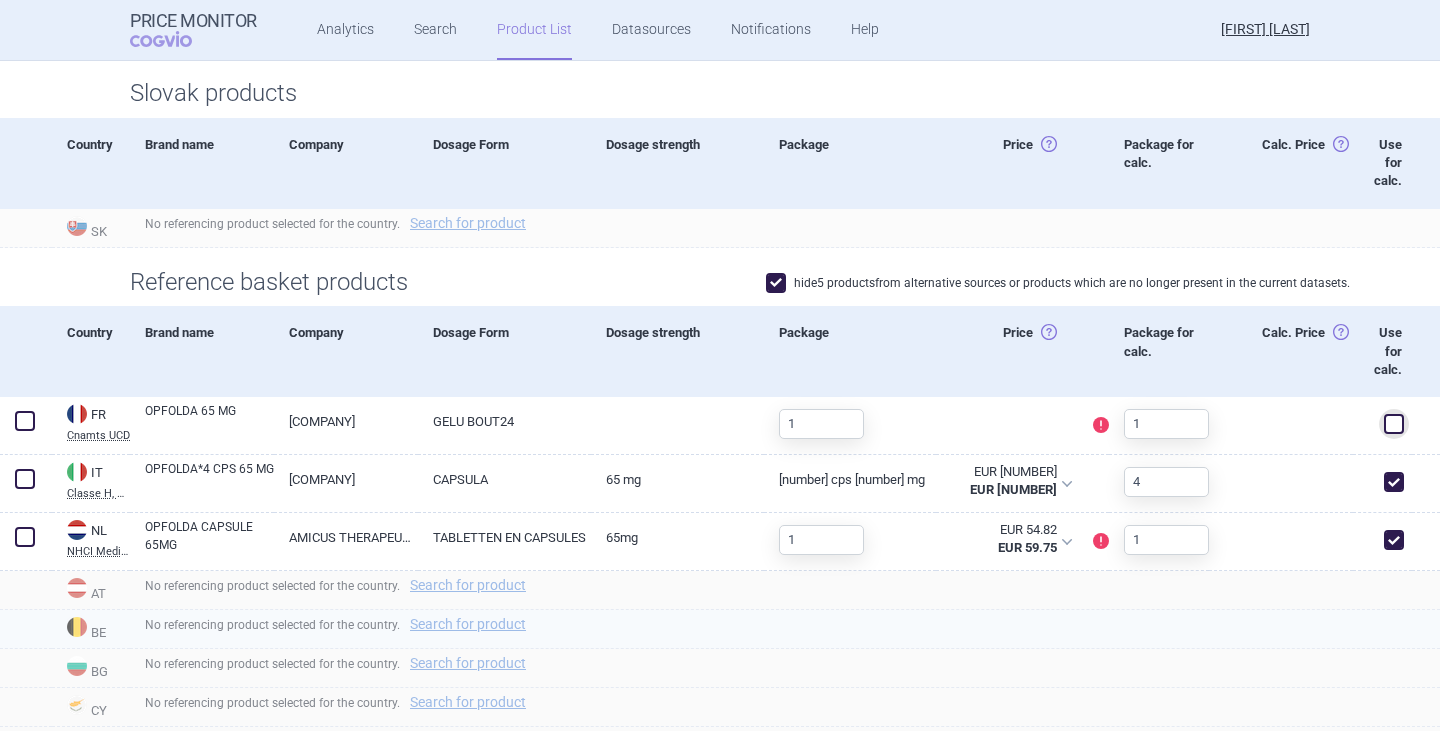click on "No referencing product selected for the country.  Search for product" at bounding box center (785, 629) 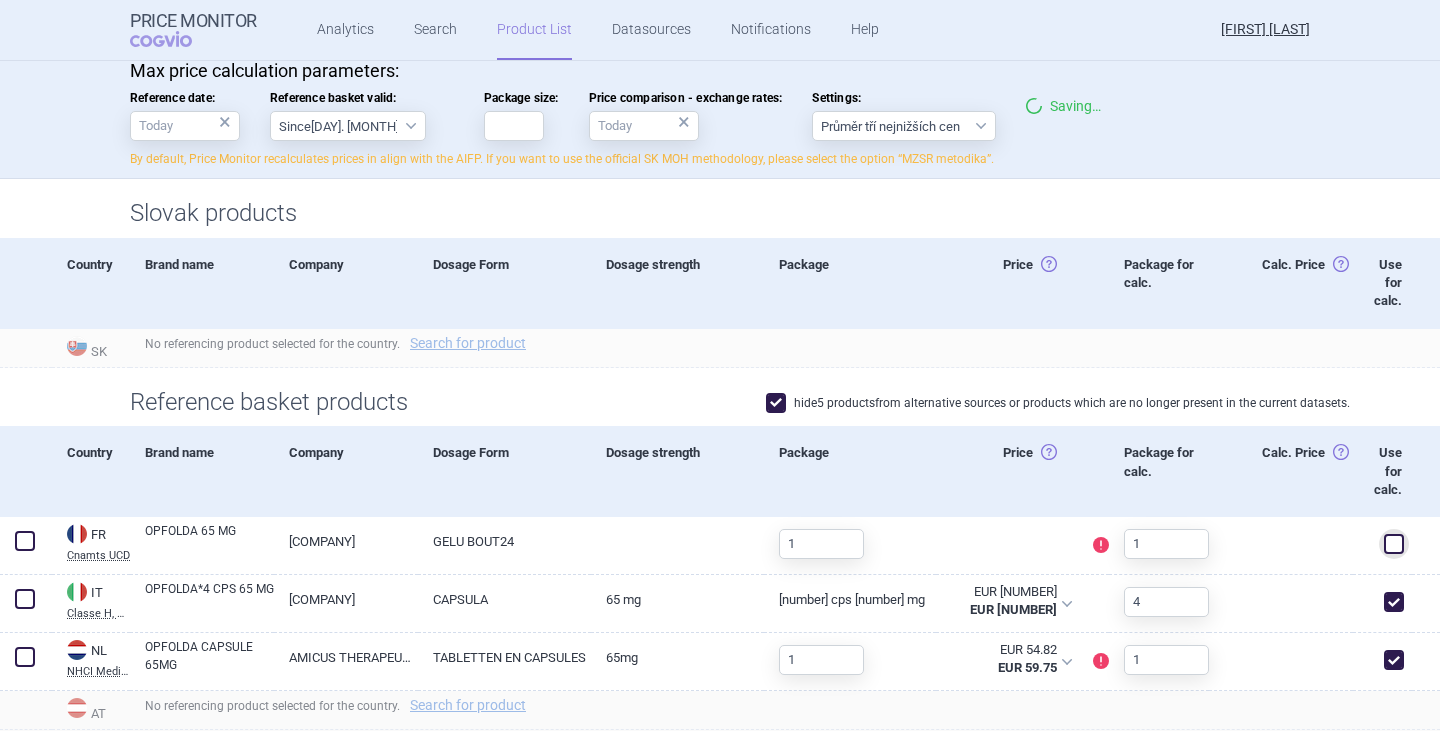 scroll, scrollTop: 0, scrollLeft: 0, axis: both 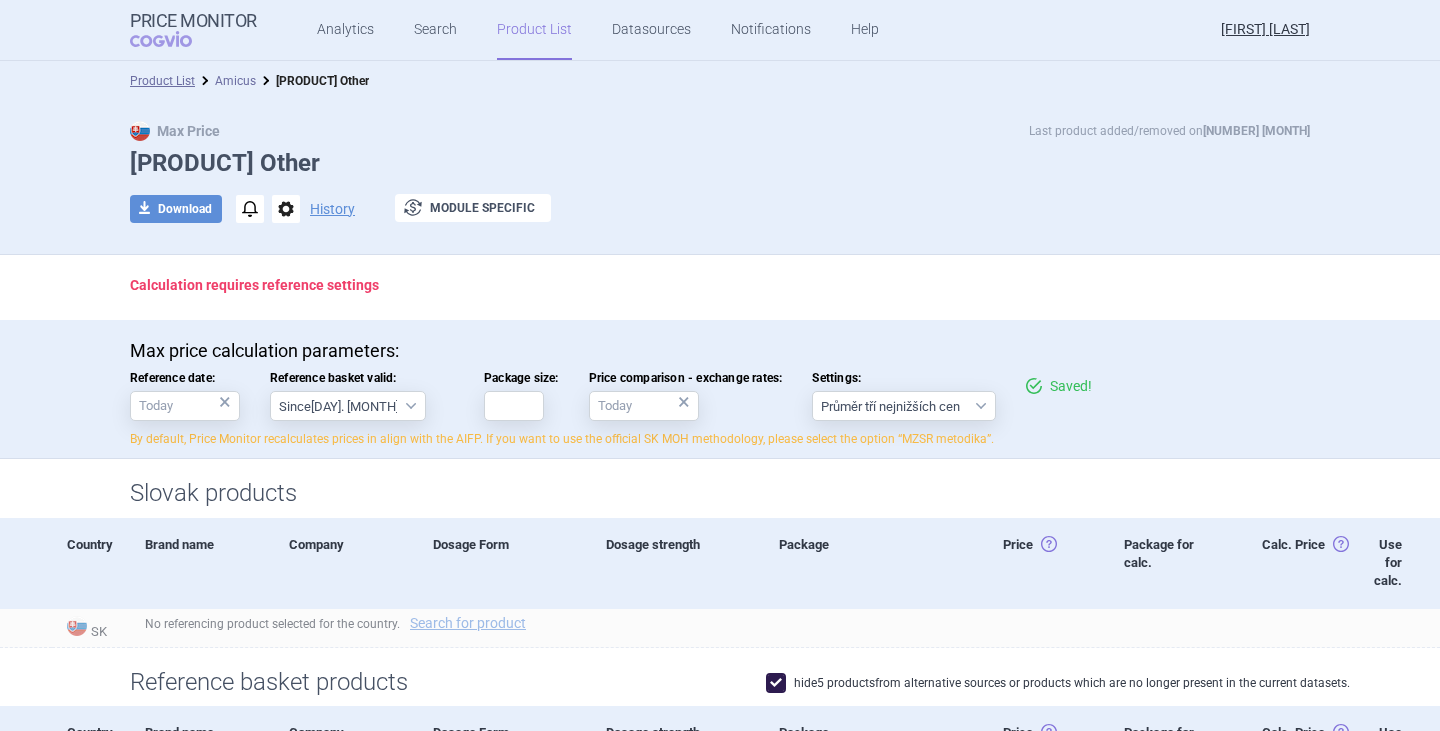click on "Amicus" at bounding box center [235, 81] 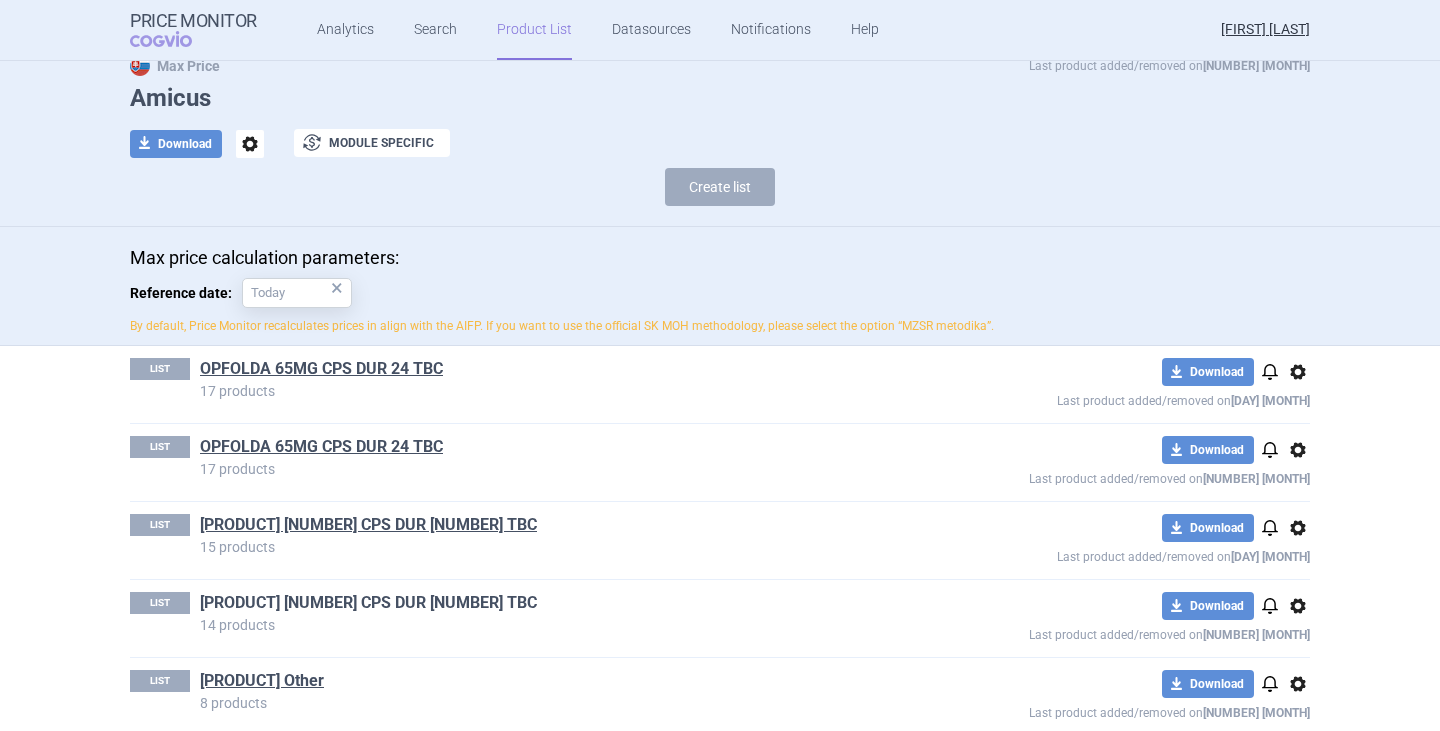 scroll, scrollTop: 100, scrollLeft: 0, axis: vertical 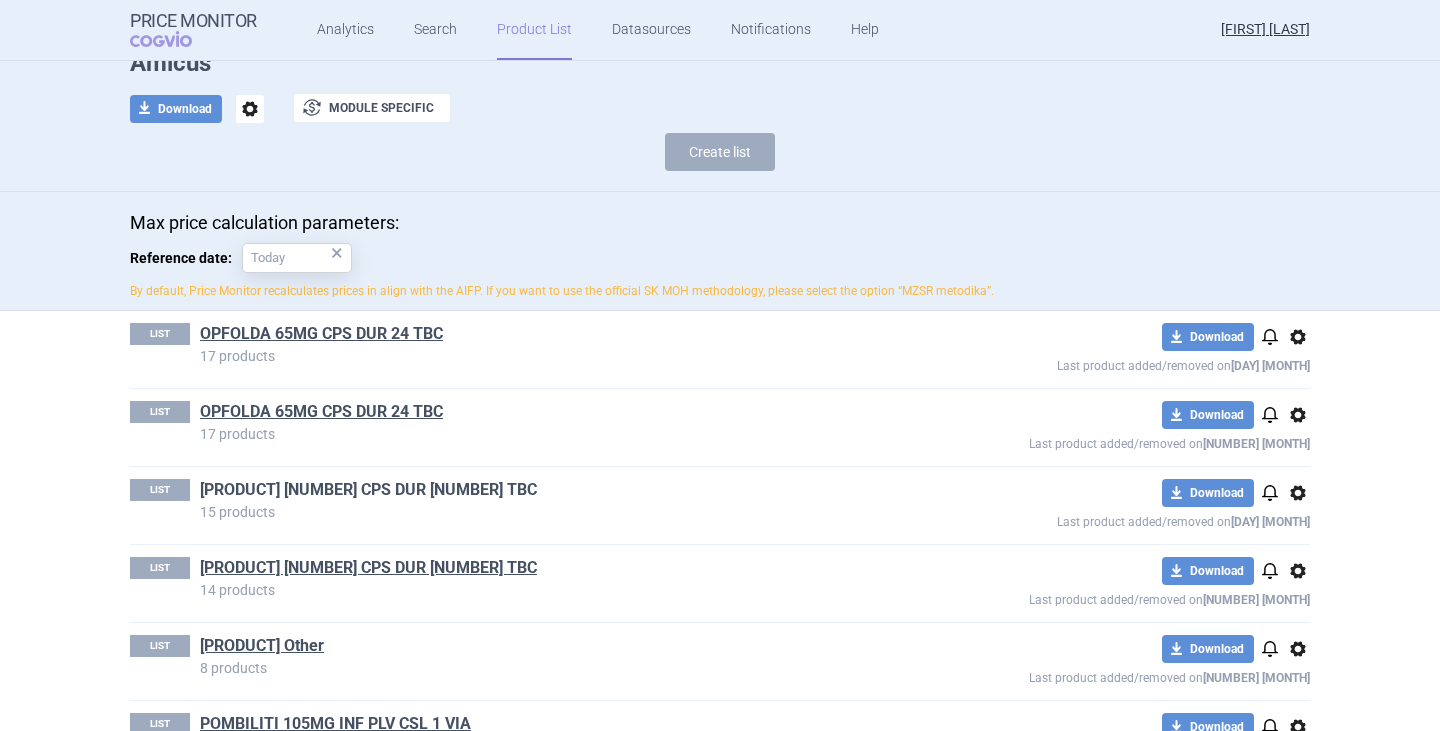 click on "[PRODUCT] [NUMBER] CPS DUR [NUMBER] TBC" at bounding box center (368, 490) 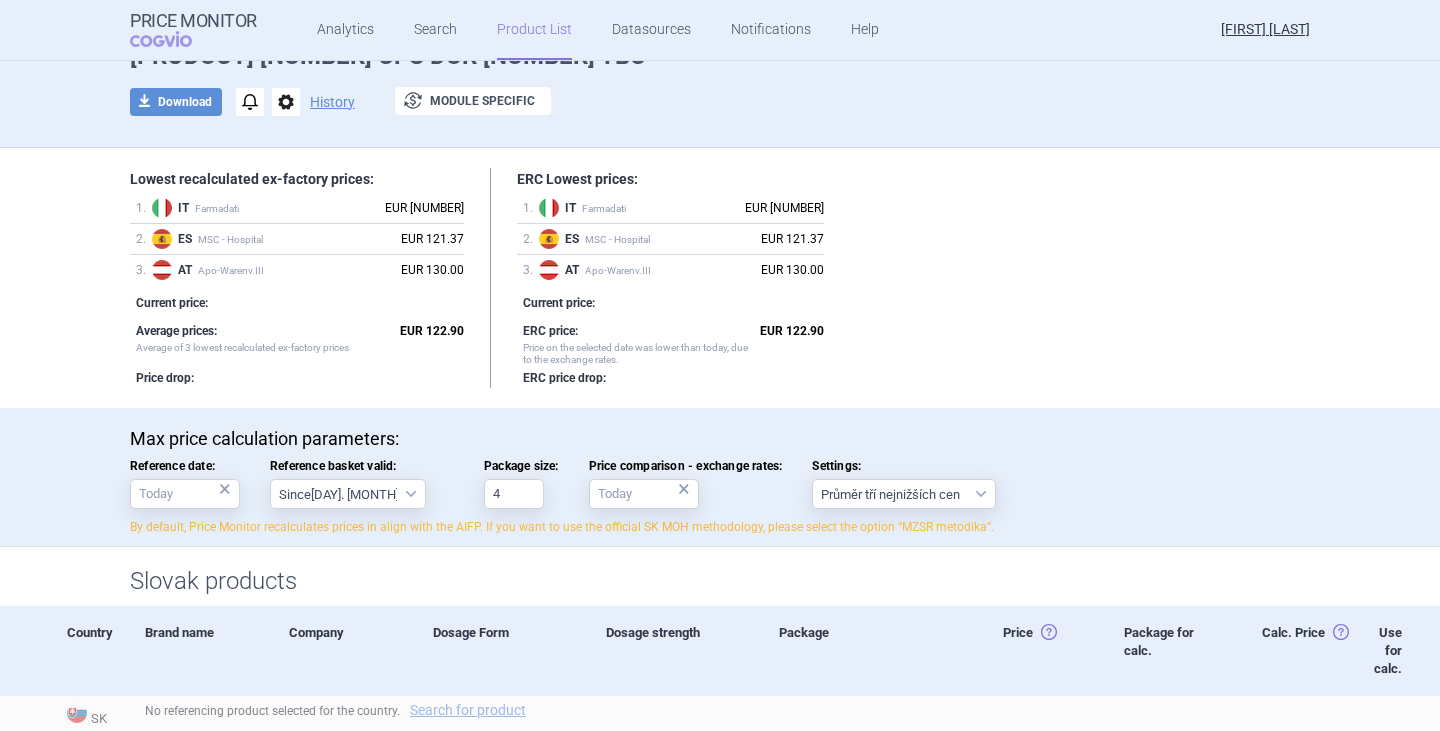 scroll, scrollTop: 0, scrollLeft: 0, axis: both 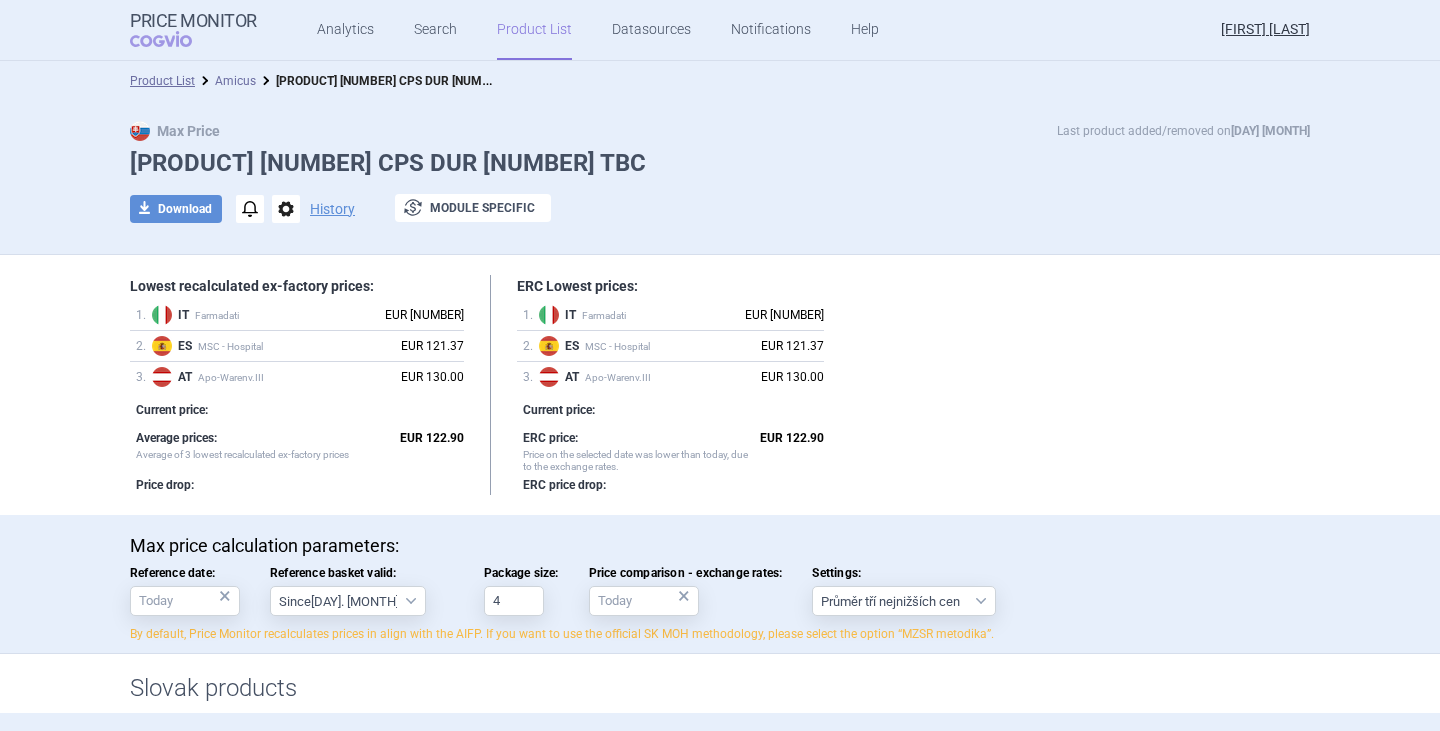 click on "Amicus" at bounding box center (235, 81) 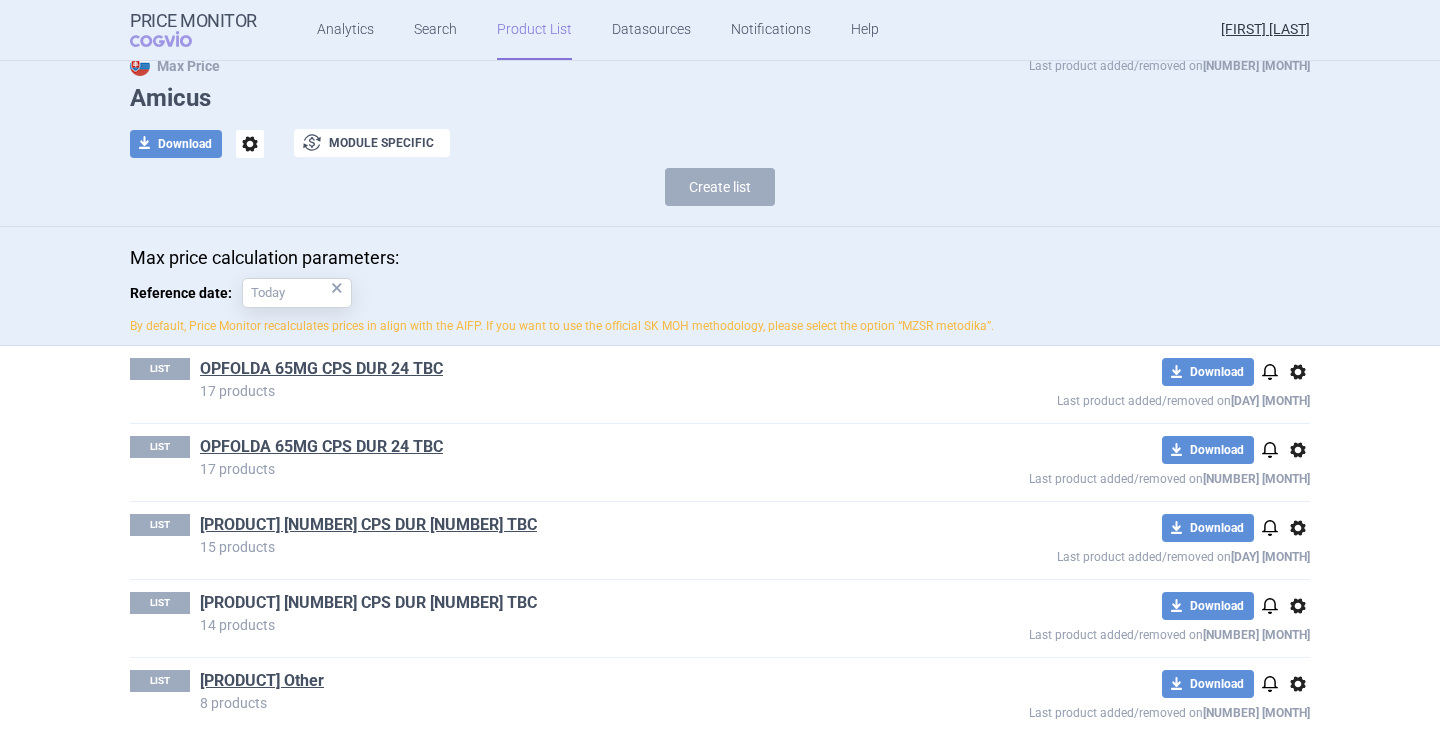 scroll, scrollTop: 168, scrollLeft: 0, axis: vertical 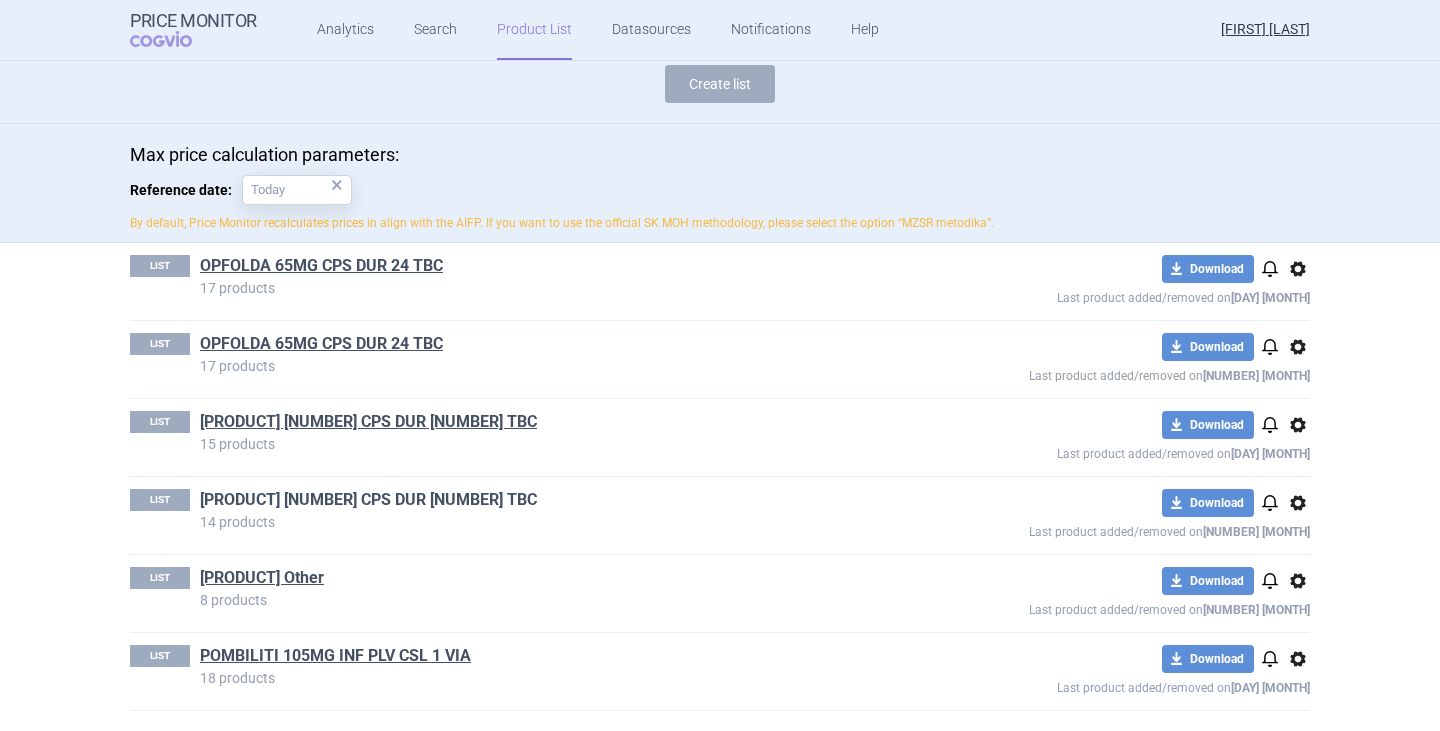 click on "[PRODUCT] [NUMBER] CPS DUR [NUMBER] TBC" at bounding box center [368, 500] 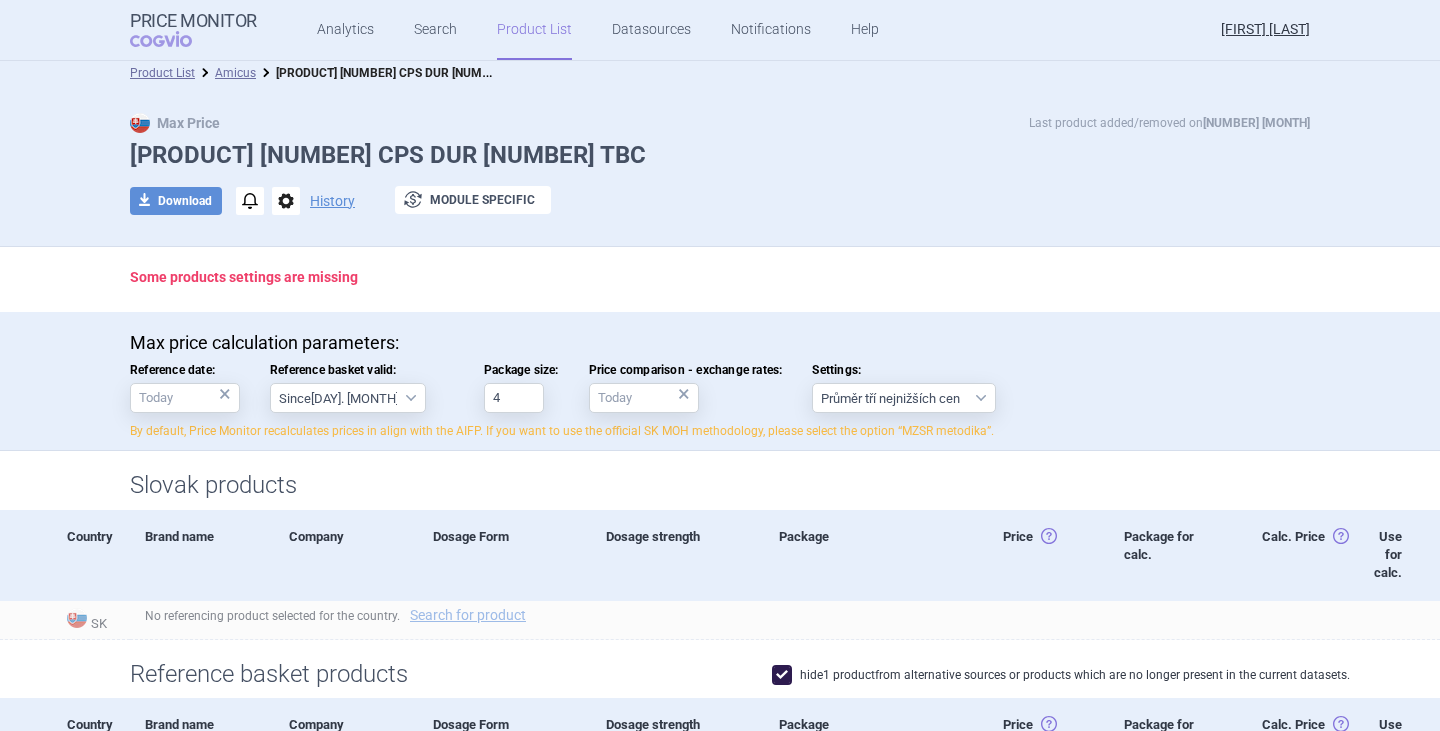 scroll, scrollTop: 0, scrollLeft: 0, axis: both 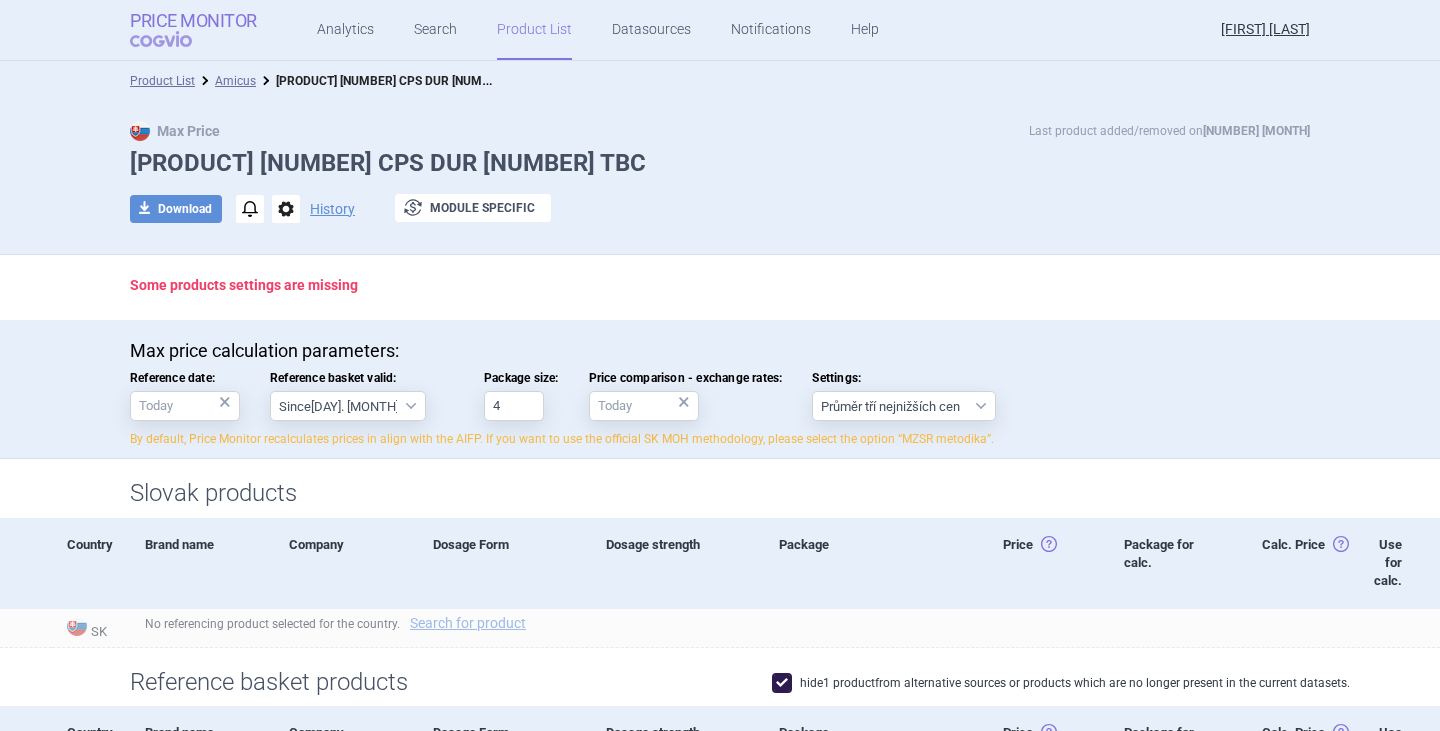 click on "Price Monitor" at bounding box center (193, 21) 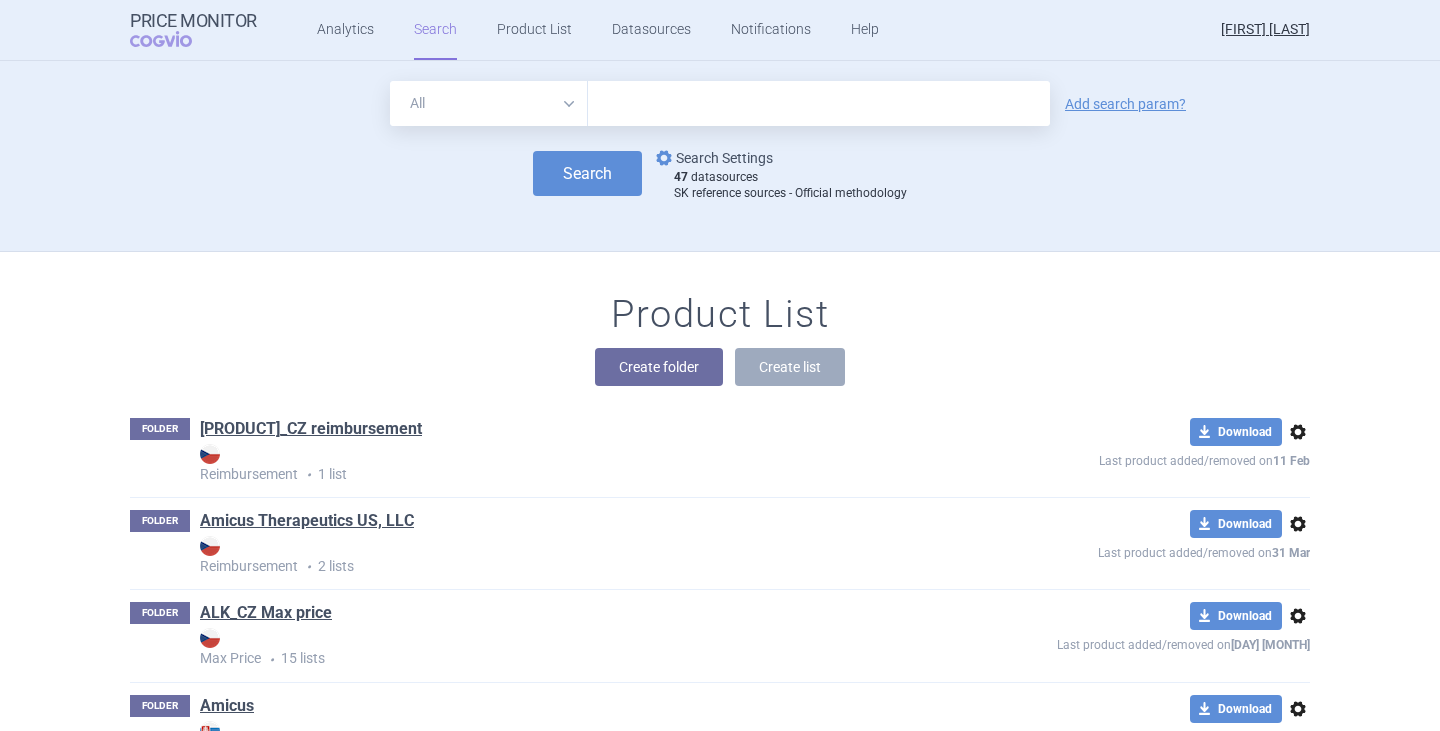 click on "options Search Settings" at bounding box center [712, 158] 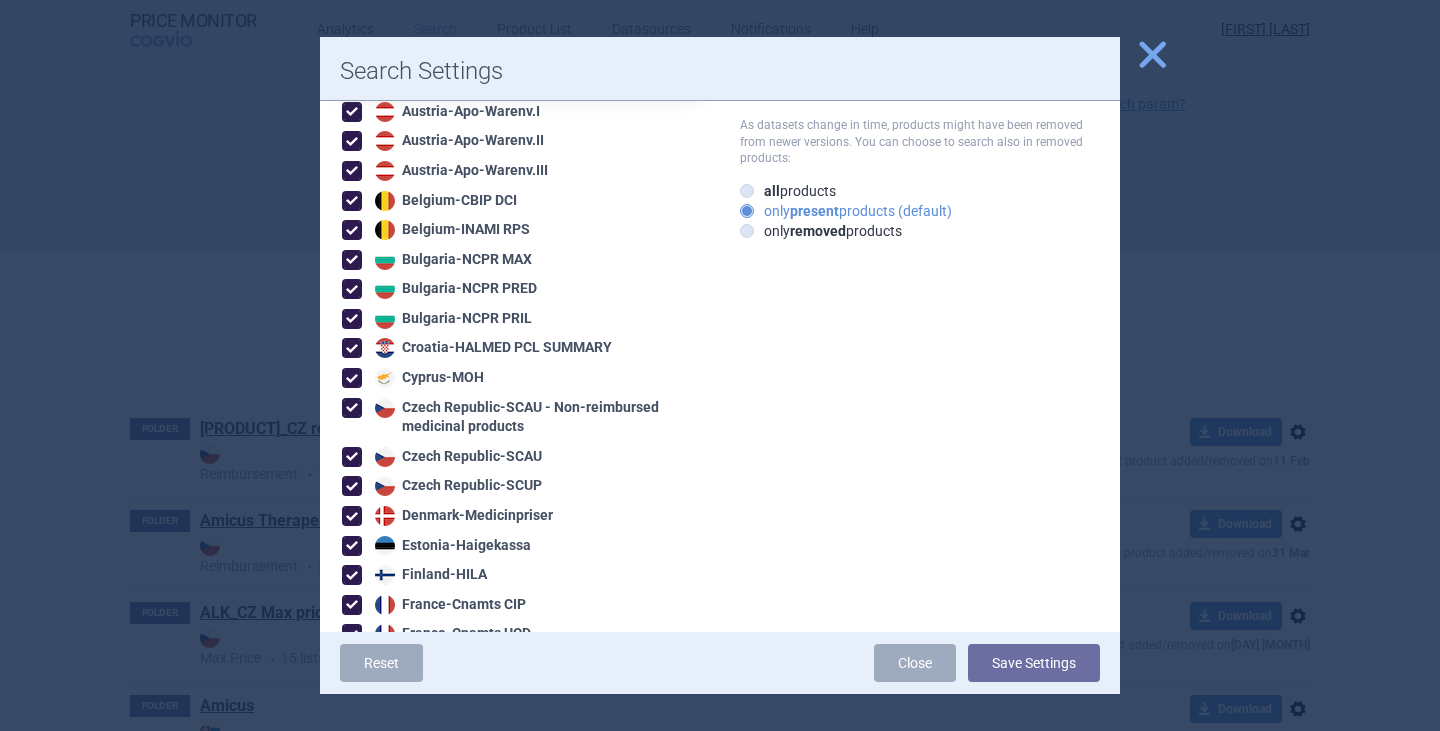 scroll, scrollTop: 0, scrollLeft: 0, axis: both 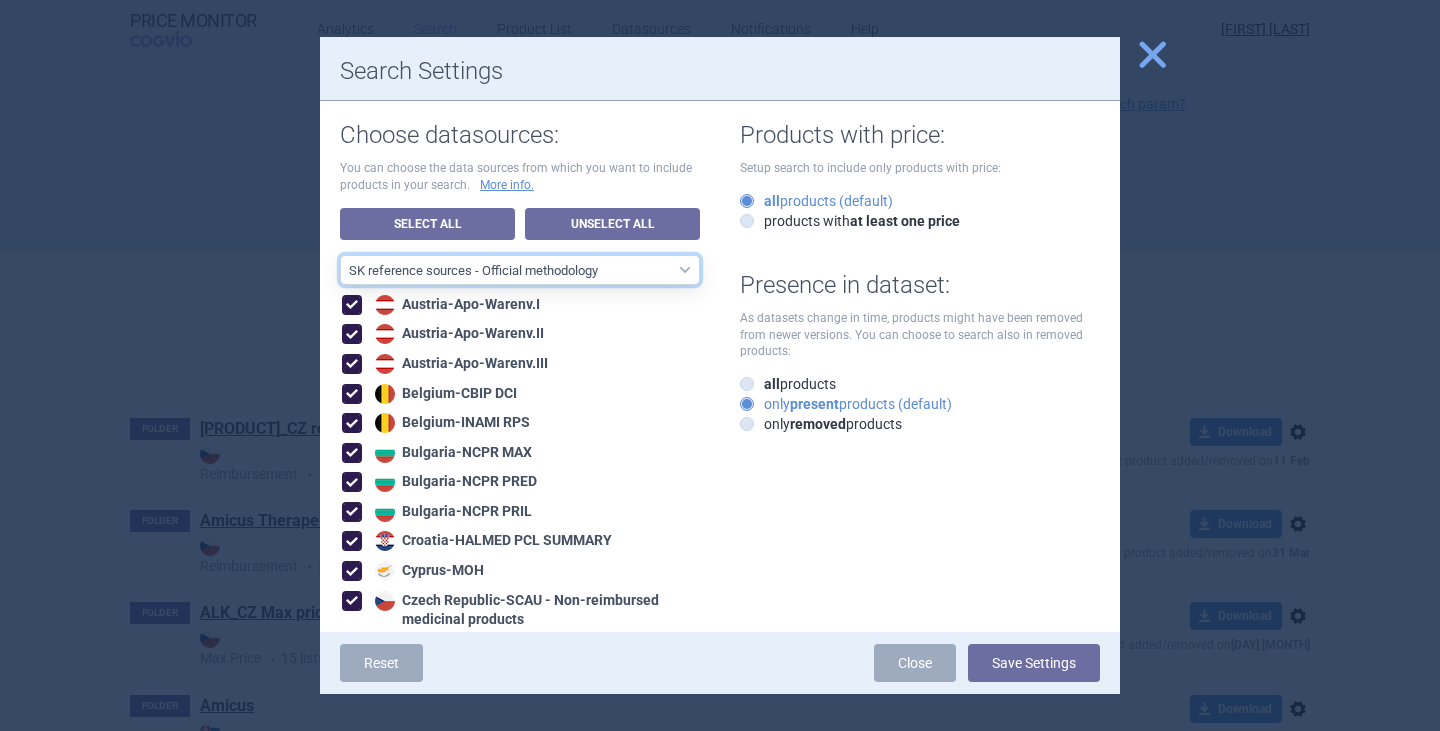 click on "All data sources CZ reference sources - Reimbursement SK reference sources - Official methodology RO reference sources (CGM LauerTaxe included) AE recommended reference sources EU4+UK North America EU CZ reference sources - Max price Europe - only recommended sources included Asia and Pacific MENA RO reference sources (LauerTaxe included) RO reference sources SI reference countries BG reference countries HR reference sources LT reference countries" at bounding box center (520, 270) 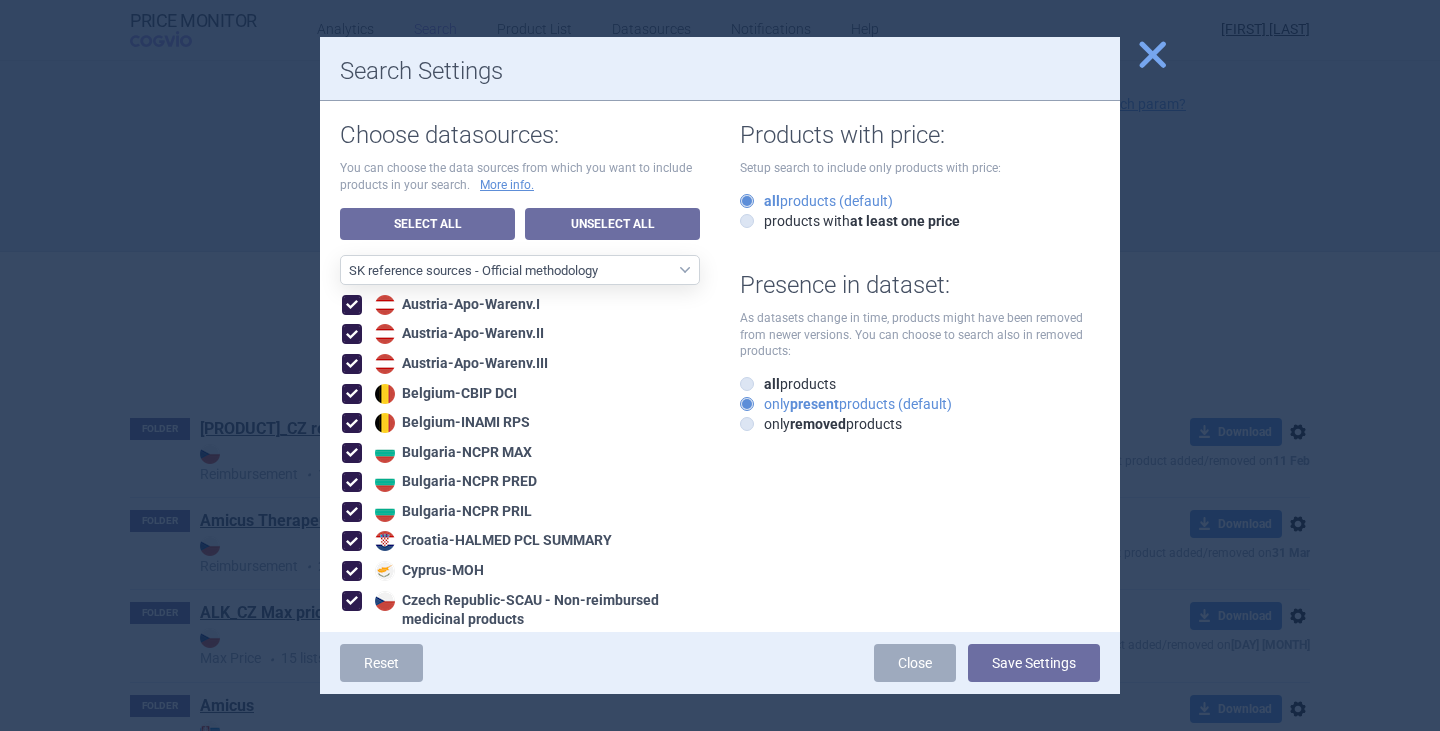 click on "Choose datasources: You can choose the data sources from which you want to include products in your search. More info. Select All Unselect All All data sources CZ reference sources - Reimbursement SK reference sources - Official methodology RO reference sources (CGM LauerTaxe included) AE recommended reference sources EU4+UK North America EU CZ reference sources - Max price Europe - all Europe - only recommended sources included Asia and Pacific MENA RO reference sources (LauerTaxe included) RO reference sources SI reference countries BG reference countries HR reference sources LT reference countries Austria  -  Apo-Warenv.I Austria  -  Apo-Warenv.II Austria  -  Apo-Warenv.III Belgium  -  CBIP DCI Belgium  -  INAMI RPS Bulgaria  -  NCPR MAX Bulgaria  -  NCPR PRED Bulgaria  -  NCPR PRIL Croatia  -  HALMED PCL SUMMARY Cyprus  -  MOH Czech Republic  -  SCAU - Non-reimbursed medicinal products Czech Republic  -  SCAU Czech Republic  -  SCUP Denmark  -  Medicinpriser Estonia  -  Haigekassa Finland  -  HILA France" at bounding box center [720, 913] 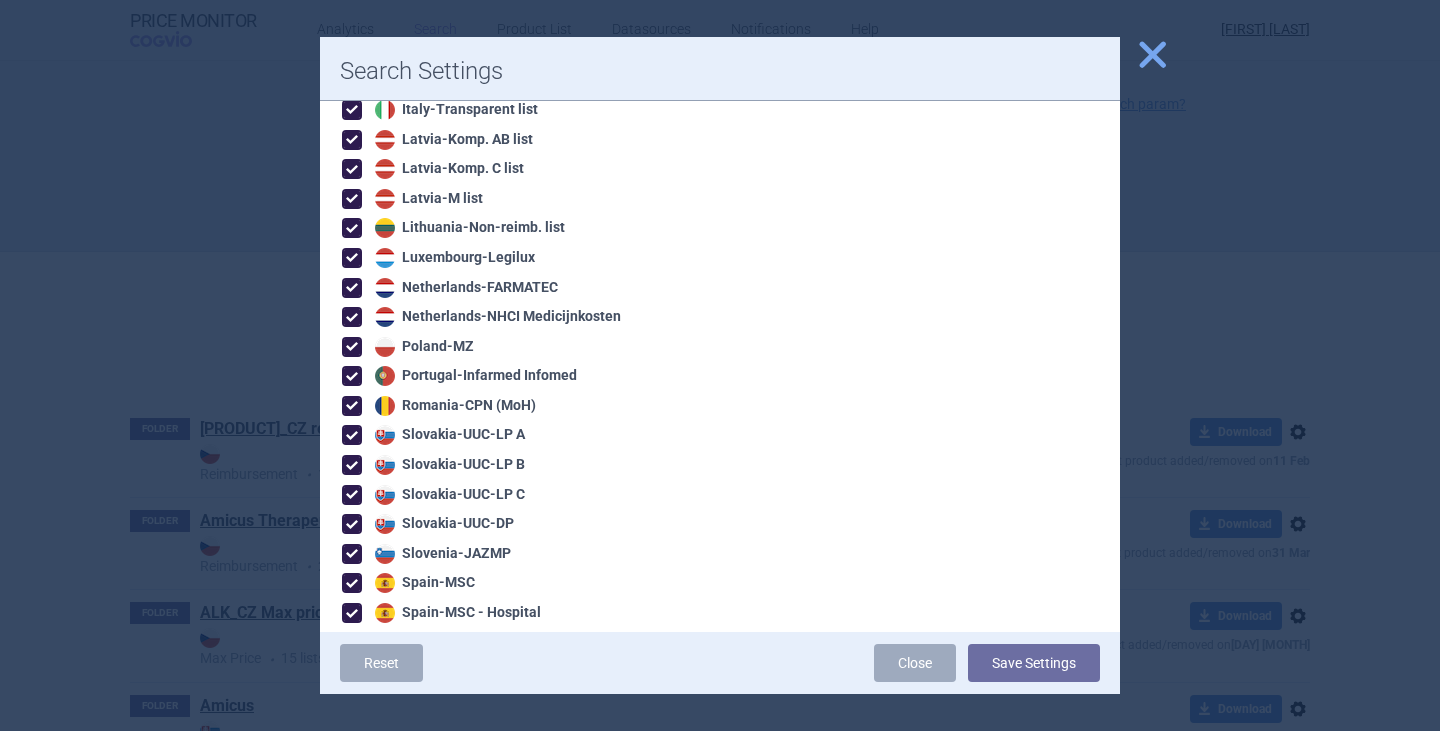 scroll, scrollTop: 1093, scrollLeft: 0, axis: vertical 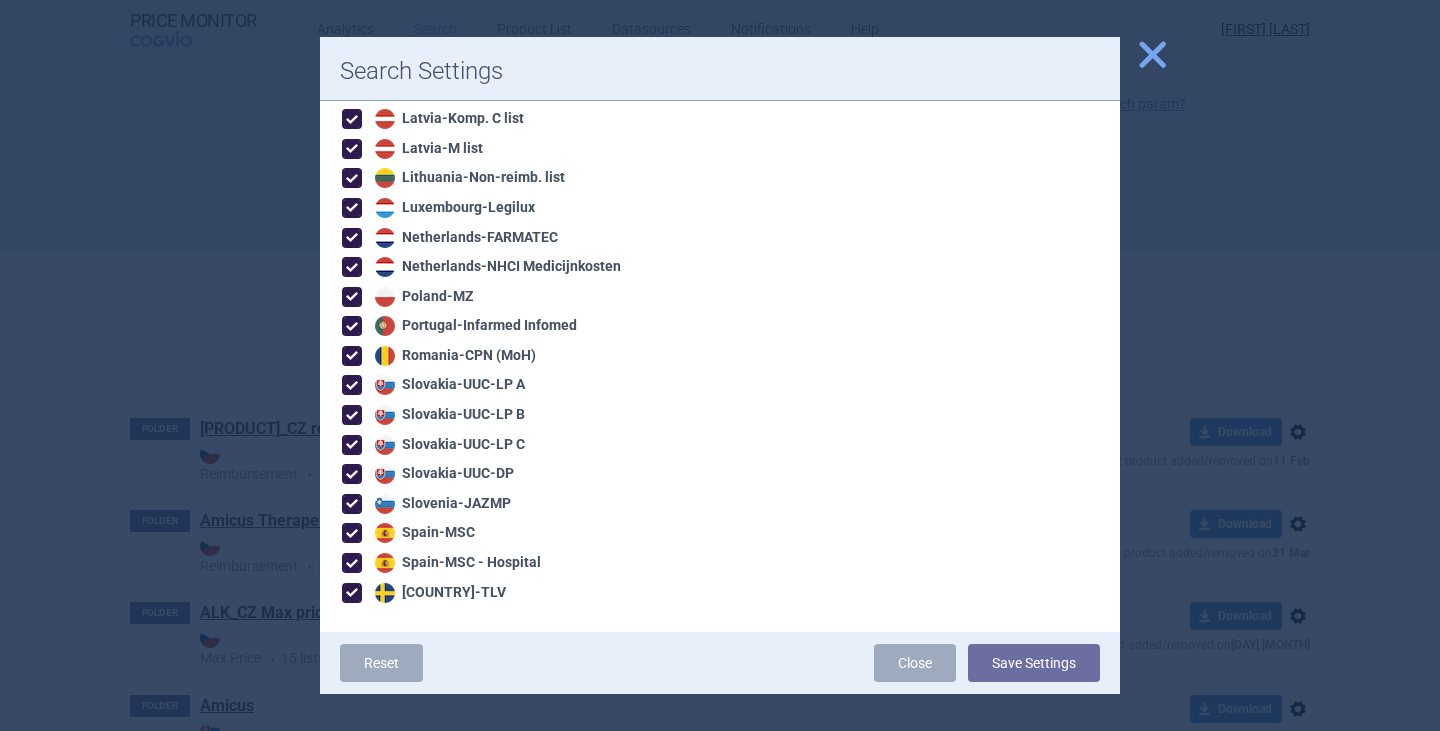 drag, startPoint x: 1195, startPoint y: 290, endPoint x: 1195, endPoint y: 244, distance: 46 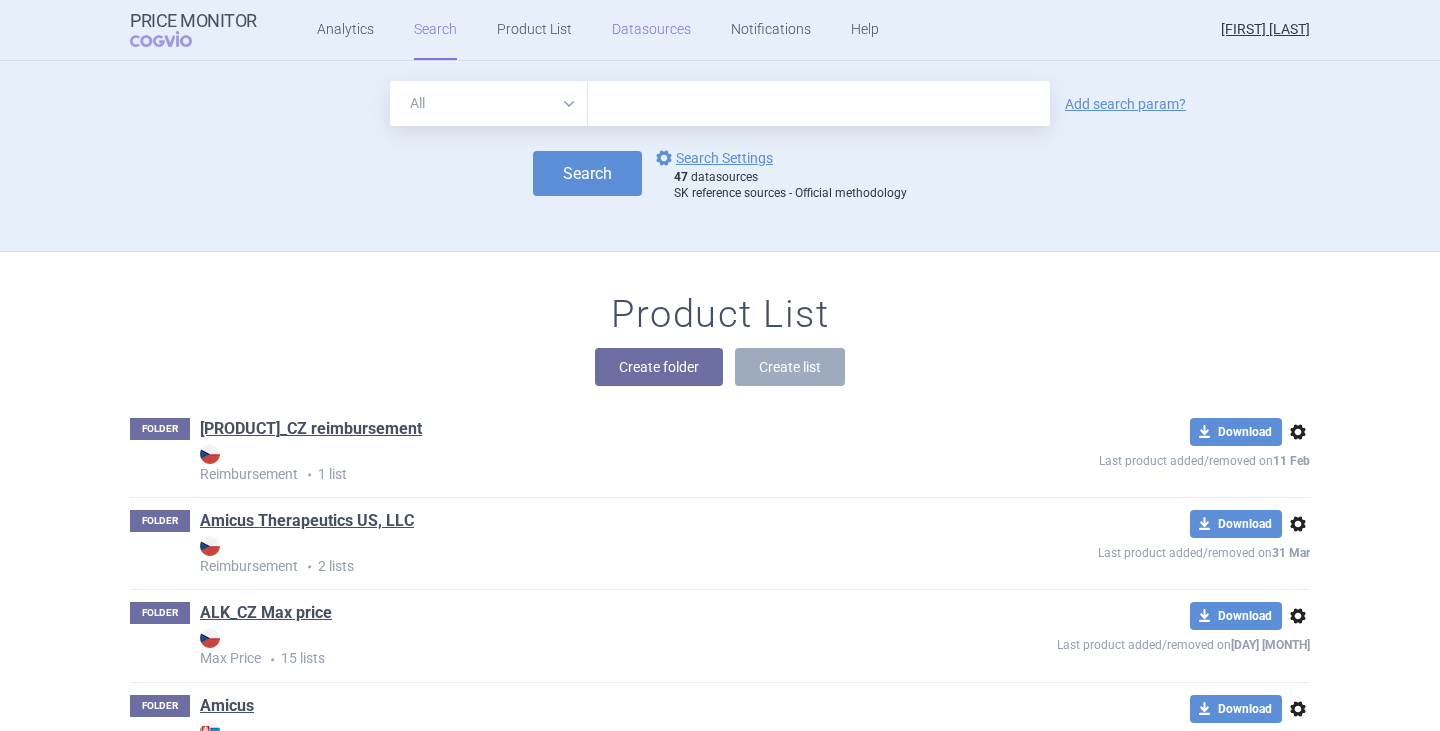 click on "Datasources" at bounding box center [651, 30] 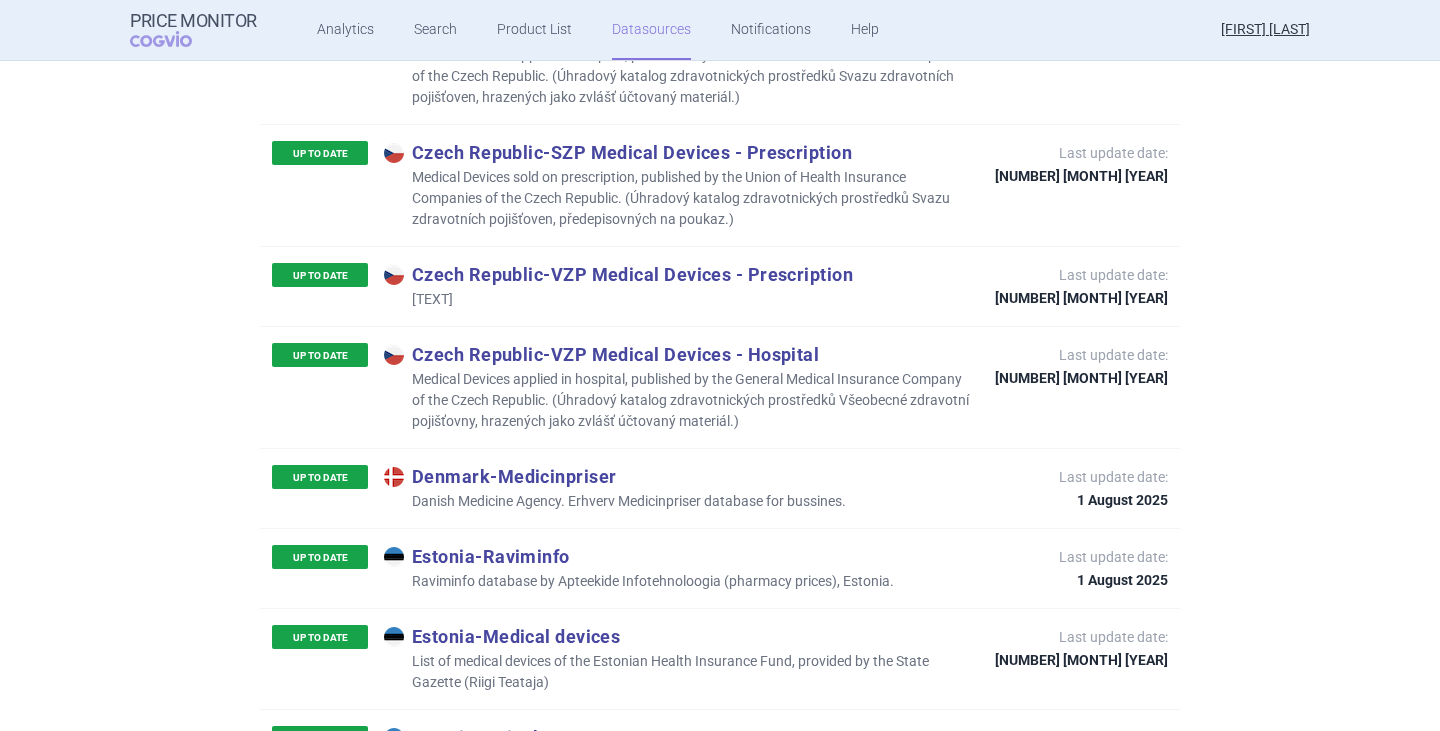 scroll, scrollTop: 8224, scrollLeft: 0, axis: vertical 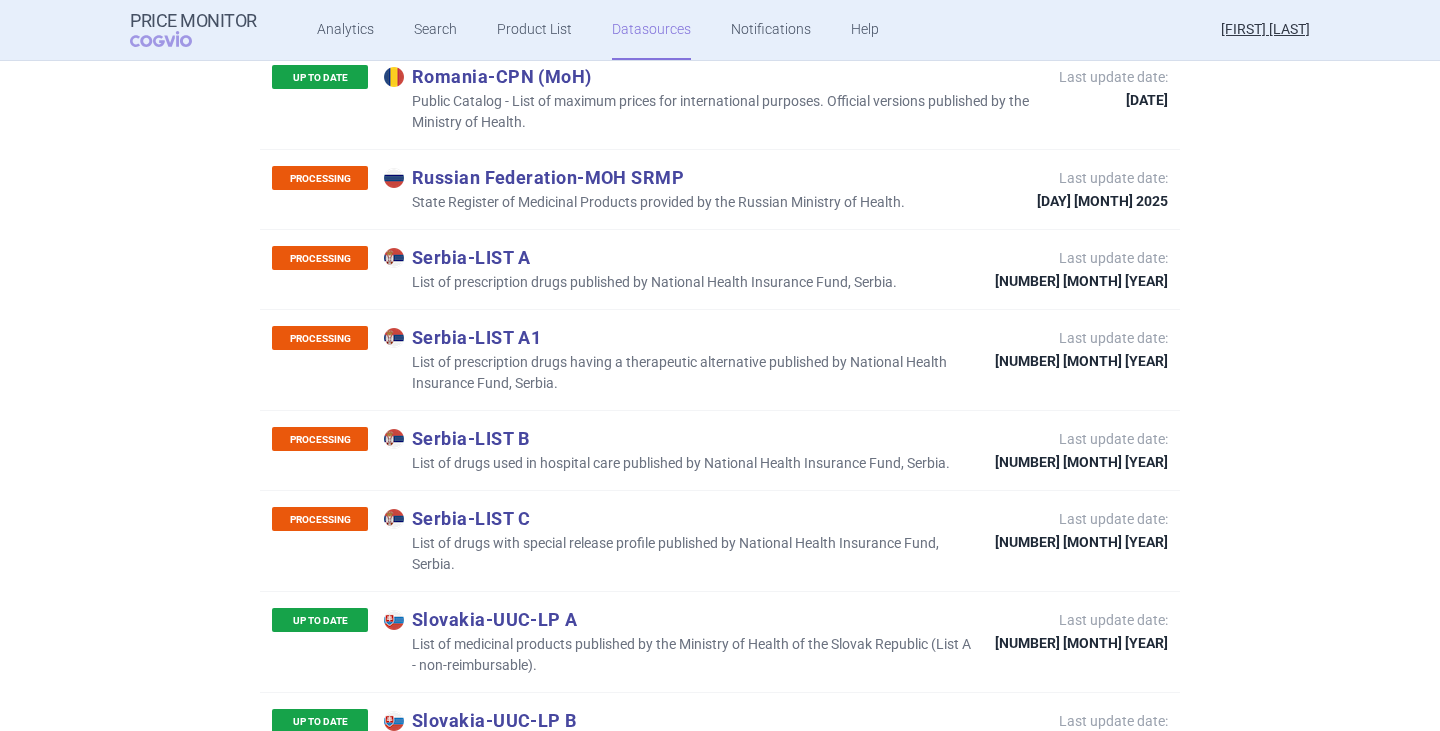 click on "Price Monitor extracts data from the following data sources: UP TO DATE Algeria  -  Pharm'Net The Algerian drug repository published by the Pharm'Net online server. Last update date: 13 [MONTH] 2024 UP TO DATE Australia  -  PBS List of Ex-manufacturer prices published by the Australian Government, Department of Health. Last update date: 31 [MONTH] 2025 UP TO DATE Australia  -  PBS EFC List of Ex-manufacturer prices - Efficient Funding of Chemotherapy - published by the Australian Government, Department of Health. Last update date: 31 [MONTH] 2025 UP TO DATE Austria  -  Apo-Warenv.I Apothekerverlag Warenverzeichnis. Online database developed by the Österreichische Apotheker-Verlagsgesellschaft m.b.H./1. Alphabet (Austria). Last update date: 1 [MONTH] 2025 UP TO DATE Austria  -  Apo-Warenv.II Apothekerverlag Warenverzeichnis. Online database developed by the Österreichische Apotheker-Verlagsgesellschaft m.b.H./2. Alphabet (Austria). Last update date: 1 [MONTH] 2025 UP TO DATE Austria  -  Apo-Warenv.III Austria" at bounding box center (720, -2449) 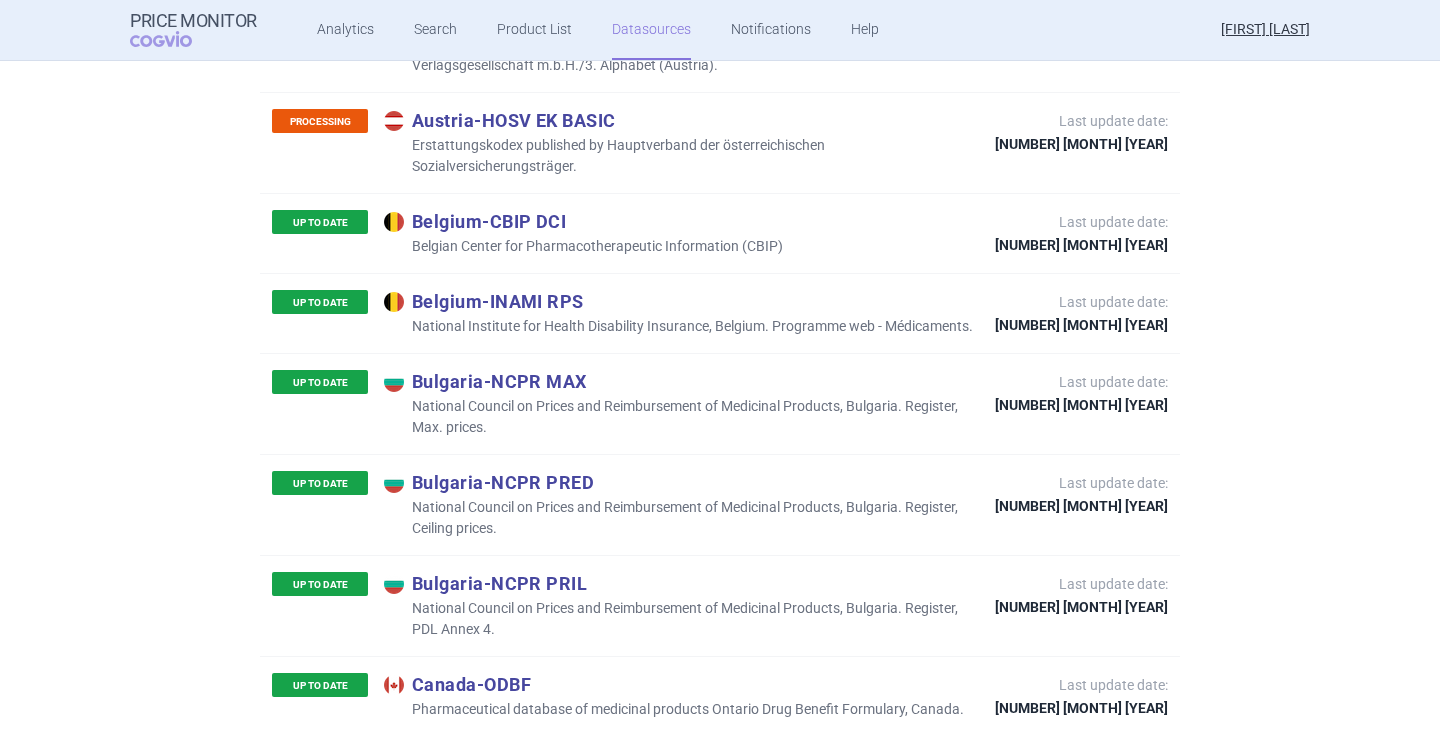 scroll, scrollTop: 0, scrollLeft: 0, axis: both 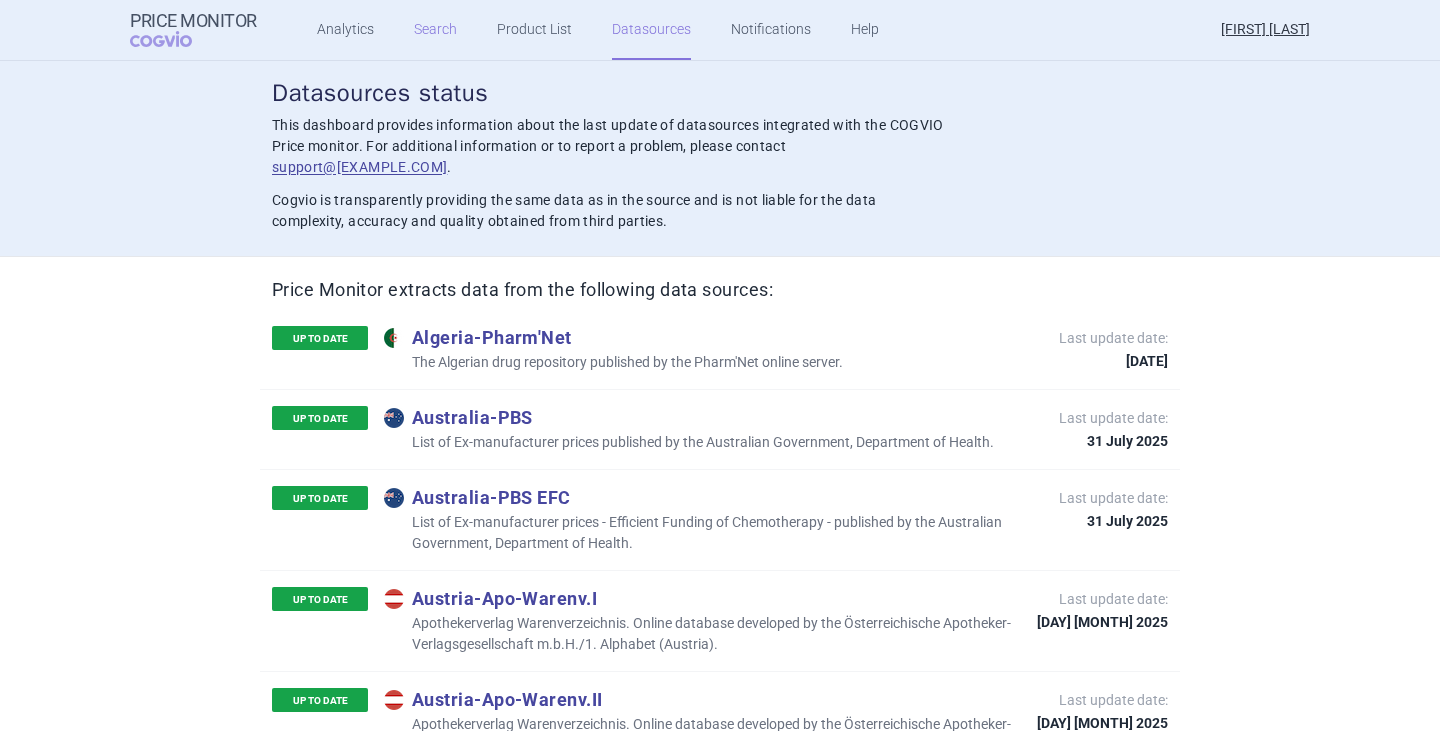 click on "Search" at bounding box center (435, 30) 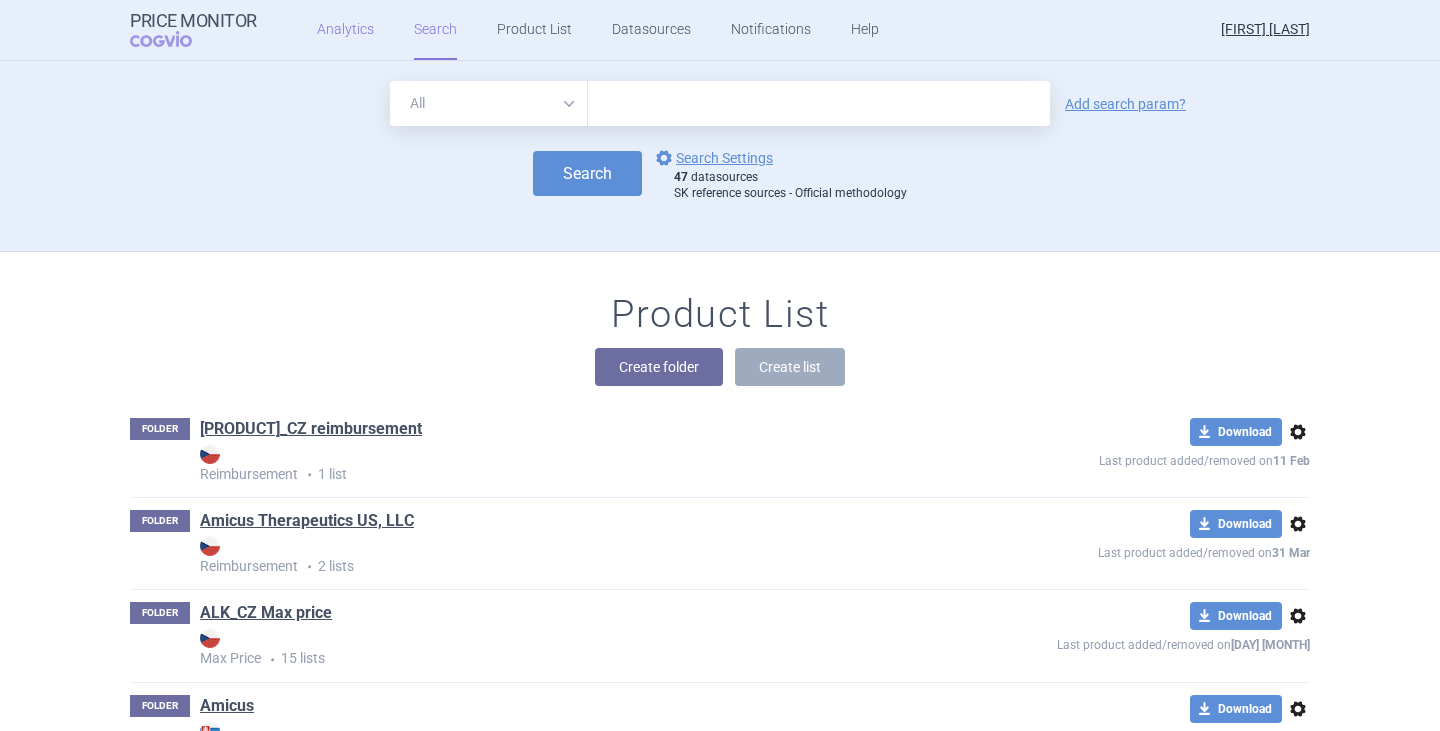 click on "Analytics" at bounding box center (345, 30) 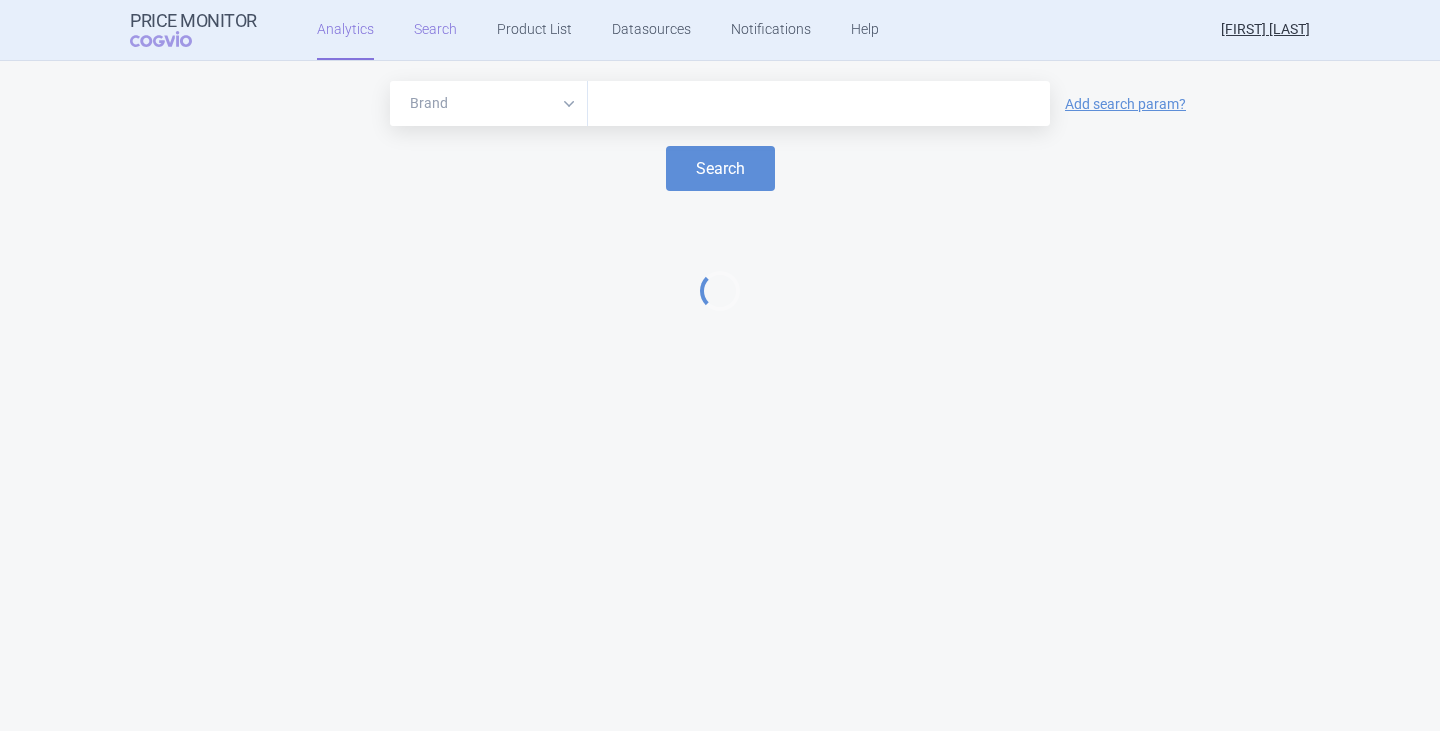 click on "Search" at bounding box center (435, 30) 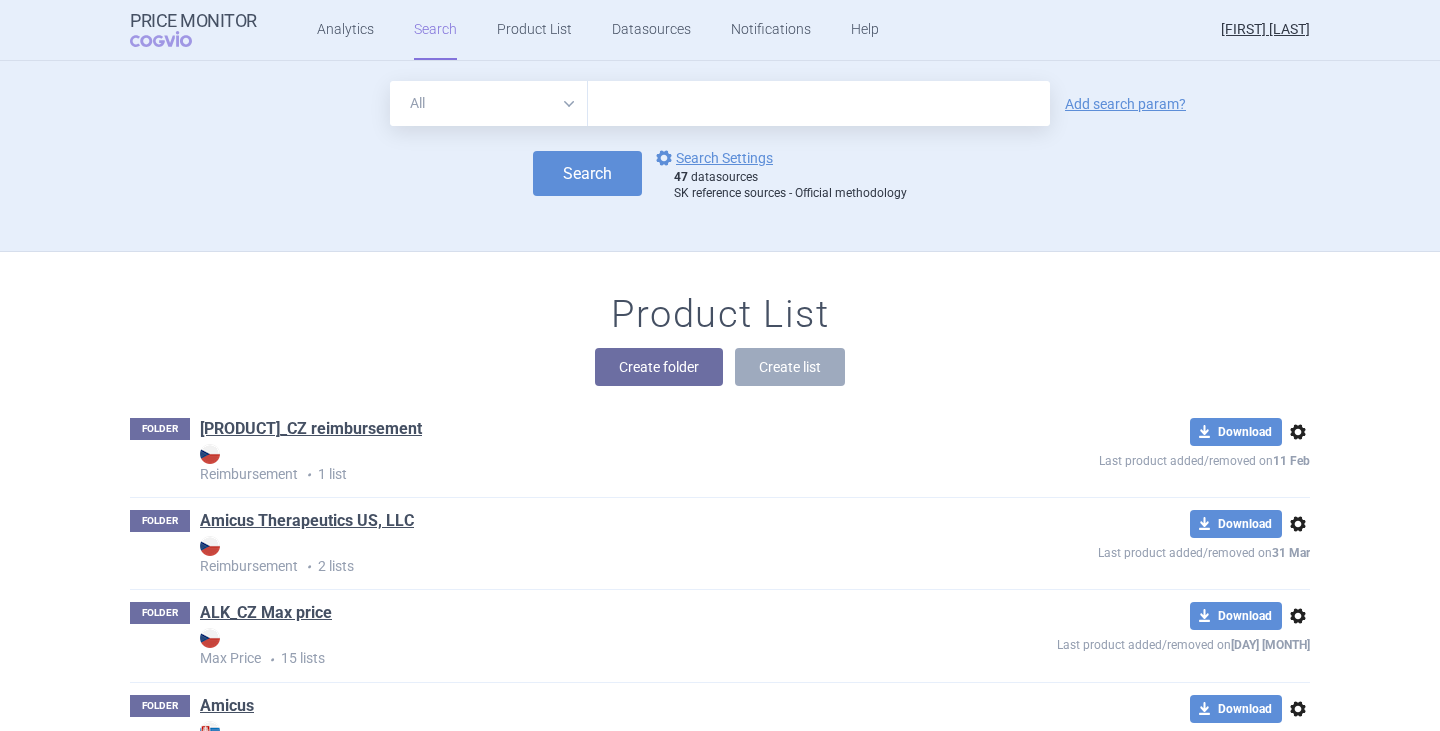 scroll, scrollTop: 400, scrollLeft: 0, axis: vertical 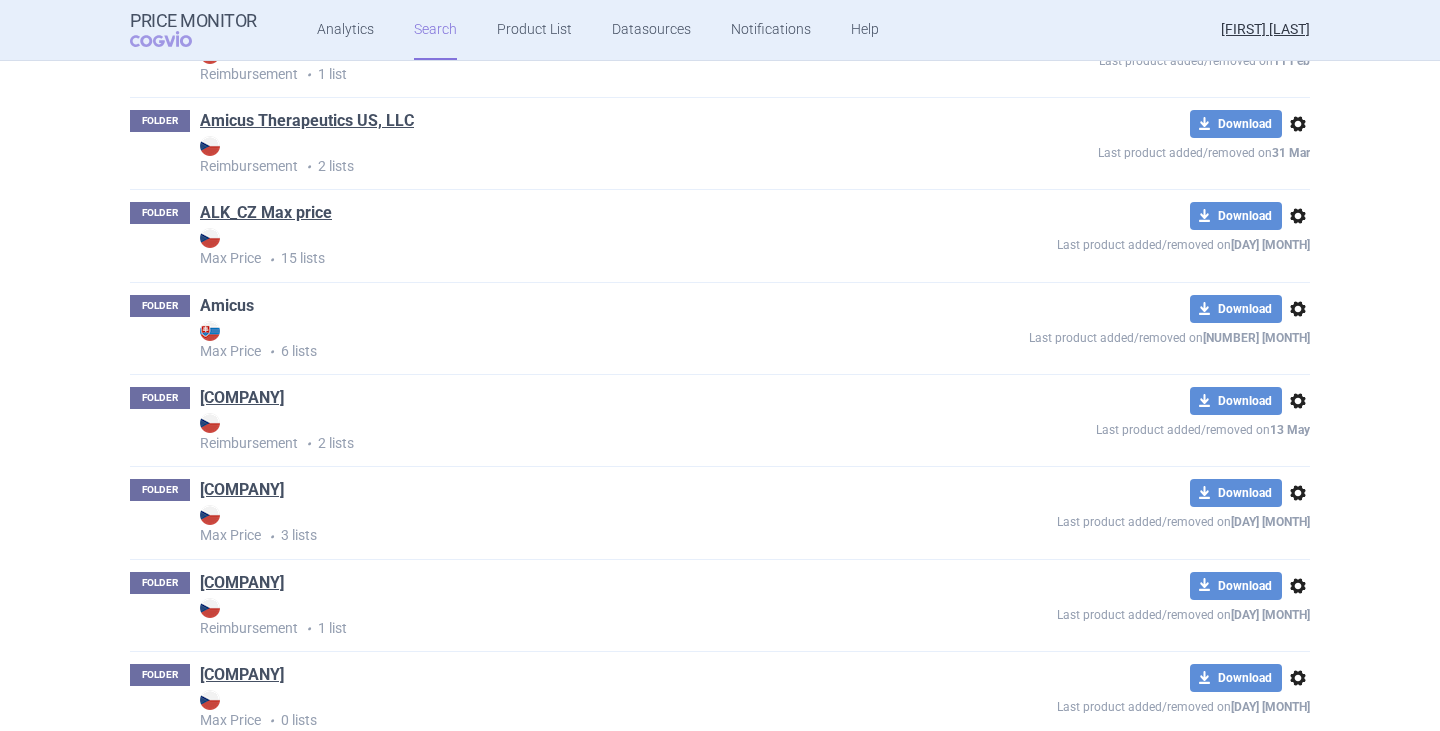 click on "Amicus" at bounding box center [227, 306] 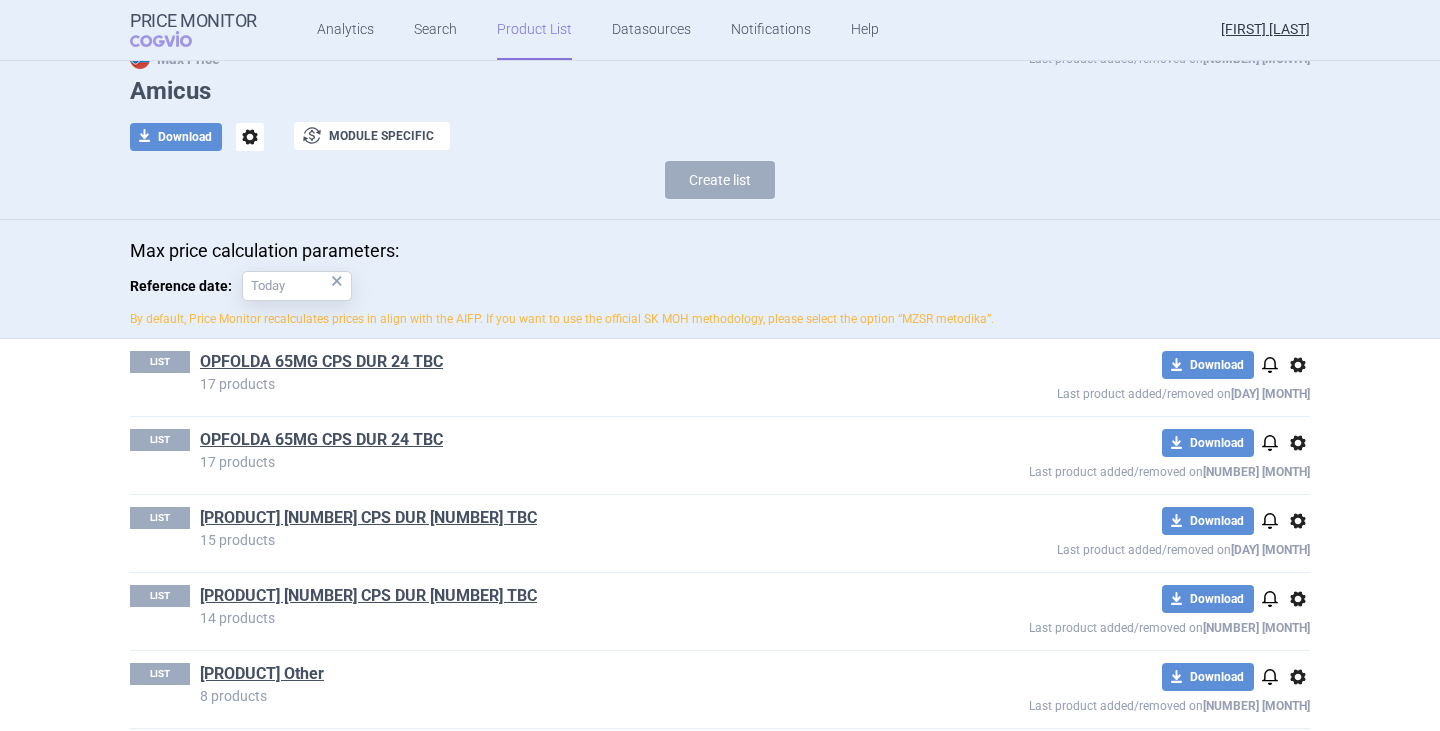 scroll, scrollTop: 168, scrollLeft: 0, axis: vertical 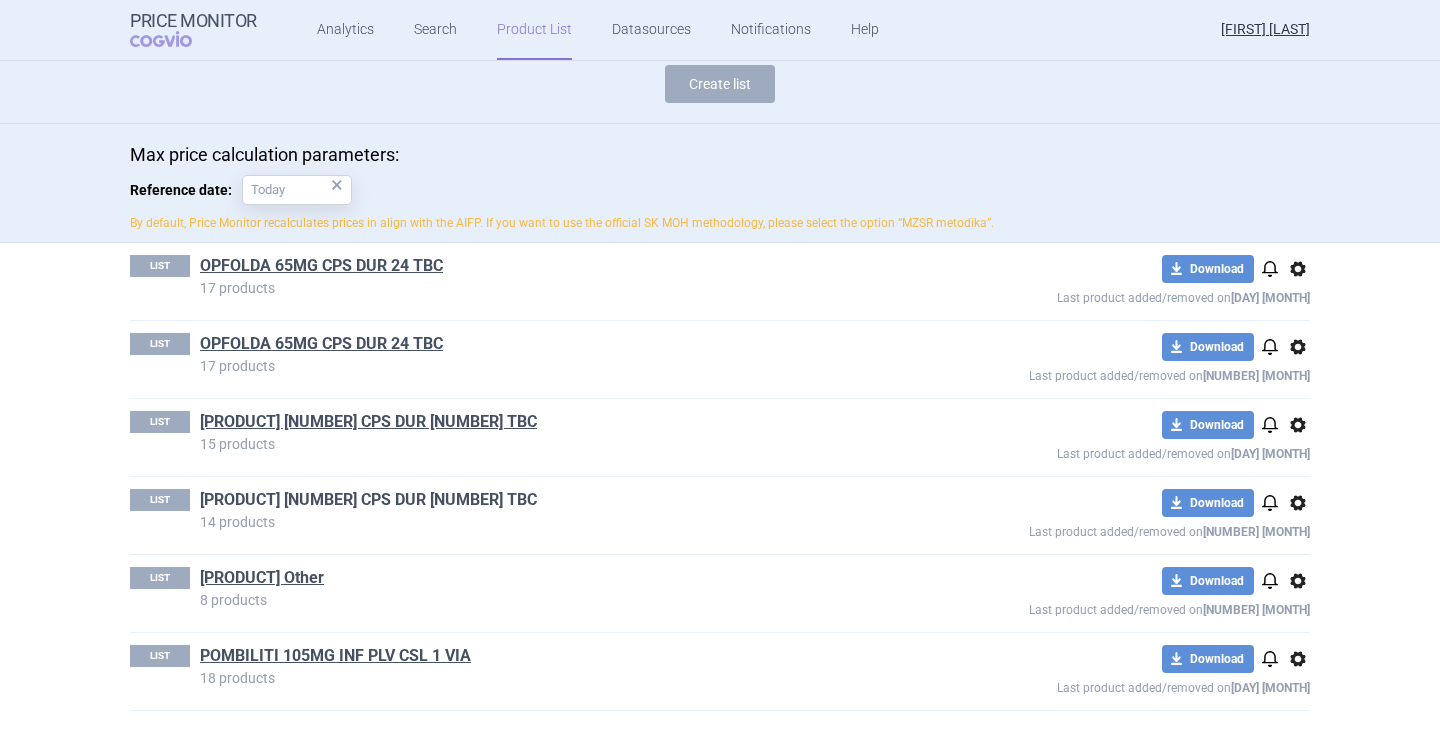 click on "[PRODUCT] [NUMBER] CPS DUR [NUMBER] TBC" at bounding box center [368, 500] 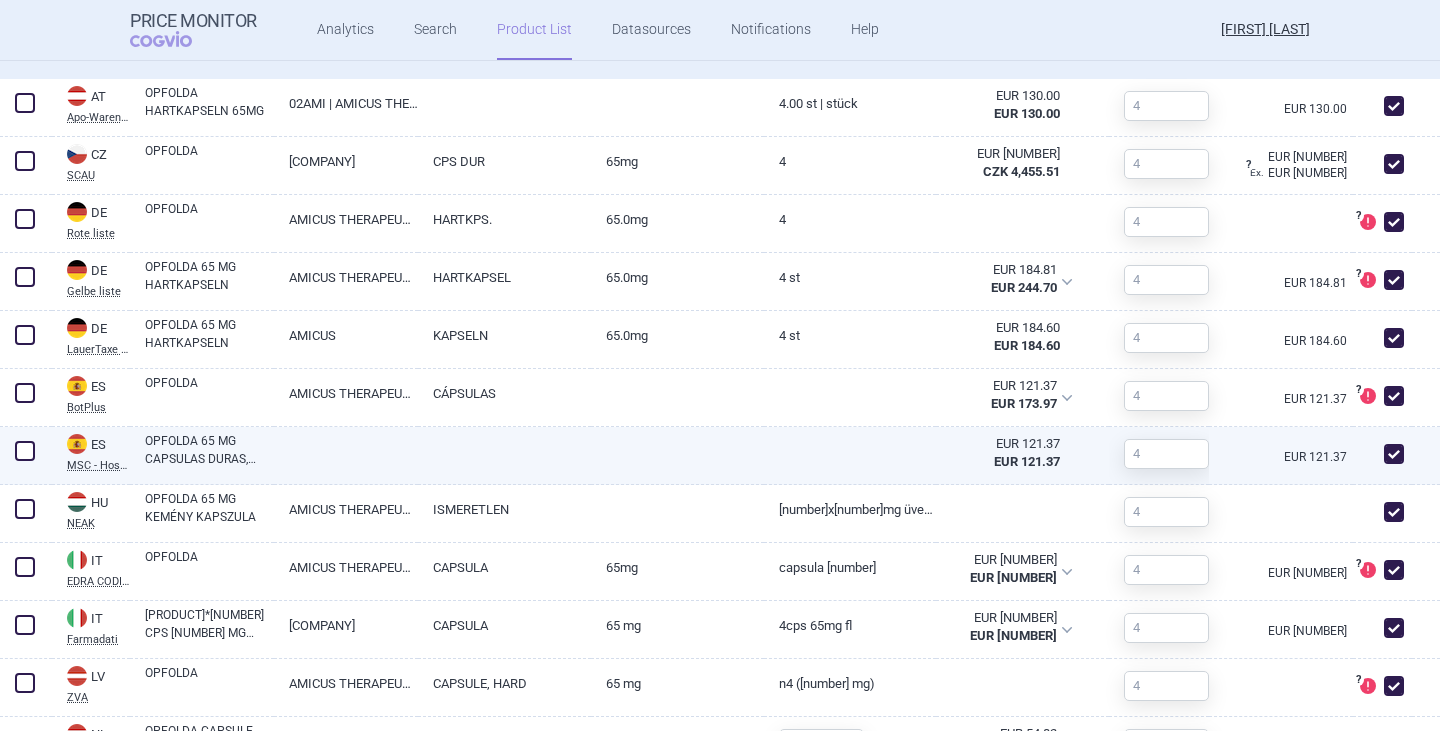scroll, scrollTop: 1000, scrollLeft: 0, axis: vertical 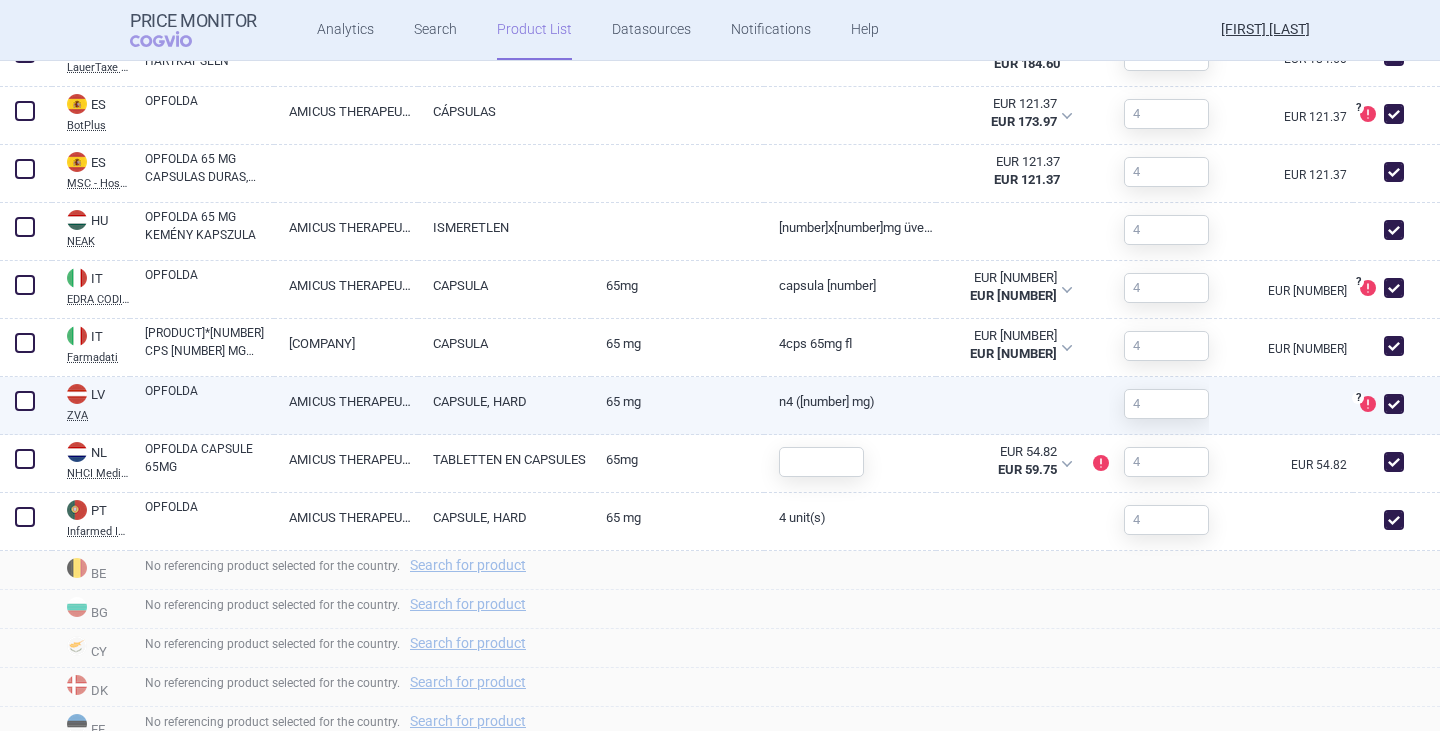 click at bounding box center [1394, 404] 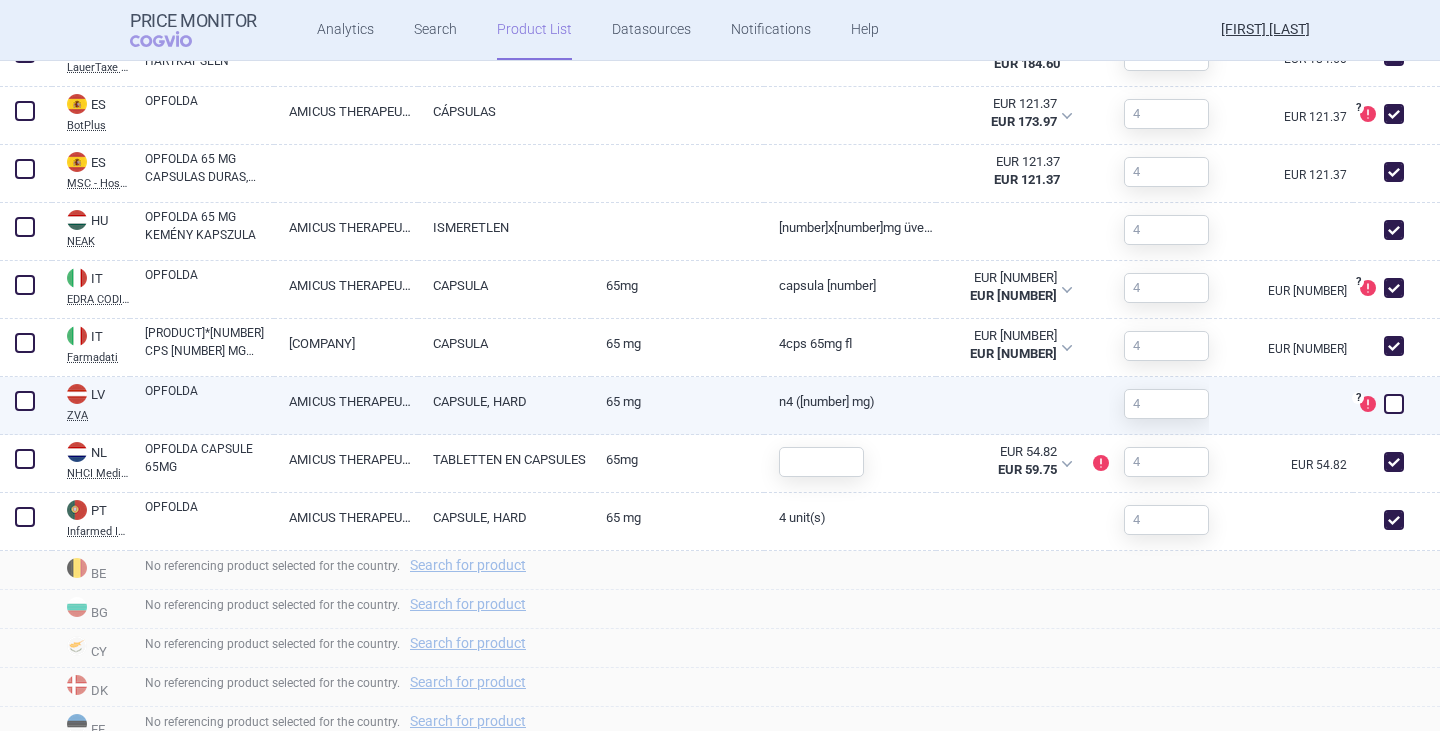 checkbox on "false" 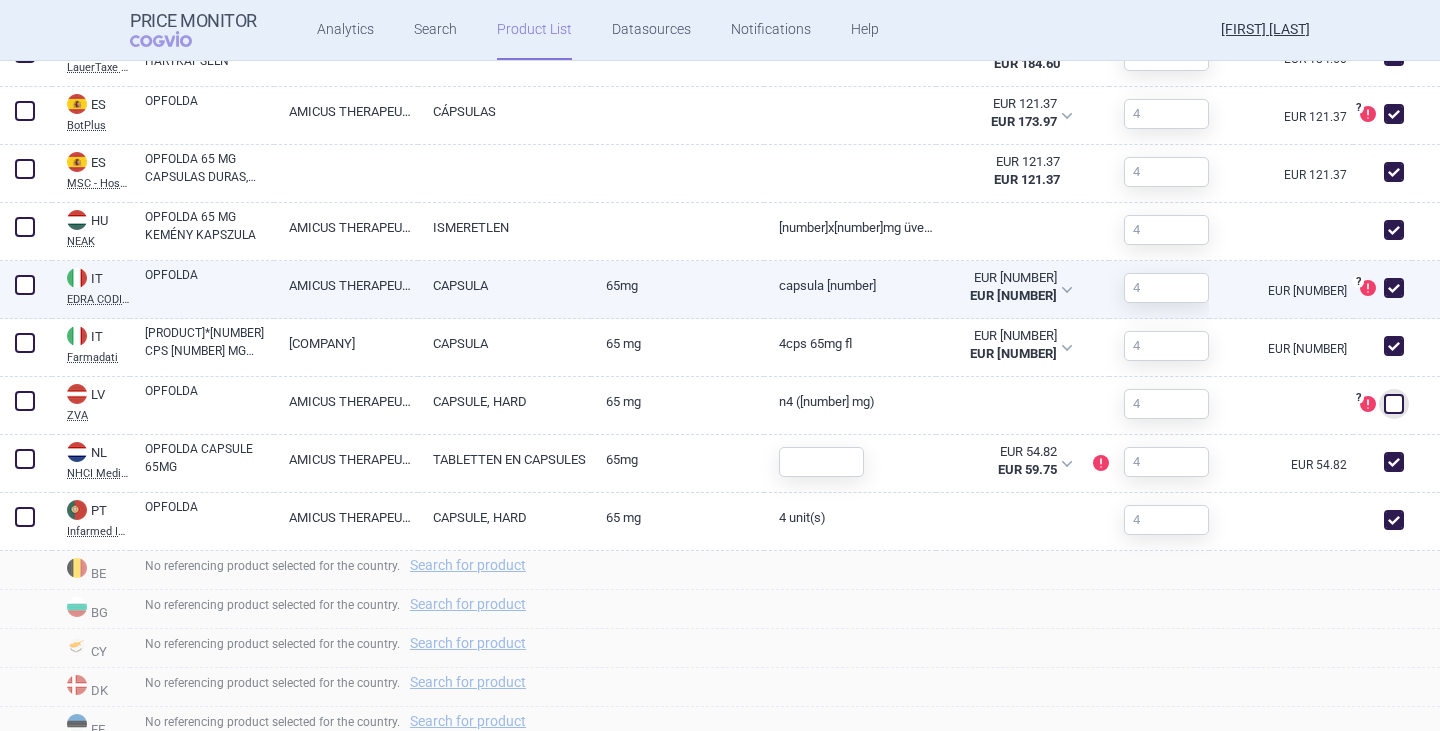 drag, startPoint x: 1385, startPoint y: 286, endPoint x: 1381, endPoint y: 160, distance: 126.06348 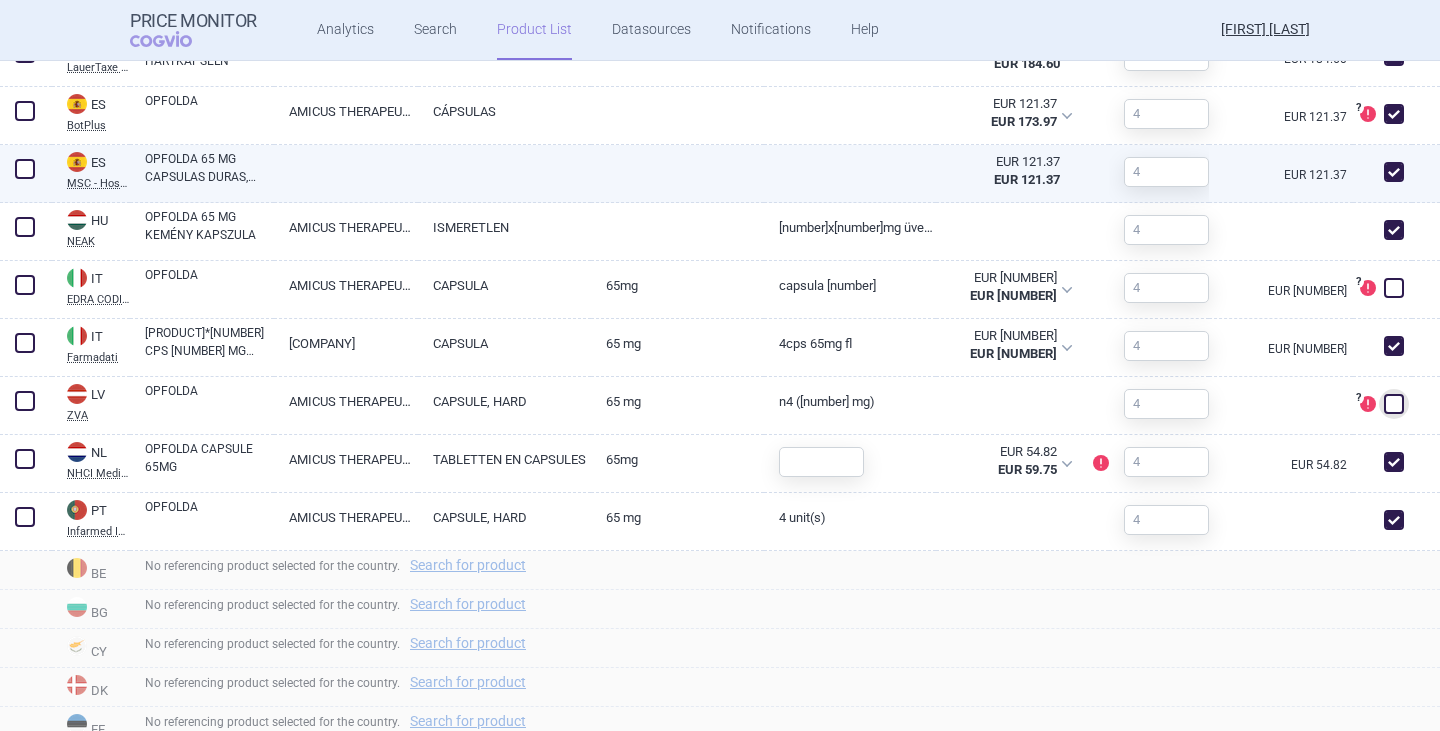 checkbox on "false" 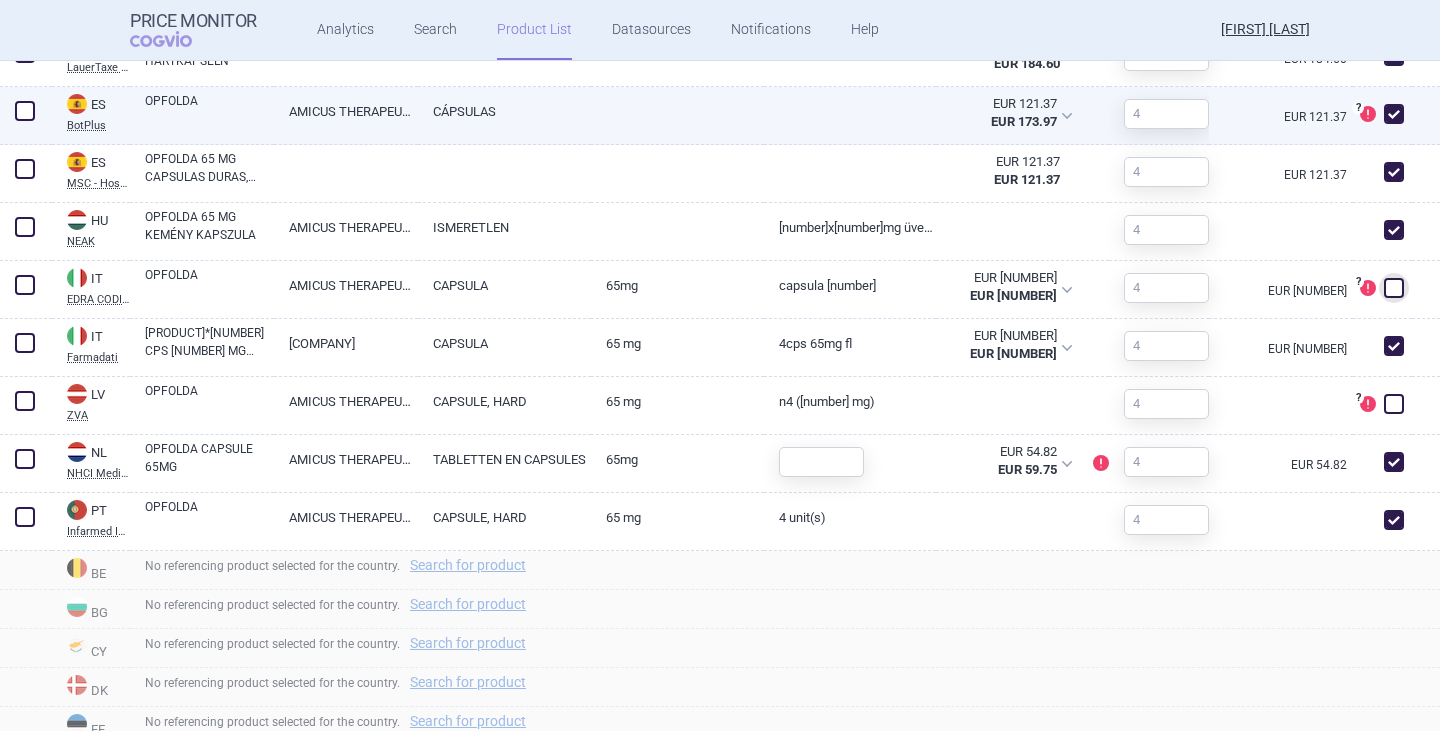 click at bounding box center [1394, 114] 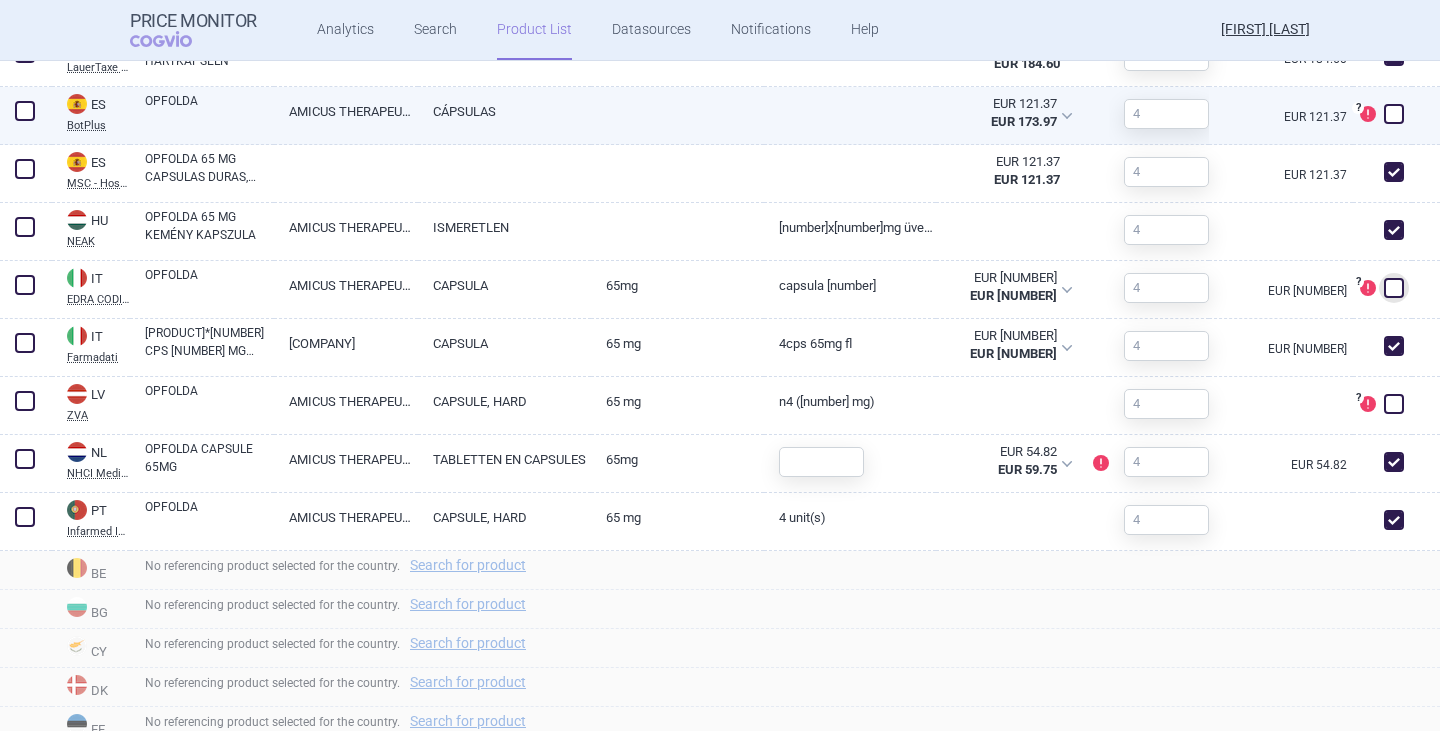 checkbox on "false" 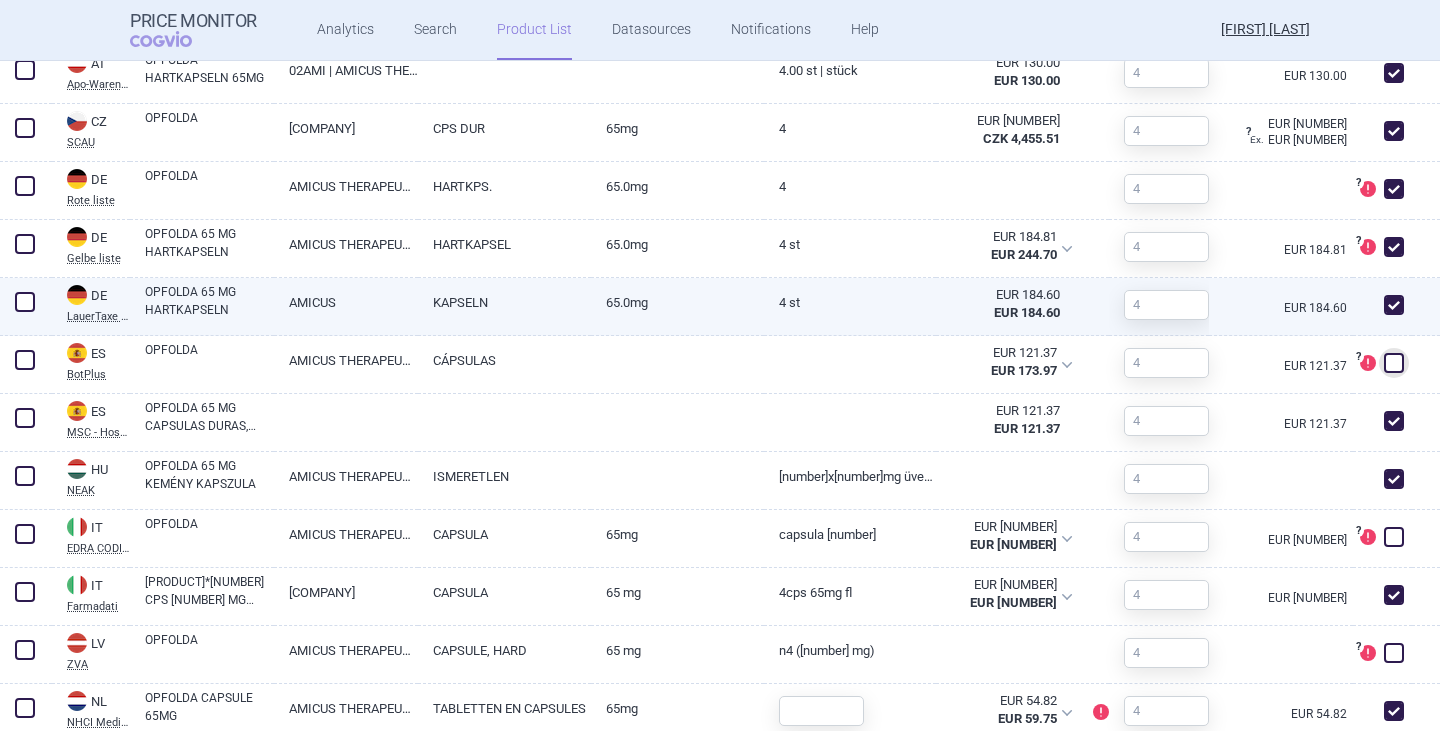 scroll, scrollTop: 700, scrollLeft: 0, axis: vertical 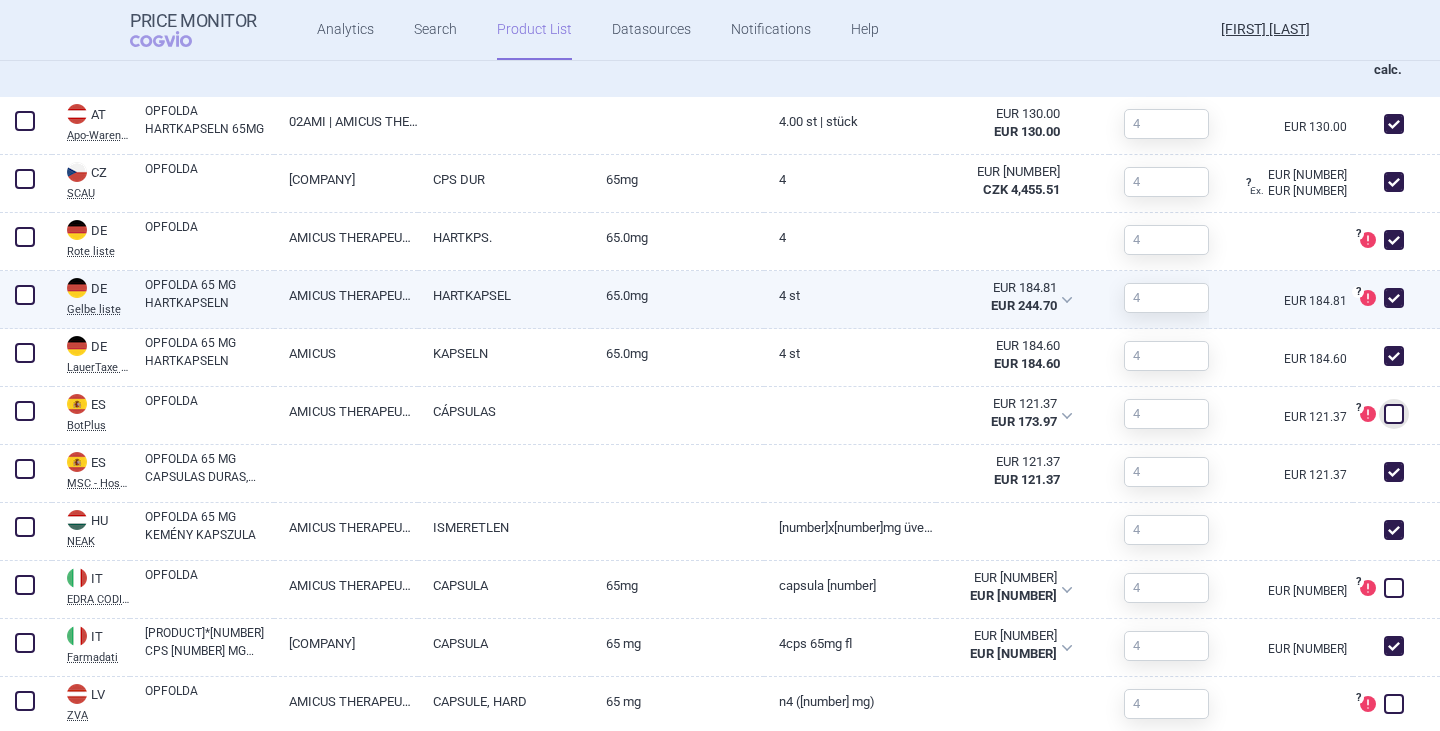 drag, startPoint x: 1375, startPoint y: 304, endPoint x: 1380, endPoint y: 271, distance: 33.37664 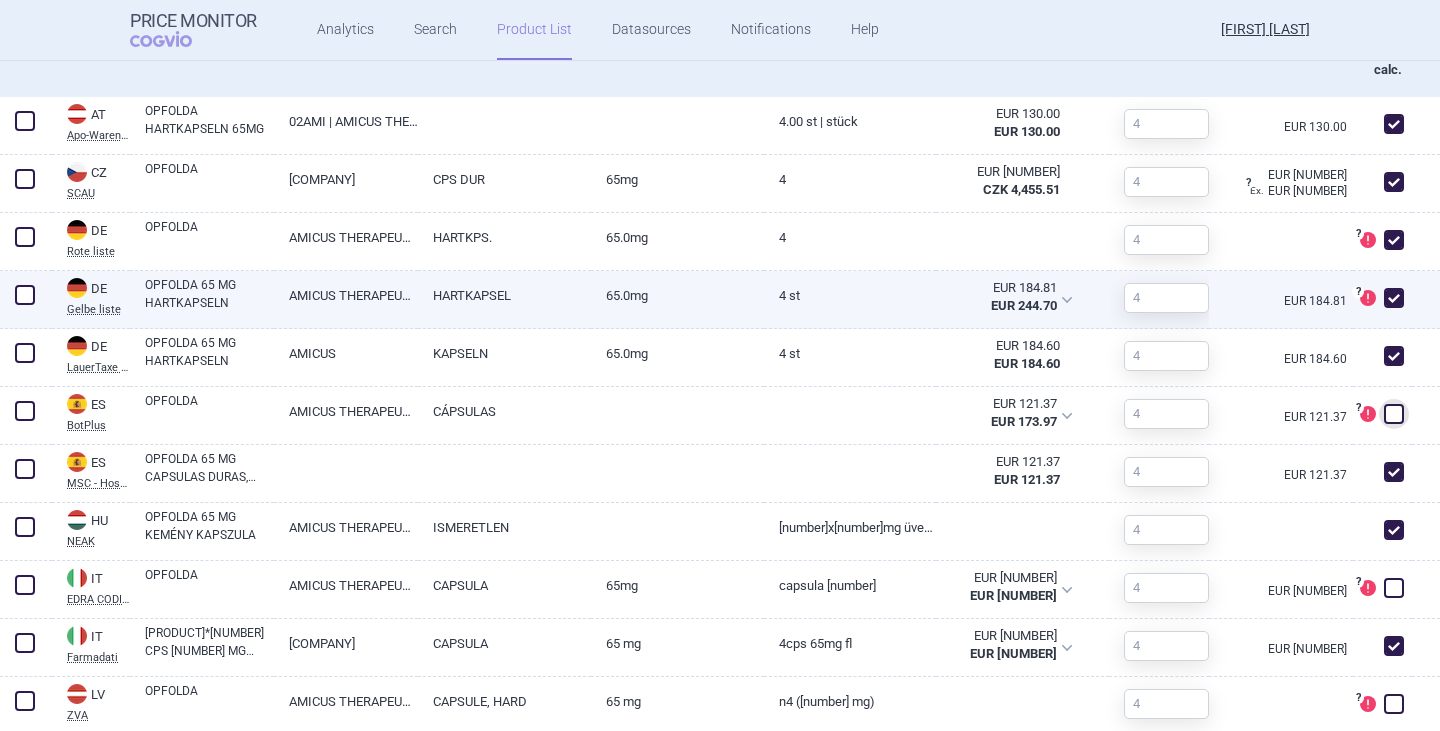 click at bounding box center (1394, 298) 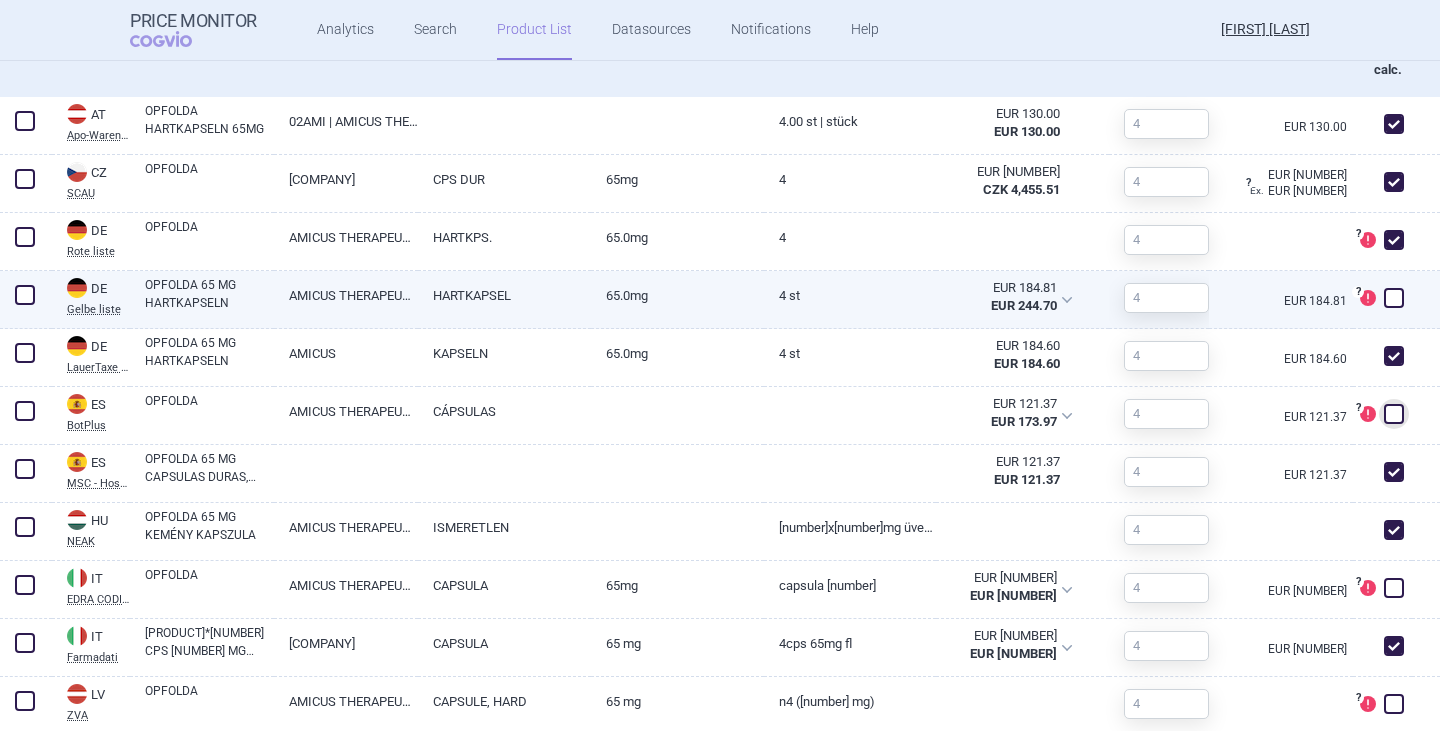 checkbox on "false" 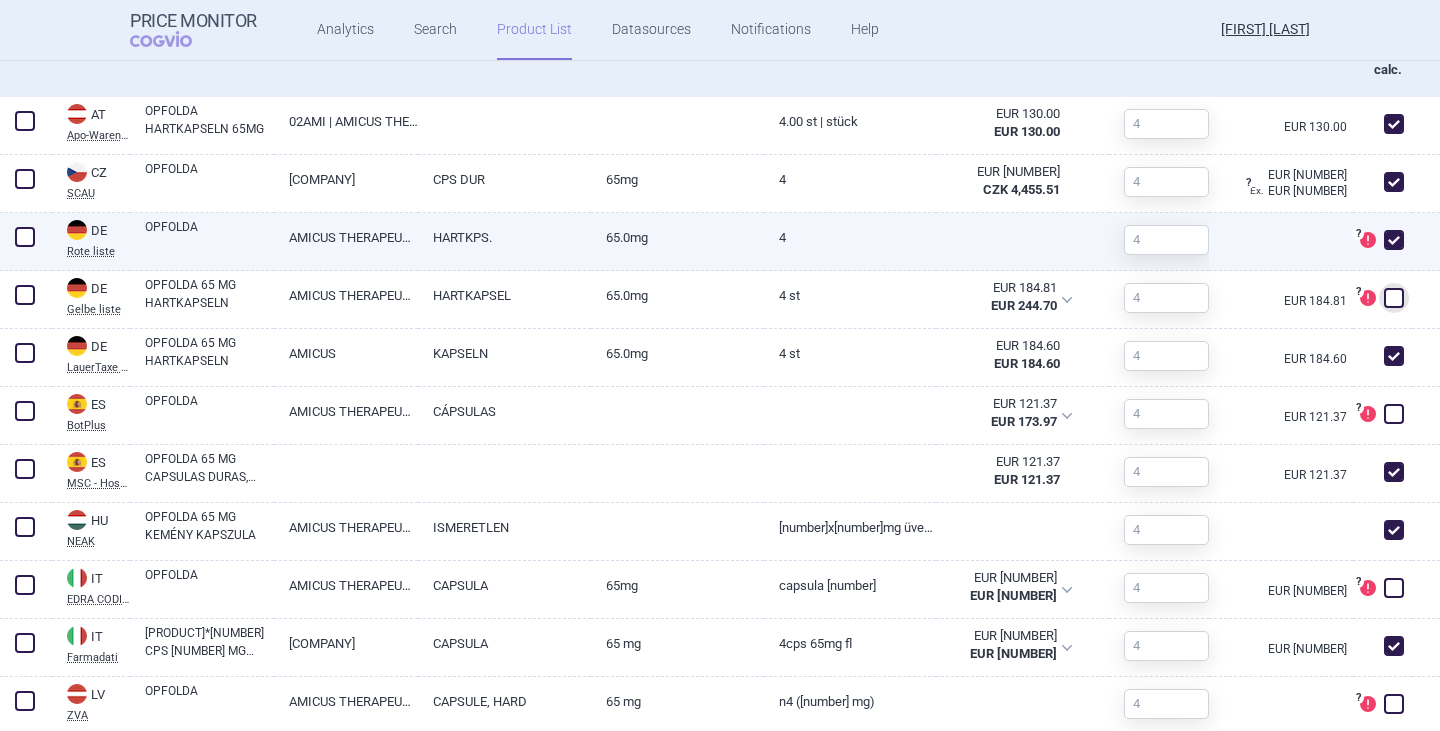 click at bounding box center (1394, 240) 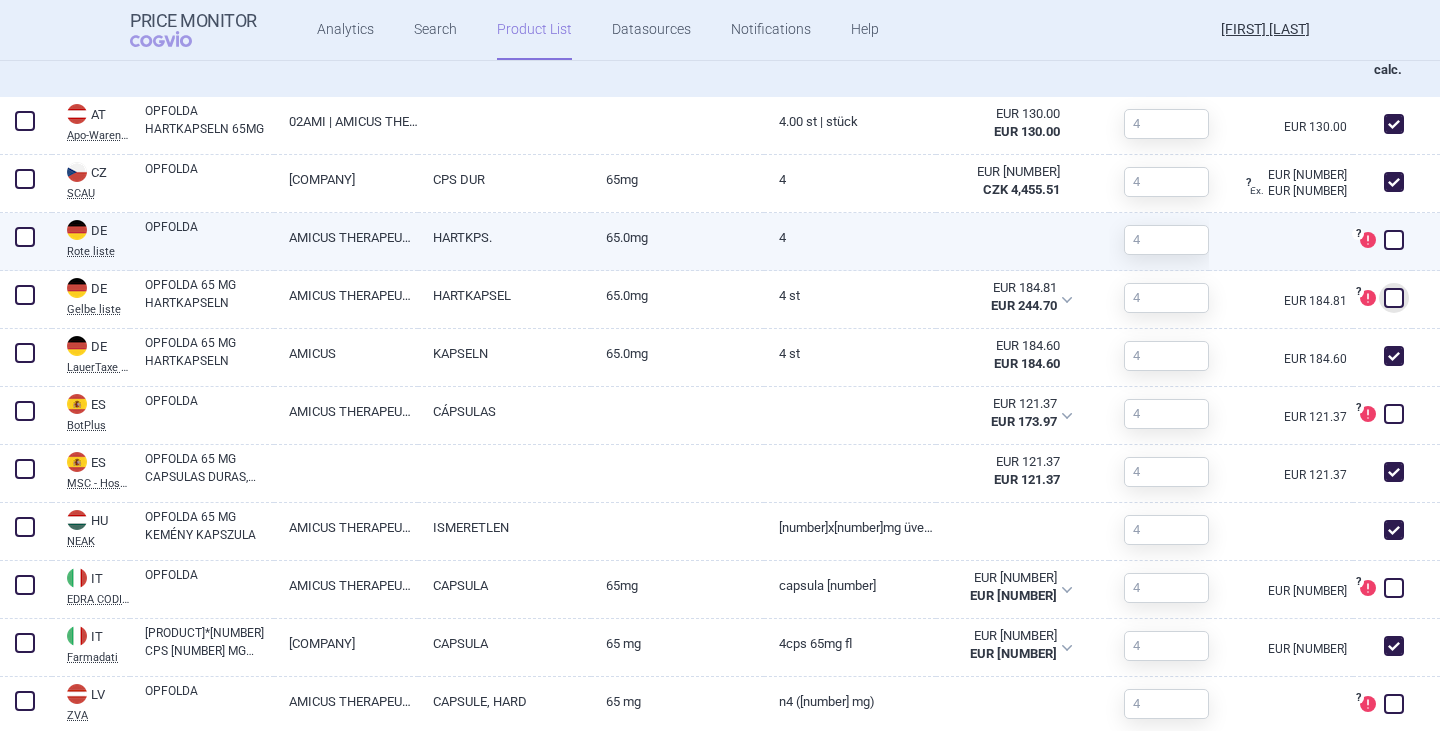 checkbox on "false" 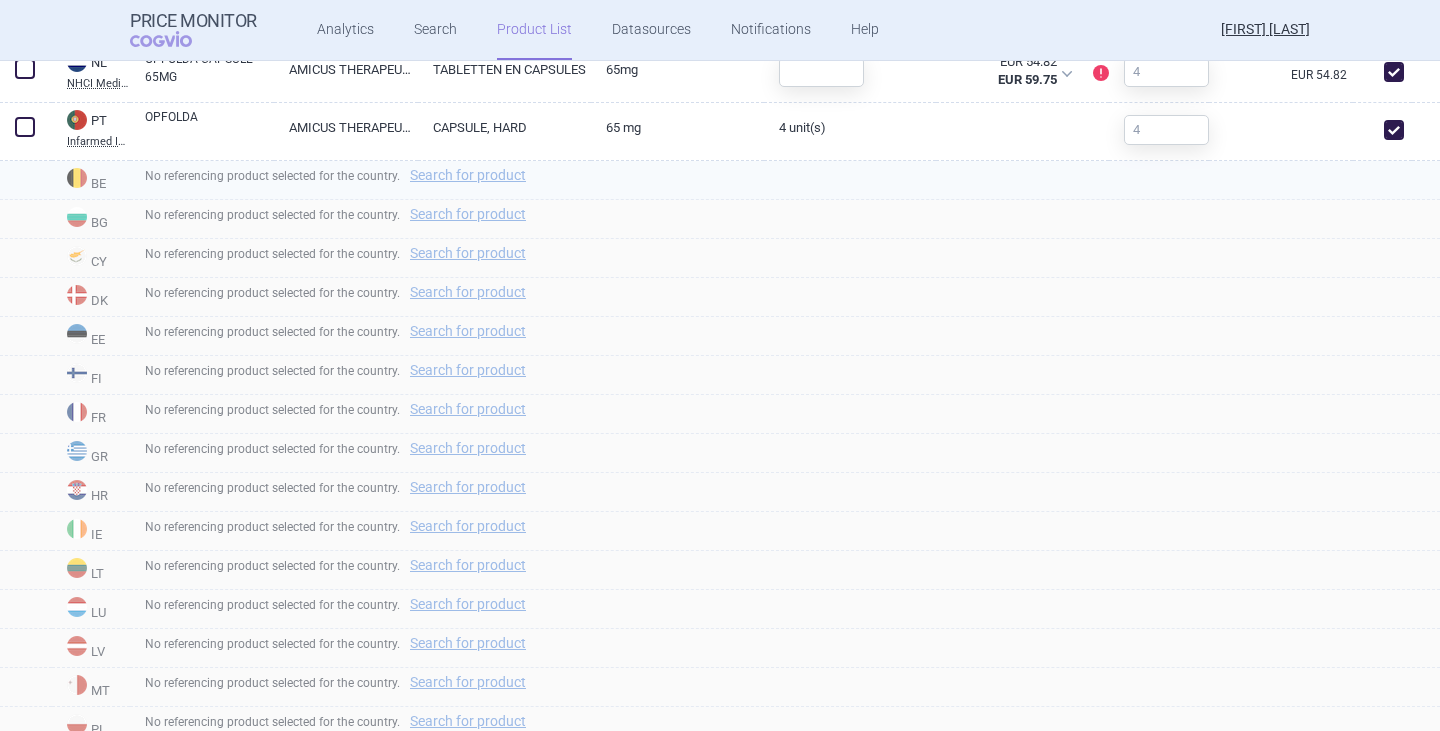 scroll, scrollTop: 926, scrollLeft: 0, axis: vertical 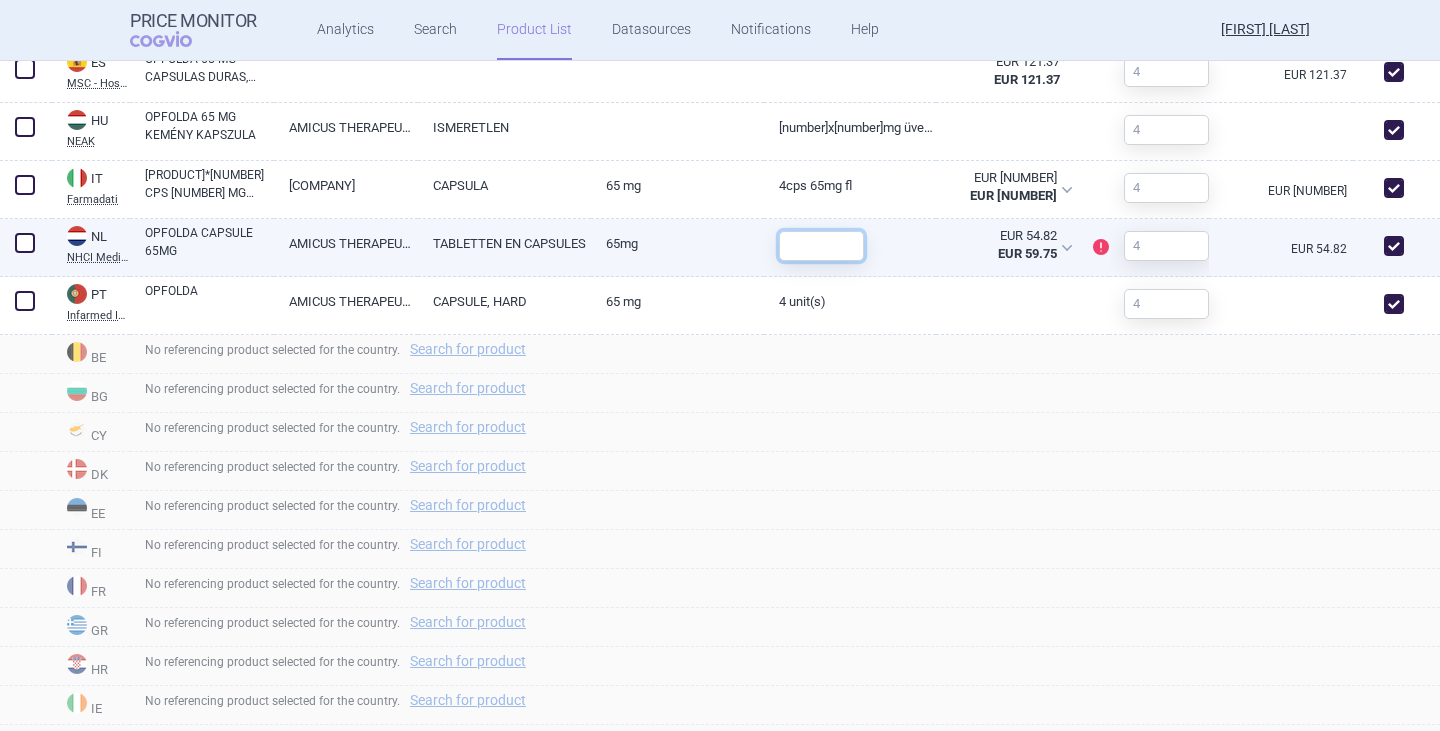 click at bounding box center [821, 246] 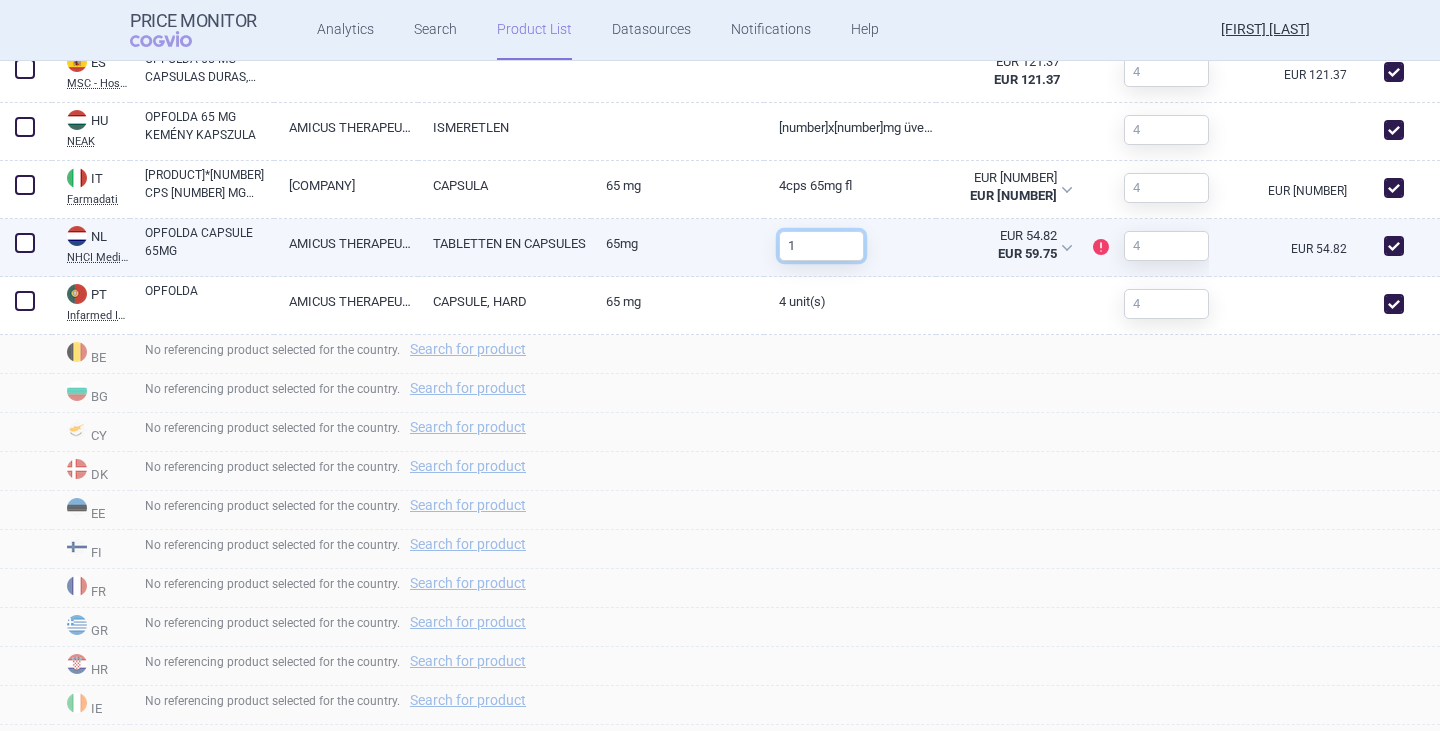 type on "1" 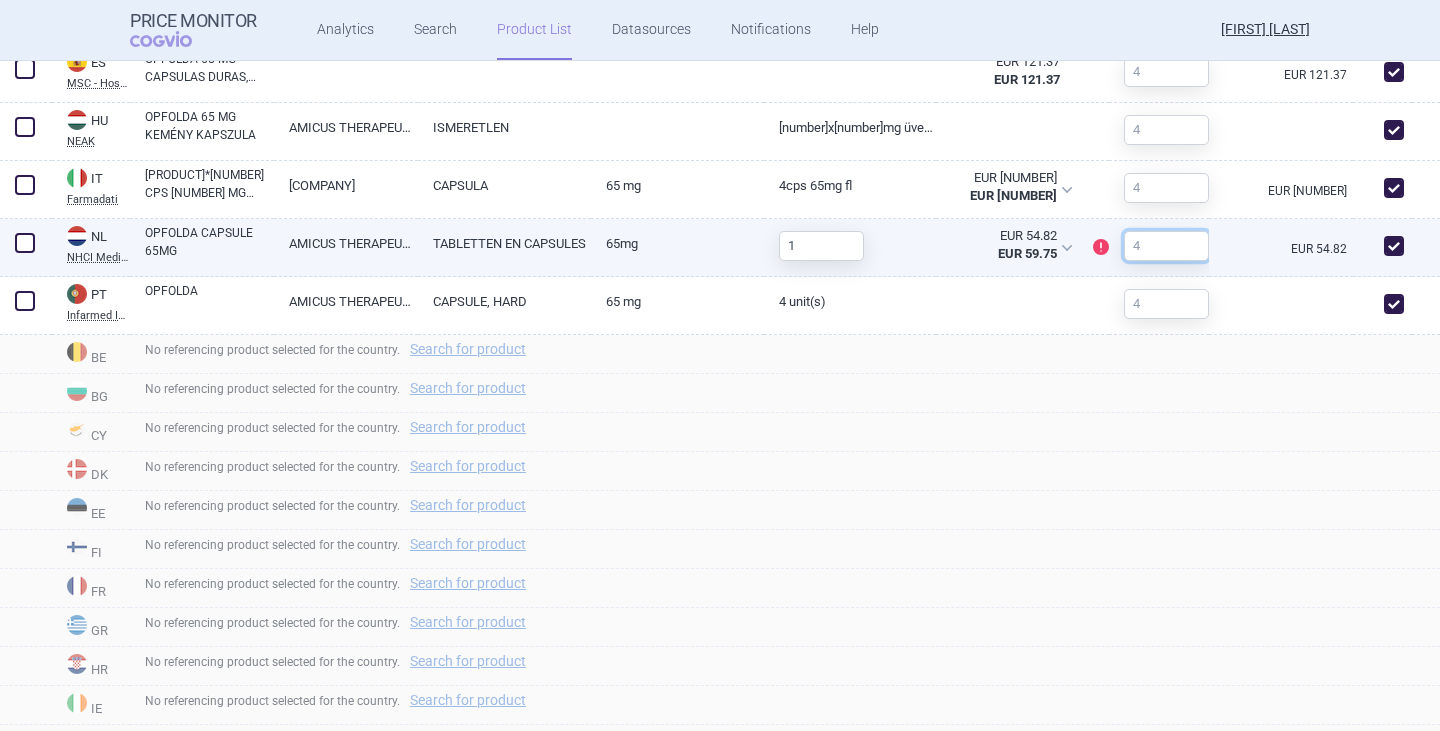 click at bounding box center (1166, 246) 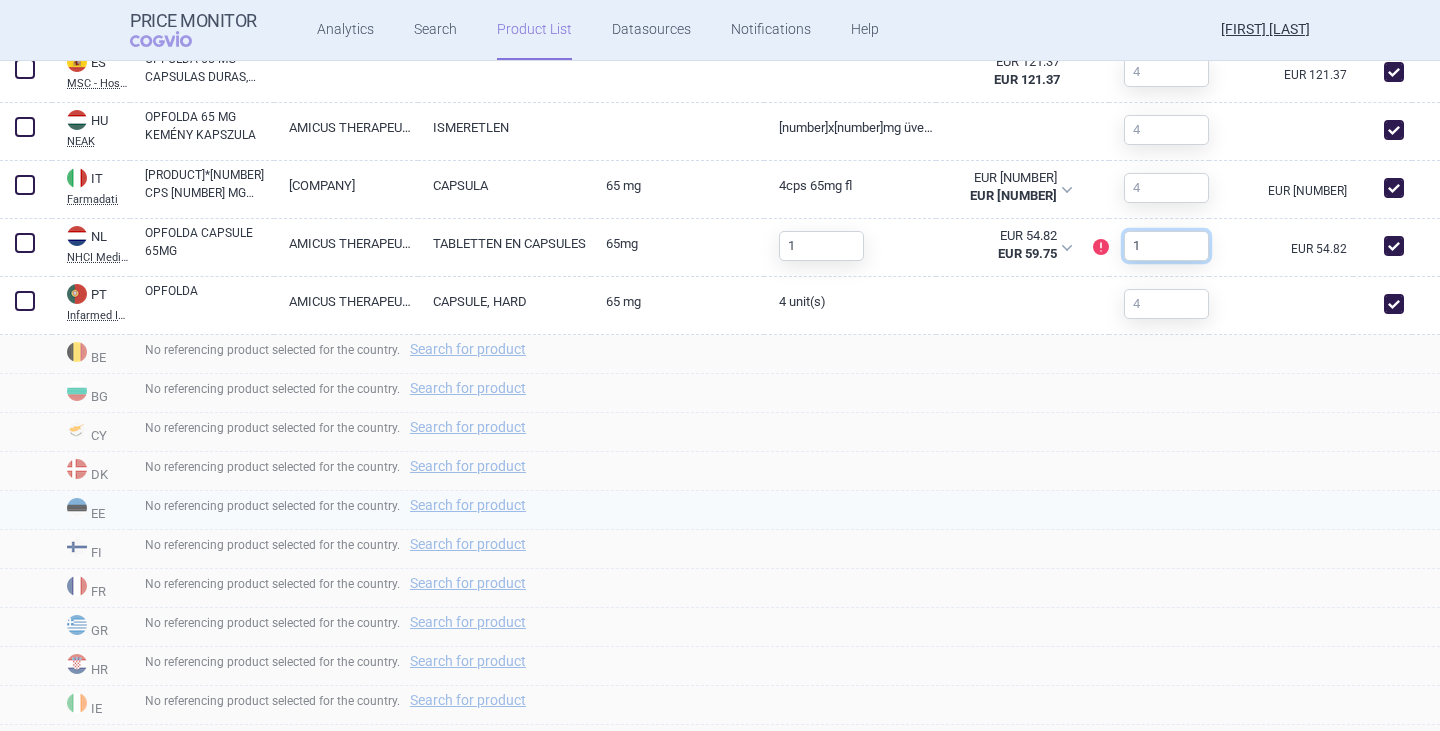 type on "1" 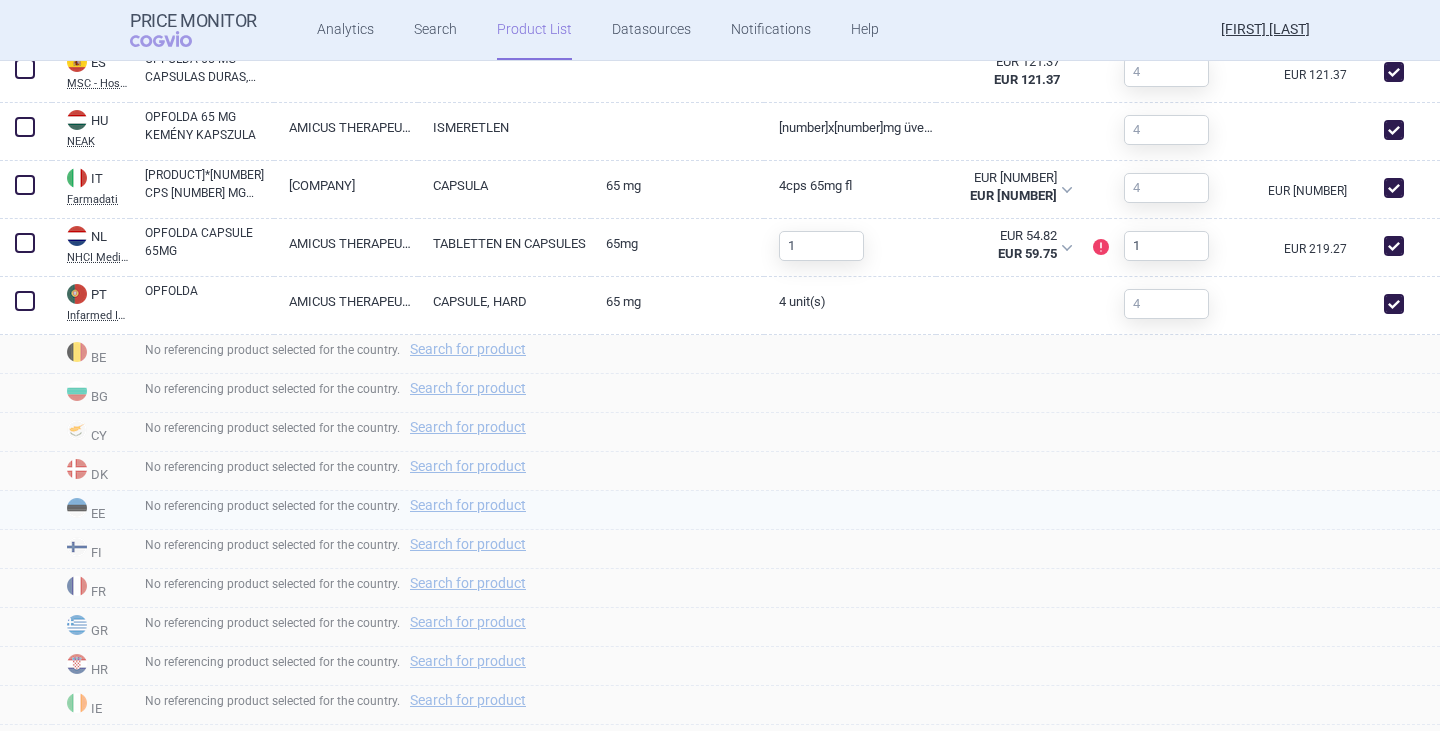 click on "No referencing product selected for the country.  Search for product" at bounding box center (785, 510) 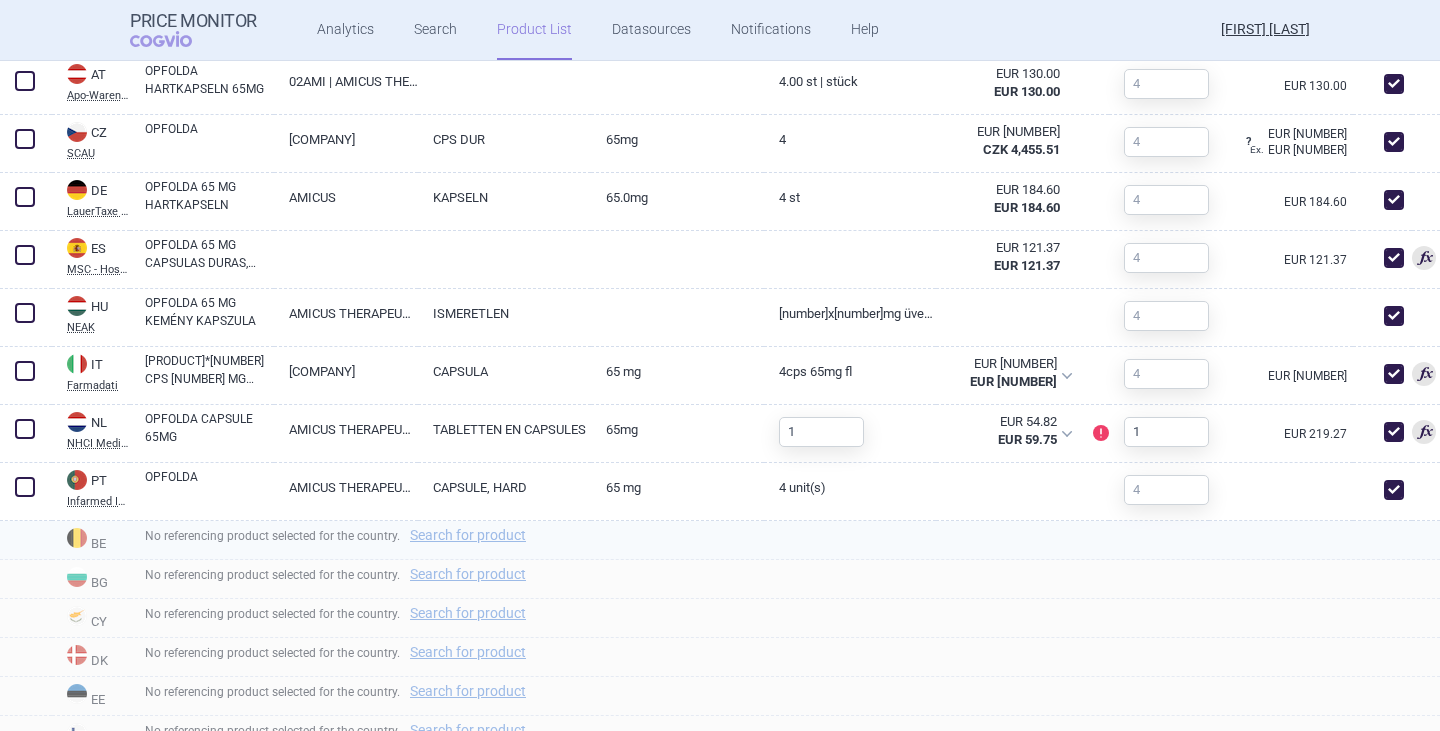 scroll, scrollTop: 921, scrollLeft: 0, axis: vertical 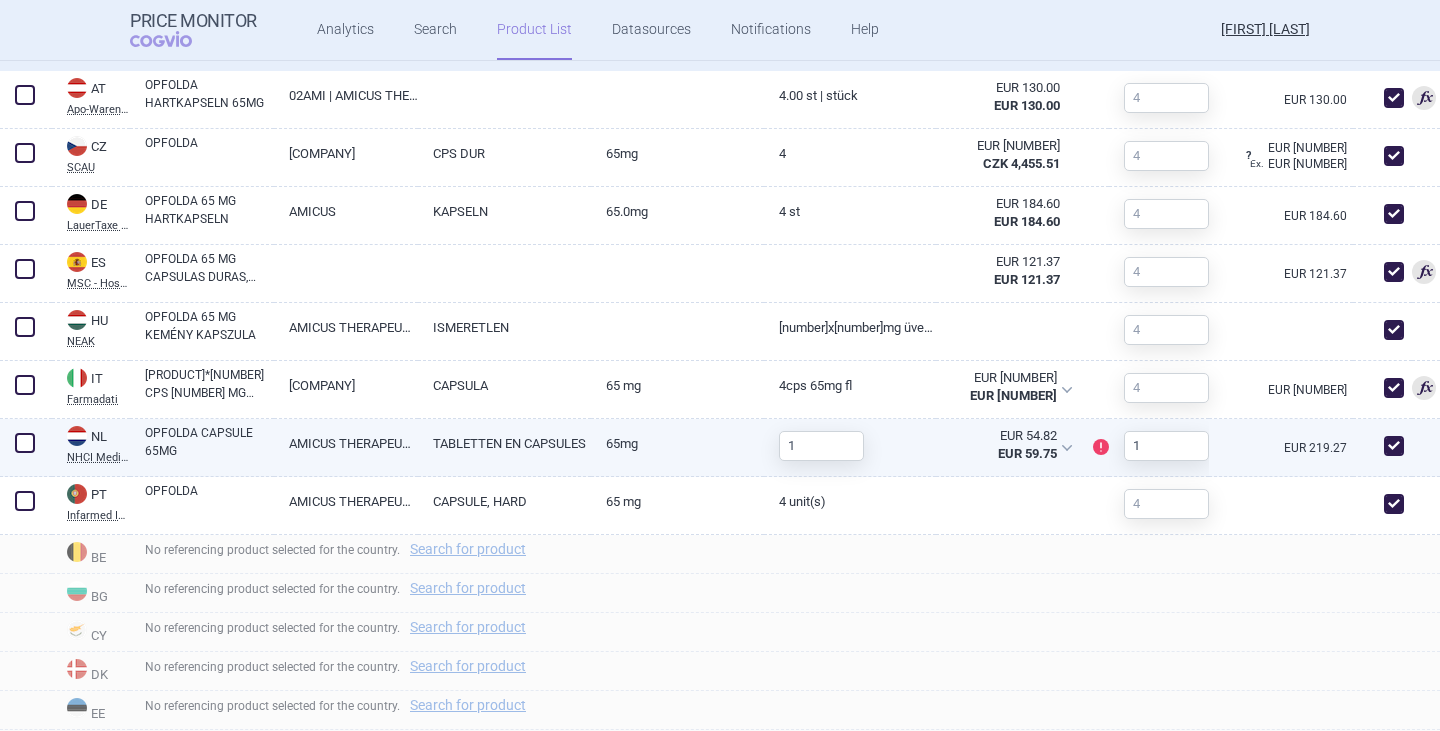click on "OPFOLDA CAPSULE 65MG" at bounding box center [209, 442] 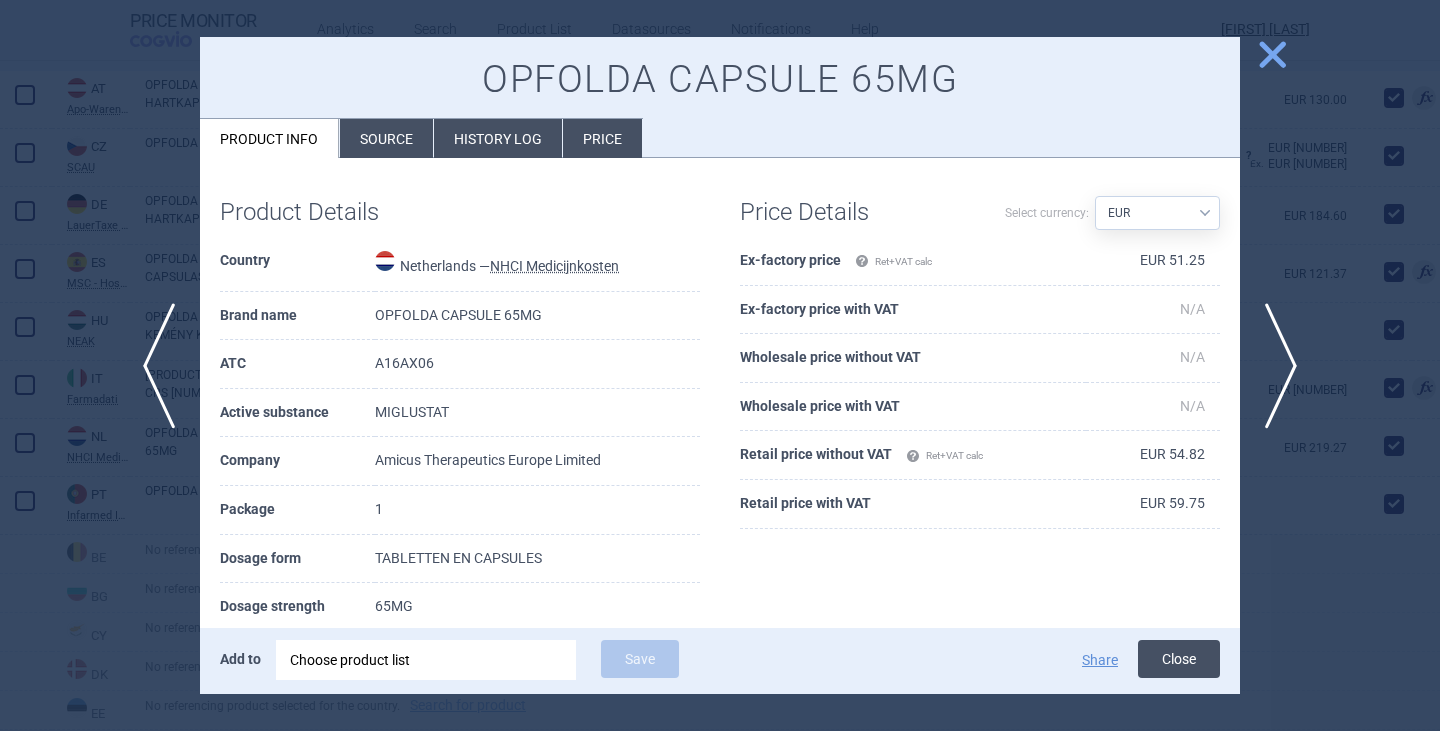 click on "Close" at bounding box center [1179, 659] 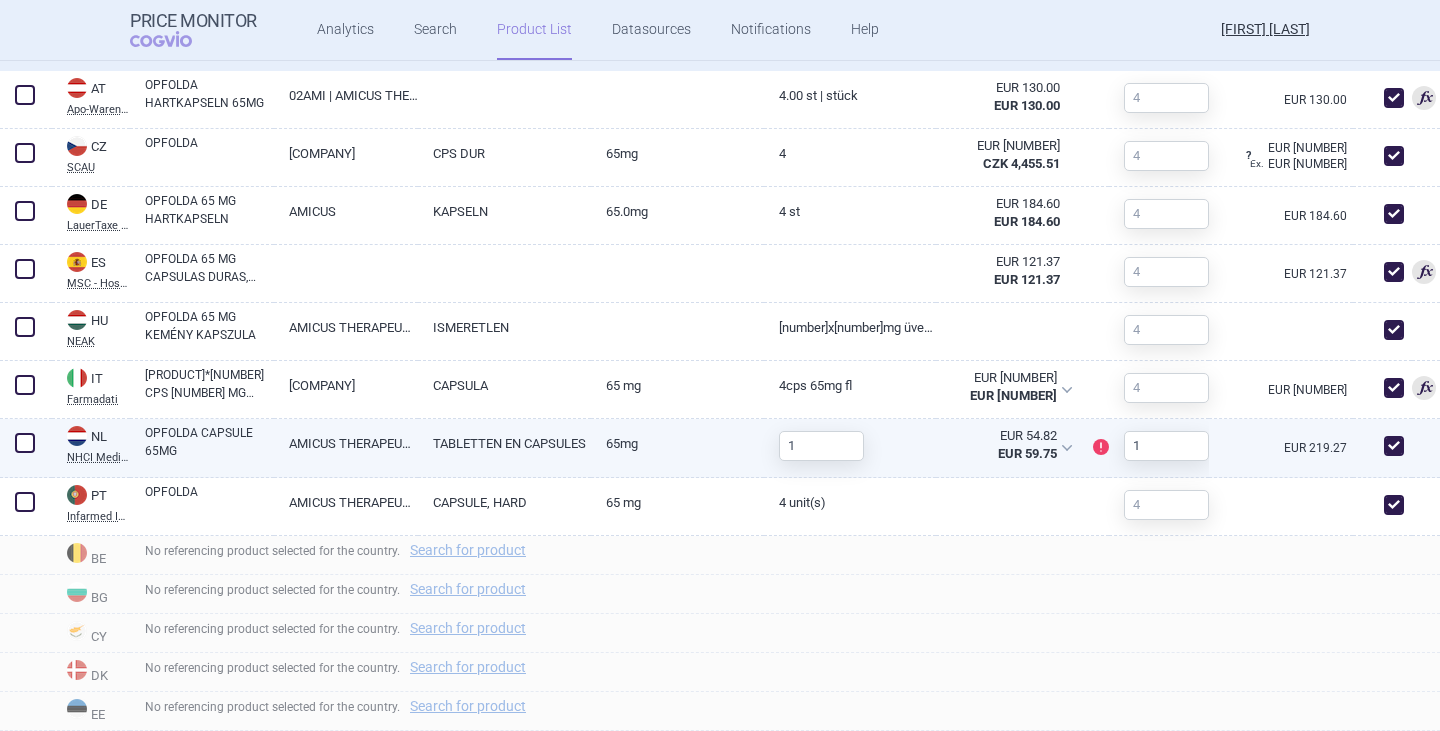 click on "OPFOLDA CAPSULE 65MG" at bounding box center (209, 442) 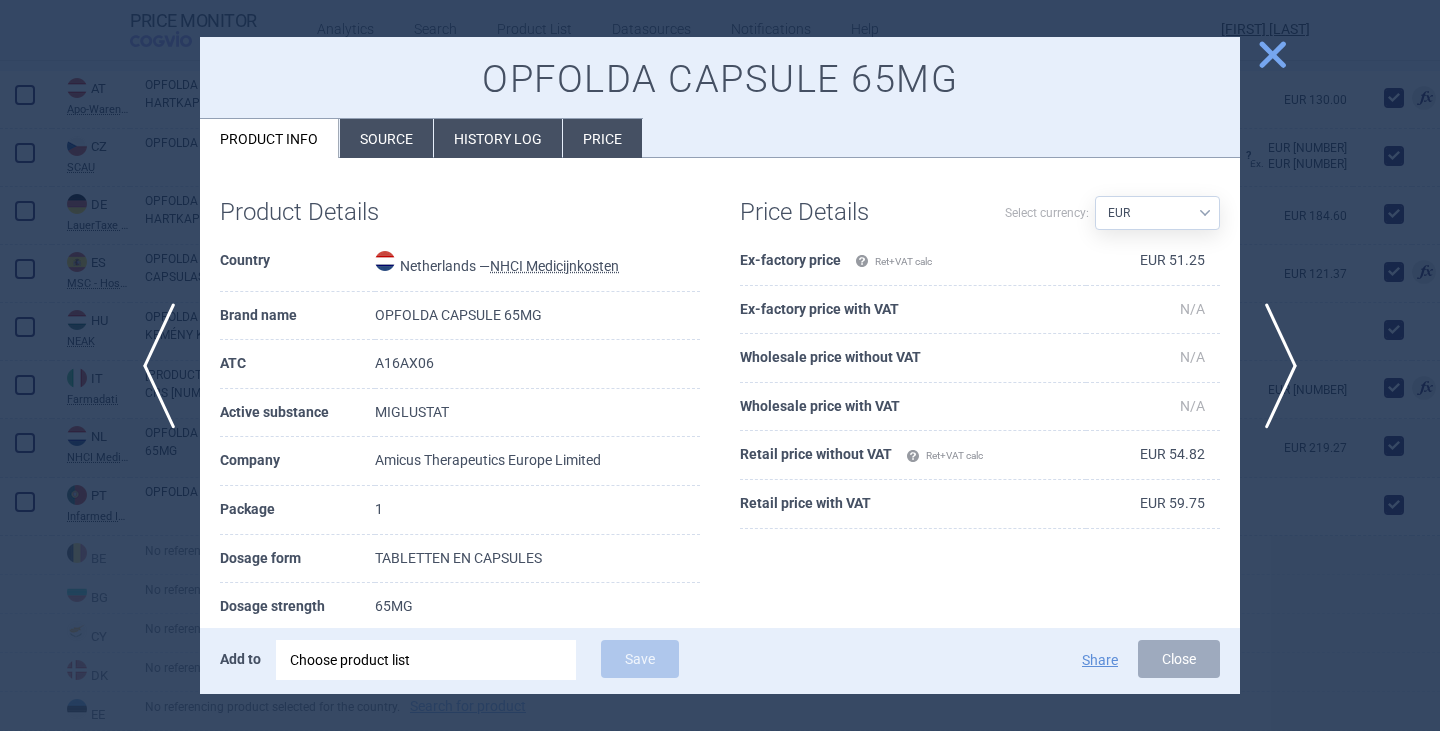 click on "Source" at bounding box center [386, 138] 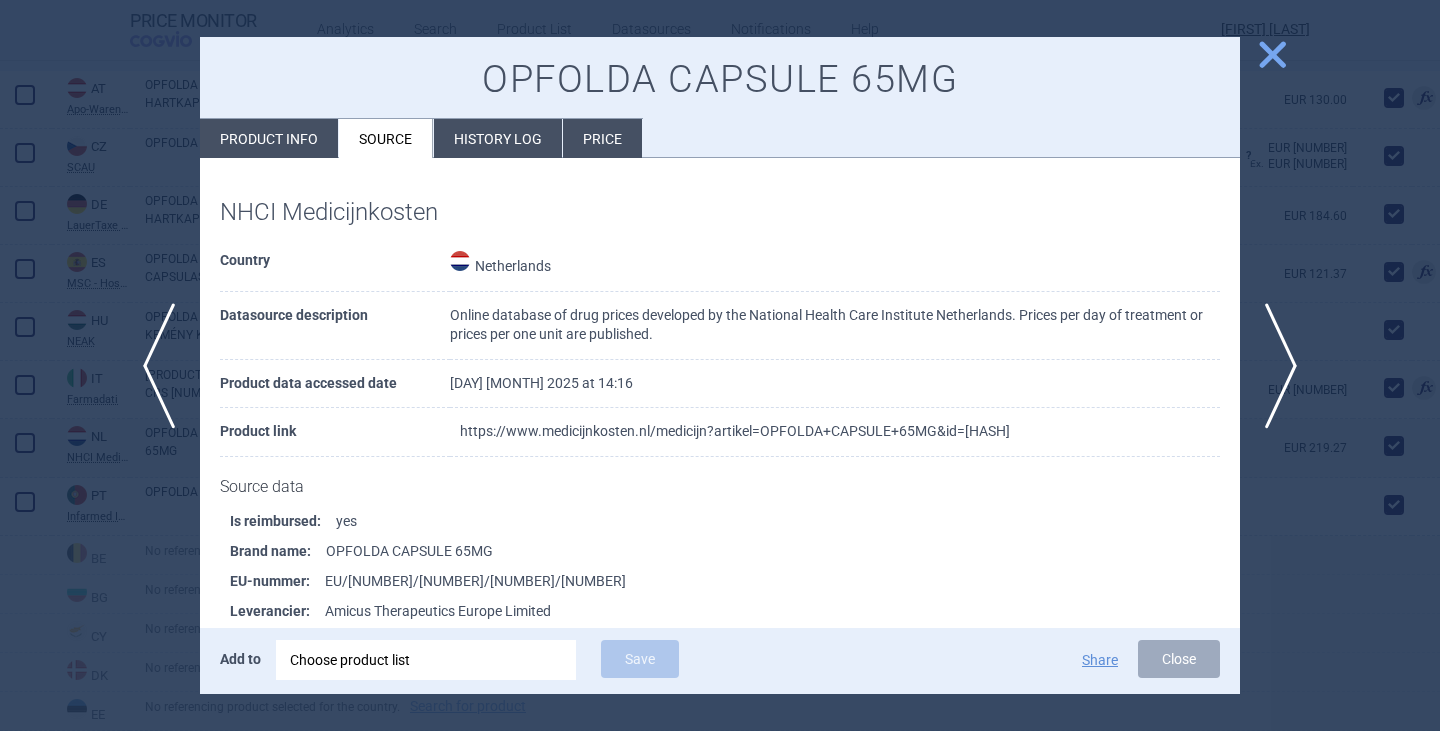 click on "https://www.medicijnkosten.nl/medicijn?artikel=OPFOLDA+CAPSULE+65MG&id=[HASH]" at bounding box center [735, 431] 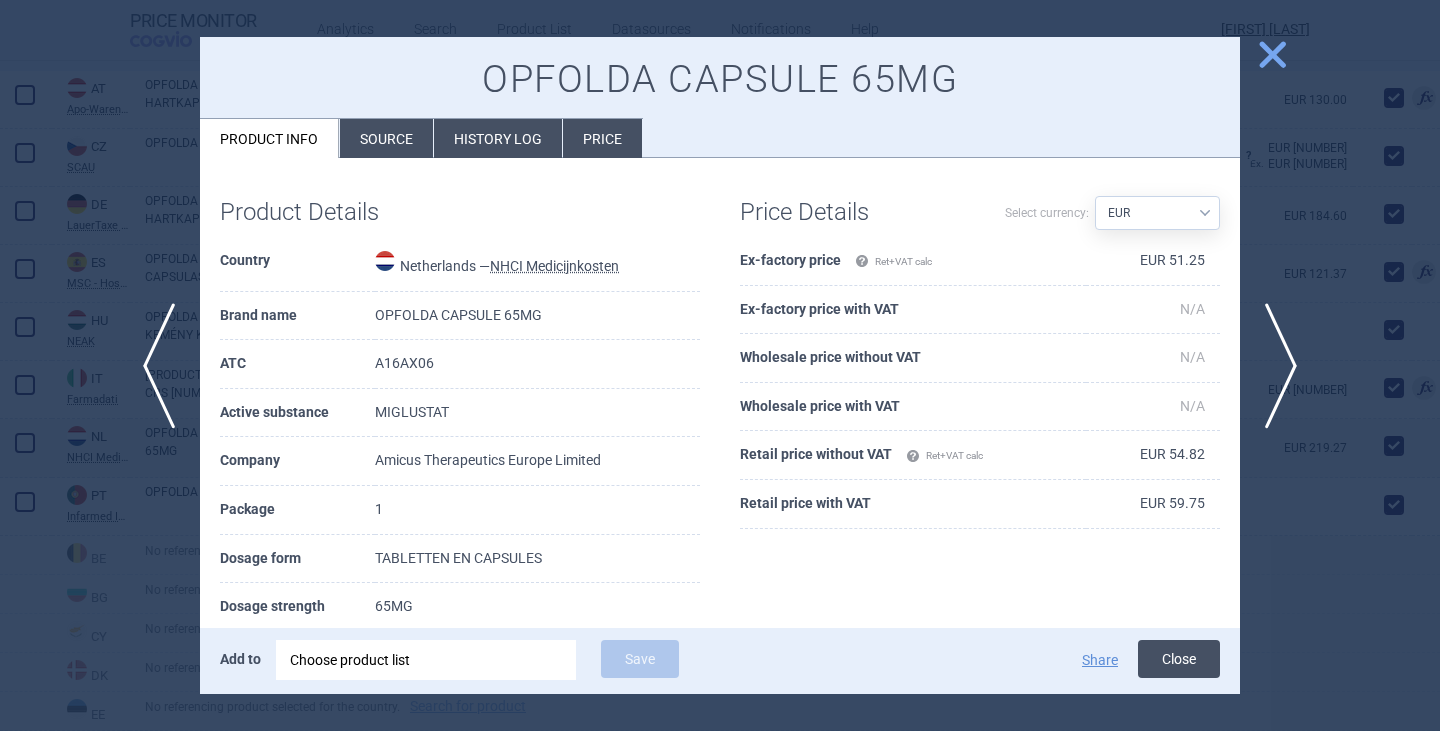 click on "Close" at bounding box center (1179, 659) 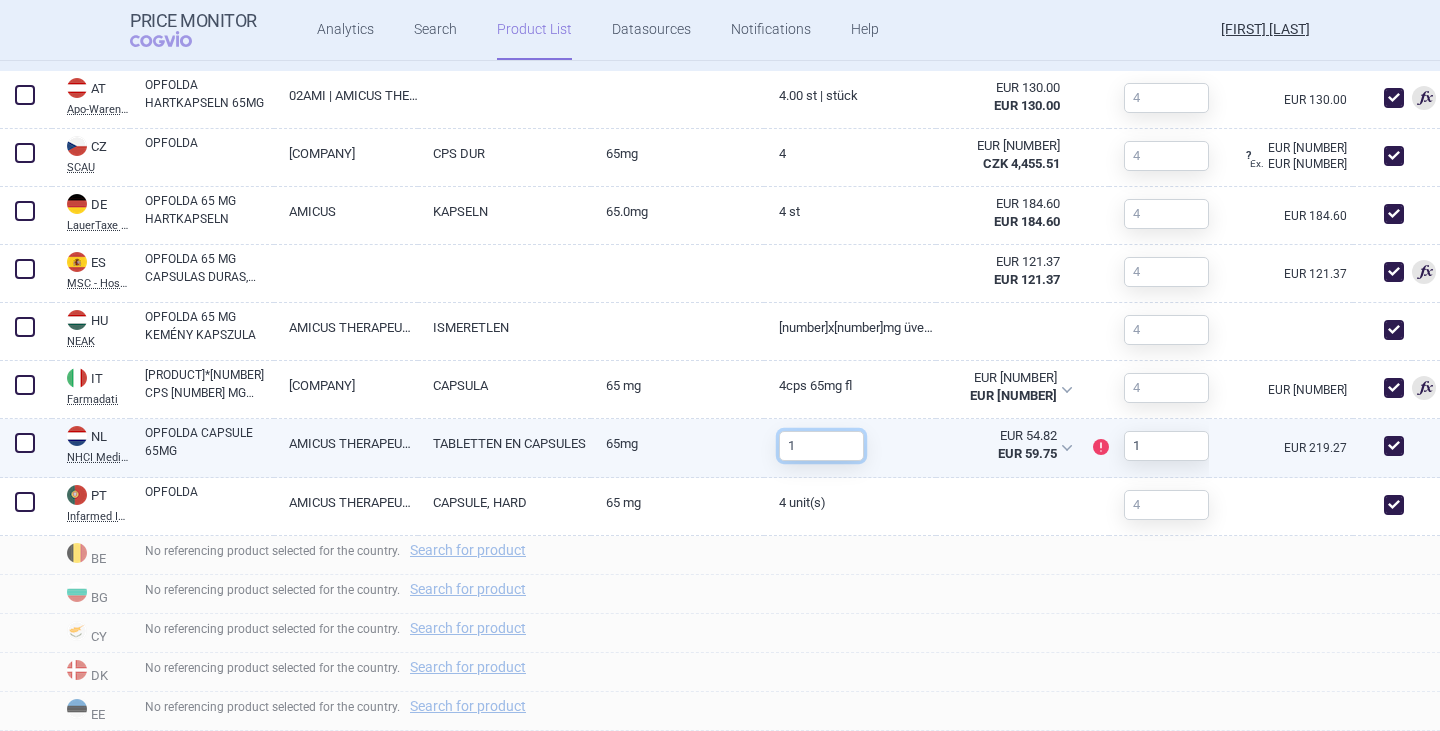 click on "1" at bounding box center (821, 446) 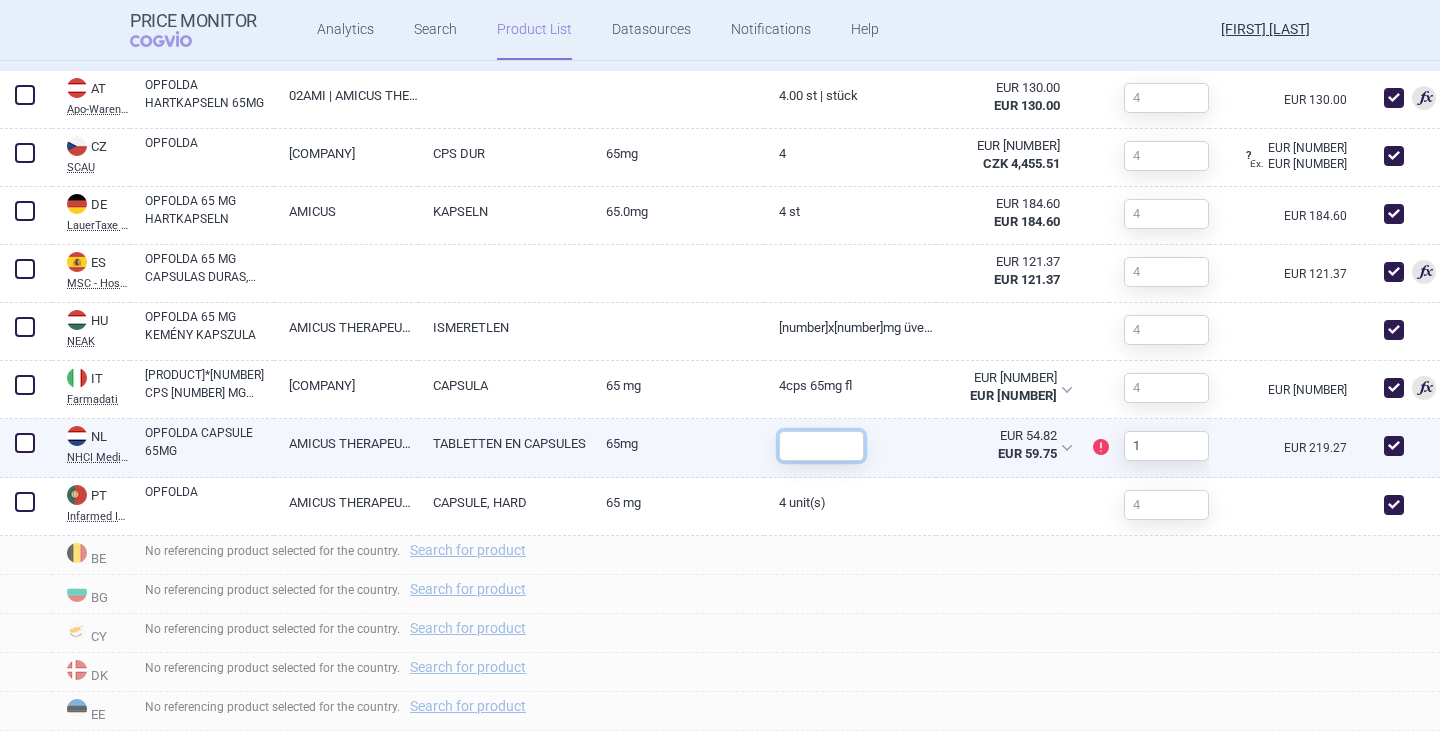 type on "4" 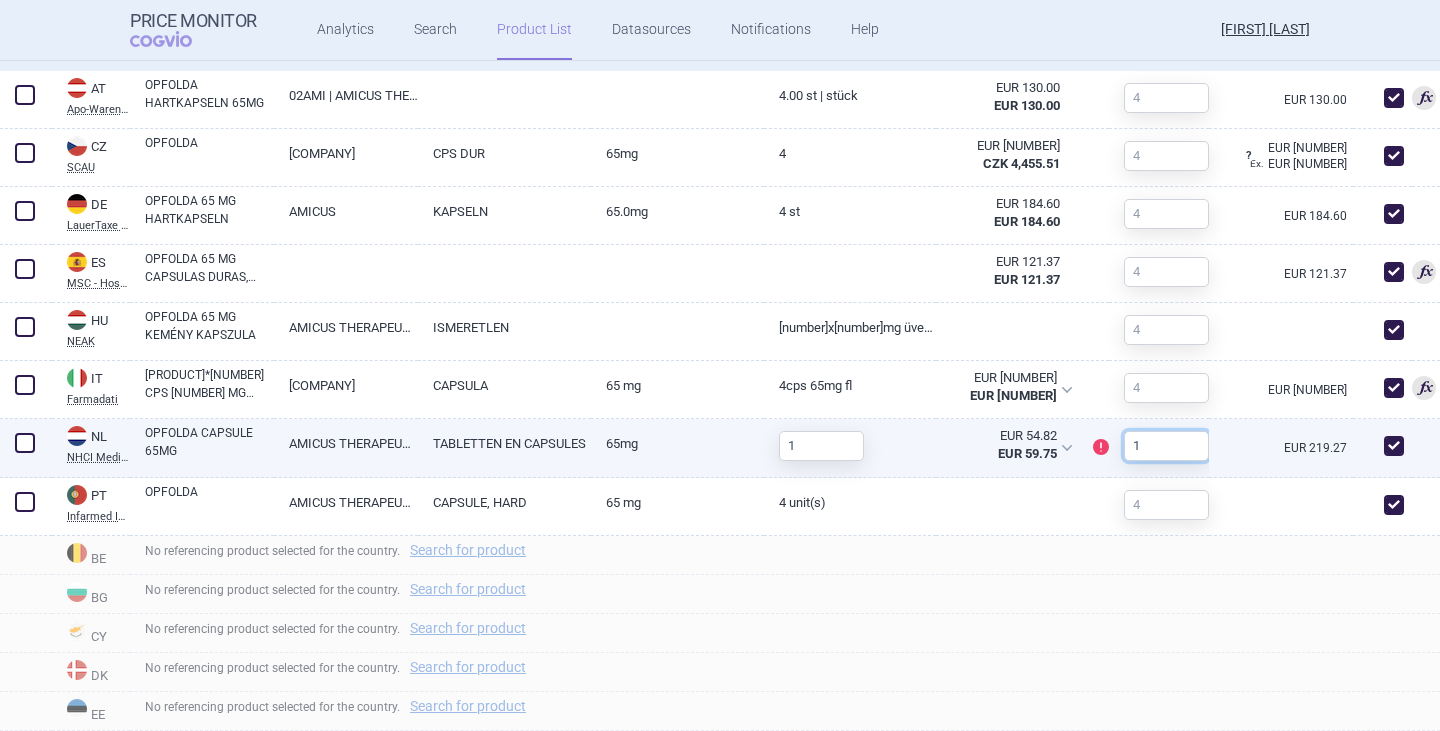 click on "1" at bounding box center (1166, 446) 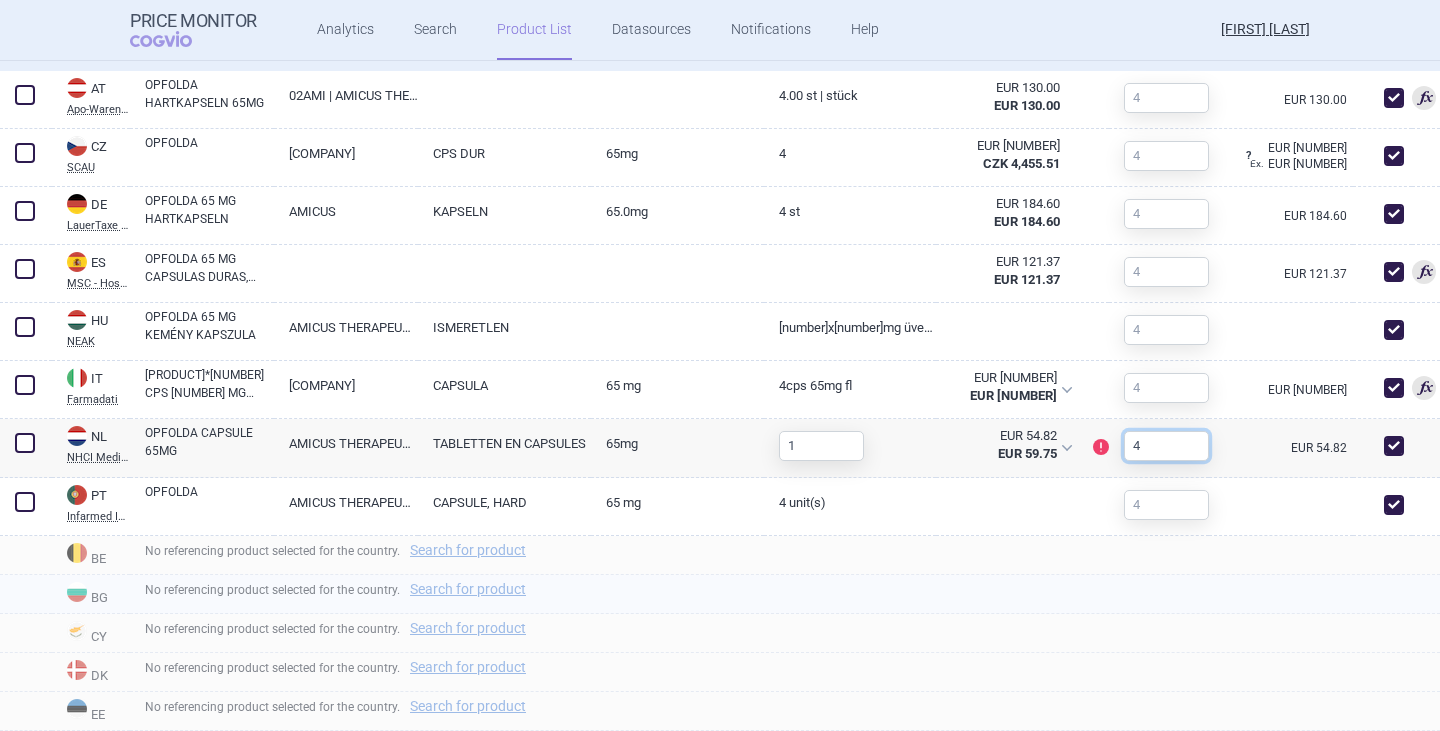 type on "4" 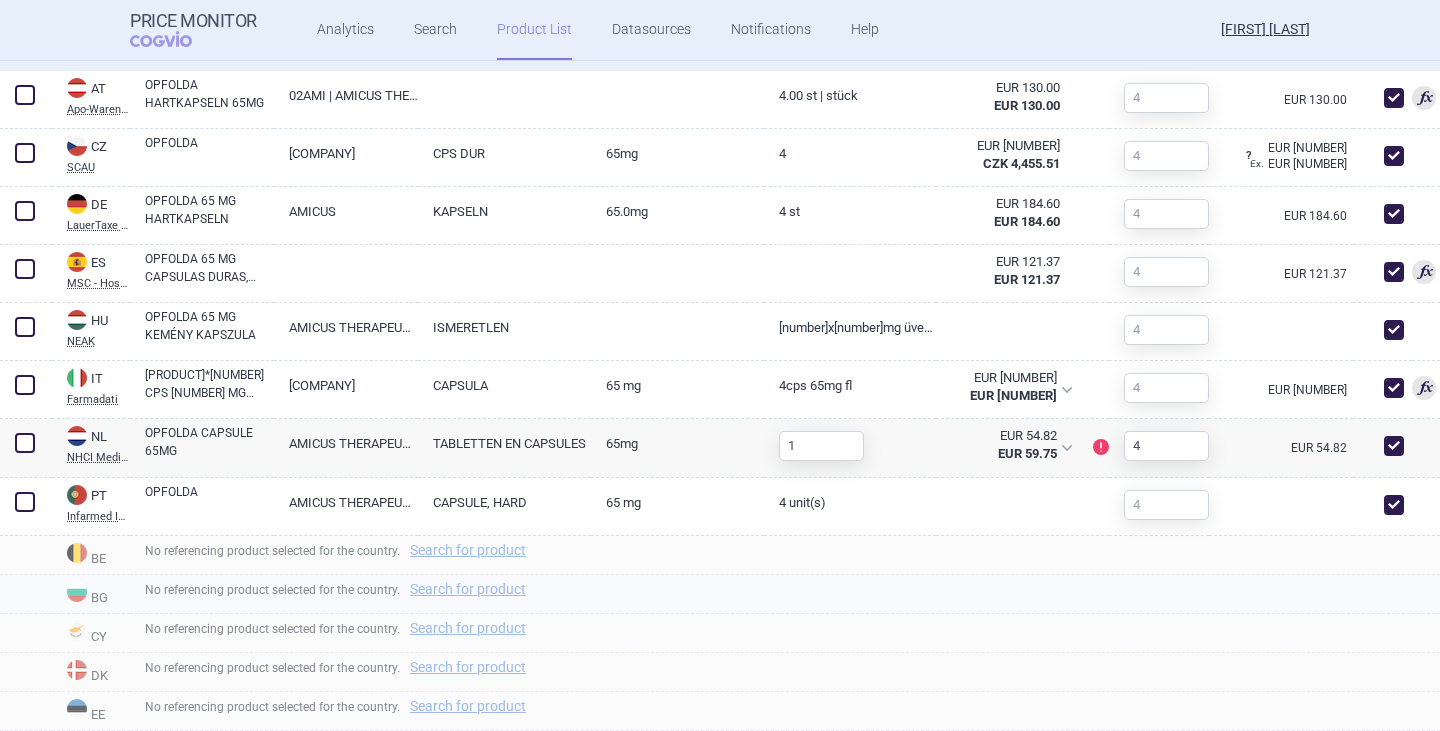 click on "No referencing product selected for the country.  Search for product" at bounding box center [785, 594] 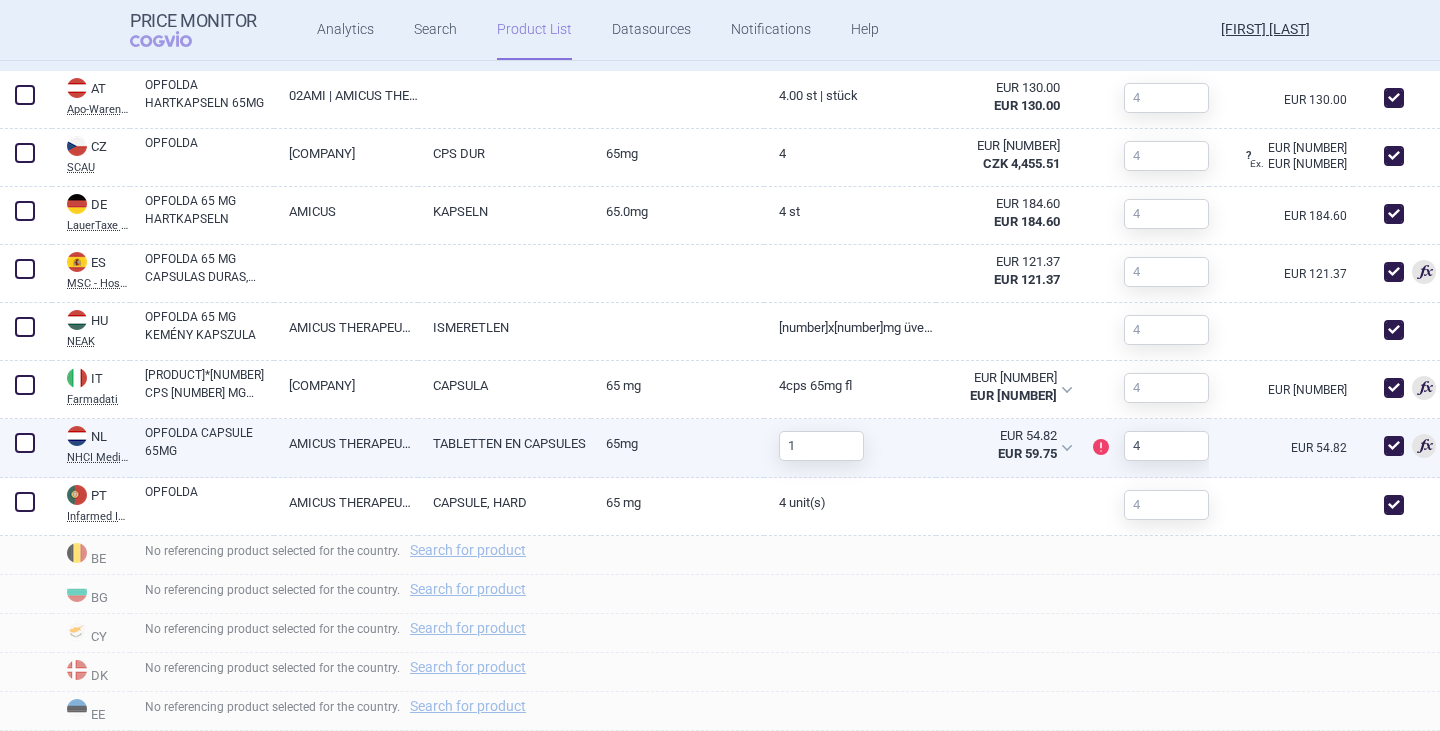 click on "OPFOLDA CAPSULE 65MG" at bounding box center [209, 442] 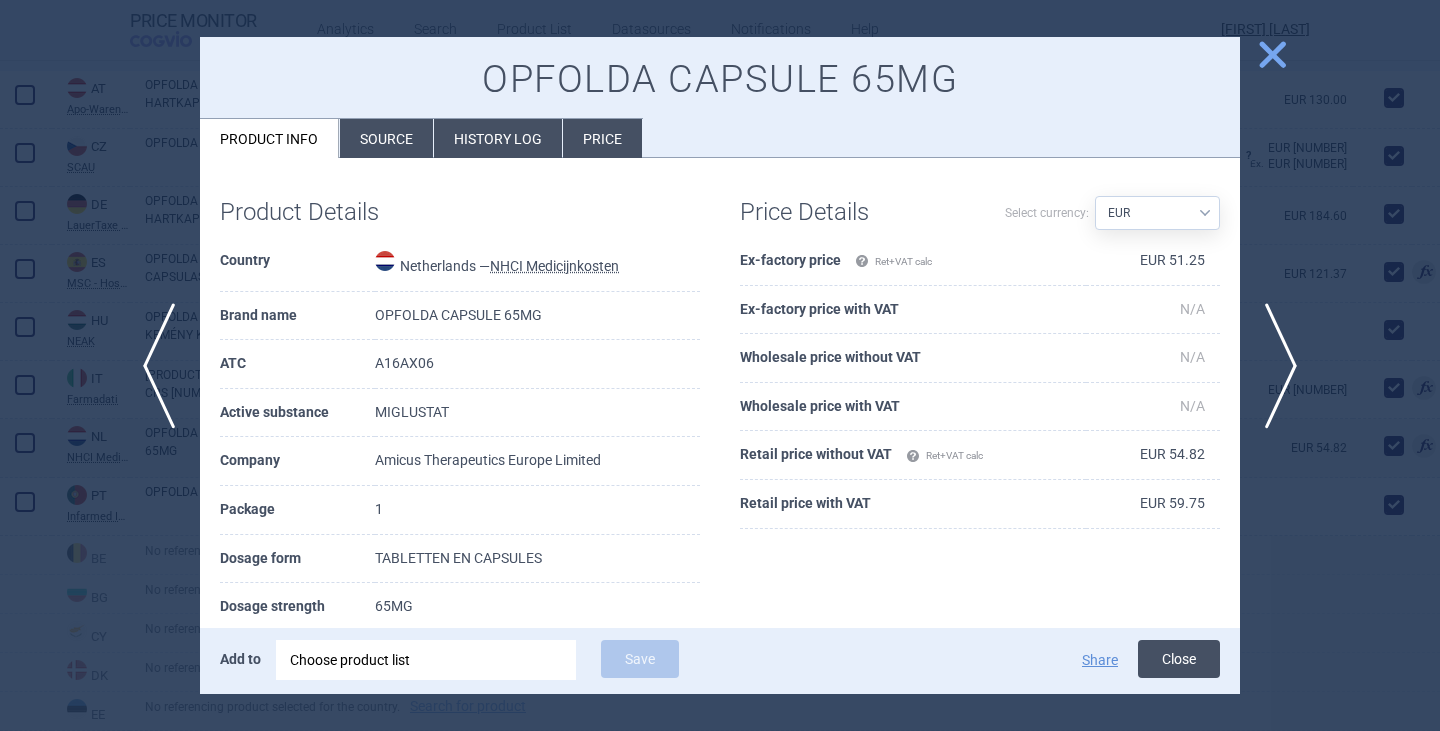 click on "Close" at bounding box center (1179, 659) 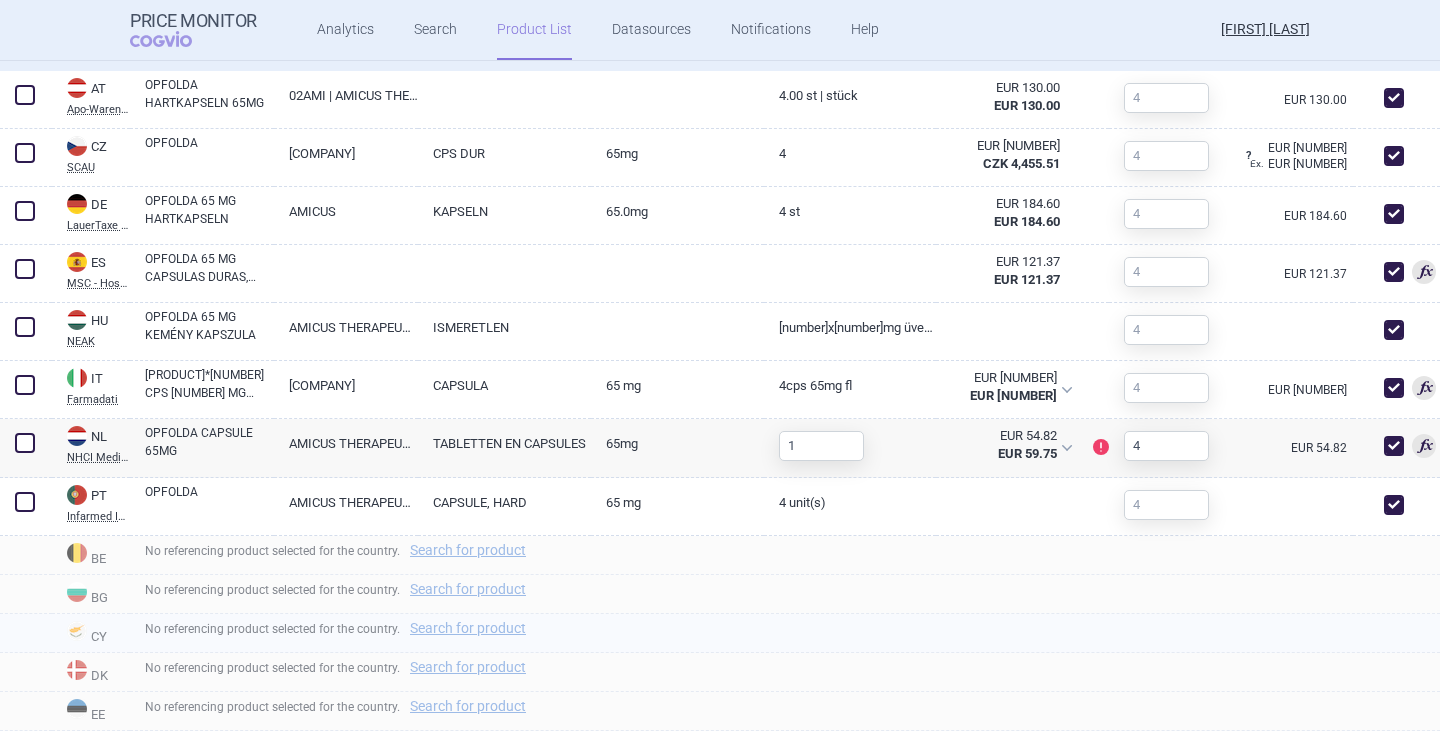 click on "No referencing product selected for the country.  Search for product" at bounding box center (785, 633) 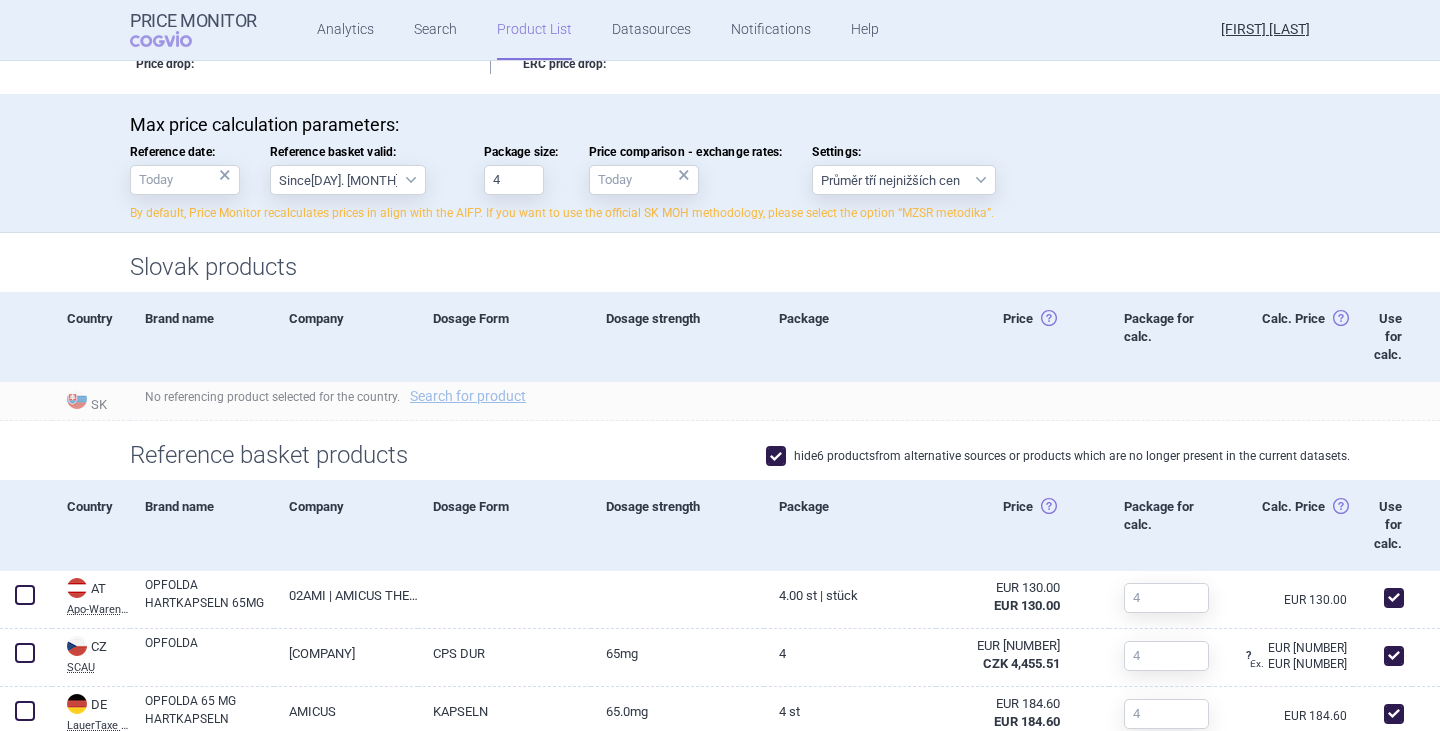 scroll, scrollTop: 1021, scrollLeft: 0, axis: vertical 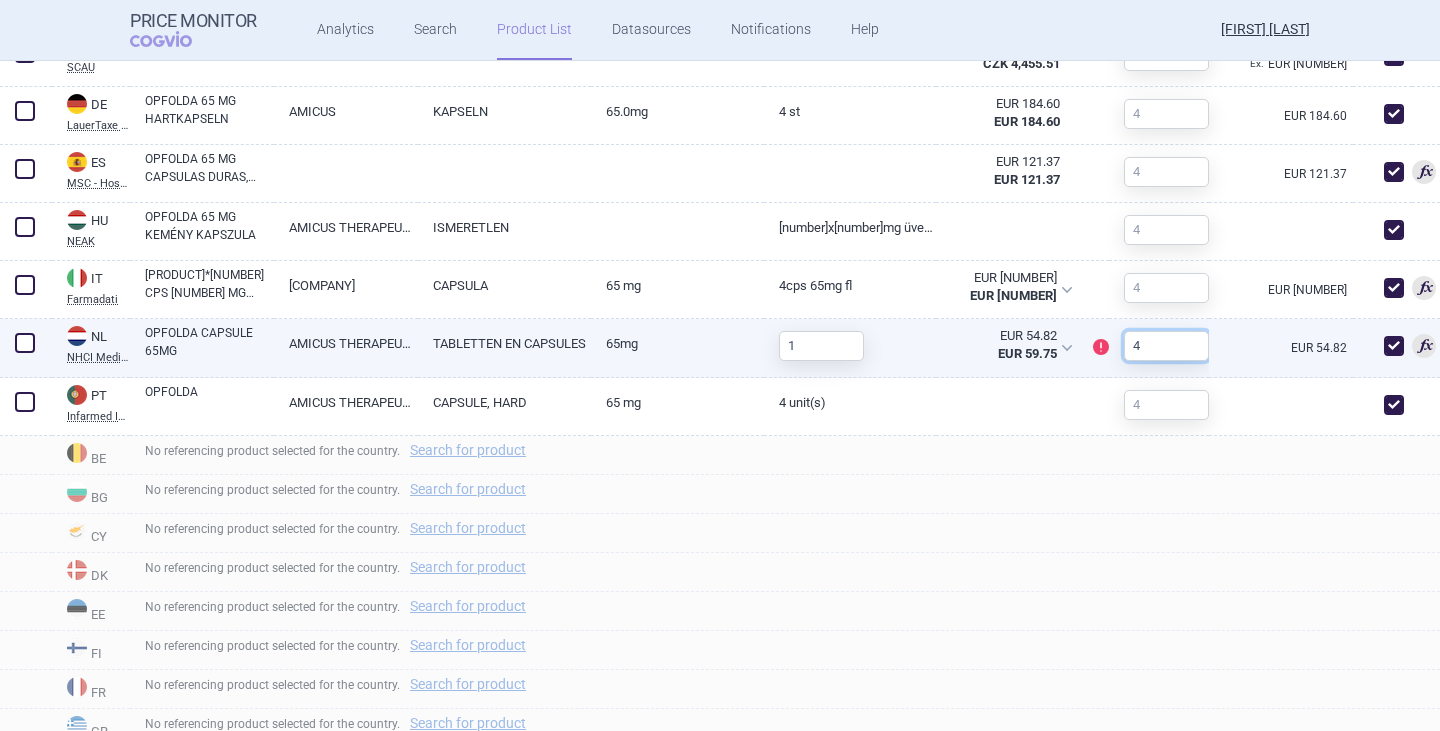 click on "4" at bounding box center (1166, 346) 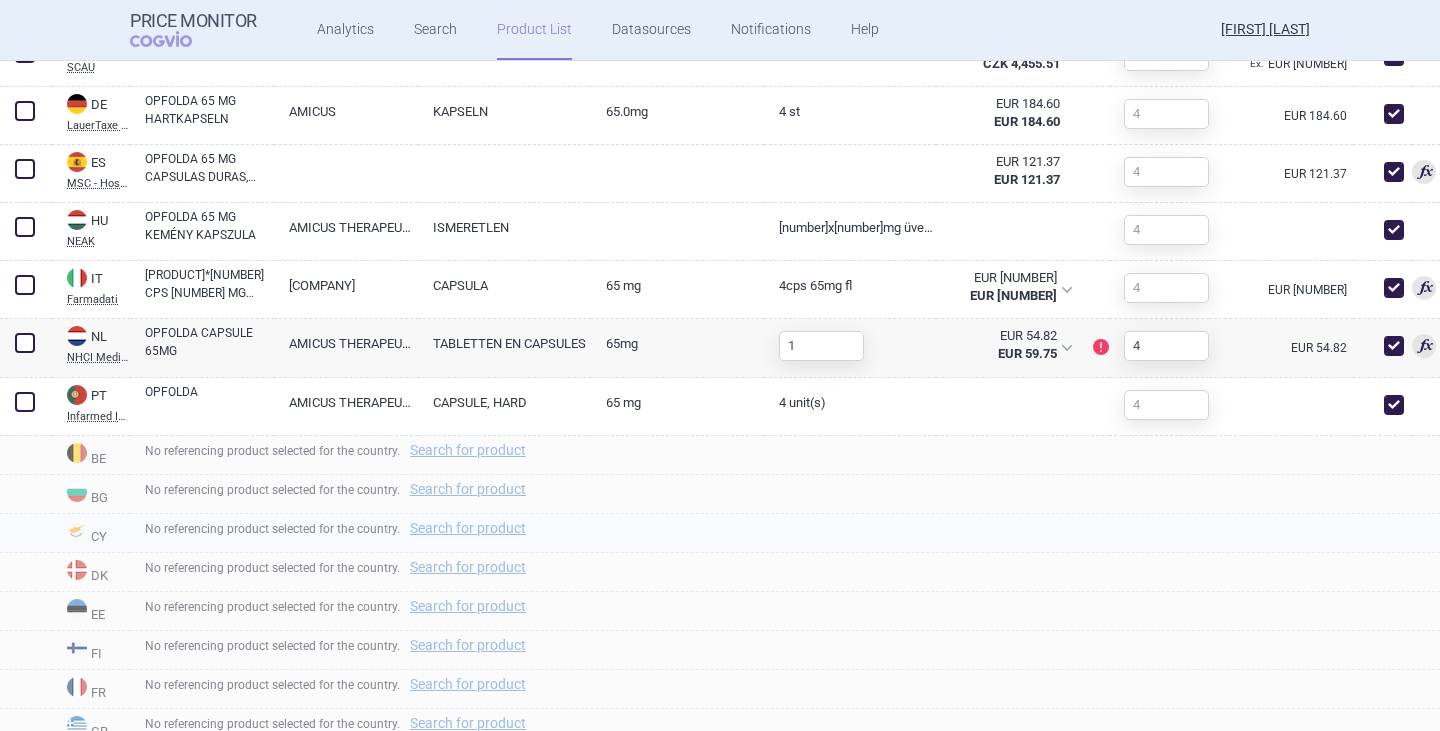 click on "No referencing product selected for the country.  Search for product" at bounding box center (785, 533) 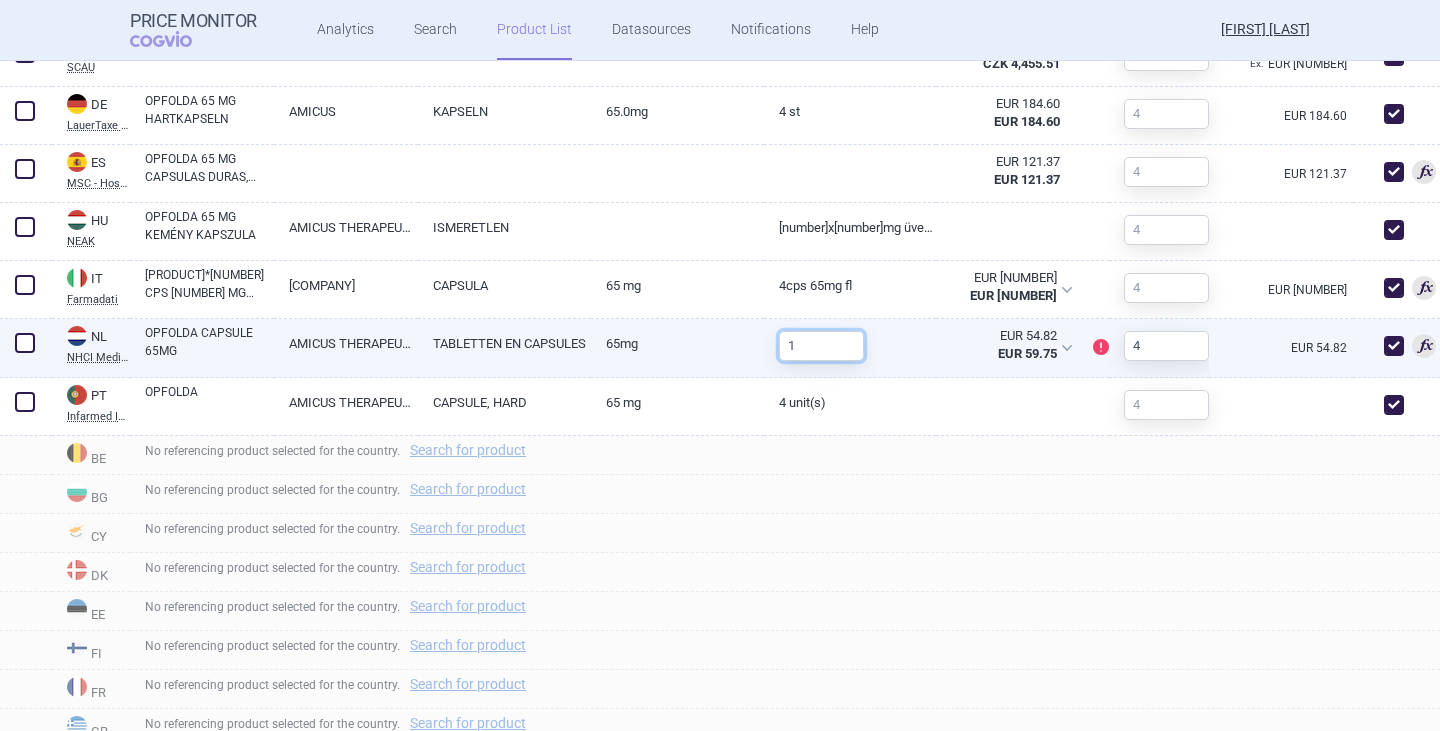 click on "1" at bounding box center [821, 346] 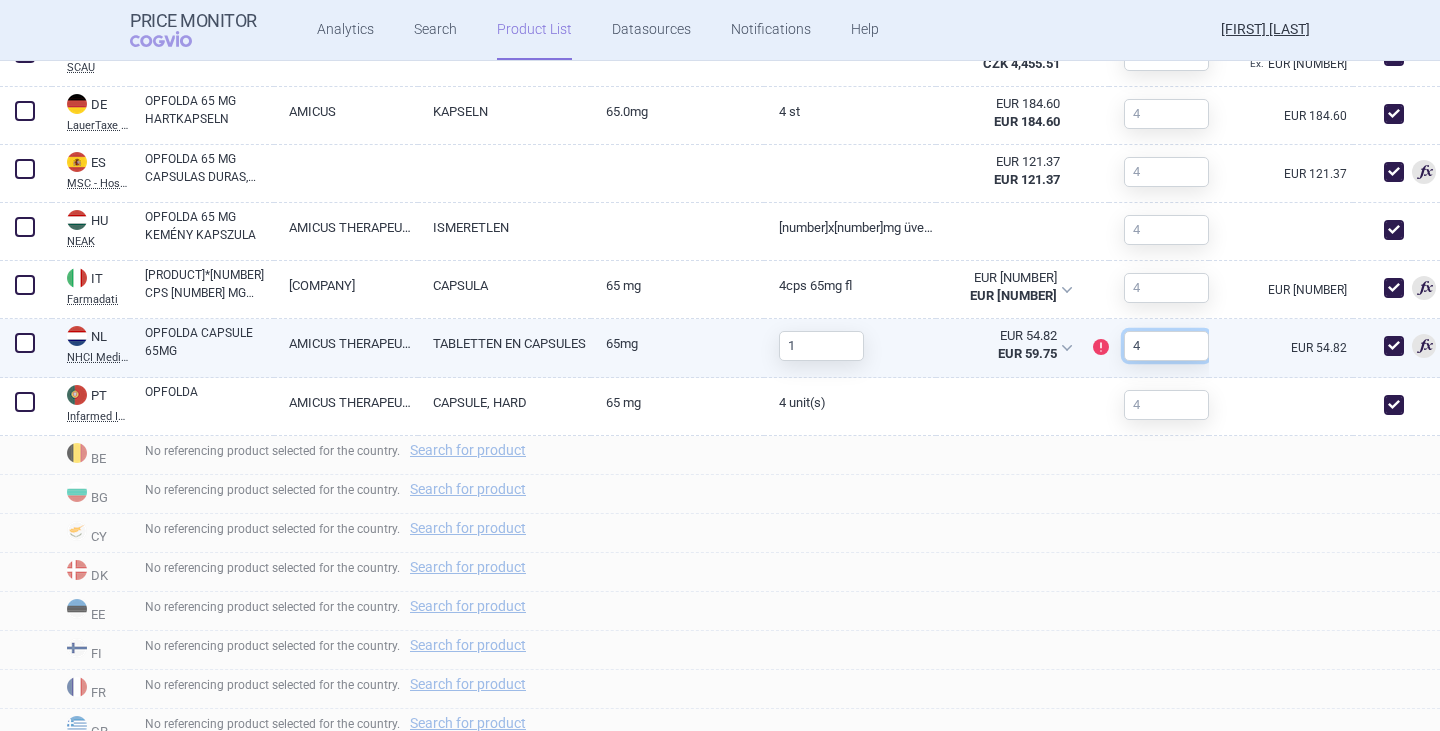 click on "4" at bounding box center (1166, 346) 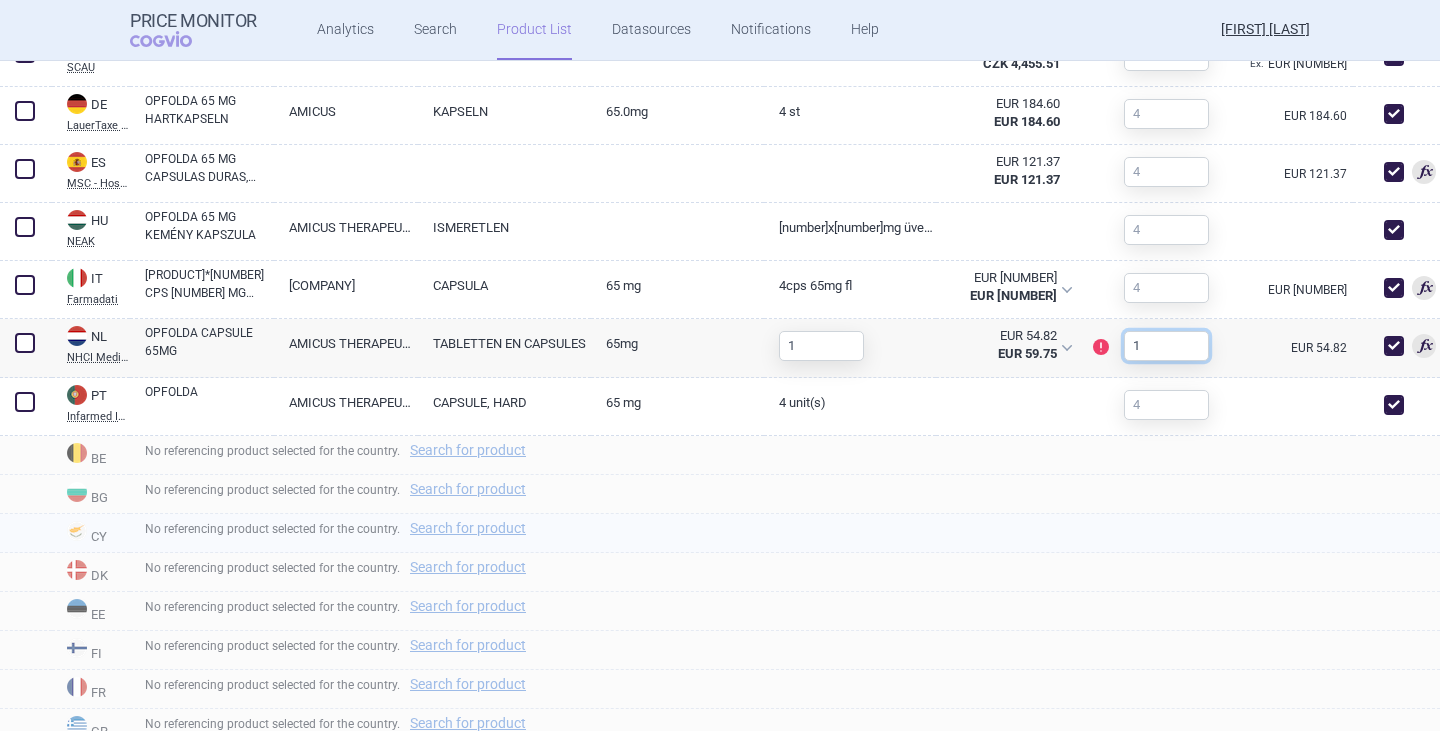 type on "1" 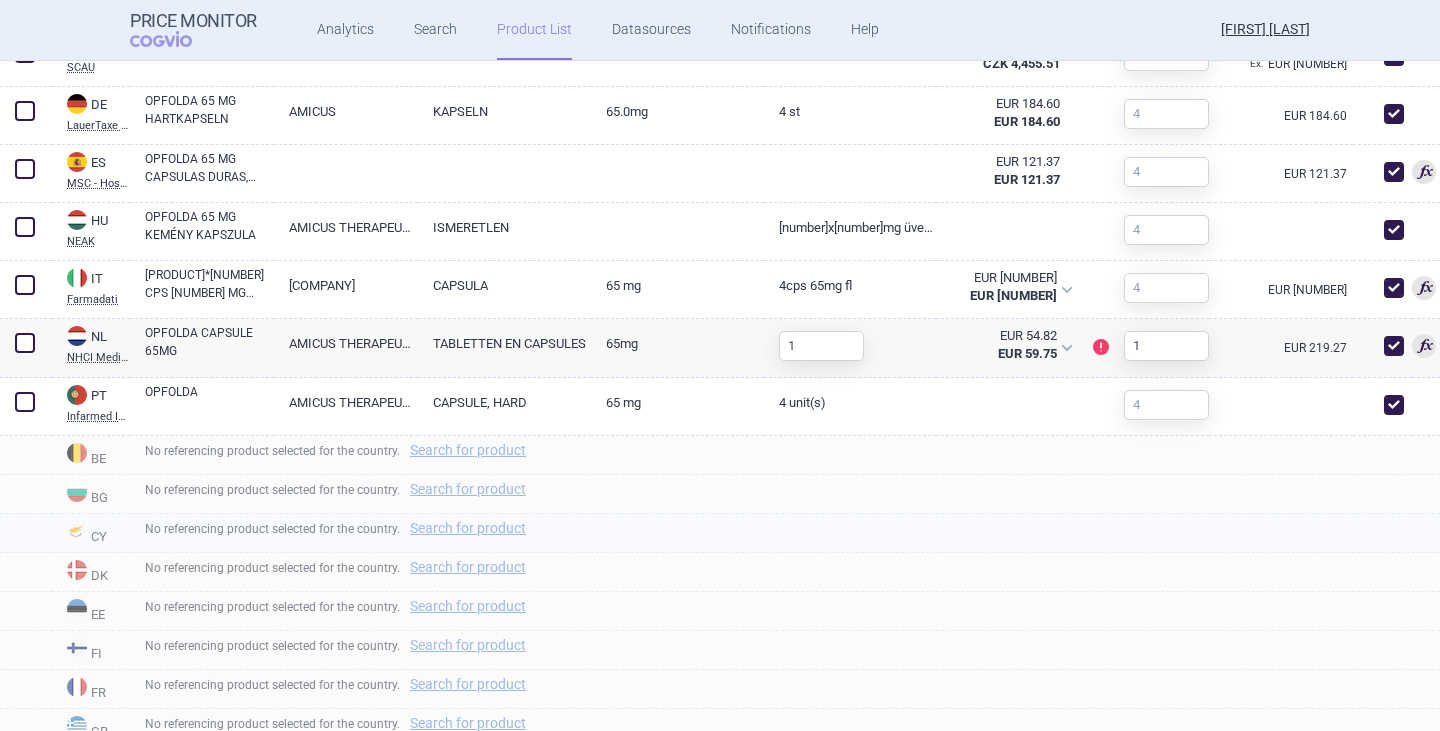 click on "No referencing product selected for the country.  Search for product" at bounding box center (785, 533) 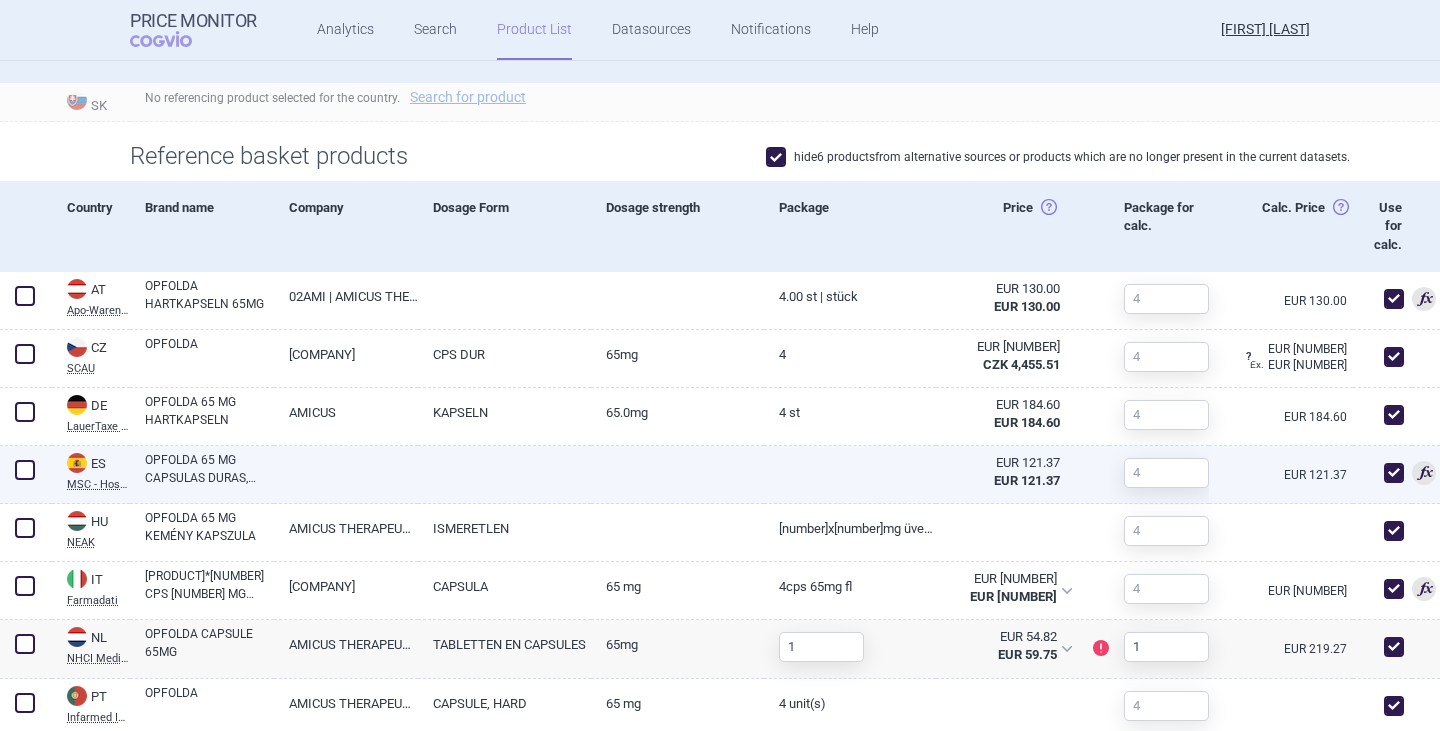 scroll, scrollTop: 800, scrollLeft: 0, axis: vertical 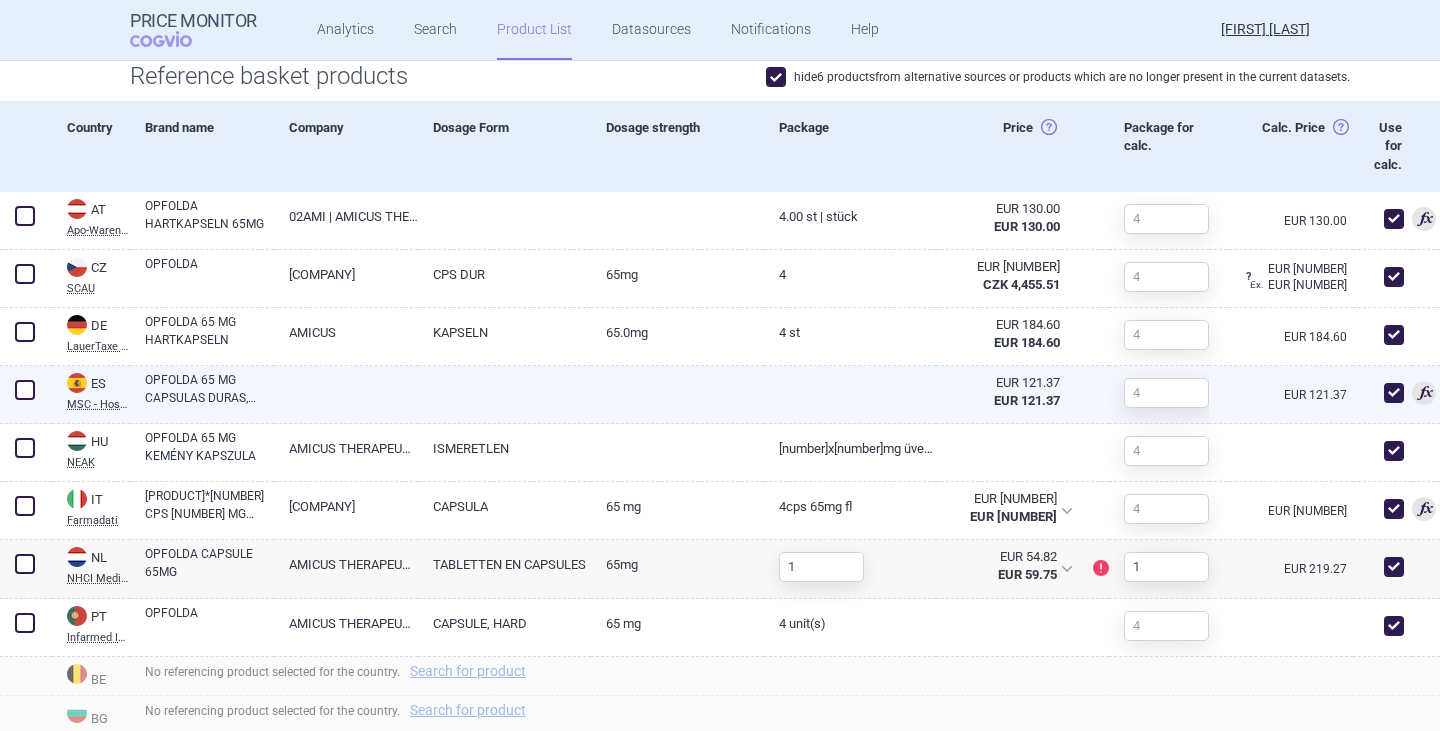 click on "OPFOLDA 65 MG CAPSULAS DURAS, [NUMBER] CÁPSULAS" at bounding box center [209, 389] 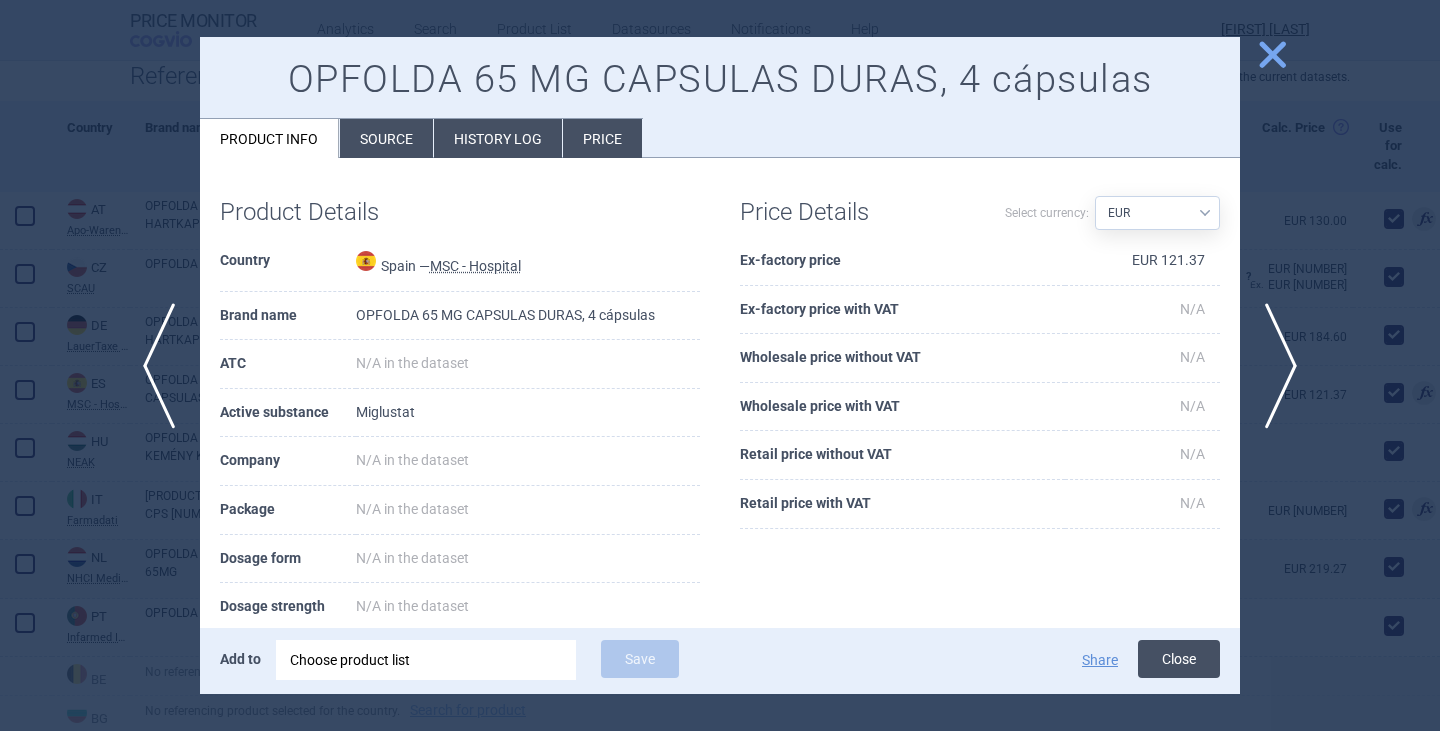 click on "Close" at bounding box center [1179, 659] 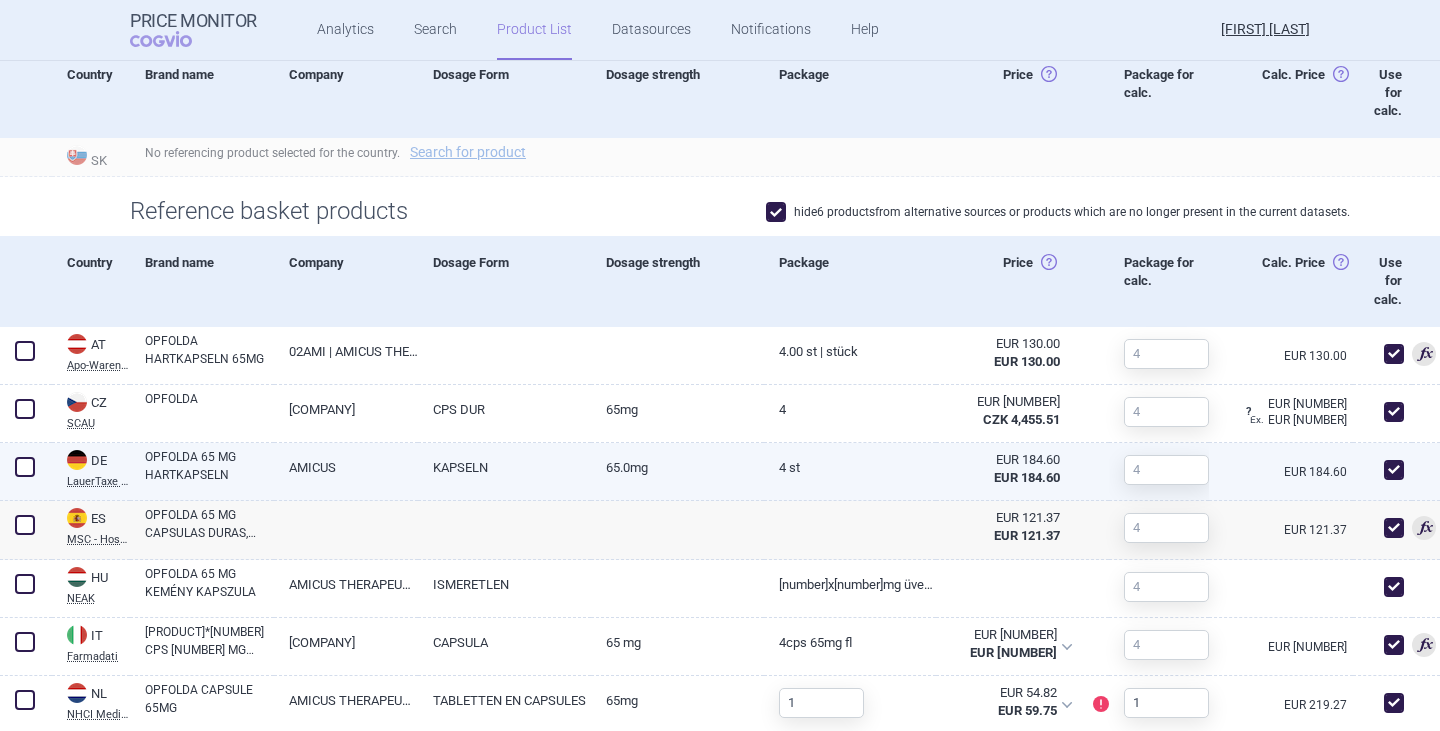 scroll, scrollTop: 700, scrollLeft: 0, axis: vertical 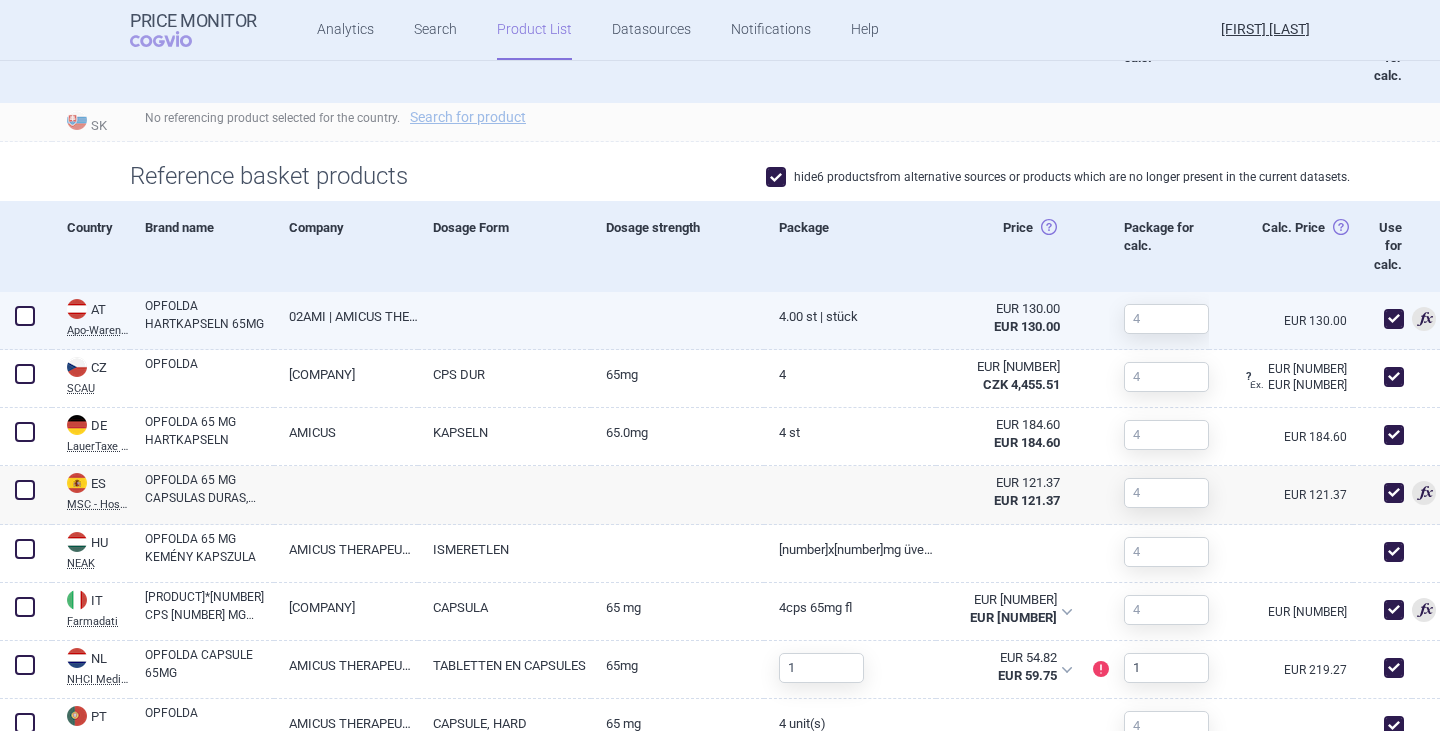 click on "OPFOLDA HARTKAPSELN 65MG" at bounding box center (209, 315) 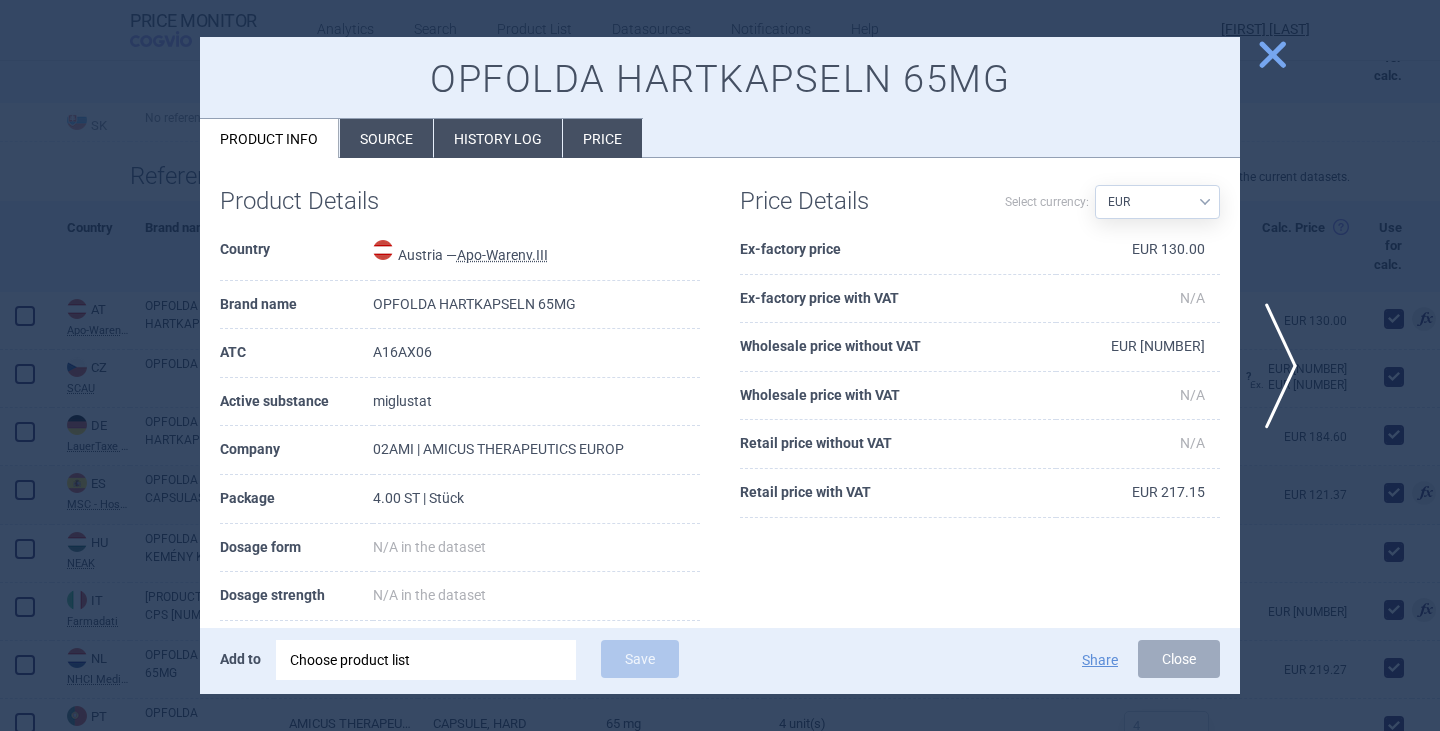 scroll, scrollTop: 0, scrollLeft: 0, axis: both 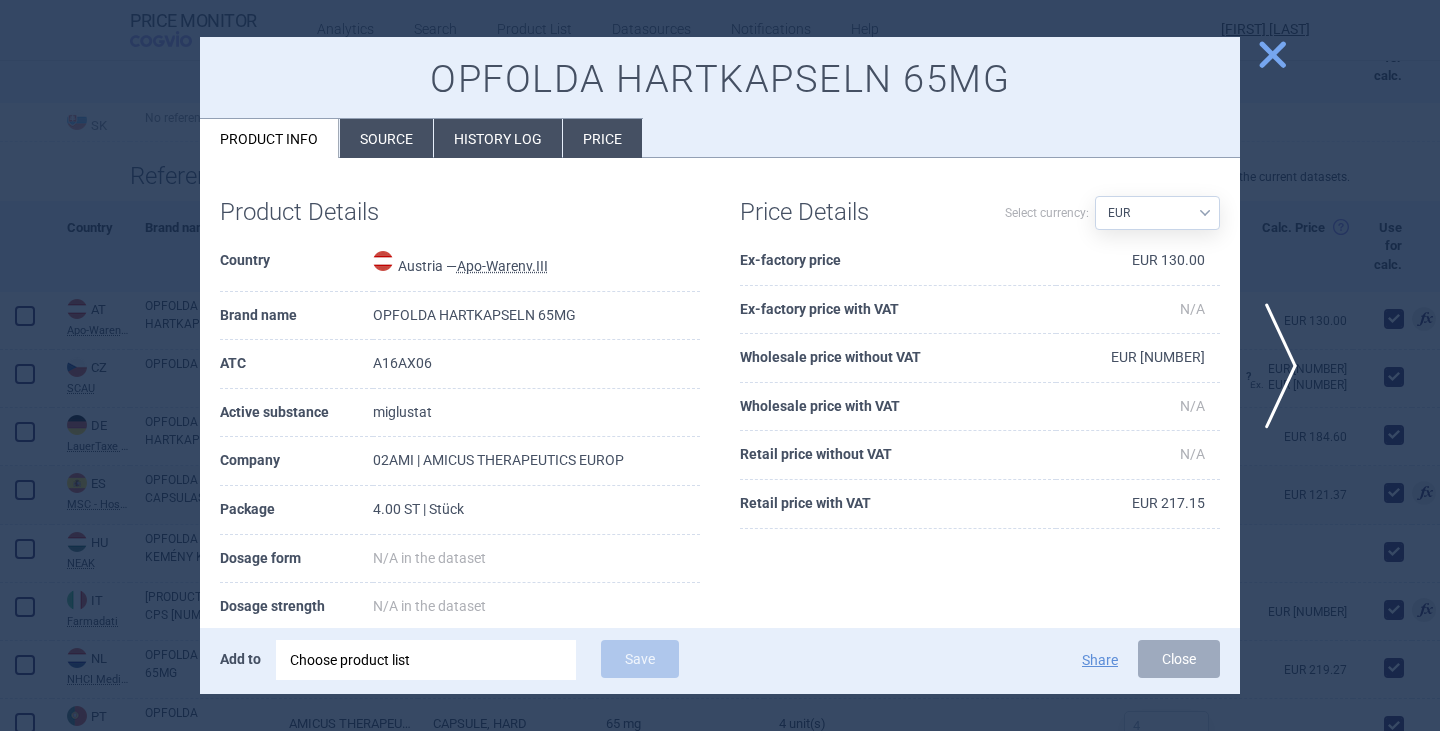 click on "Source" at bounding box center (386, 138) 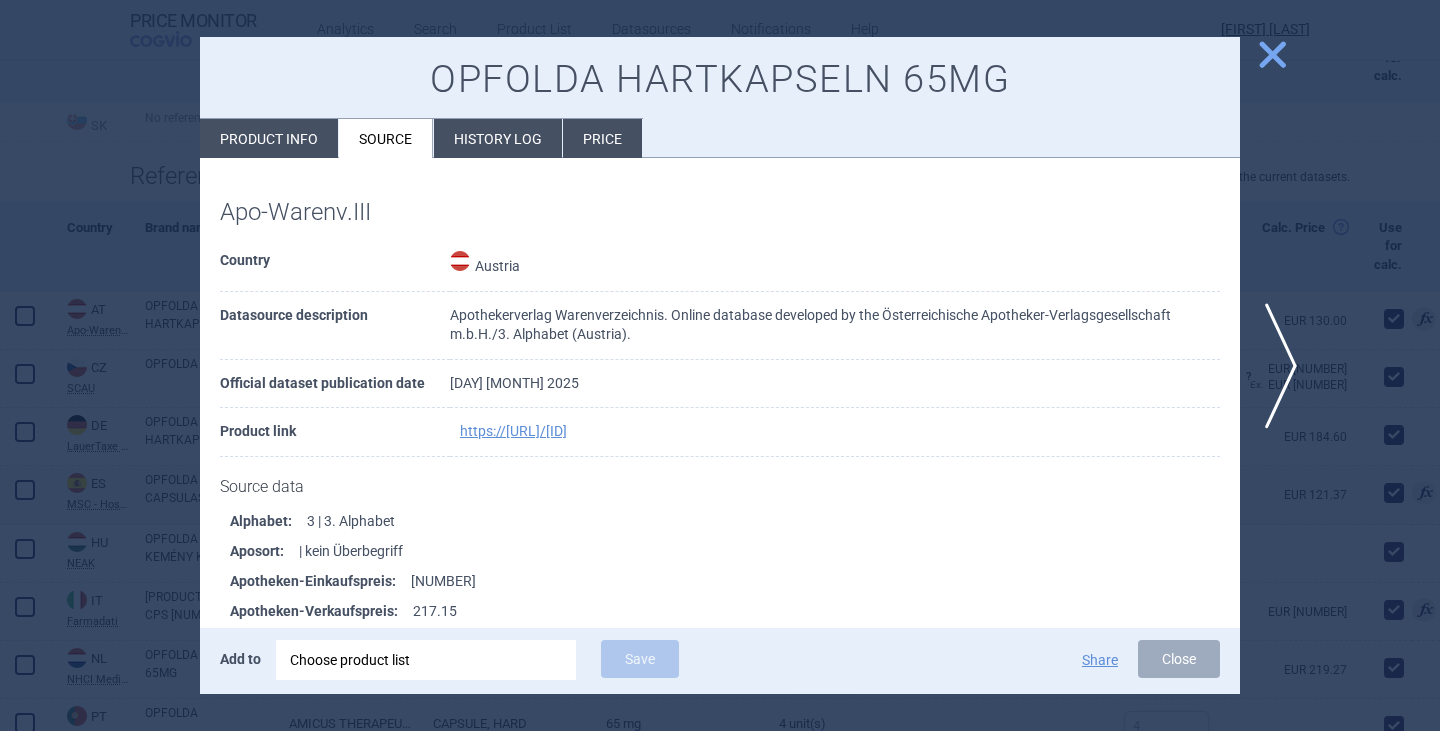 click on "Product info" at bounding box center [269, 138] 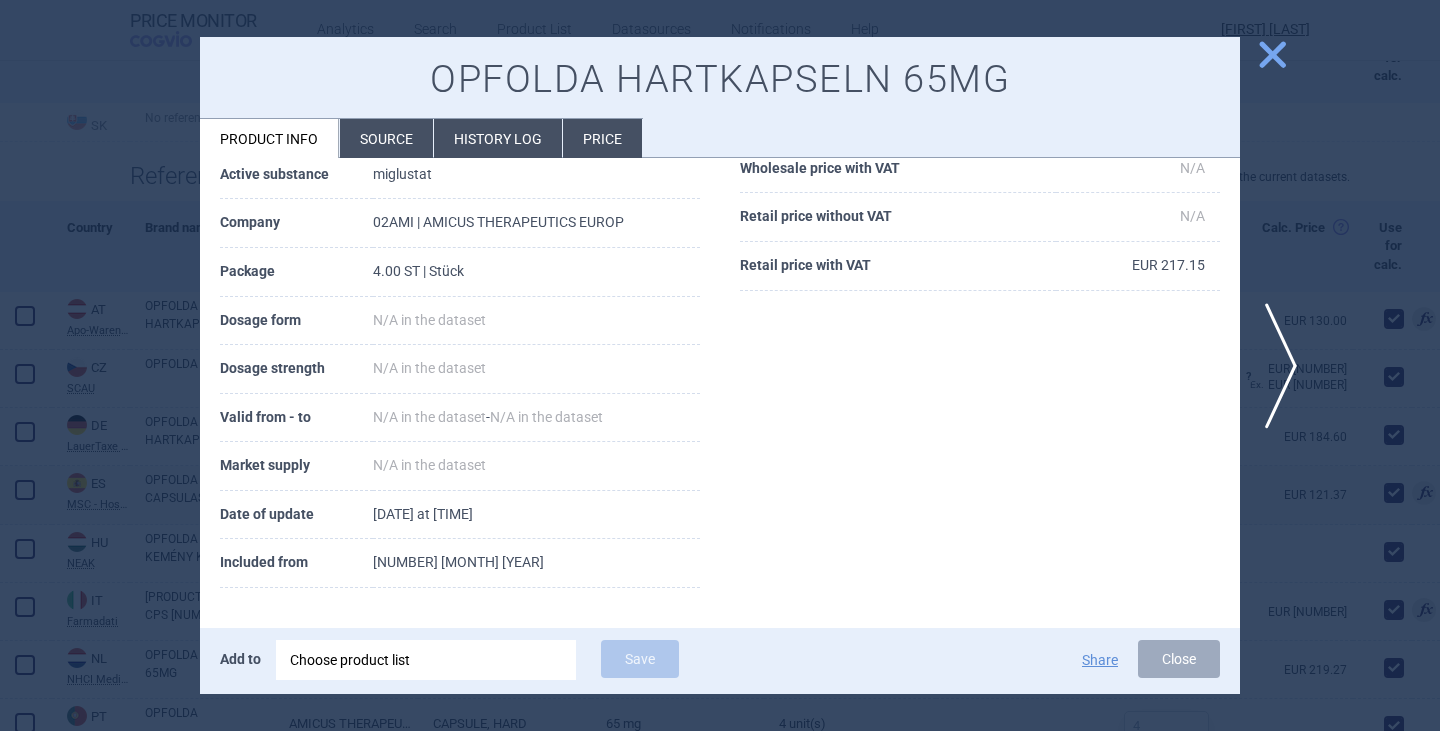 scroll, scrollTop: 0, scrollLeft: 0, axis: both 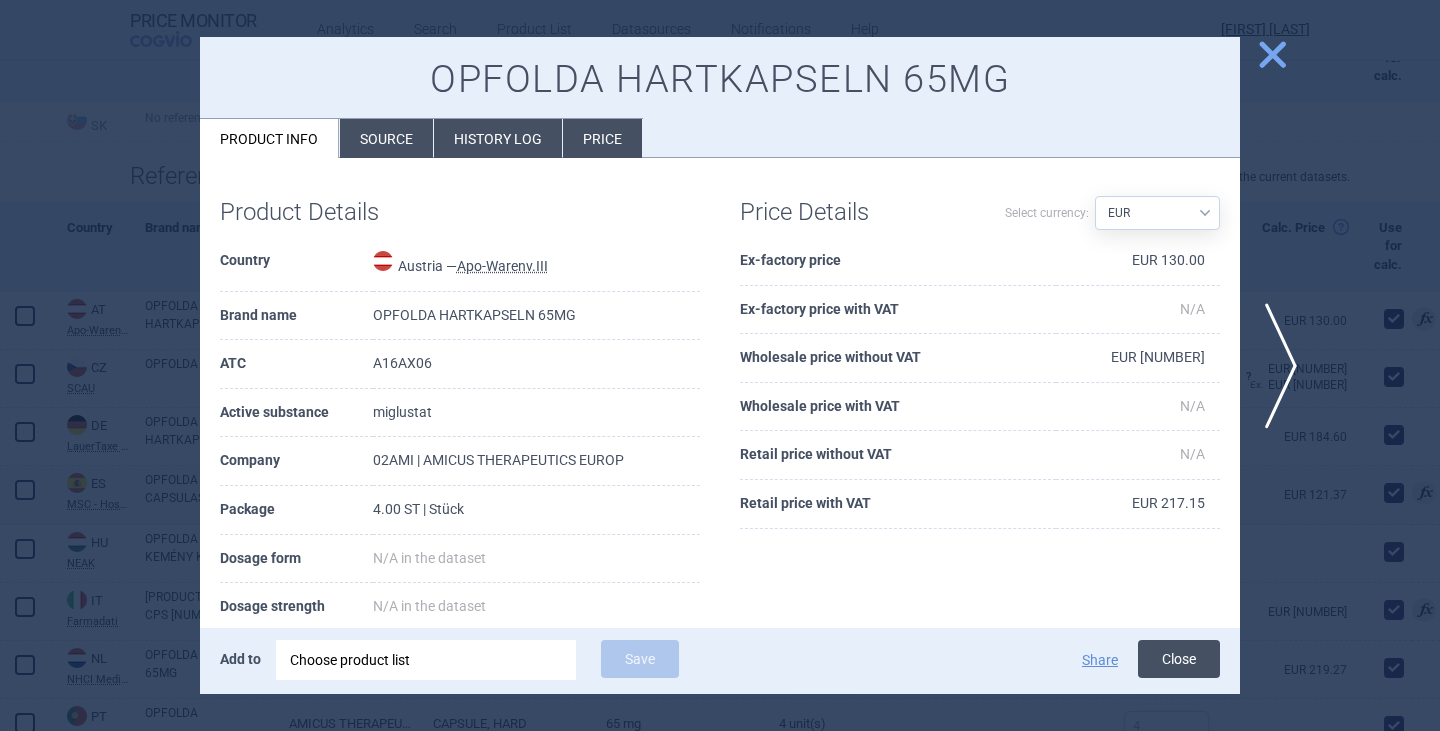 click on "Close" at bounding box center [1179, 659] 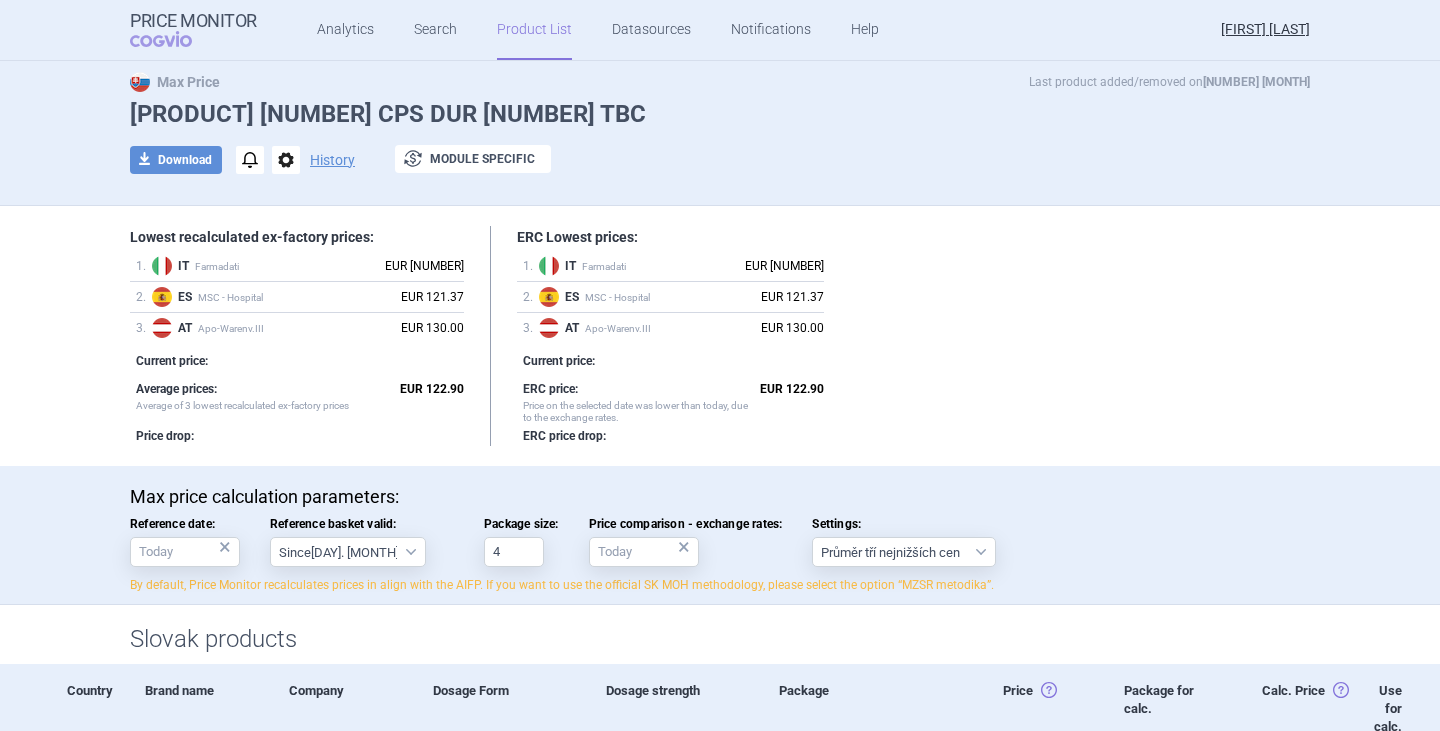 scroll, scrollTop: 0, scrollLeft: 0, axis: both 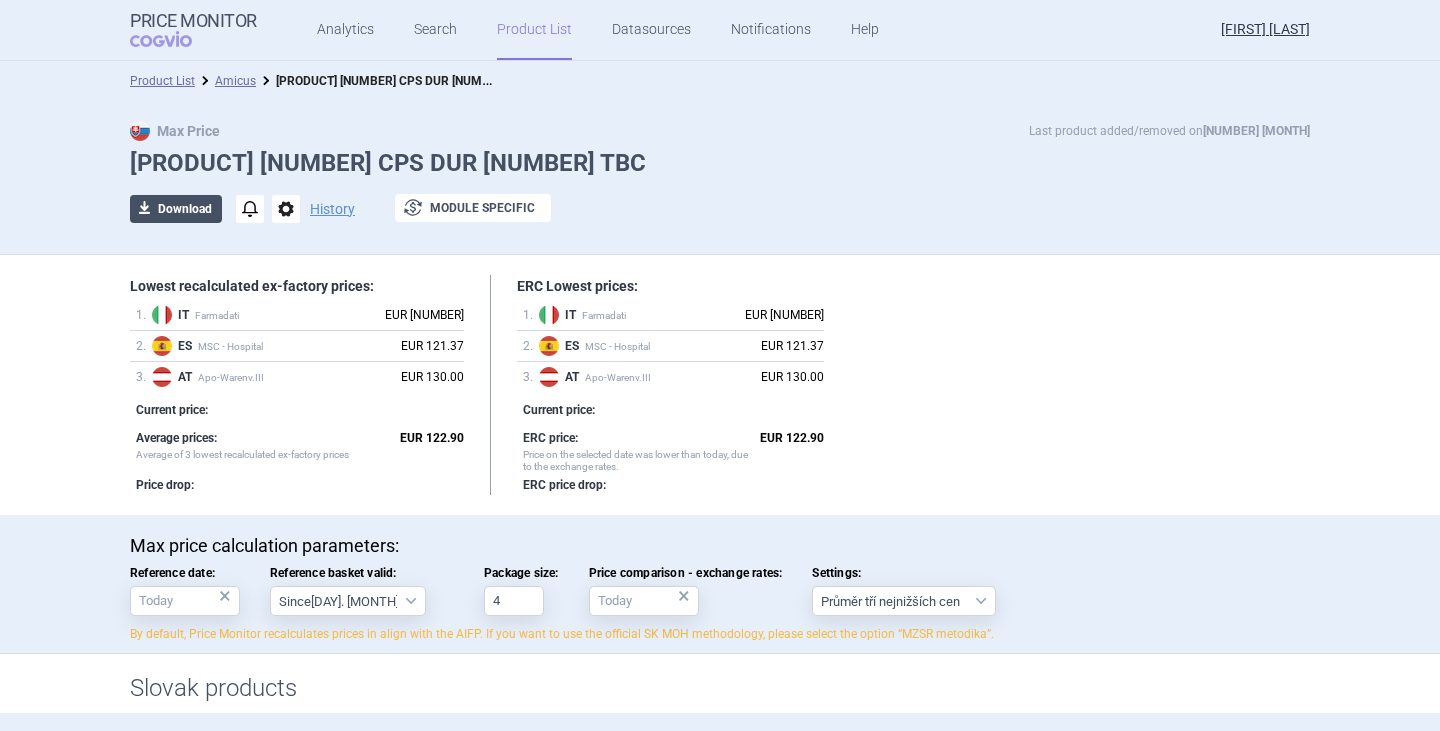 click on "download  Download" at bounding box center (176, 209) 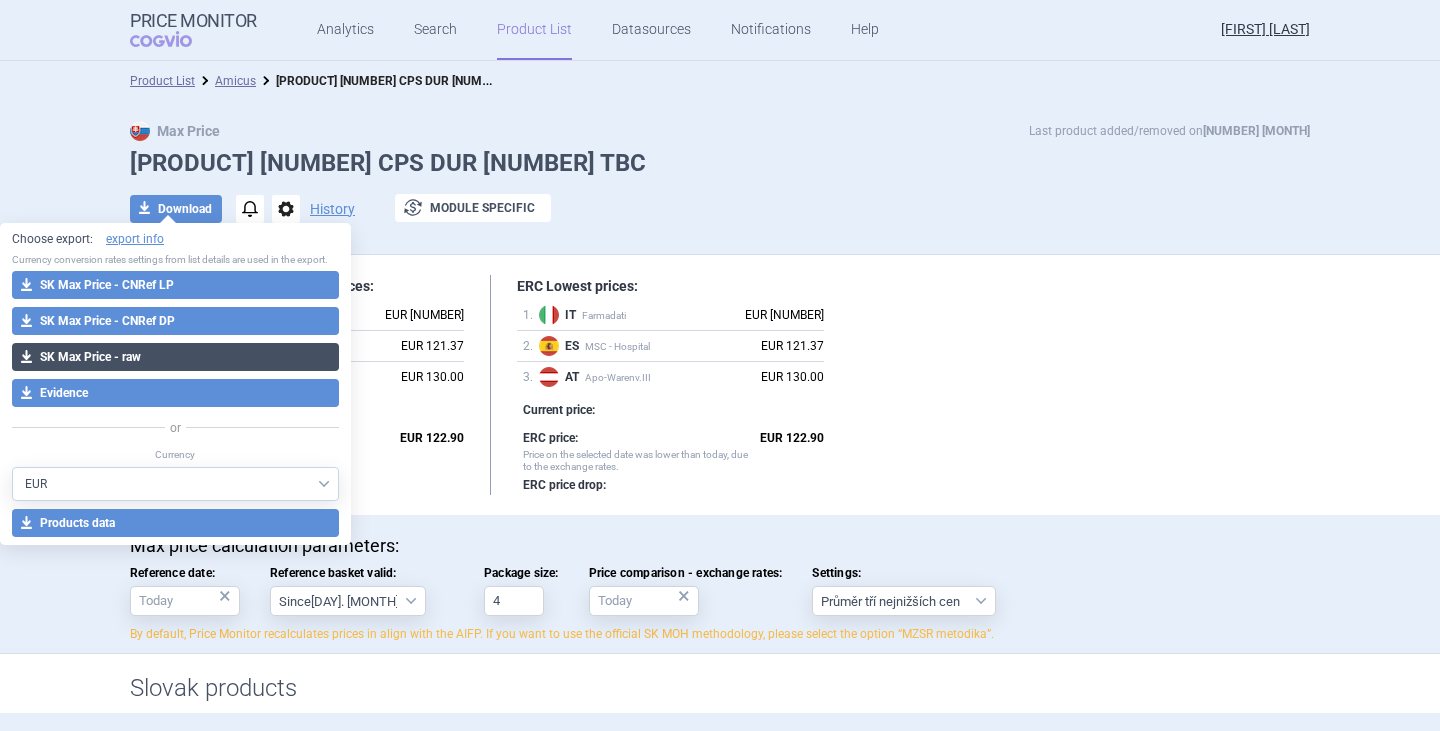 click on "download  SK Max Price - raw" at bounding box center [175, 357] 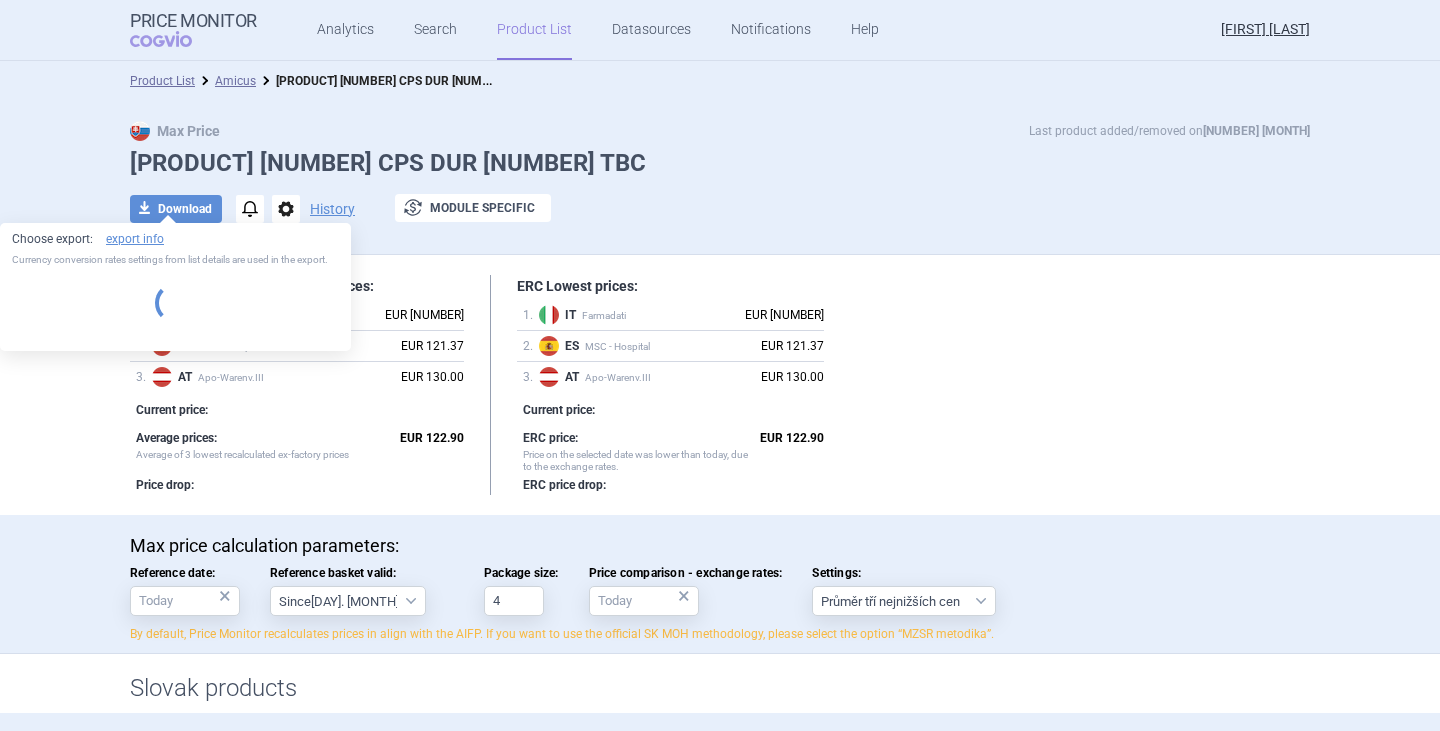 select on "EUR" 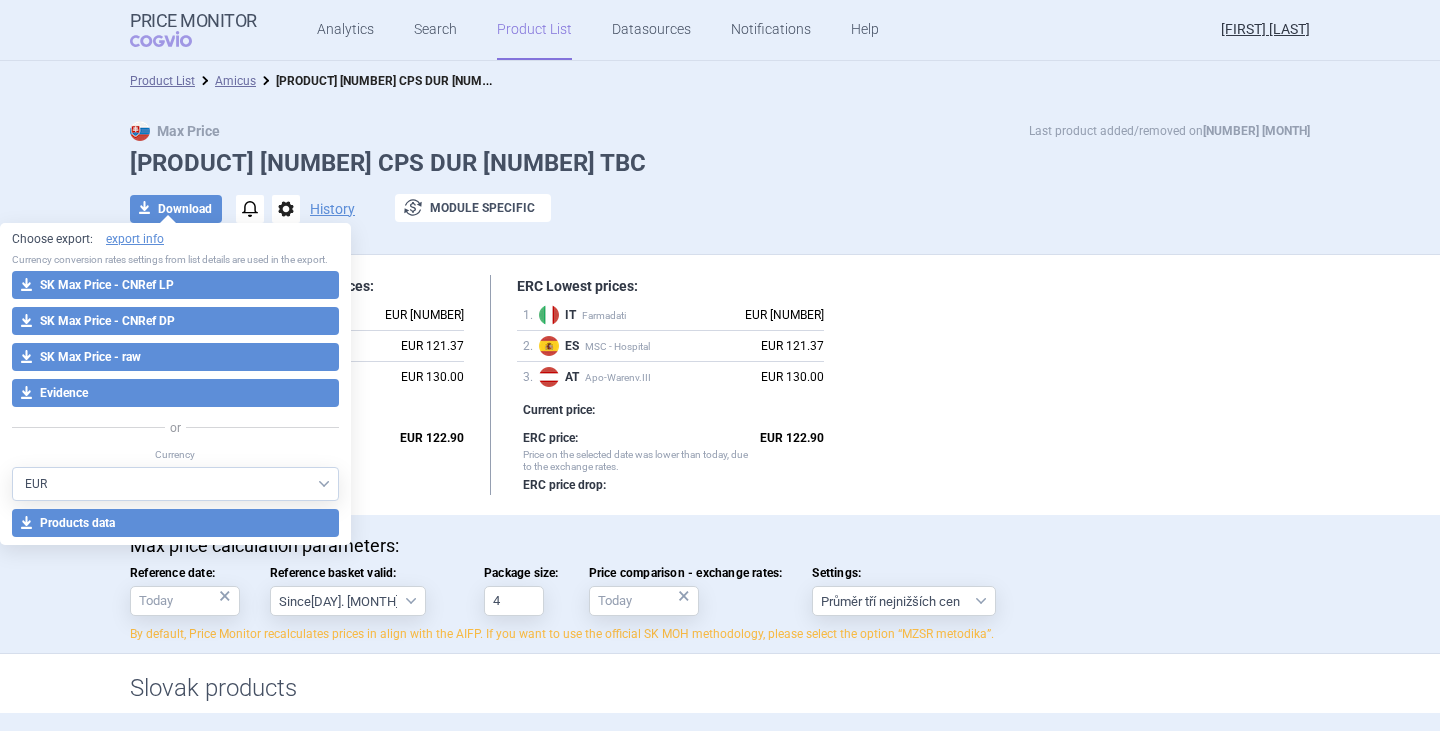 click on "Lowest recalculated ex-factory prices: 1 . IT   Farmadati EUR 117.33 2 . ES   MSC - Hospital EUR 121.37 3 . AT   Apo-Warenv.III EUR 130.00 Current price: Average prices: Average of 3 lowest recalculated ex-factory prices EUR 122.90 Price drop: ERC Lowest prices: 1 . IT   Farmadati EUR 117.33 2 . ES   MSC - Hospital EUR 121.37 3 . AT   Apo-Warenv.III EUR 130.00 Current price: ERC price: Price on the selected date was lower than today, due to the exchange rates. EUR 122.90 ERC price drop:" at bounding box center (720, 385) 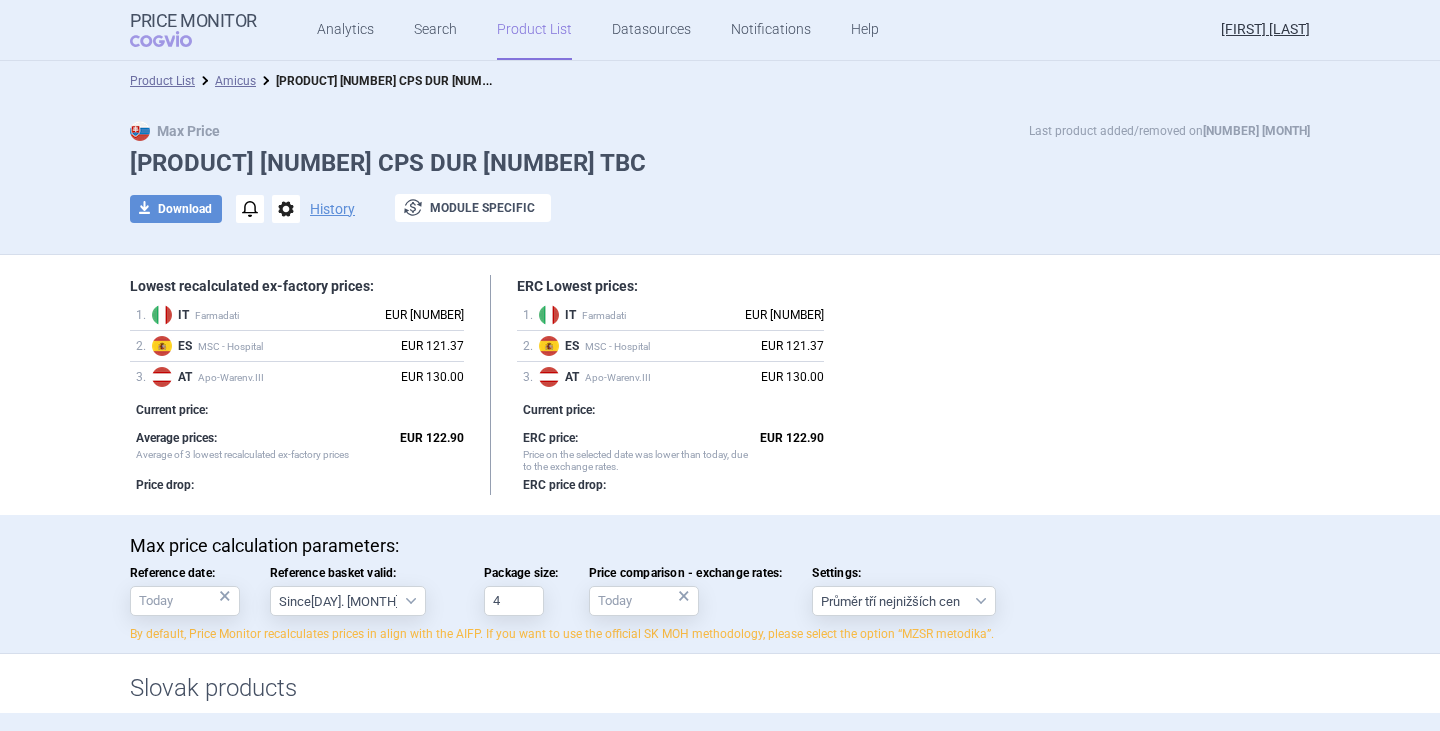 click on "Lowest recalculated ex-factory prices: 1 . IT   Farmadati EUR 117.33 2 . ES   MSC - Hospital EUR 121.37 3 . AT   Apo-Warenv.III EUR 130.00 Current price: Average prices: Average of 3 lowest recalculated ex-factory prices EUR 122.90 Price drop: ERC Lowest prices: 1 . IT   Farmadati EUR 117.33 2 . ES   MSC - Hospital EUR 121.37 3 . AT   Apo-Warenv.III EUR 130.00 Current price: ERC price: Price on the selected date was lower than today, due to the exchange rates. EUR 122.90 ERC price drop:" at bounding box center (720, 385) 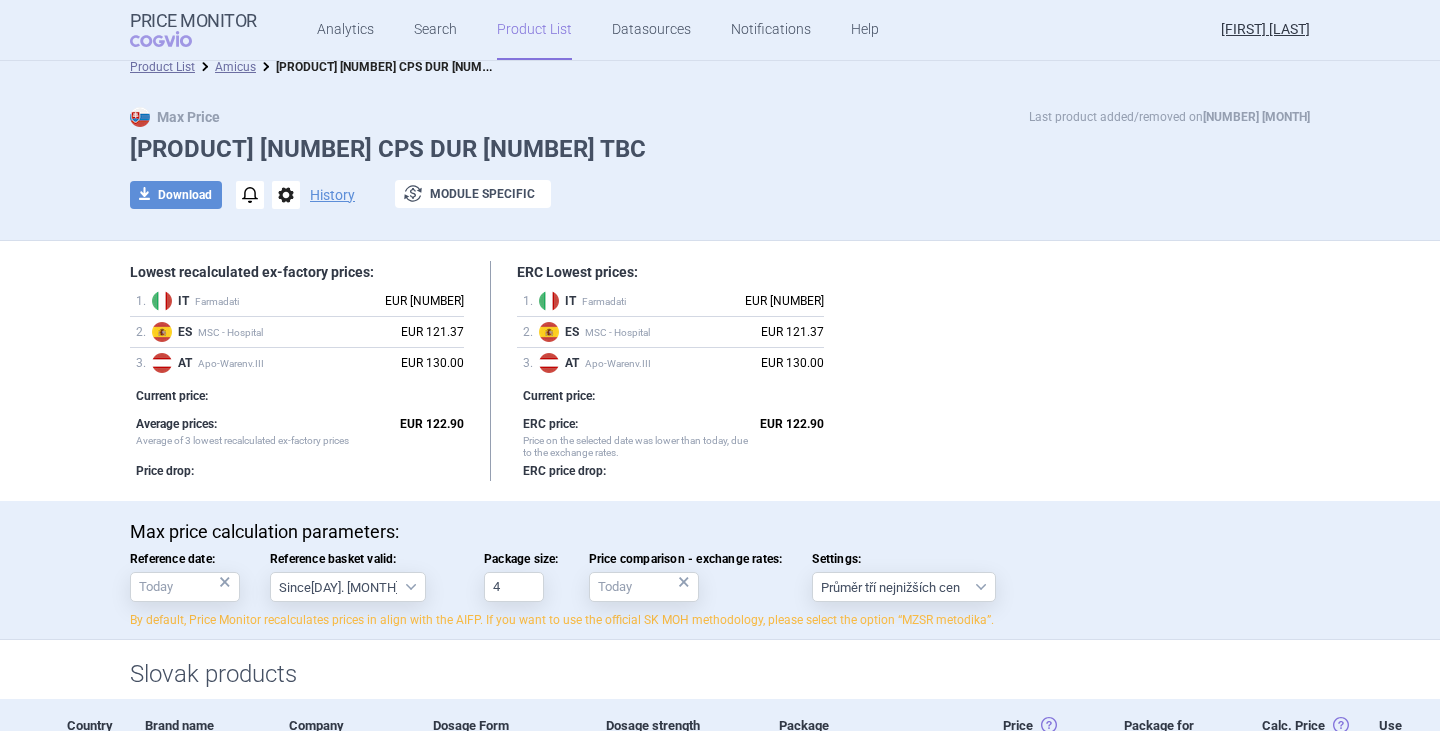 scroll, scrollTop: 0, scrollLeft: 0, axis: both 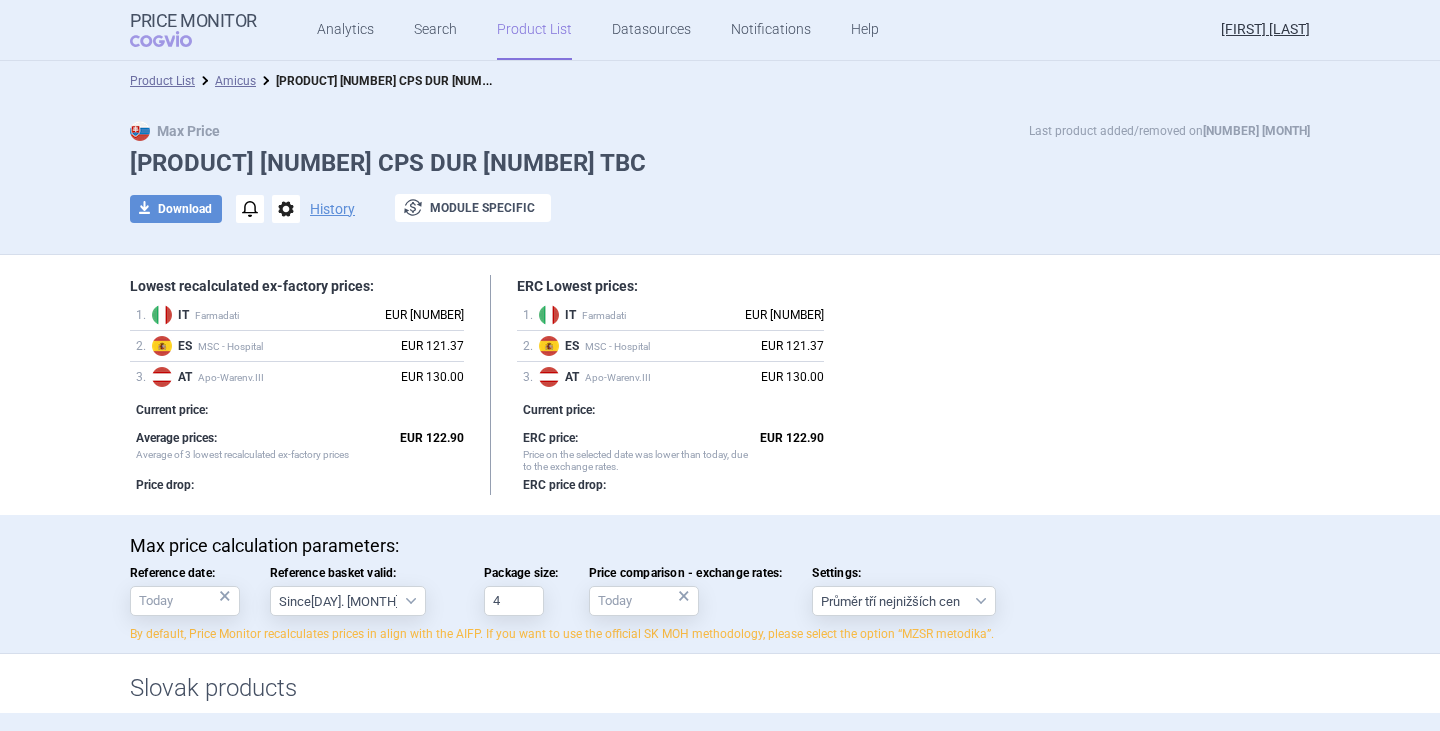 click on "Lowest recalculated ex-factory prices: 1 . IT   Farmadati EUR 117.33 2 . ES   MSC - Hospital EUR 121.37 3 . AT   Apo-Warenv.III EUR 130.00 Current price: Average prices: Average of 3 lowest recalculated ex-factory prices EUR 122.90 Price drop: ERC Lowest prices: 1 . IT   Farmadati EUR 117.33 2 . ES   MSC - Hospital EUR 121.37 3 . AT   Apo-Warenv.III EUR 130.00 Current price: ERC price: Price on the selected date was lower than today, due to the exchange rates. EUR 122.90 ERC price drop:" at bounding box center (720, 385) 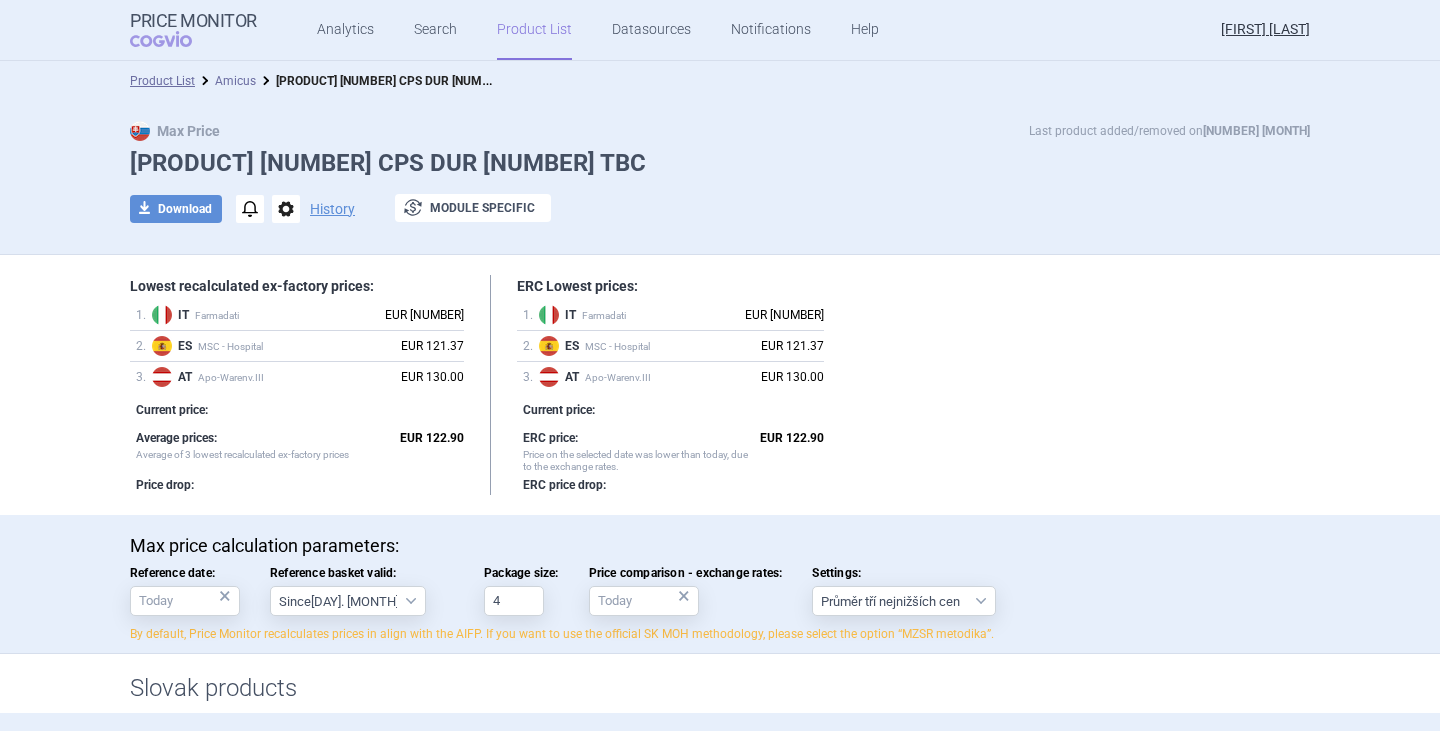 click on "Amicus" at bounding box center [235, 81] 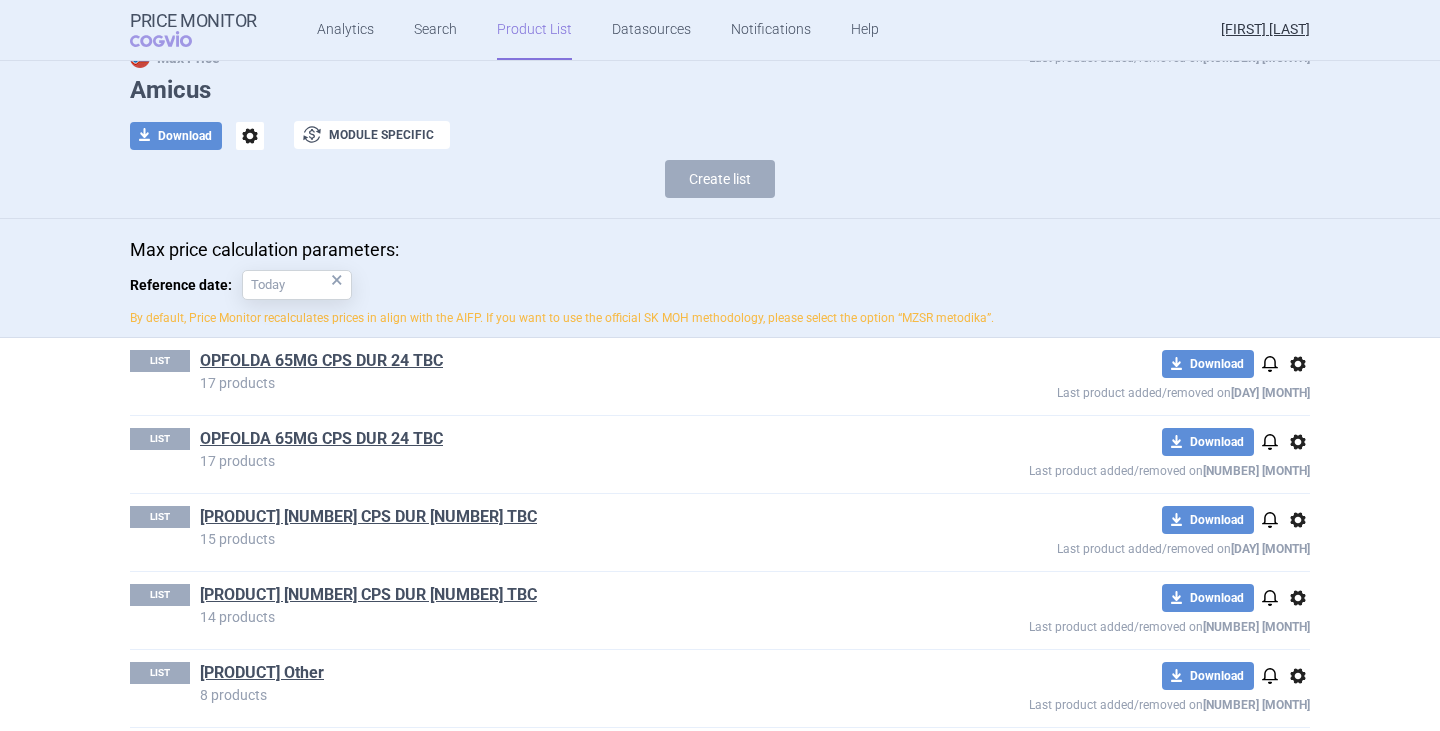 scroll, scrollTop: 168, scrollLeft: 0, axis: vertical 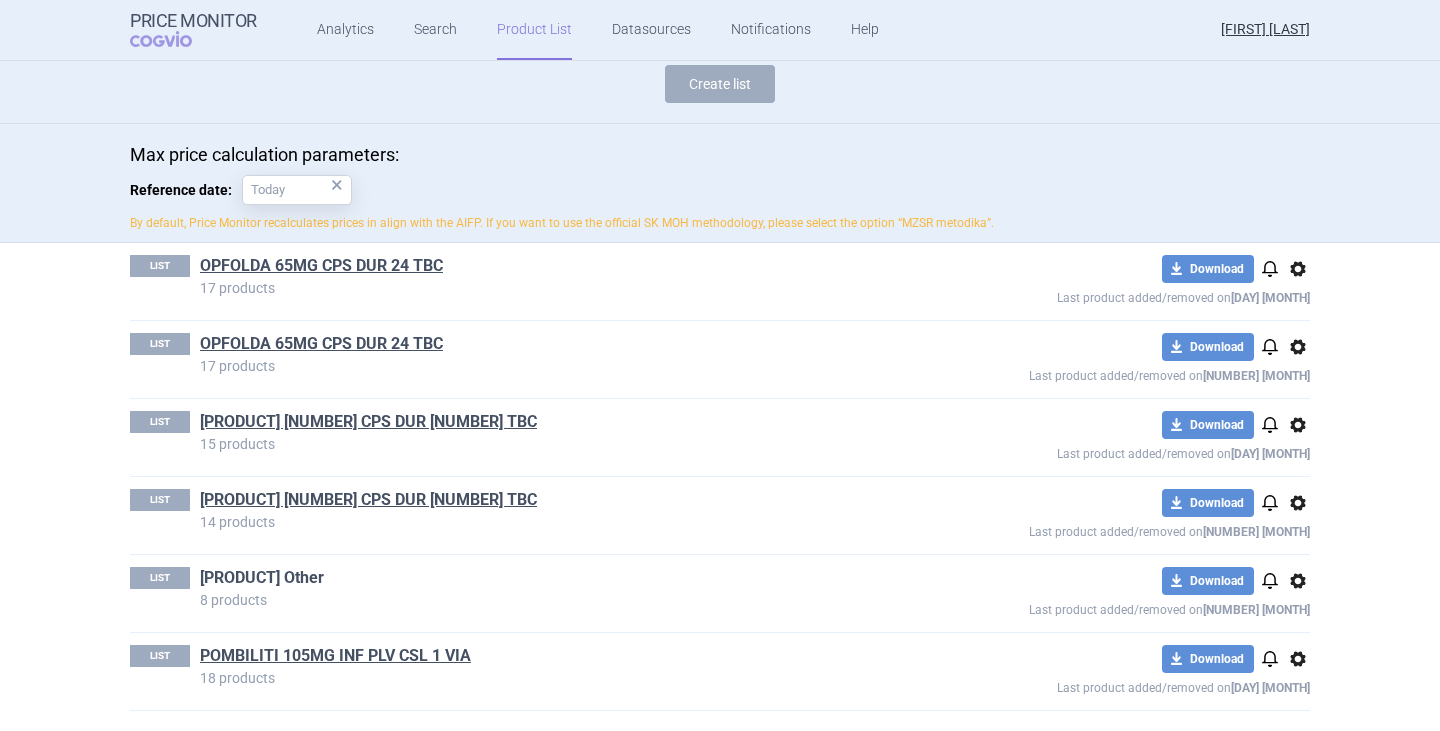 click on "[PRODUCT] Other" at bounding box center [262, 578] 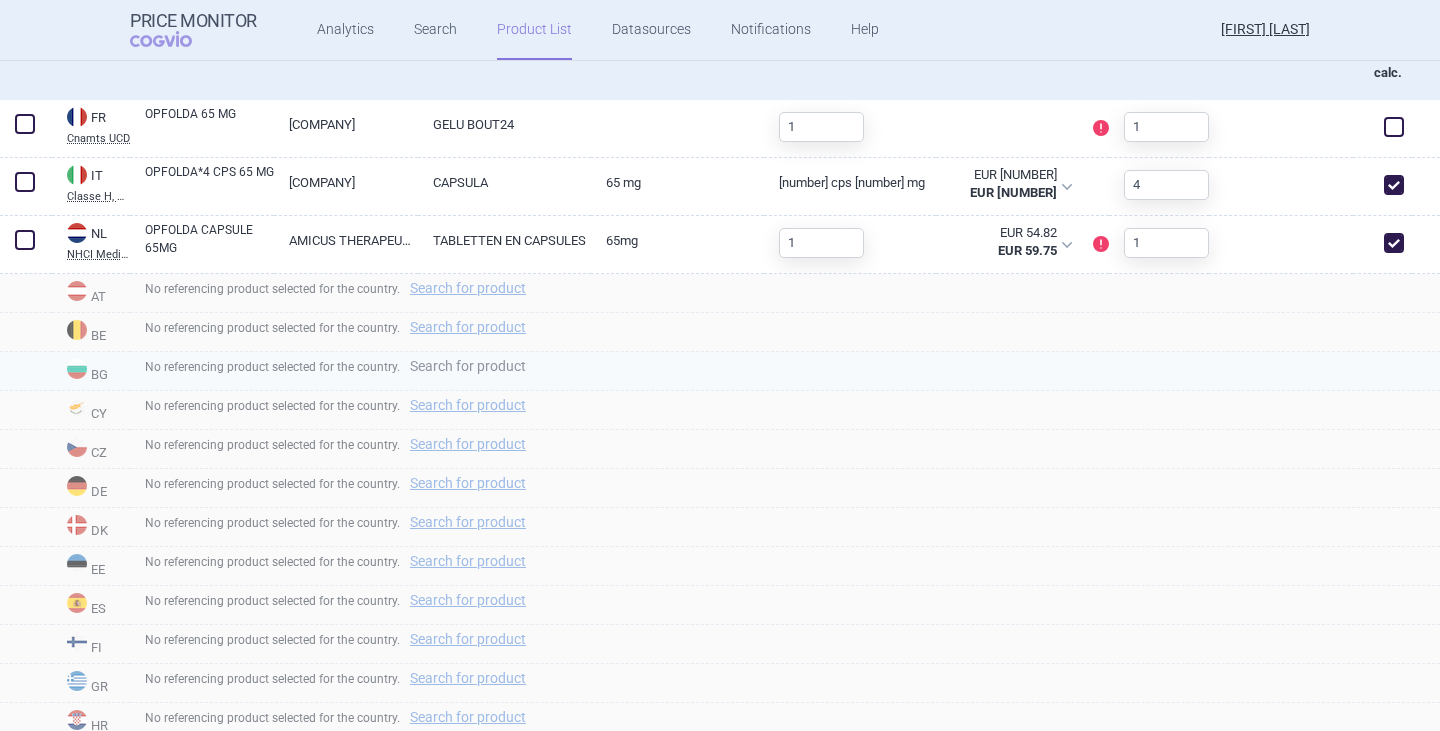 scroll, scrollTop: 700, scrollLeft: 0, axis: vertical 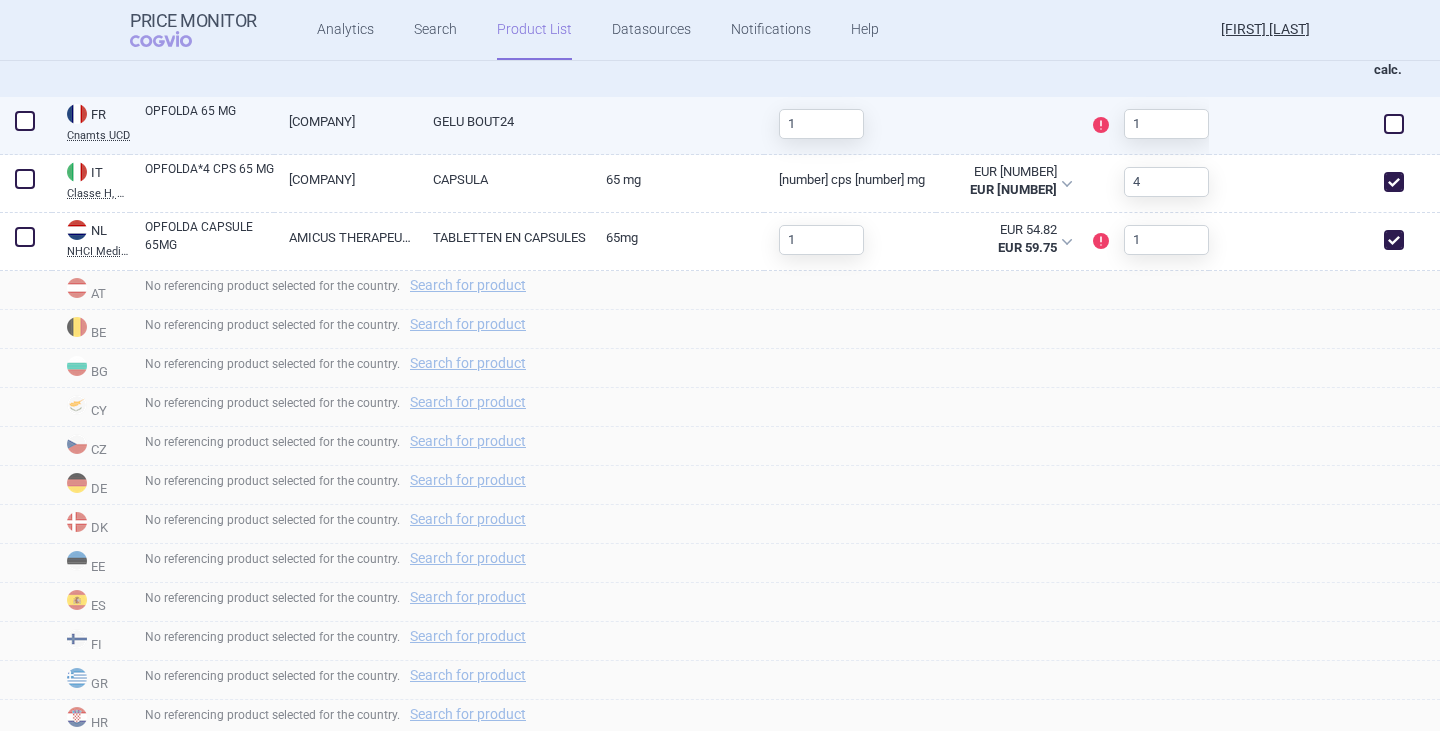 click on "OPFOLDA 65 MG" at bounding box center (209, 120) 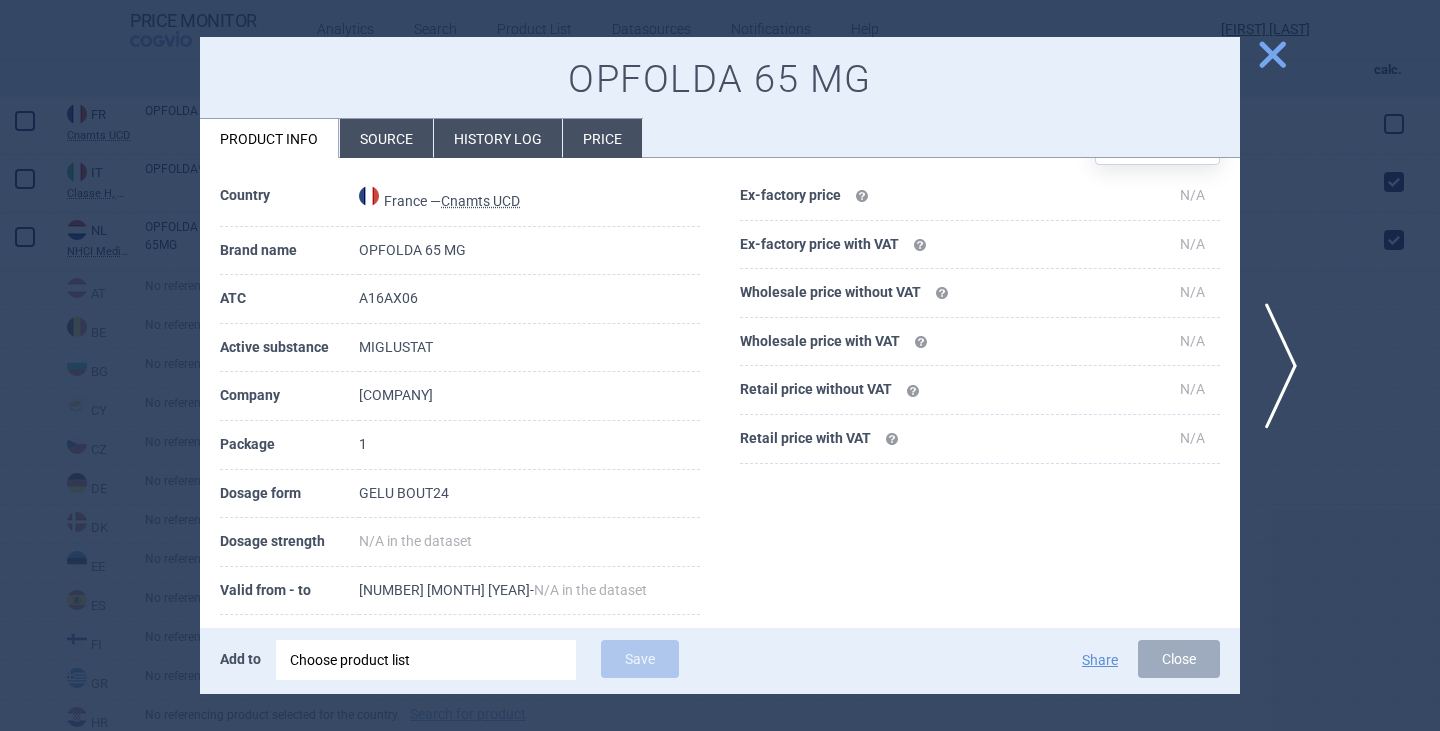 scroll, scrollTop: 100, scrollLeft: 0, axis: vertical 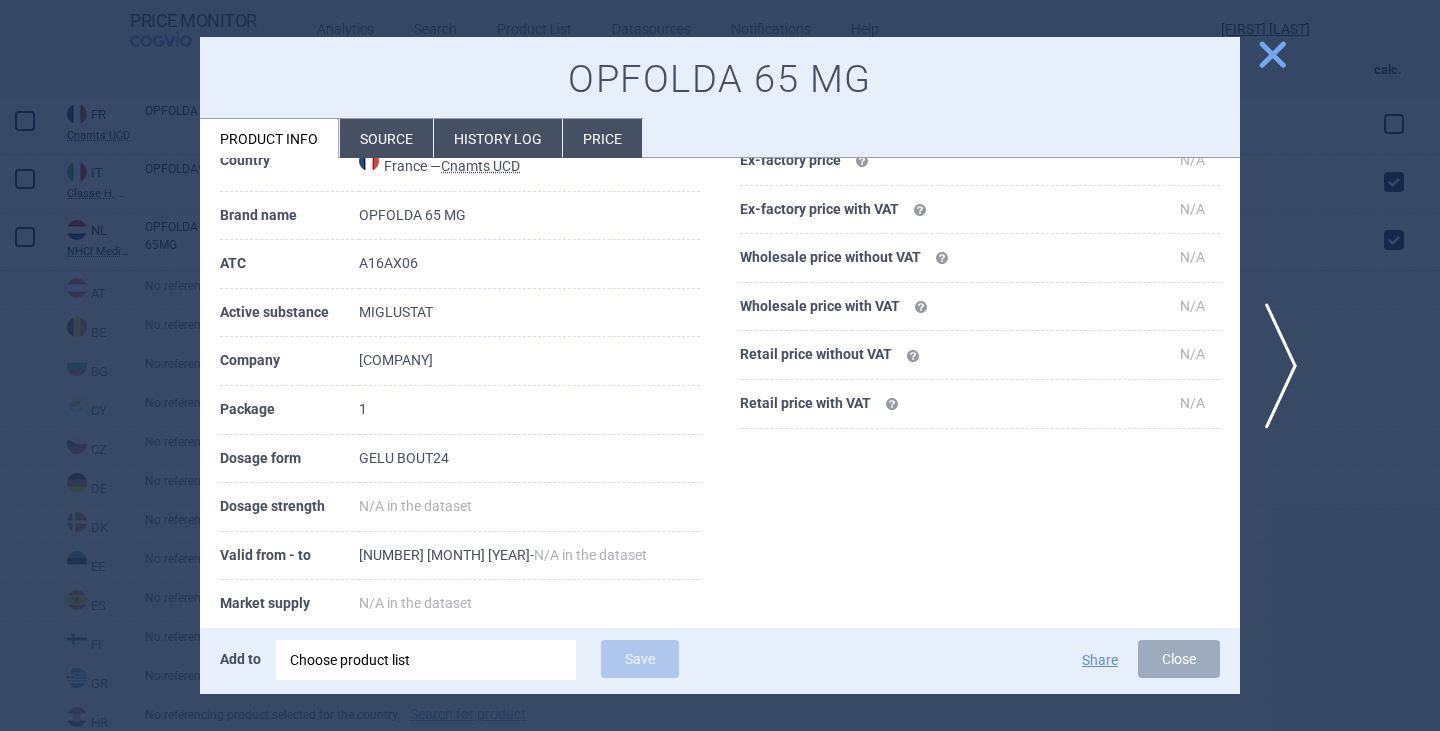 click on "Source" at bounding box center [386, 138] 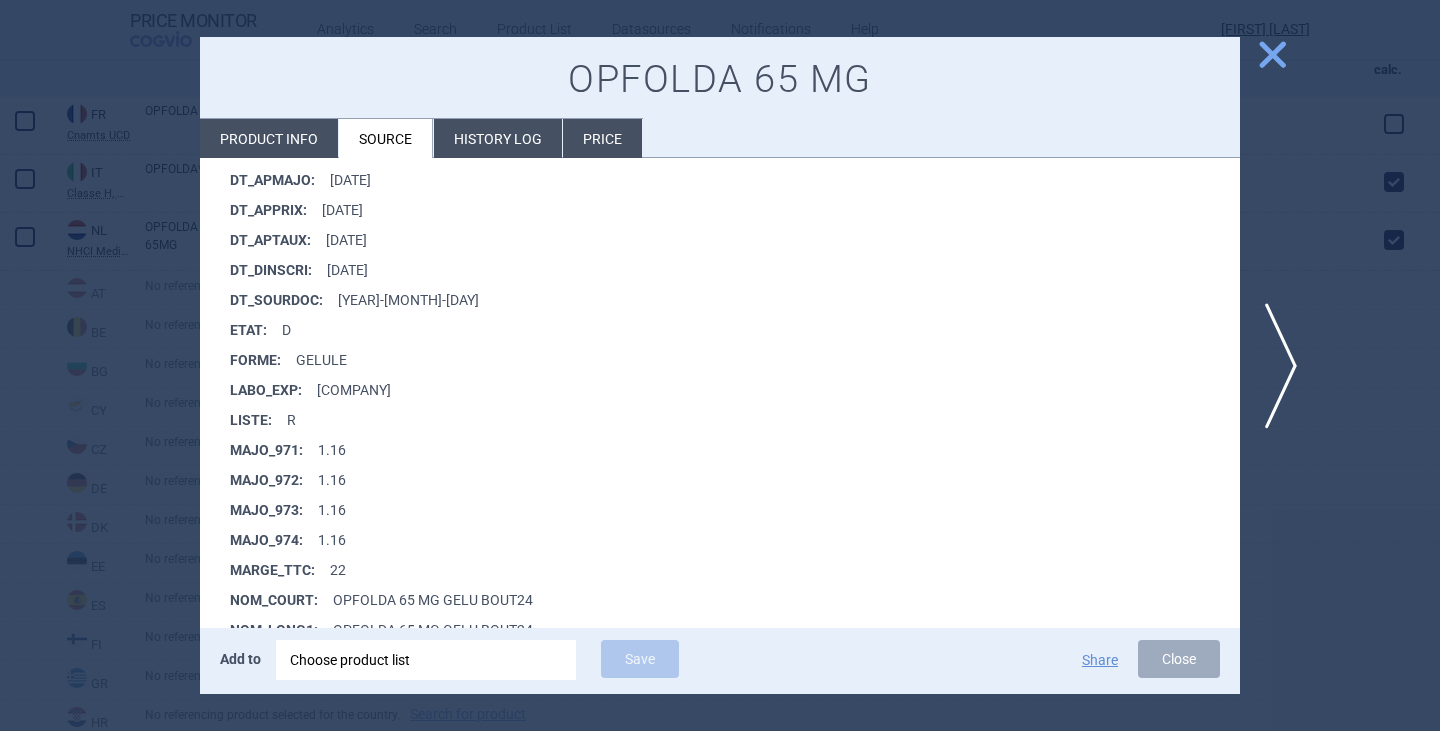 scroll, scrollTop: 600, scrollLeft: 0, axis: vertical 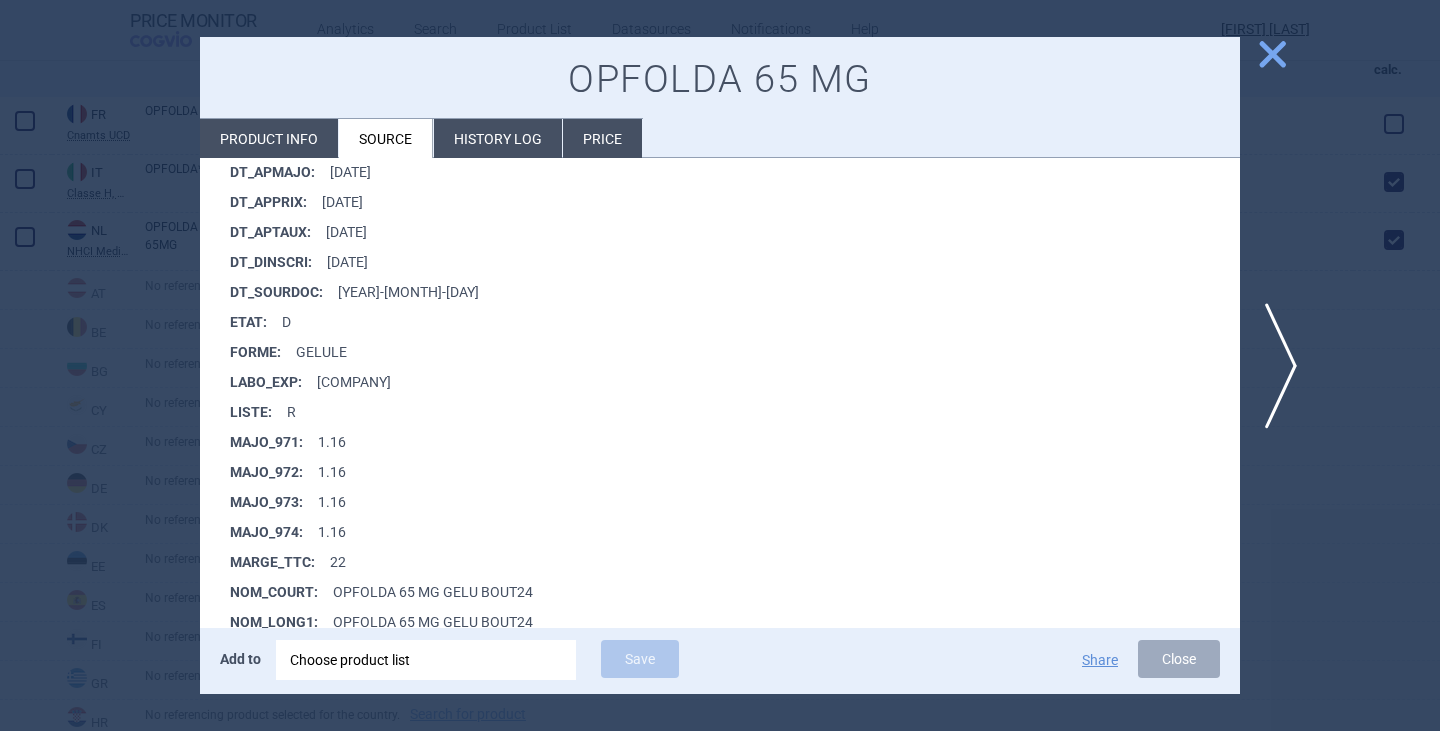 click on "close" at bounding box center [1272, 54] 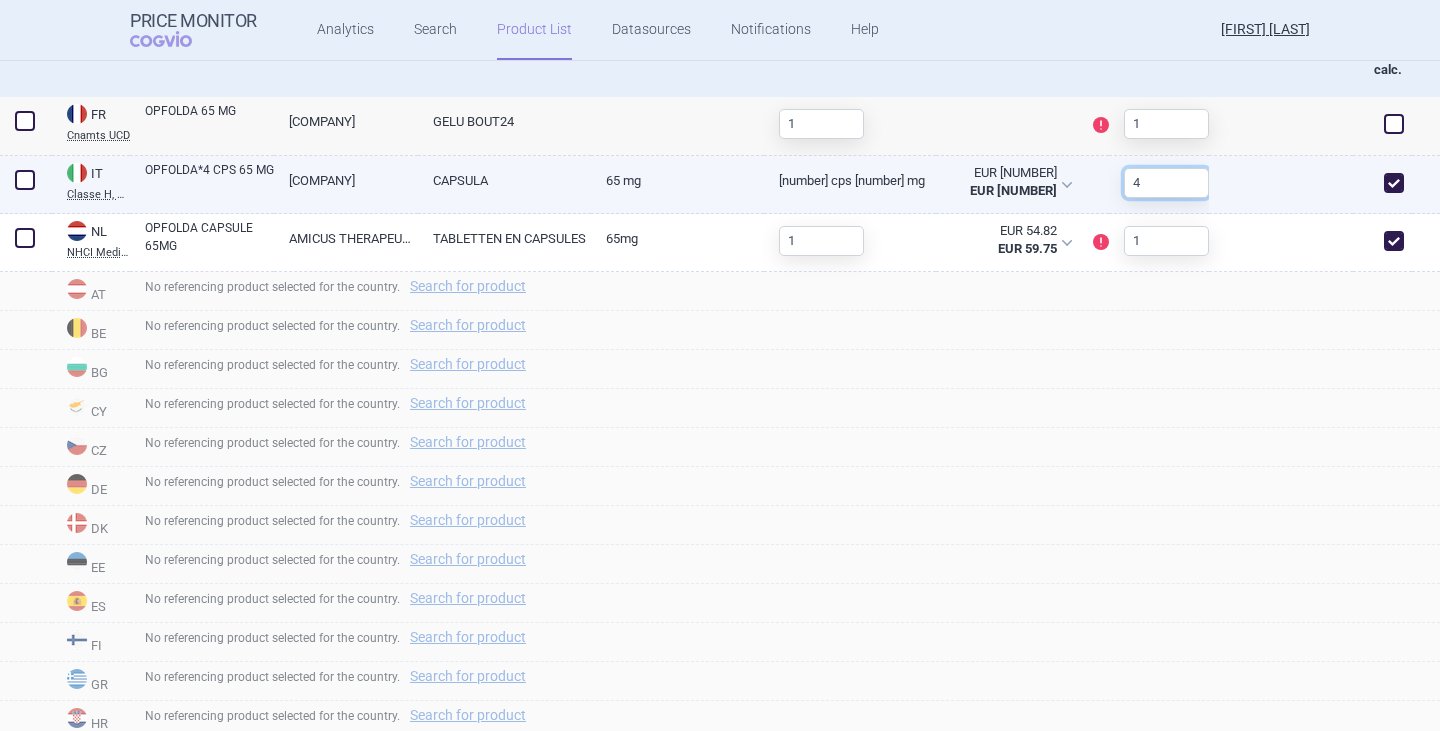 click on "4" at bounding box center [1166, 183] 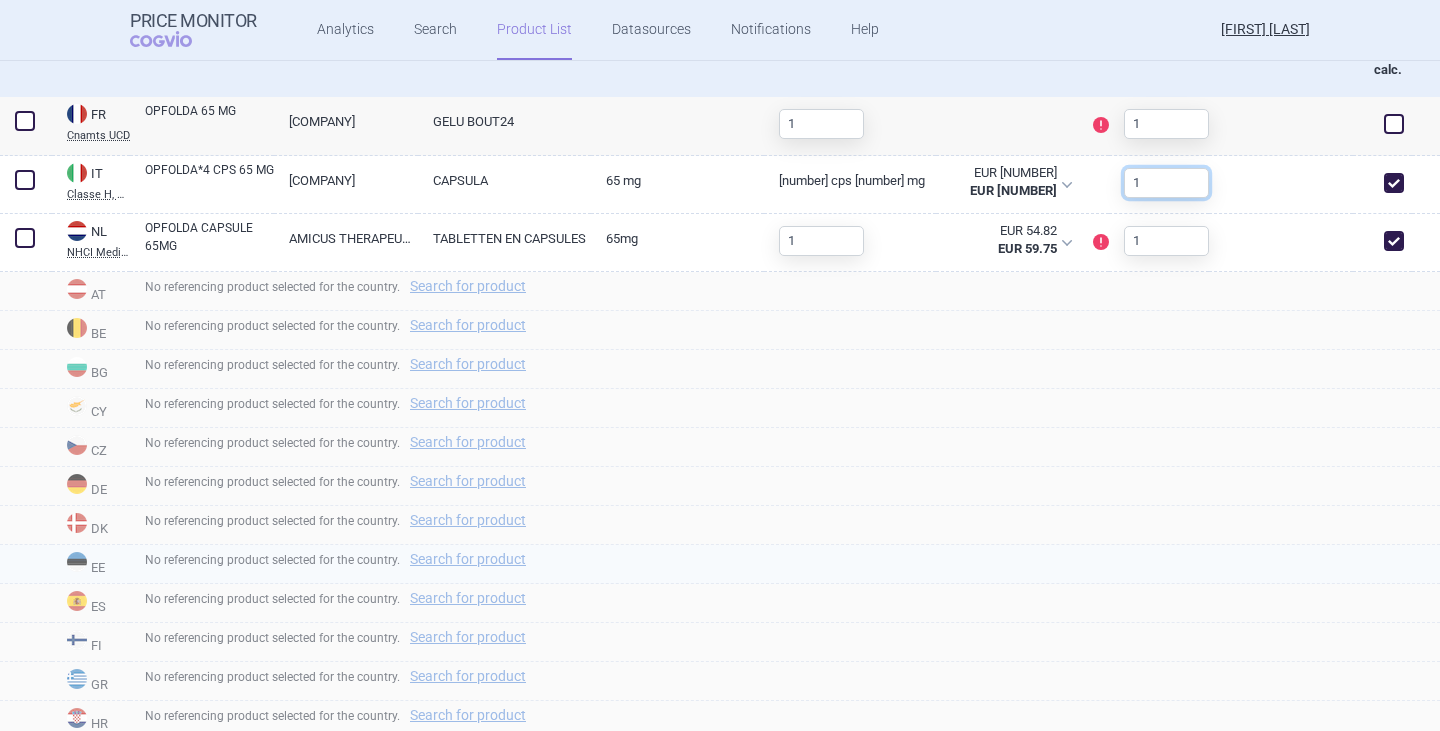 type on "1" 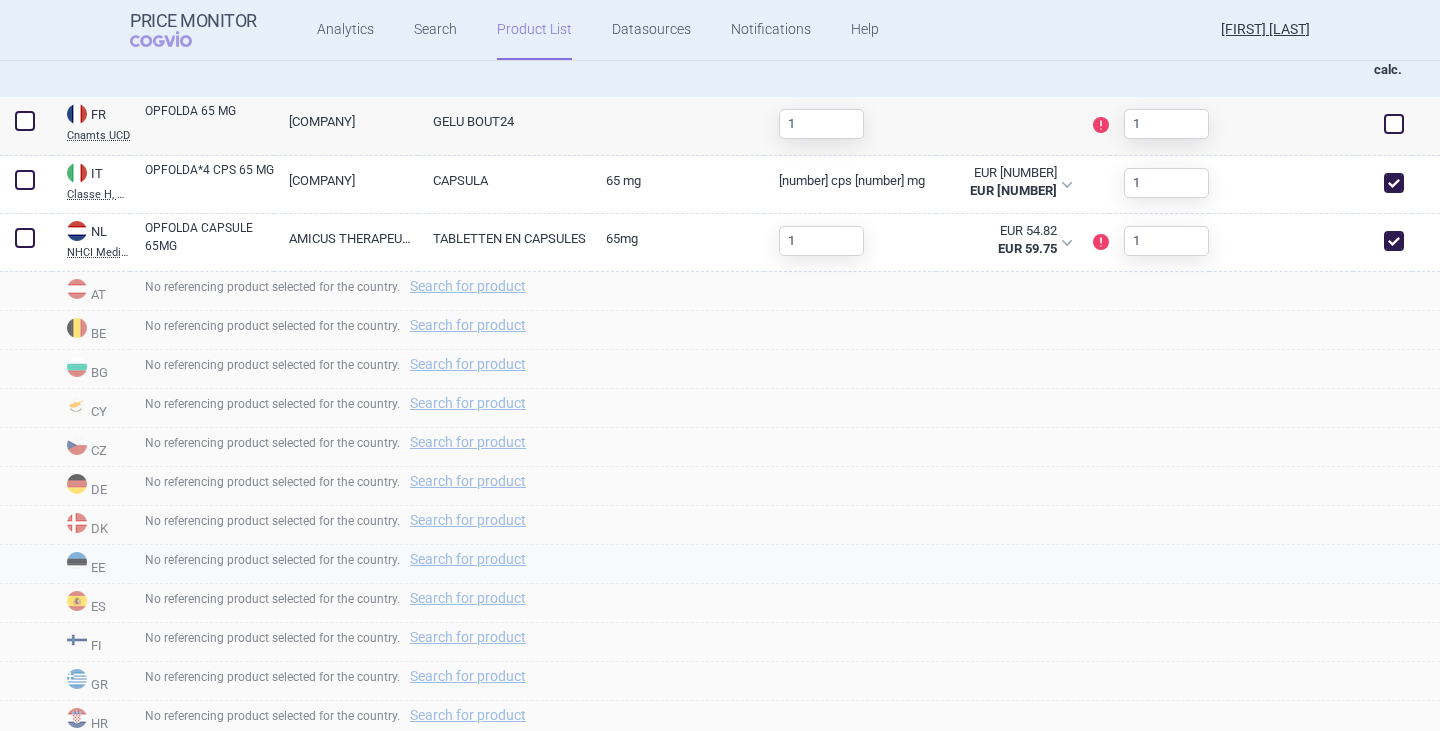 click on "No referencing product selected for the country.  Search for product" at bounding box center [785, 564] 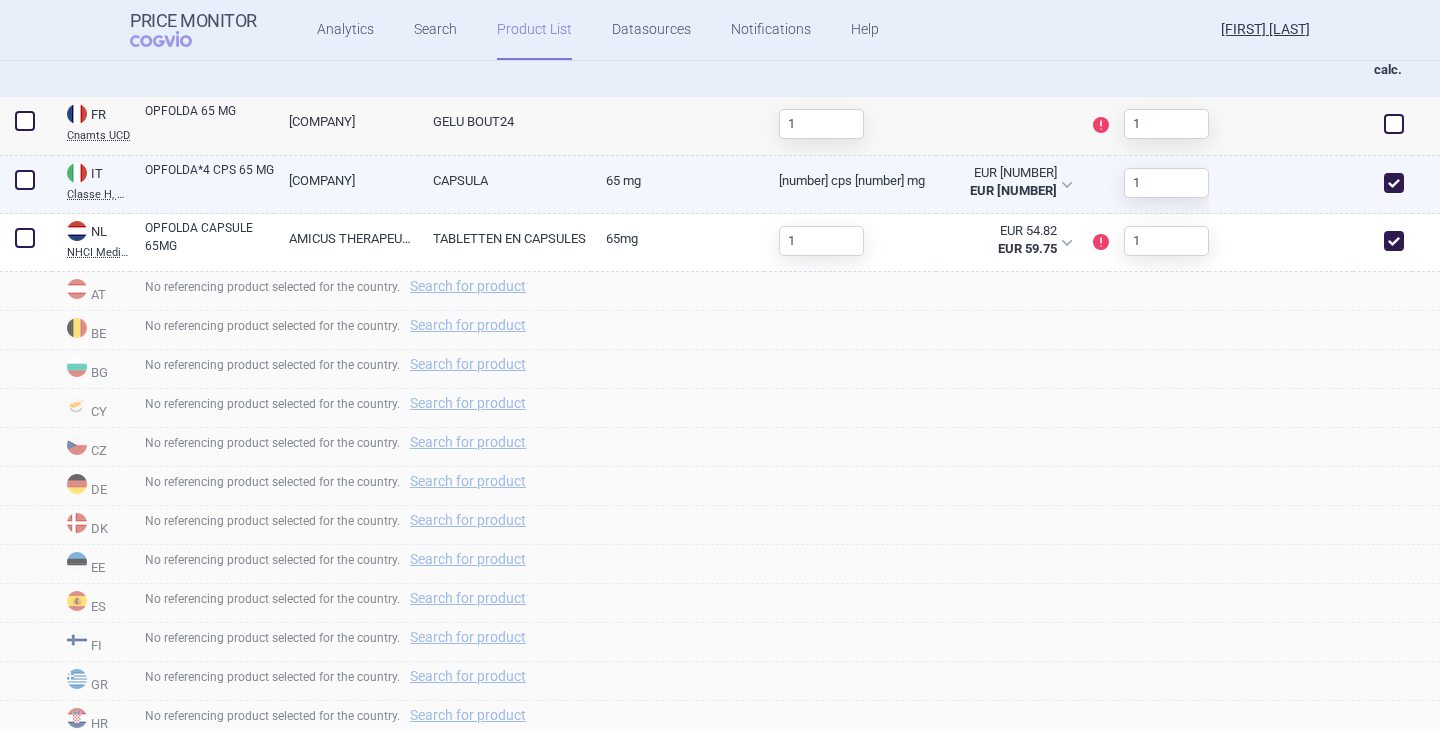 click at bounding box center (25, 180) 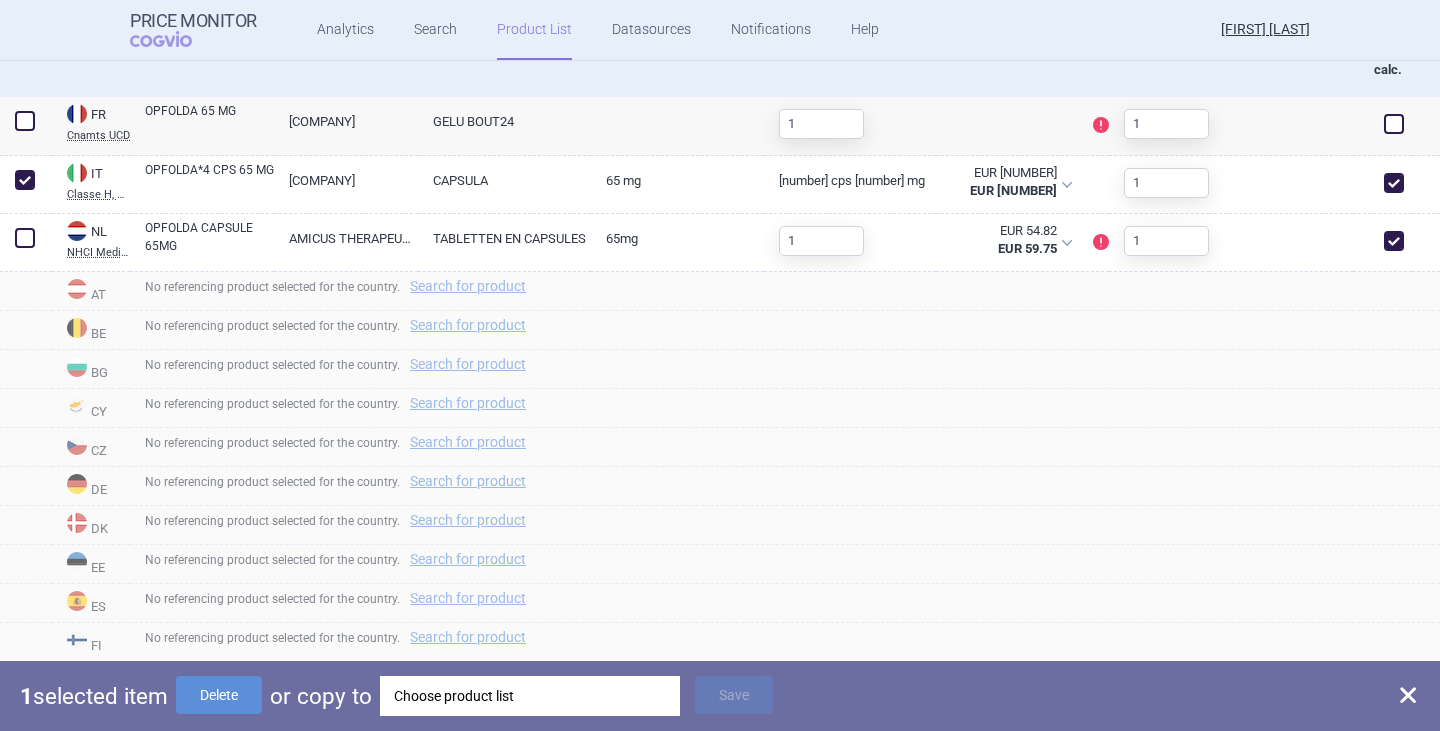 click on "Choose product list" at bounding box center (530, 696) 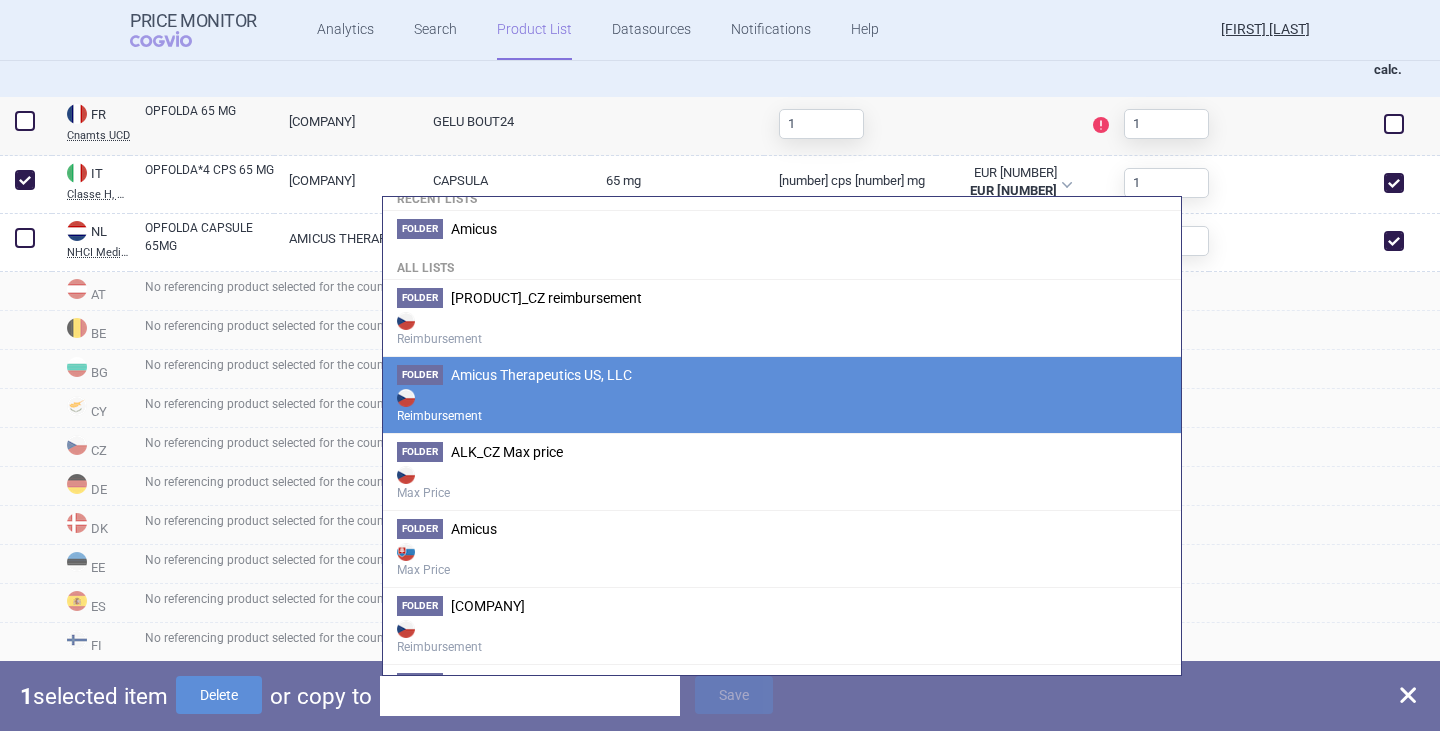 scroll, scrollTop: 100, scrollLeft: 0, axis: vertical 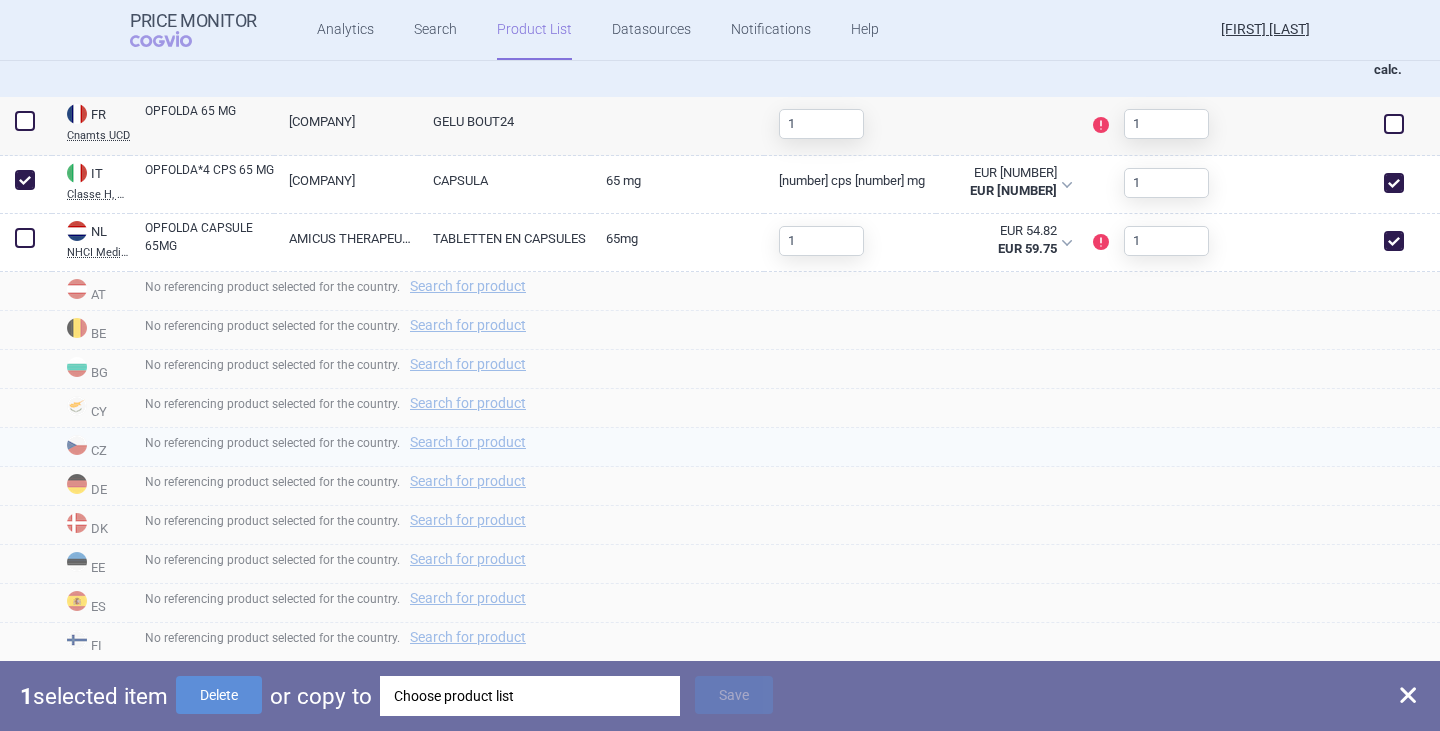click on "No referencing product selected for the country.  Search for product" at bounding box center (785, 447) 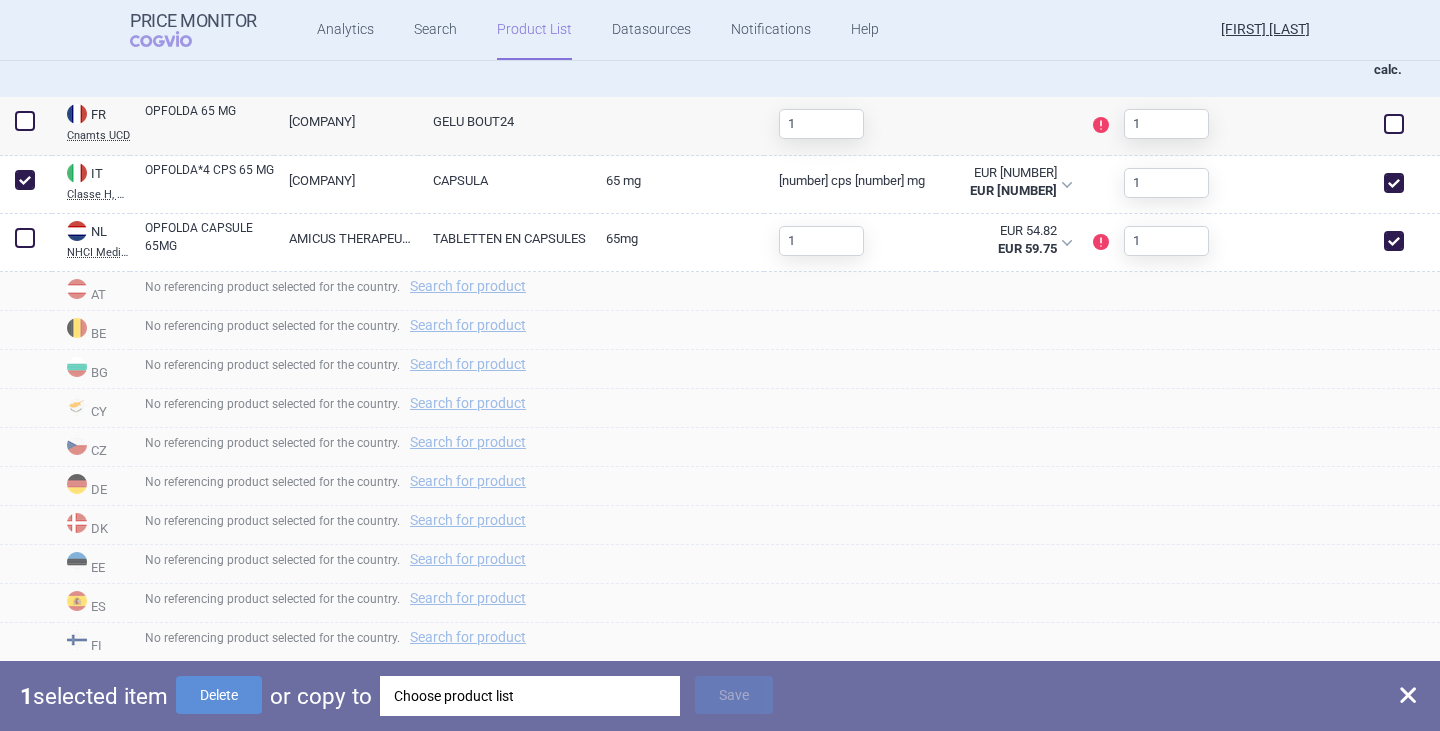 click on "Choose product list" at bounding box center (530, 696) 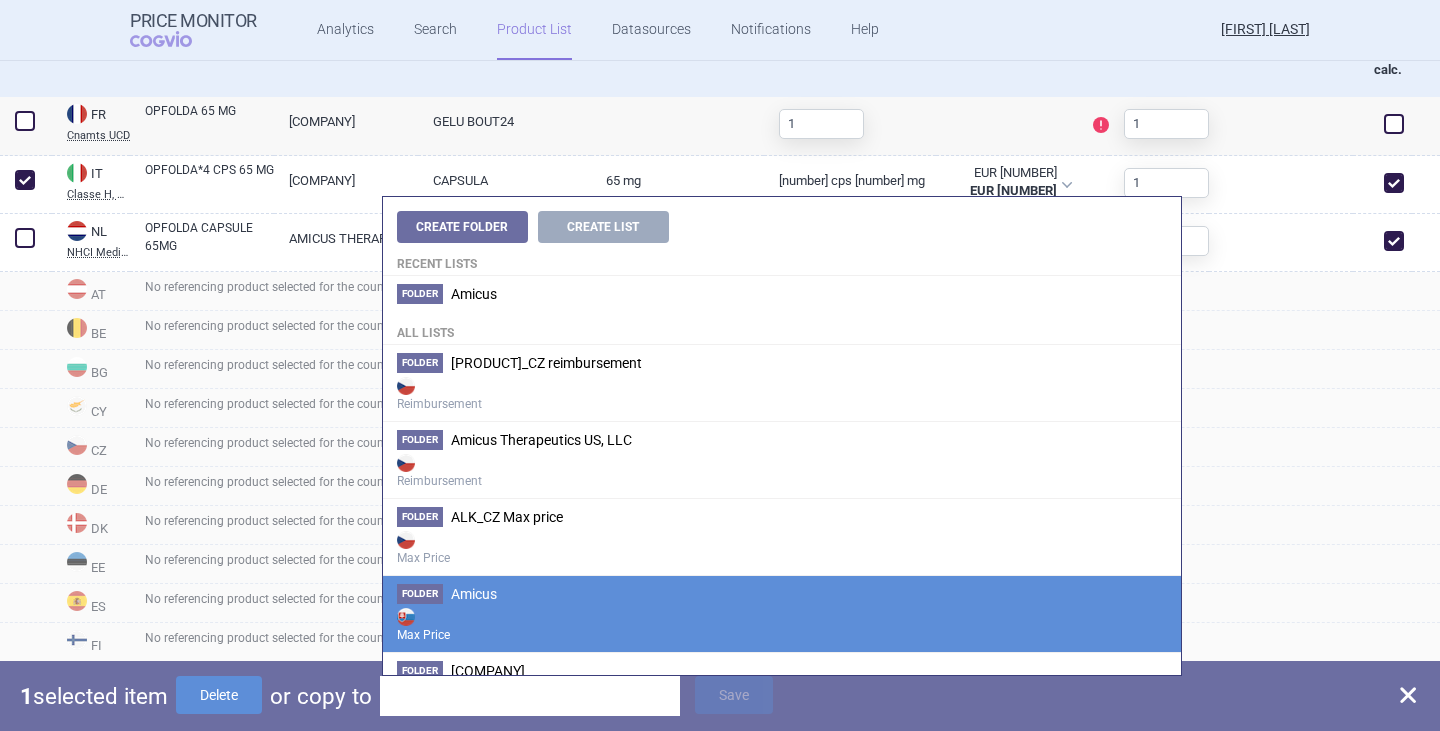 click on "Amicus" at bounding box center [474, 594] 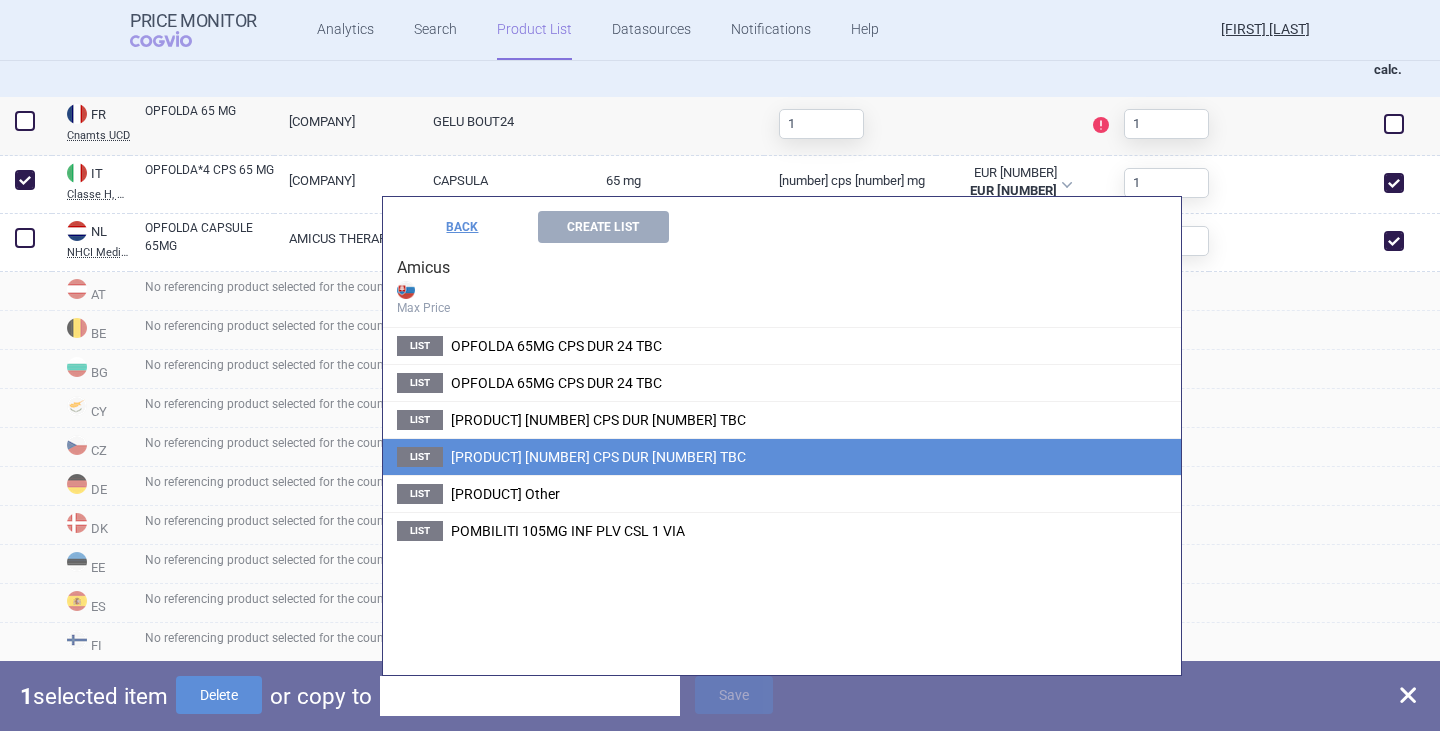 click on "[PRODUCT] [NUMBER] CPS DUR [NUMBER] TBC" at bounding box center (598, 457) 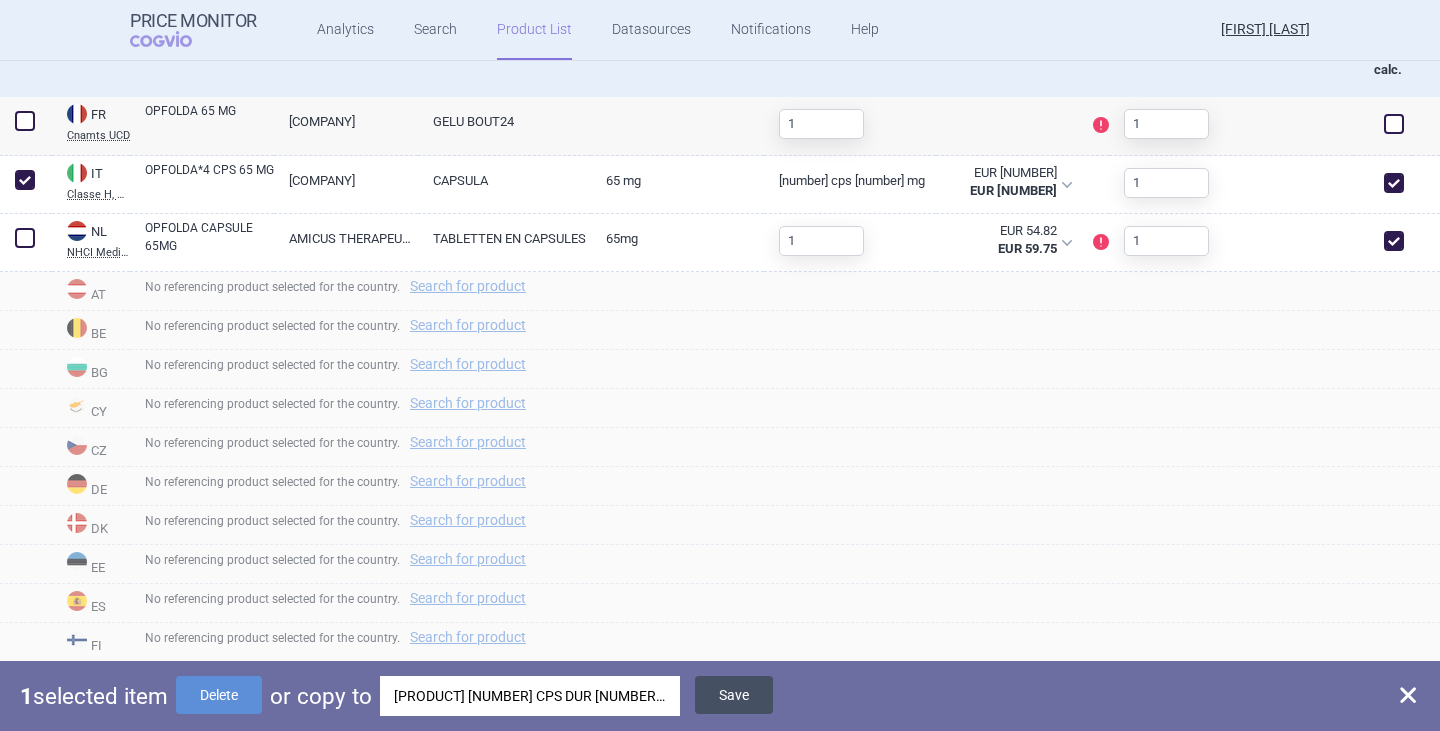 click on "Save" at bounding box center (734, 695) 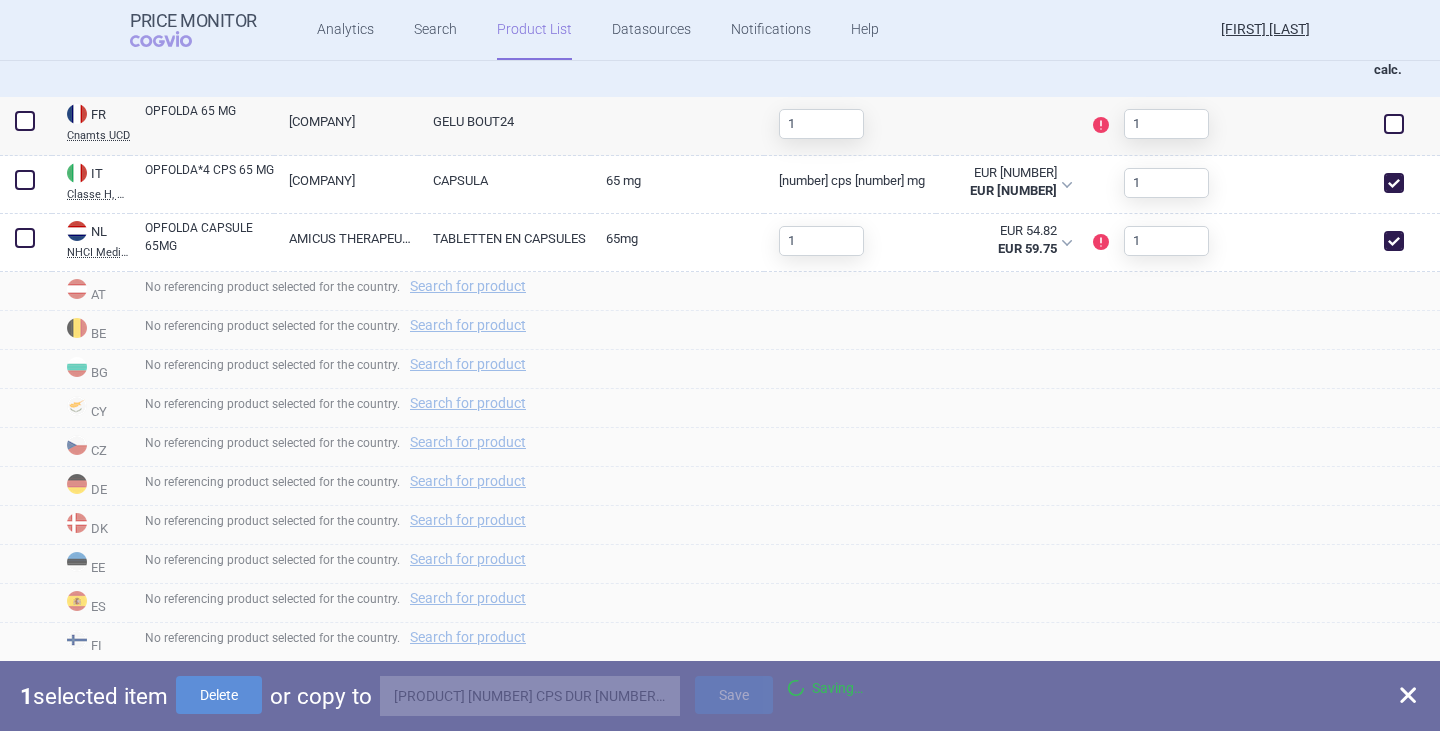 checkbox on "false" 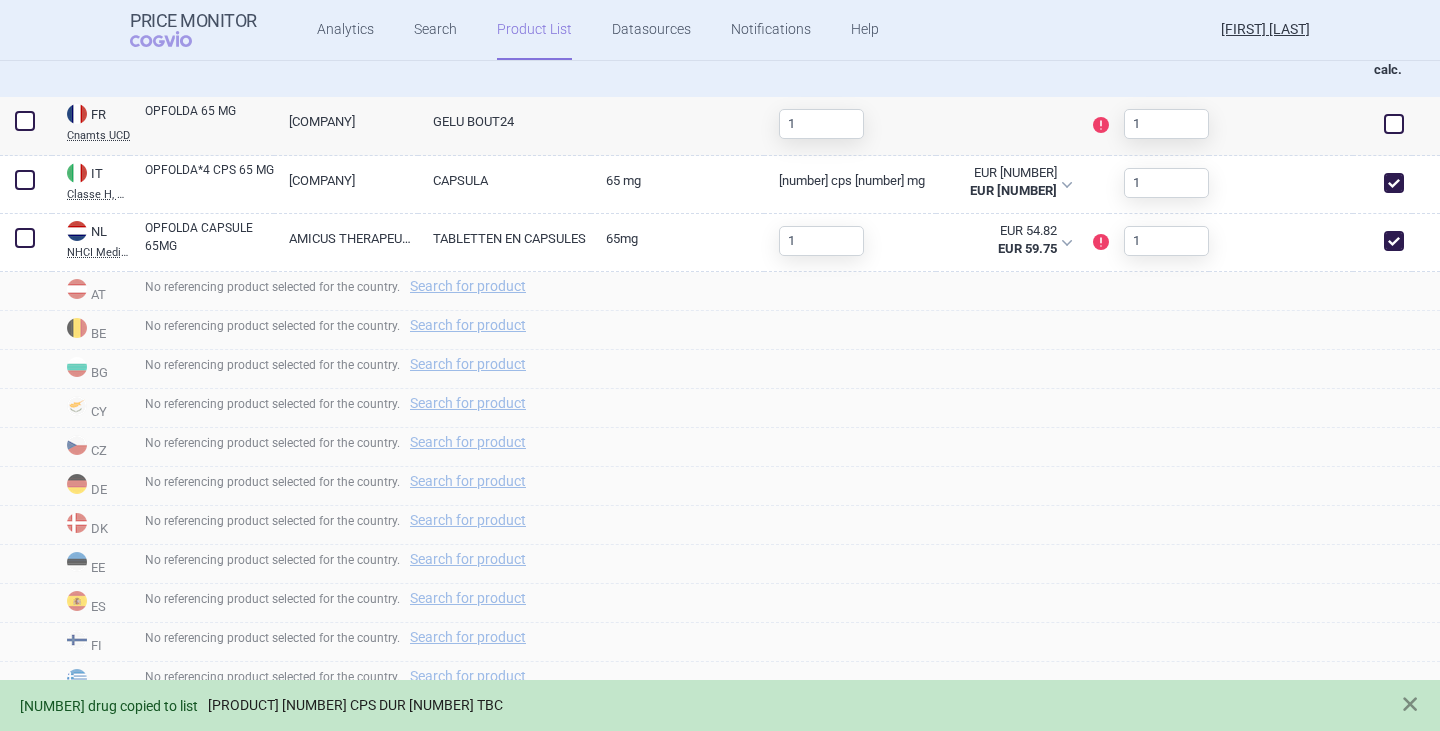 click on "[PRODUCT] [NUMBER] CPS DUR [NUMBER] TBC" at bounding box center [355, 705] 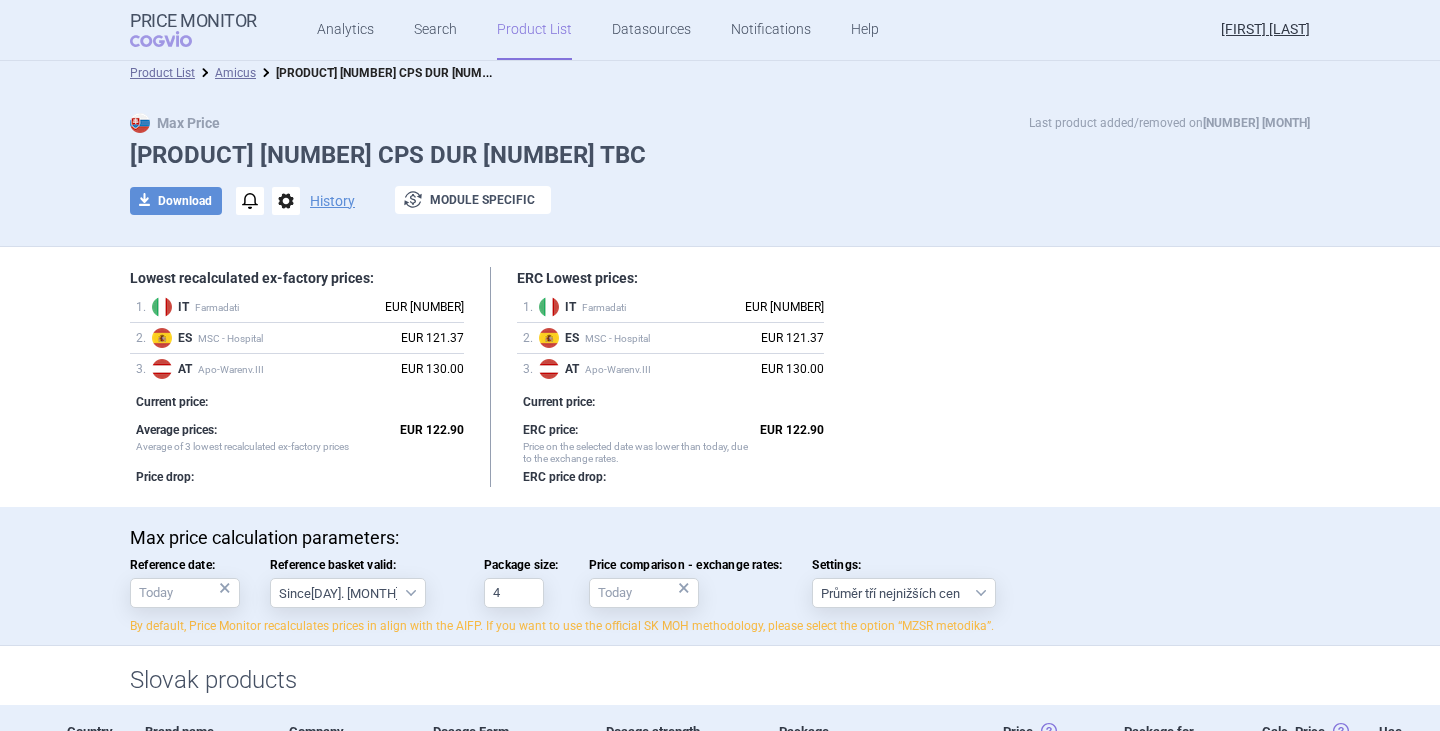 scroll, scrollTop: 0, scrollLeft: 0, axis: both 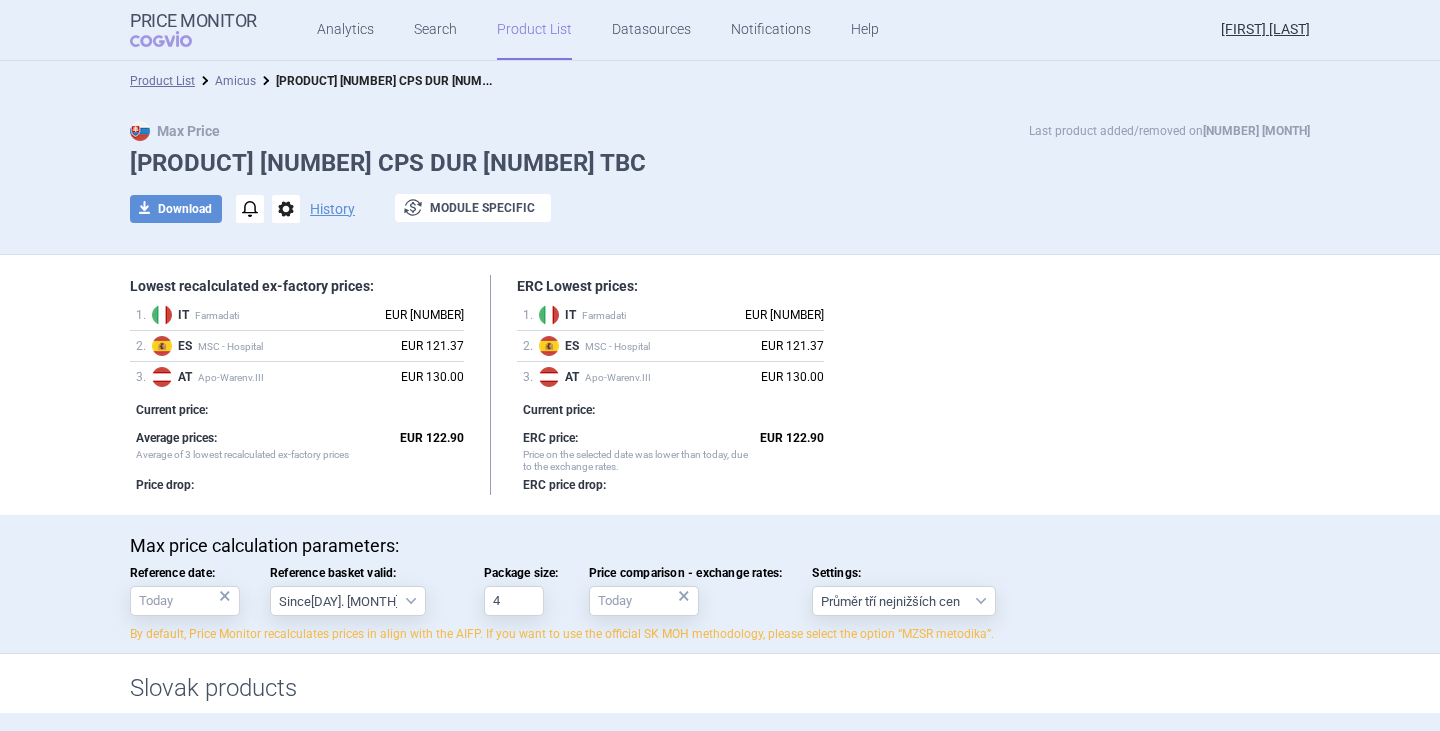 click on "Amicus" at bounding box center (235, 81) 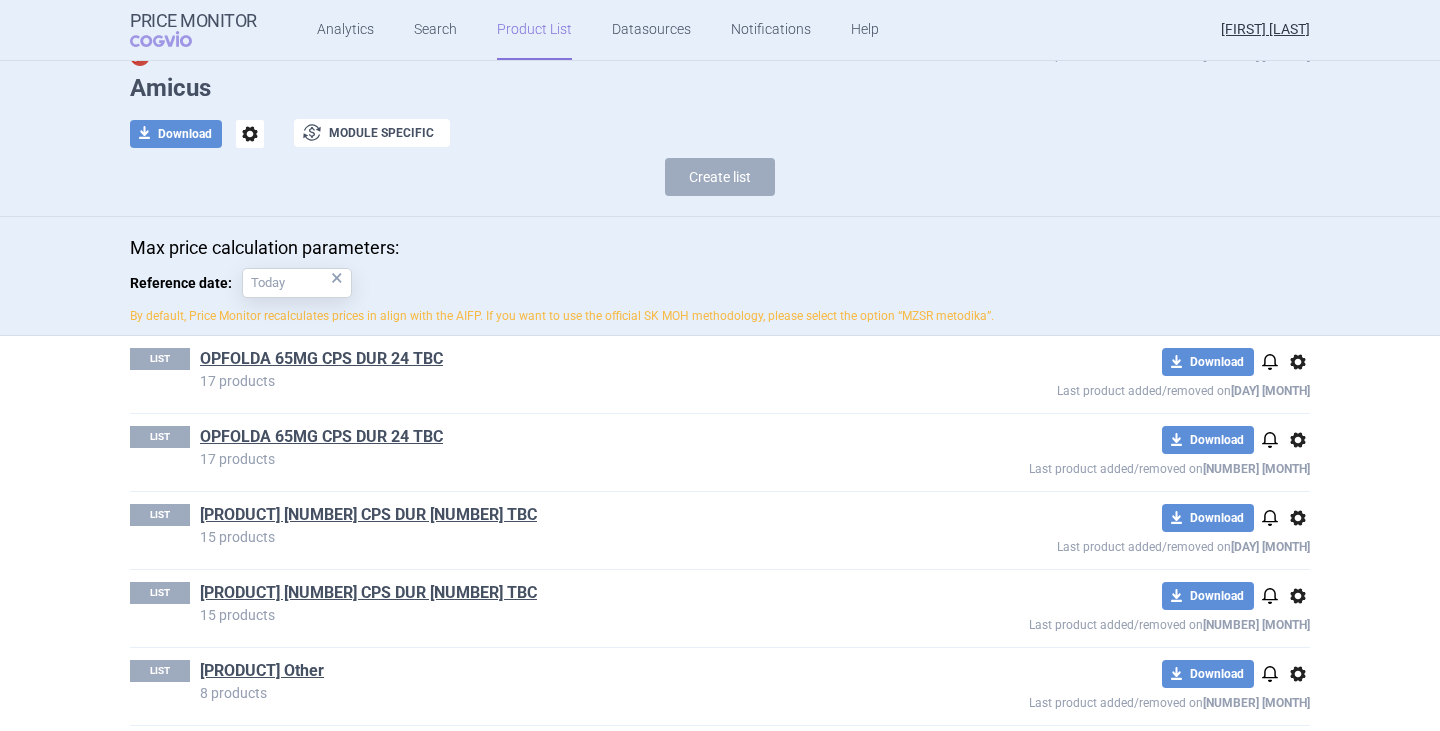 scroll, scrollTop: 168, scrollLeft: 0, axis: vertical 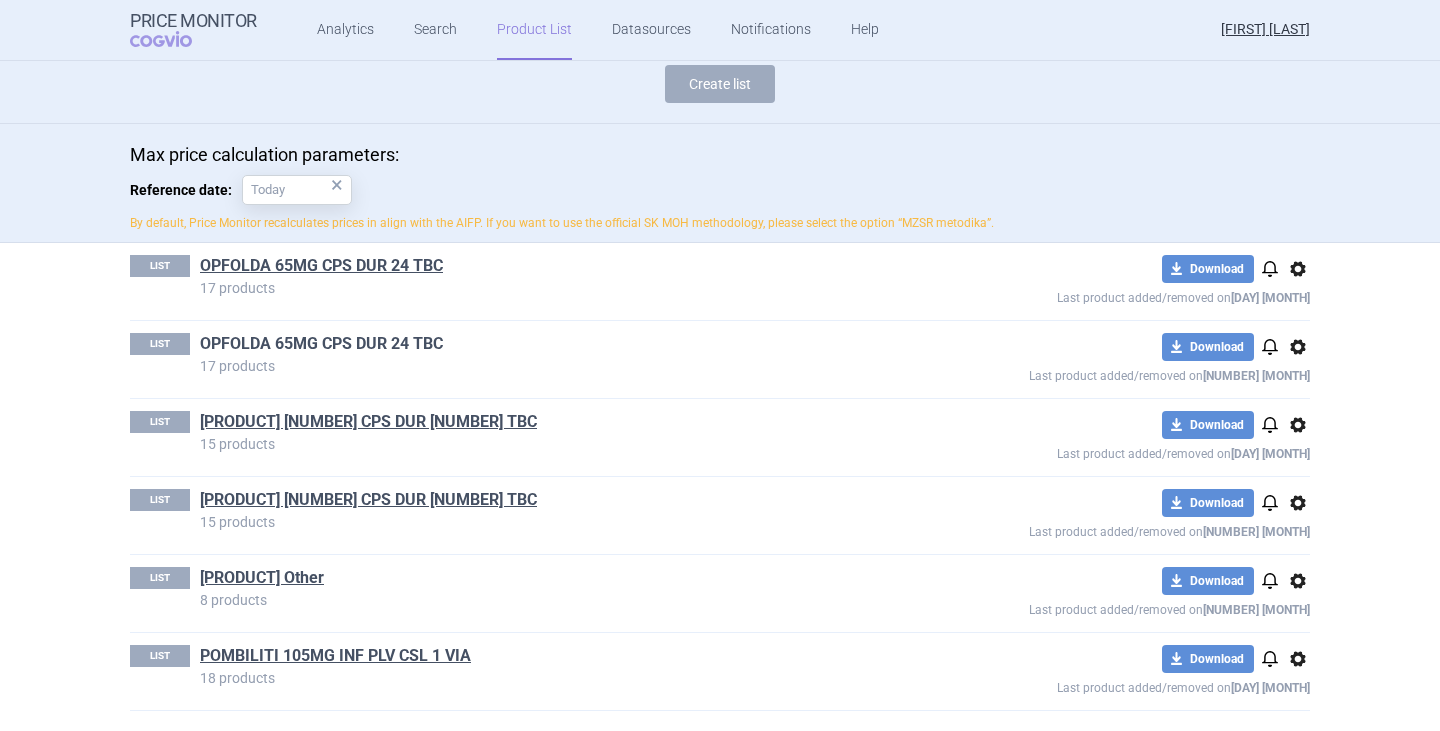 click on "OPFOLDA 65MG CPS DUR 24 TBC" at bounding box center [321, 344] 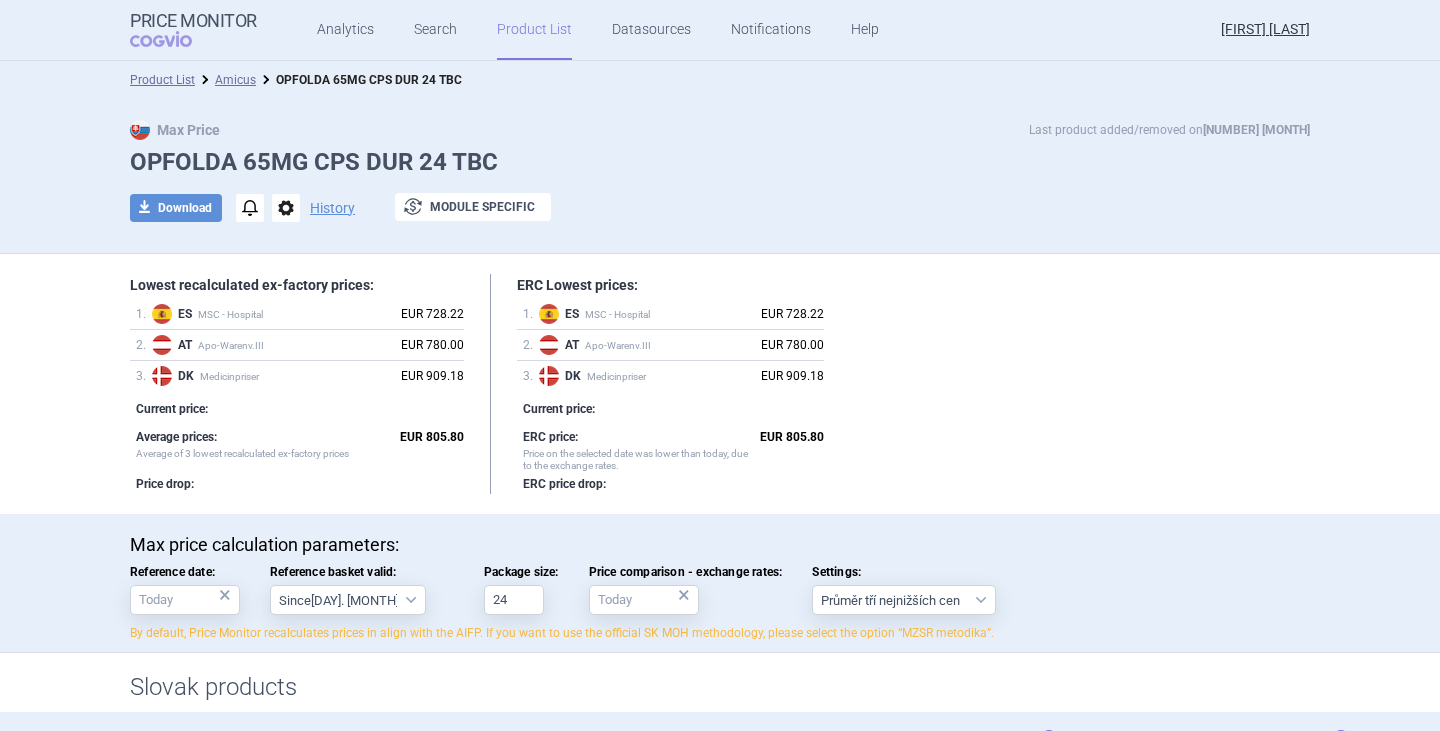 scroll, scrollTop: 0, scrollLeft: 0, axis: both 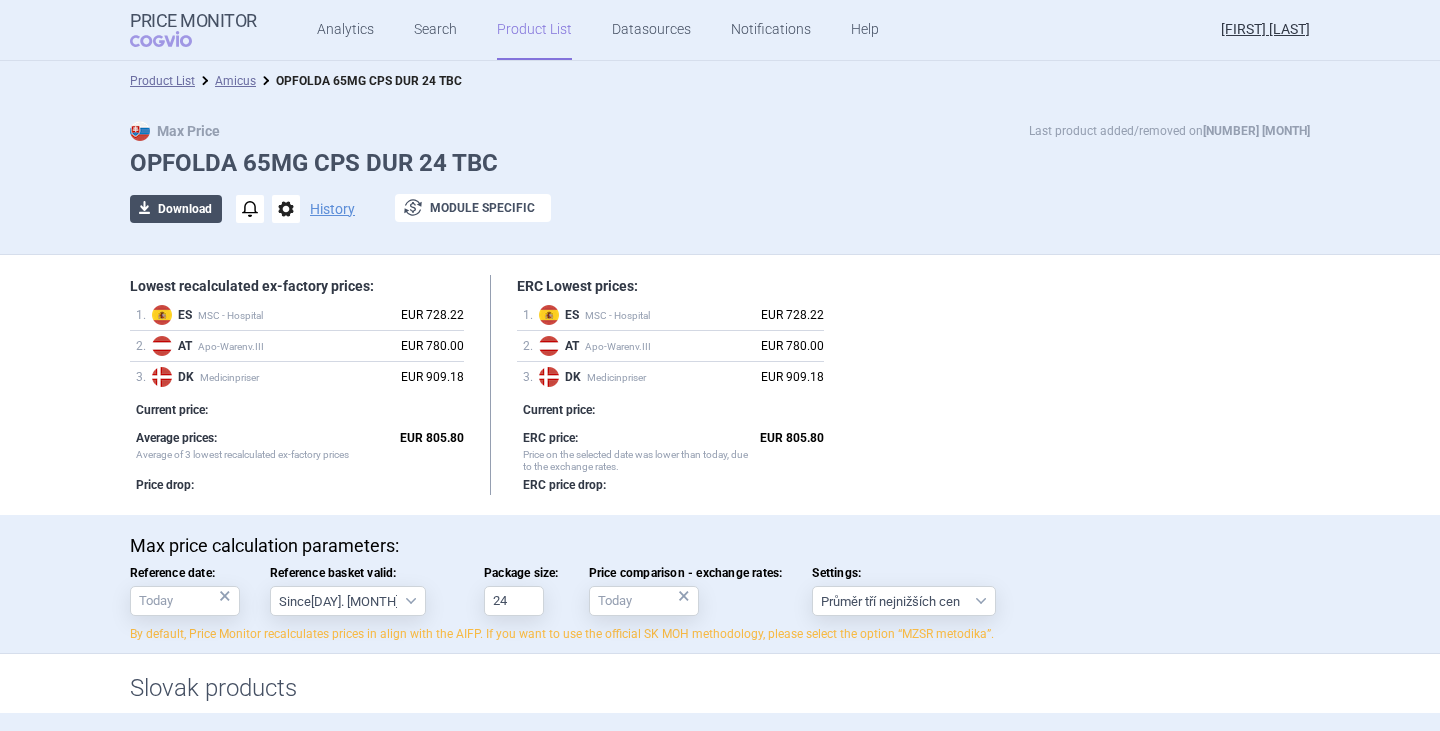 click on "download  Download" at bounding box center [176, 209] 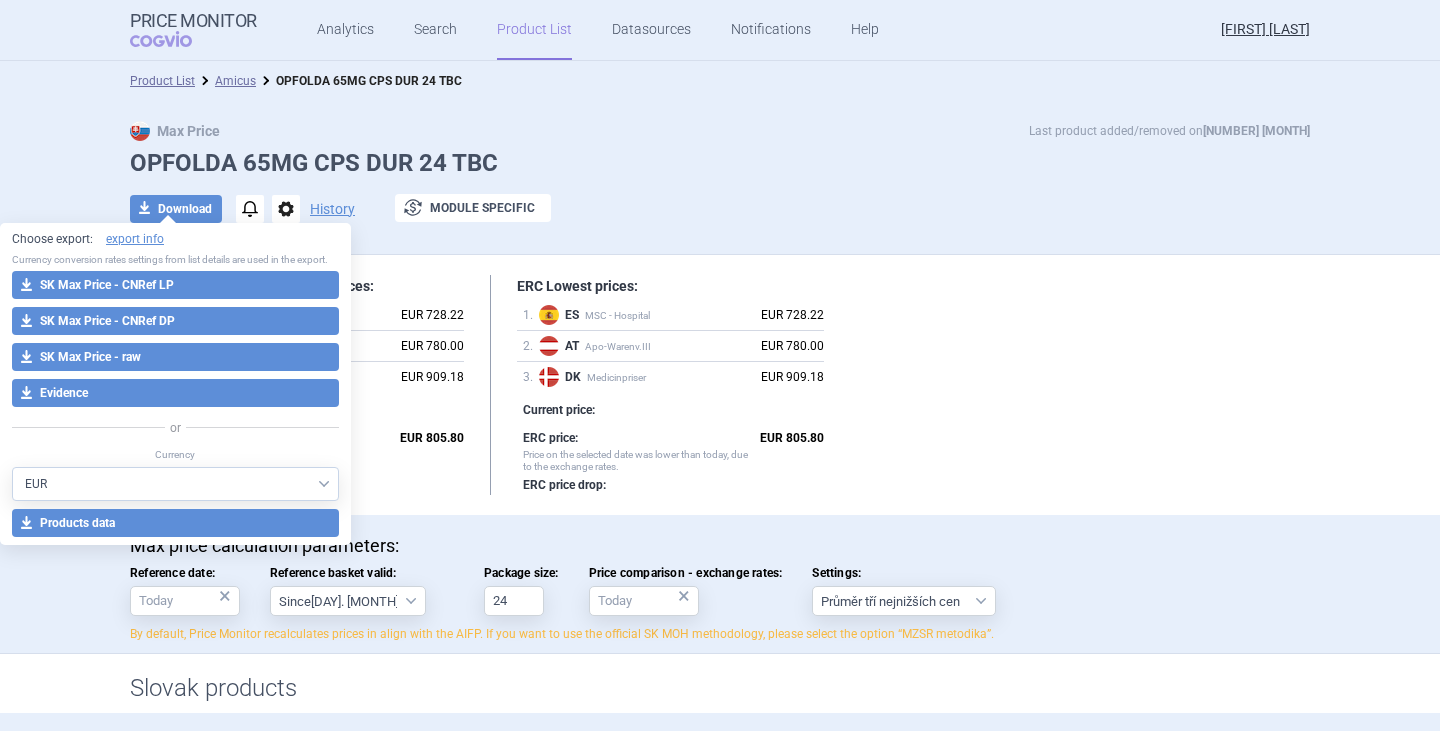 click on "download  SK Max Price - raw" at bounding box center (175, 357) 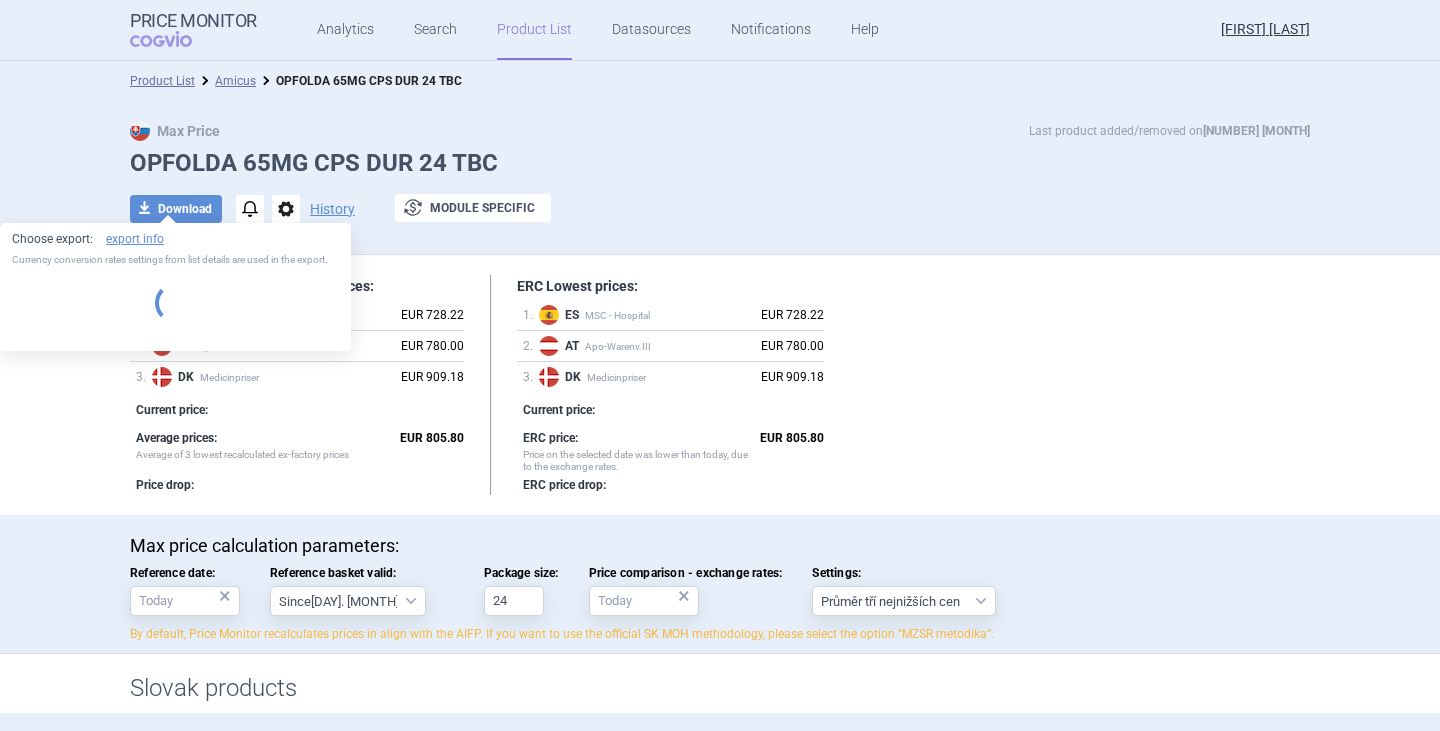 select on "EUR" 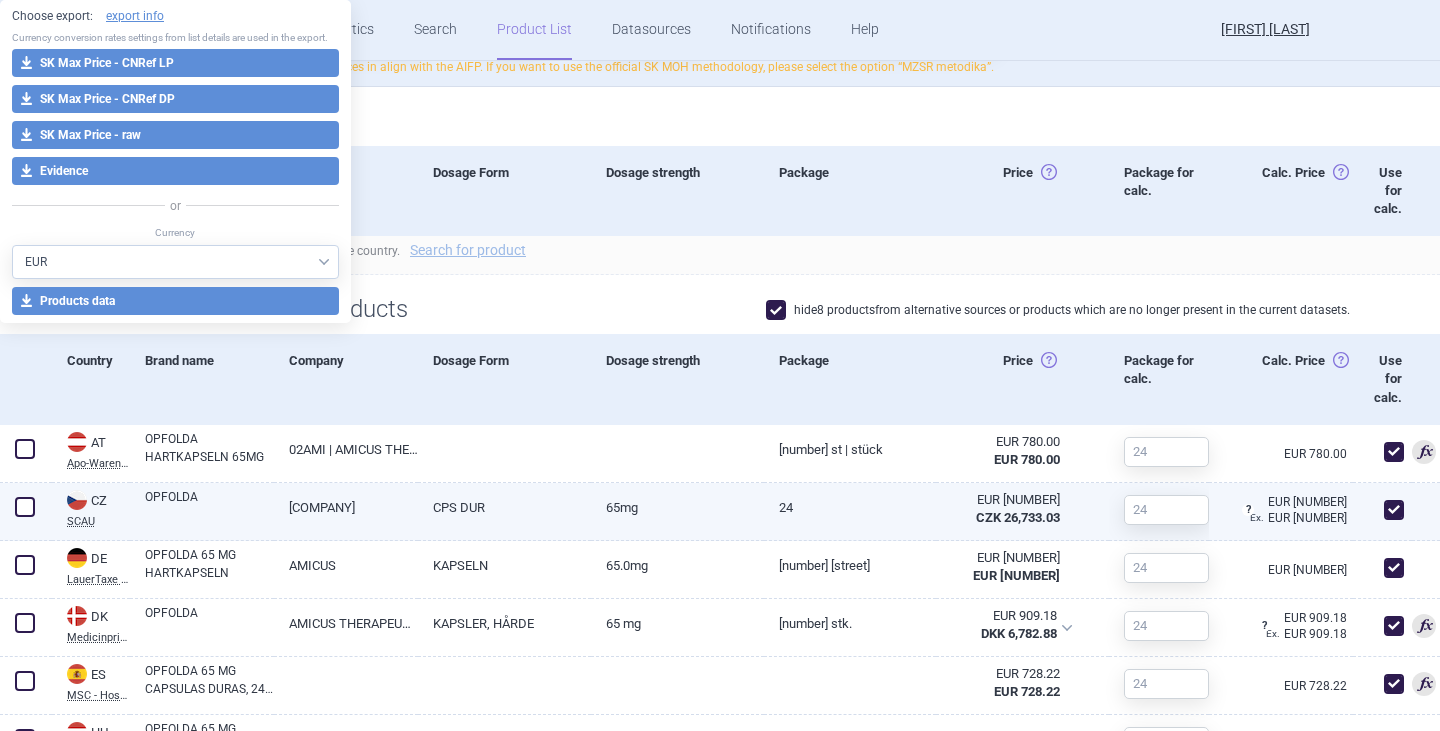 scroll, scrollTop: 600, scrollLeft: 0, axis: vertical 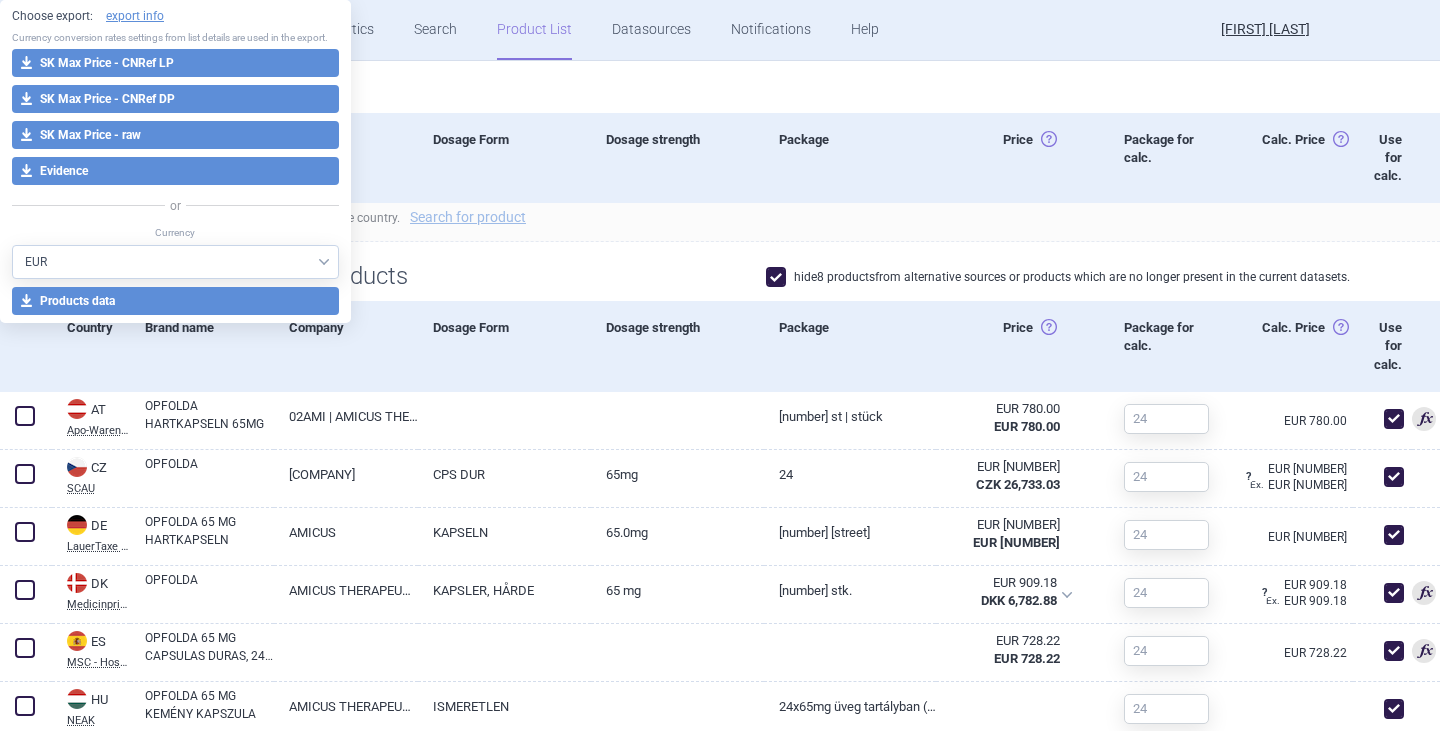 click on "Slovak products" at bounding box center (720, 88) 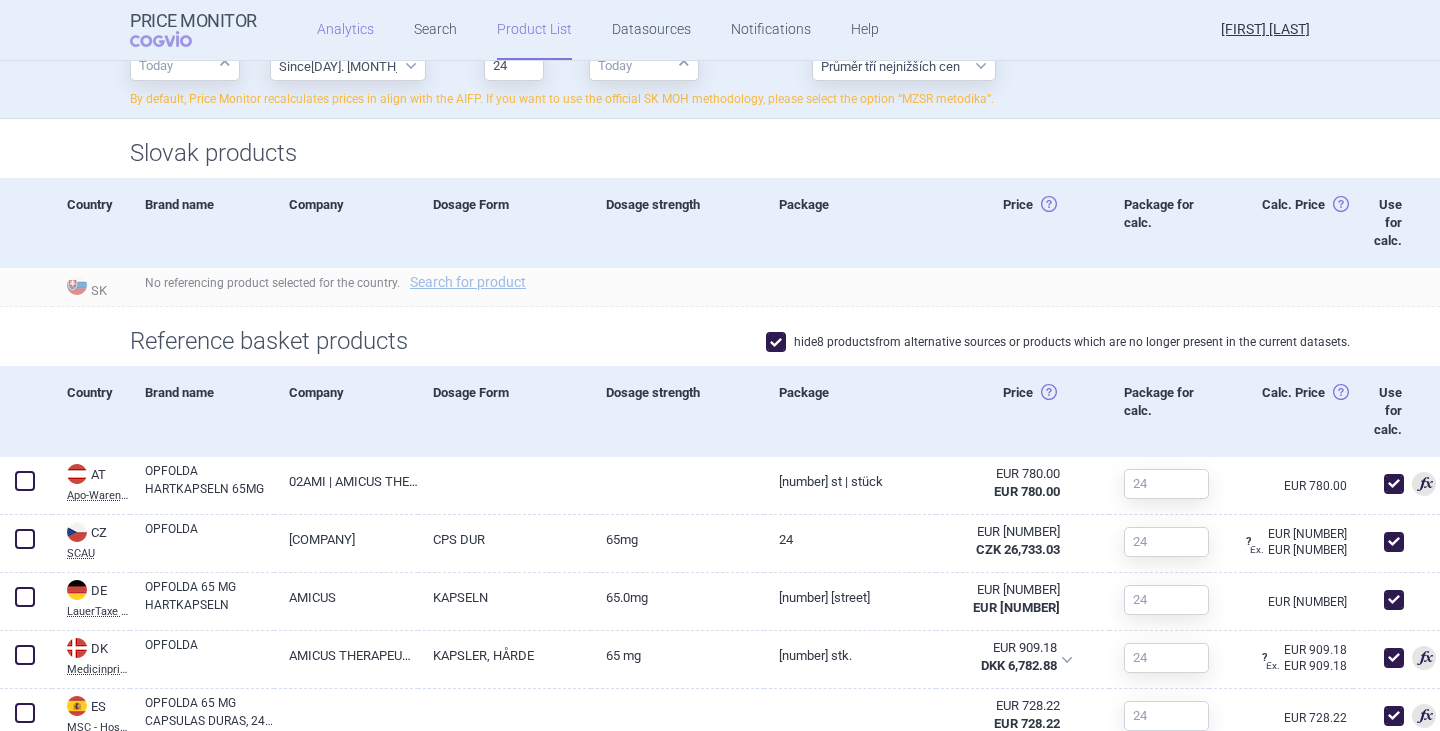 scroll, scrollTop: 500, scrollLeft: 0, axis: vertical 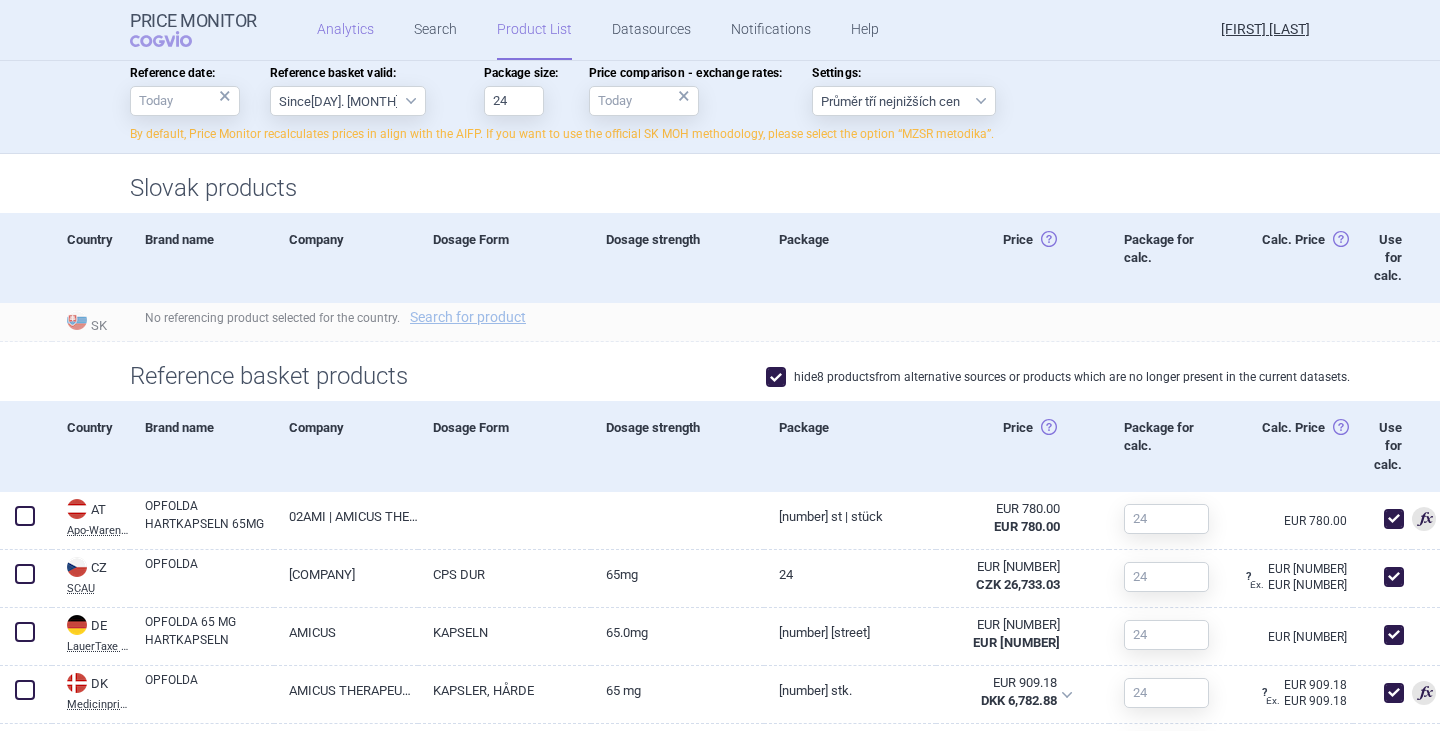 click on "Analytics" at bounding box center (345, 30) 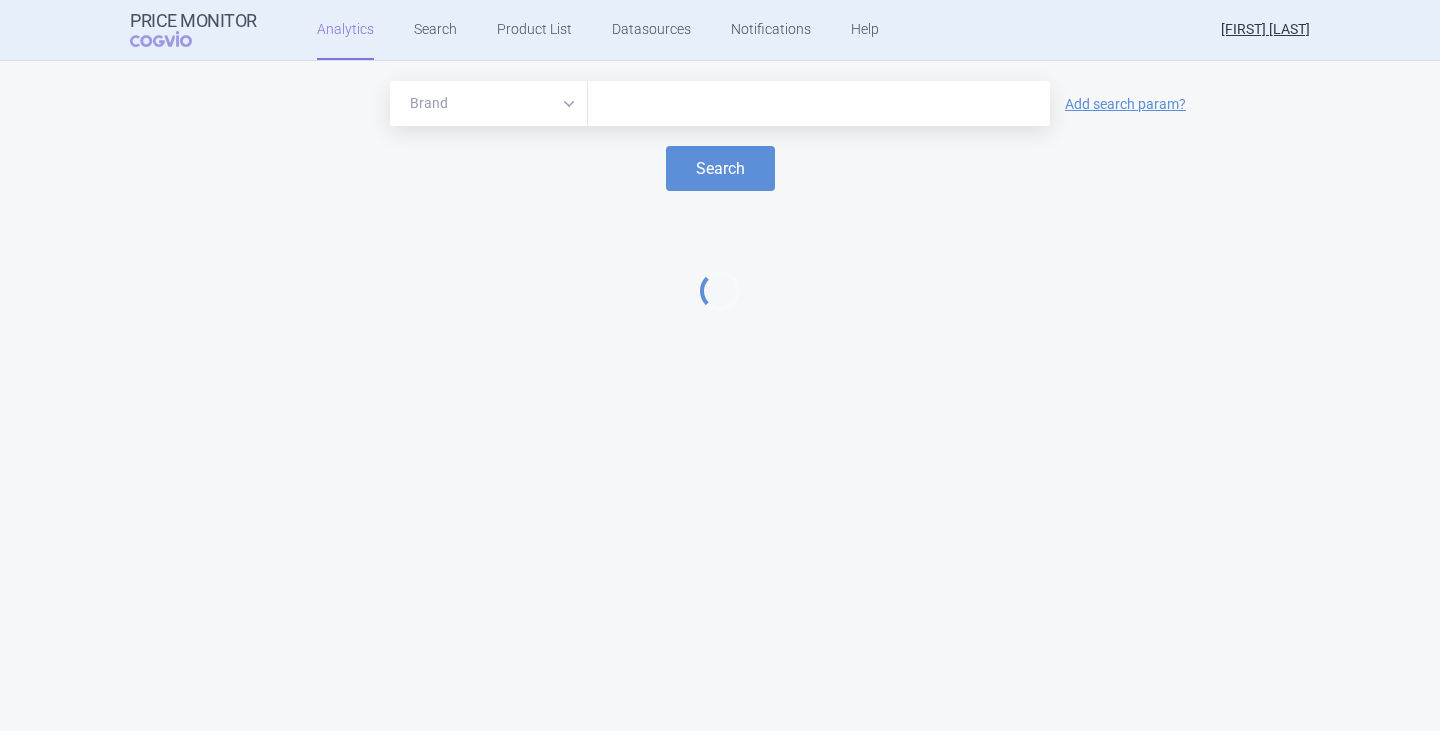 click at bounding box center [819, 104] 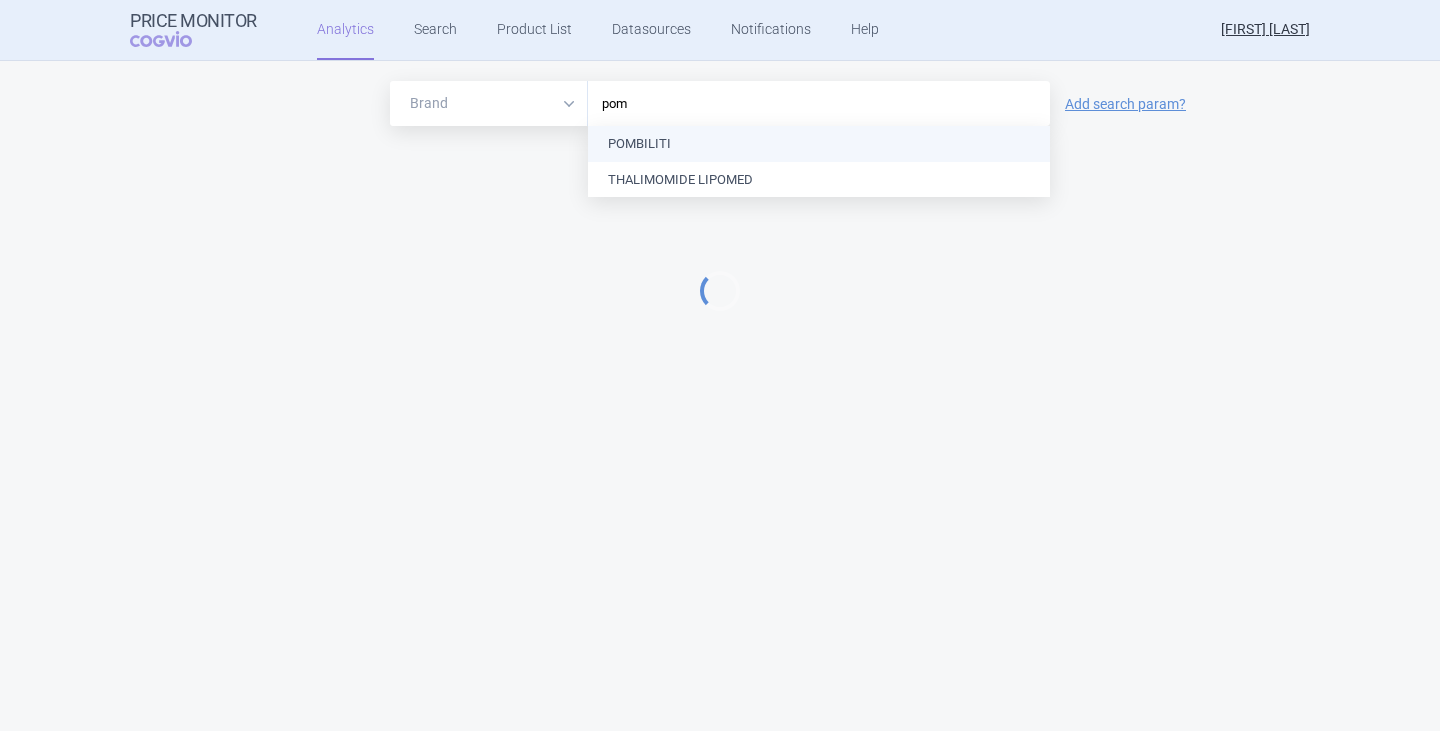 type on "pomb" 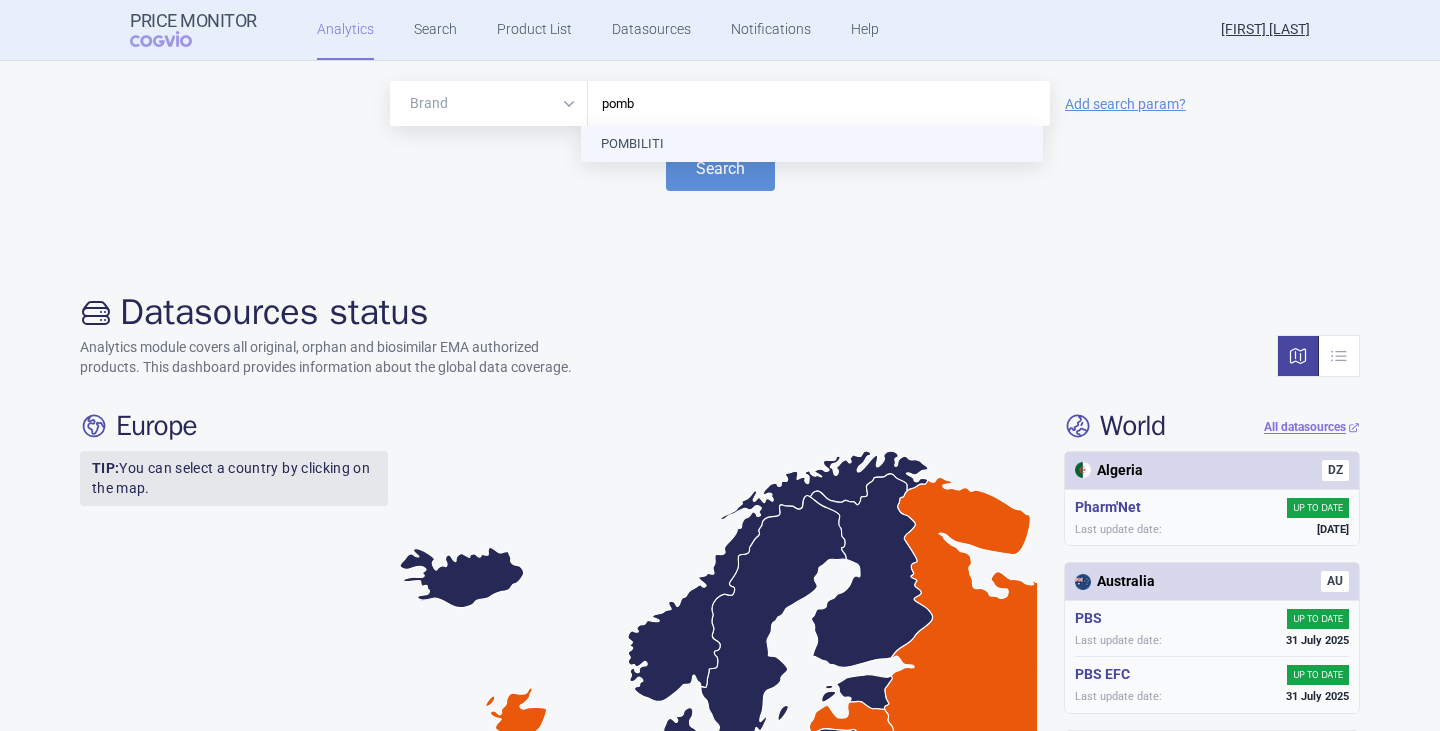 type 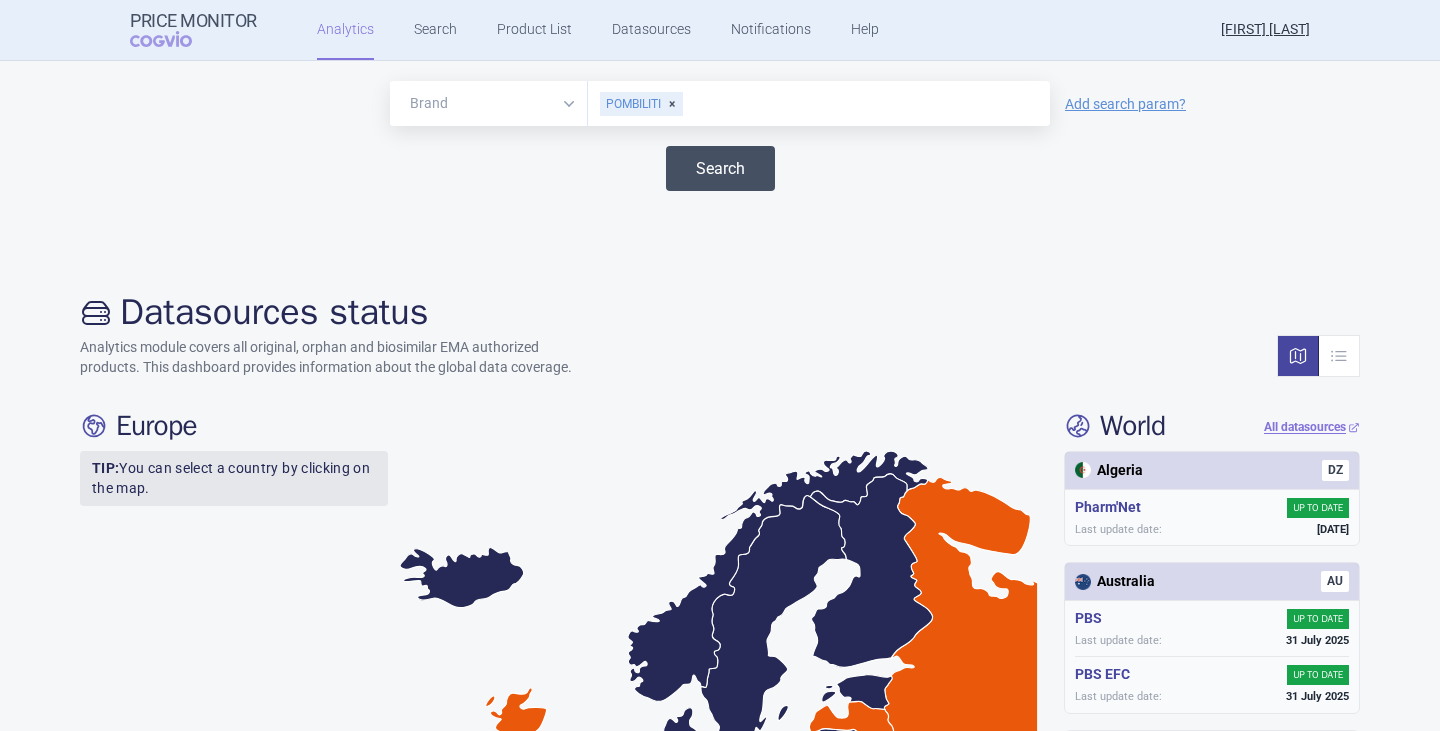 click on "Search" at bounding box center [720, 168] 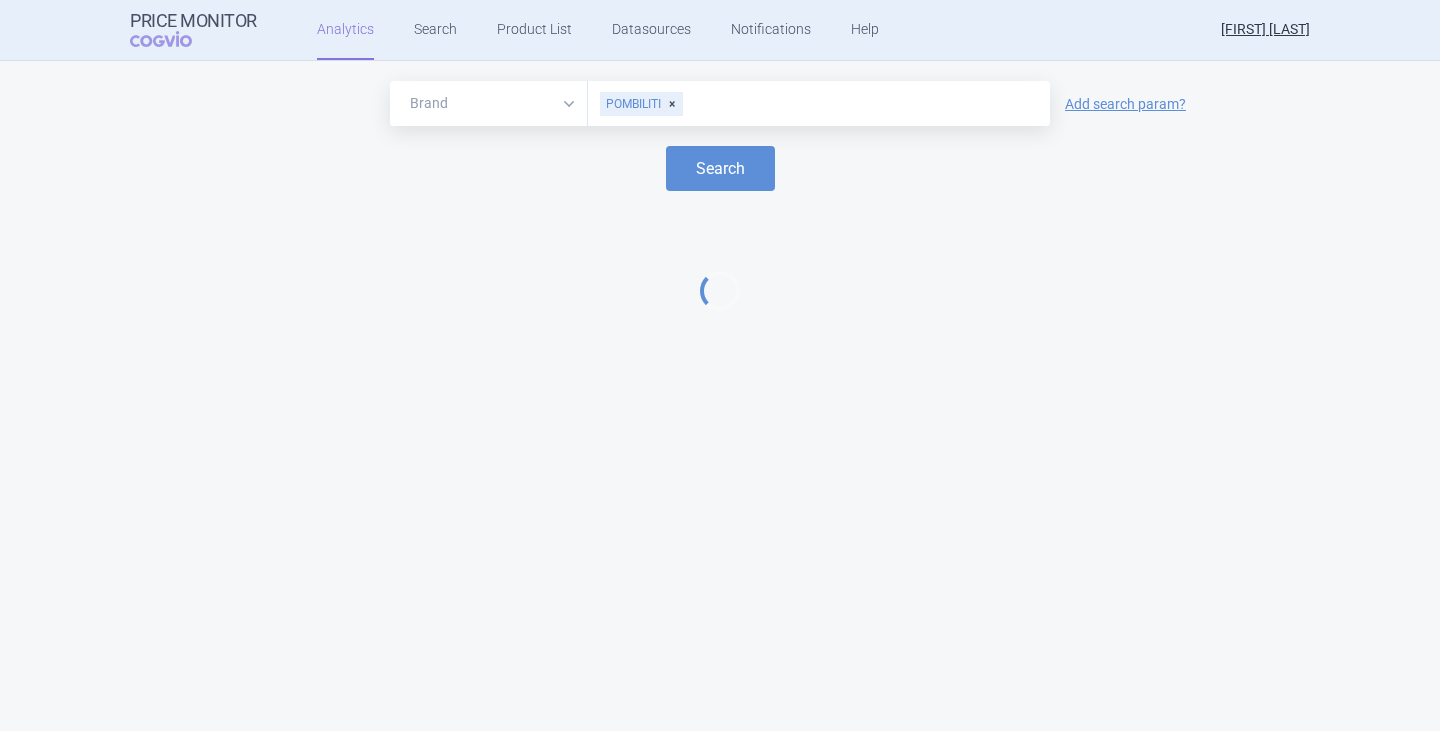 select on "EUR" 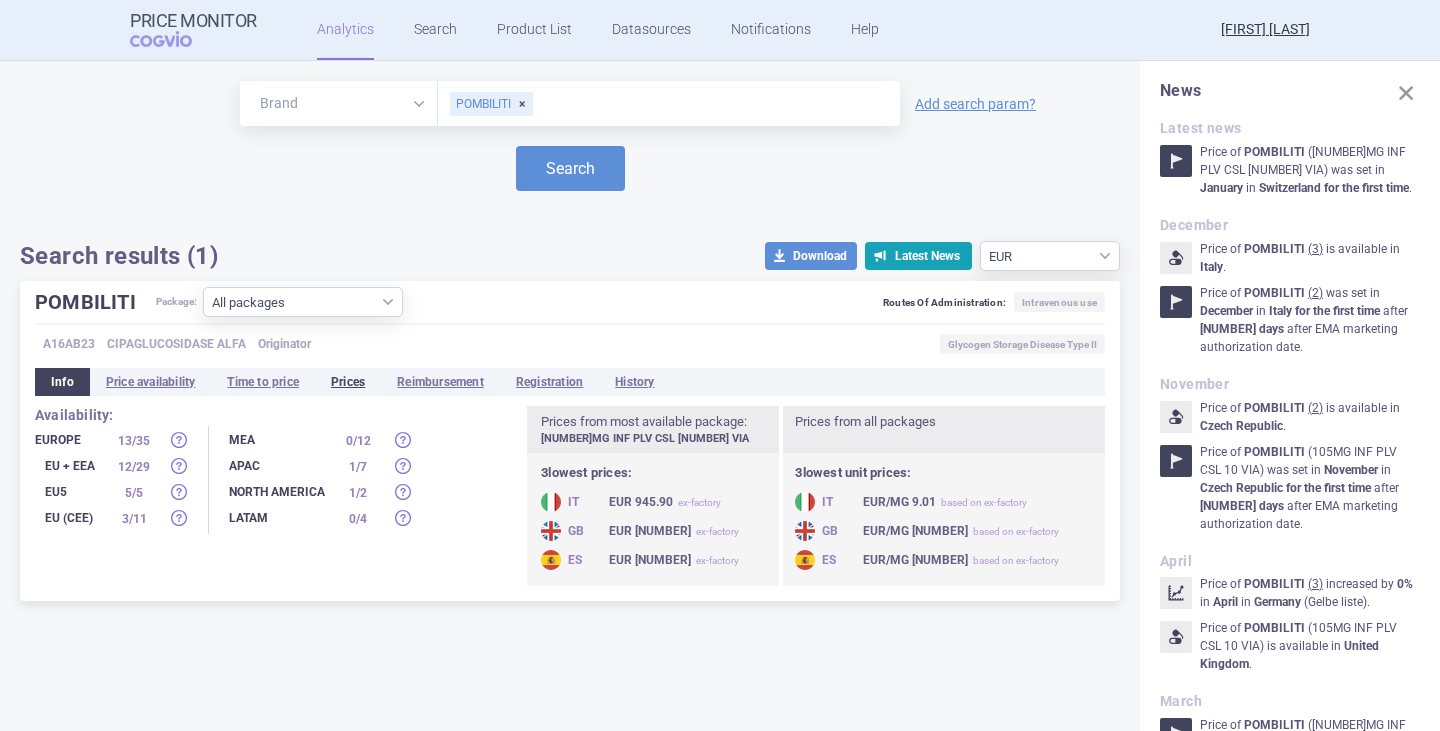 click on "Prices" at bounding box center (348, 382) 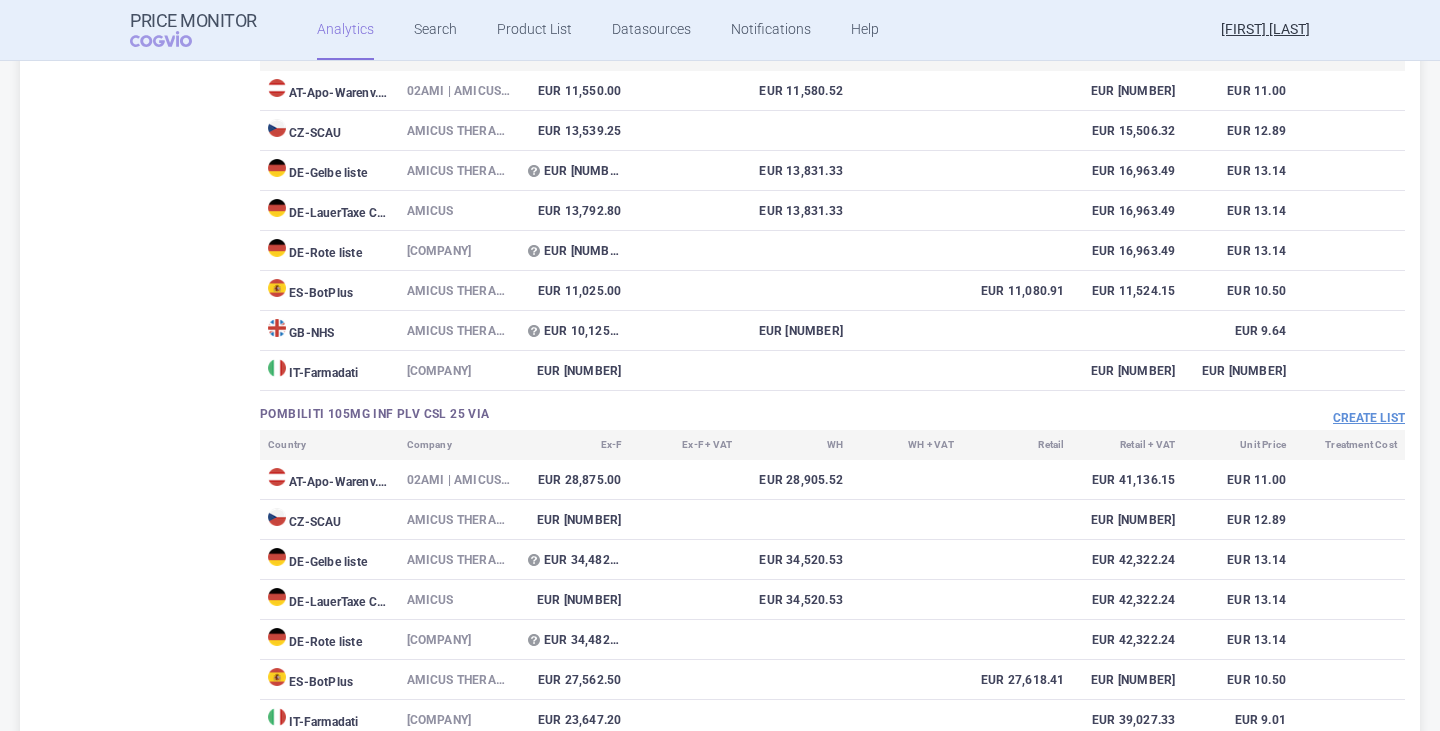 scroll, scrollTop: 304, scrollLeft: 0, axis: vertical 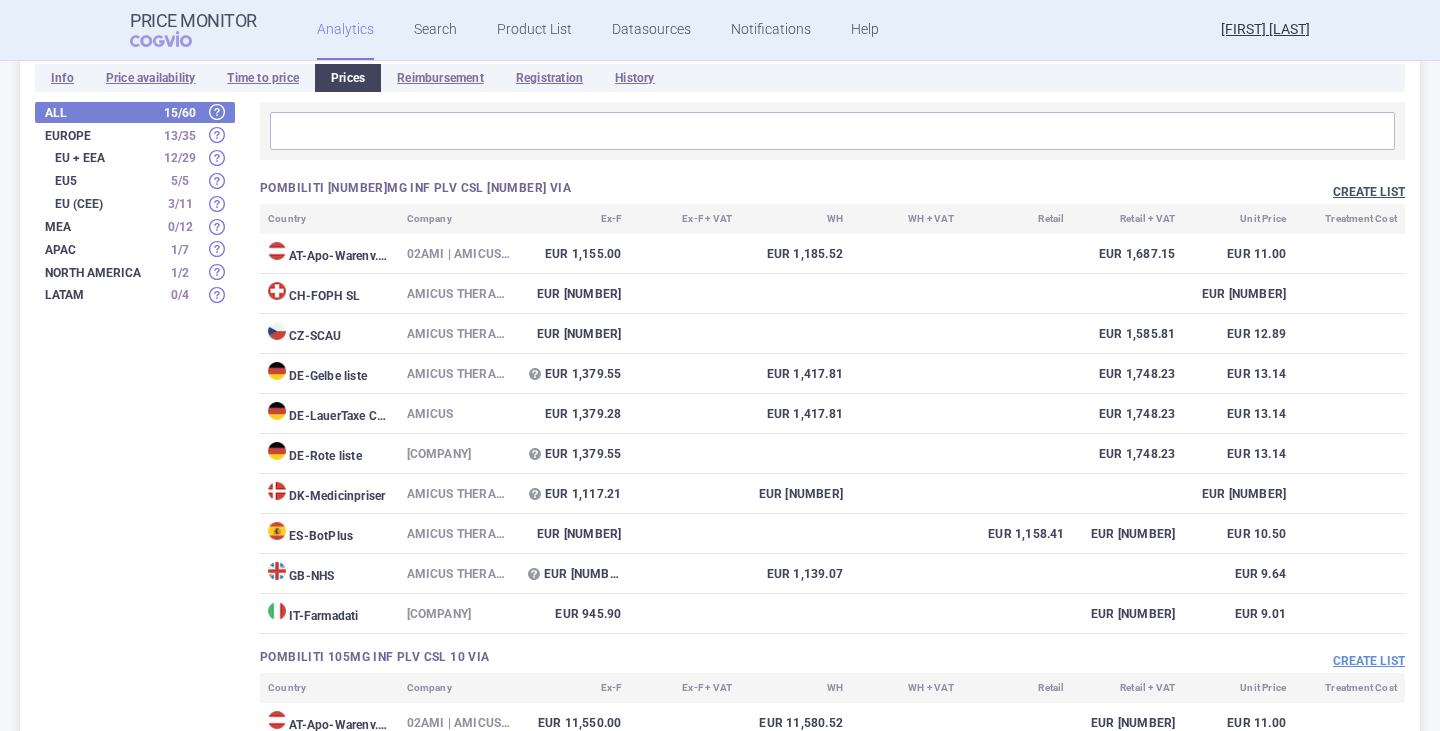 click on "Create list" at bounding box center (1369, 192) 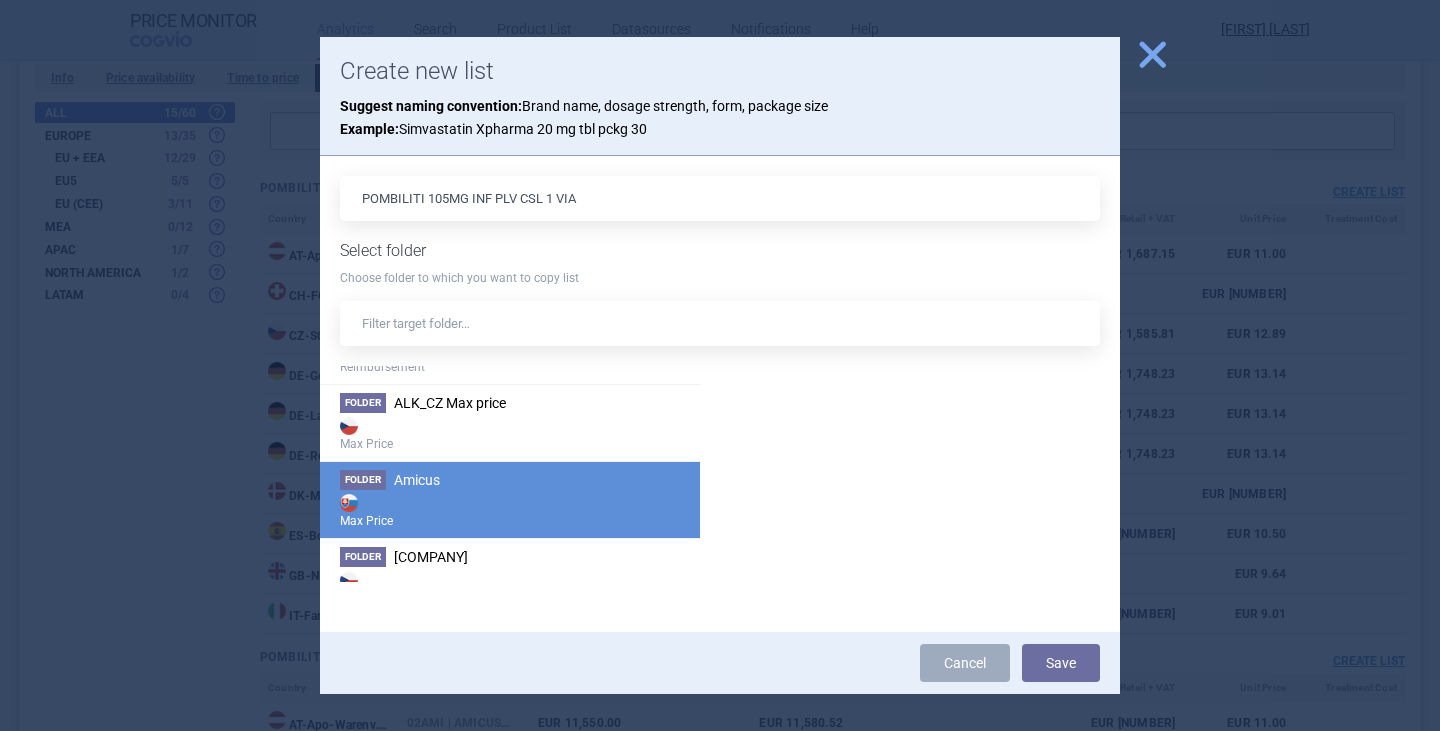 scroll, scrollTop: 100, scrollLeft: 0, axis: vertical 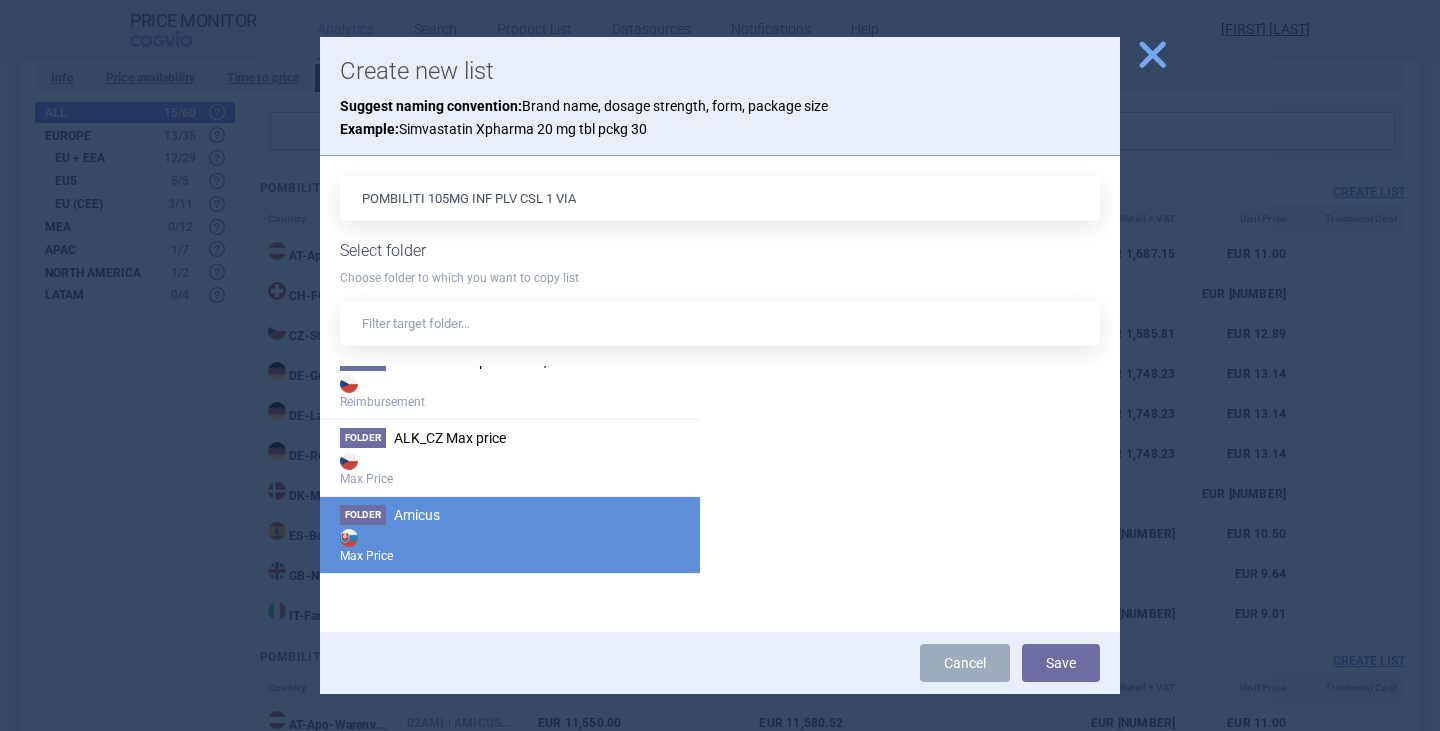 click on "Folder Amicus  Max Price" at bounding box center [510, 534] 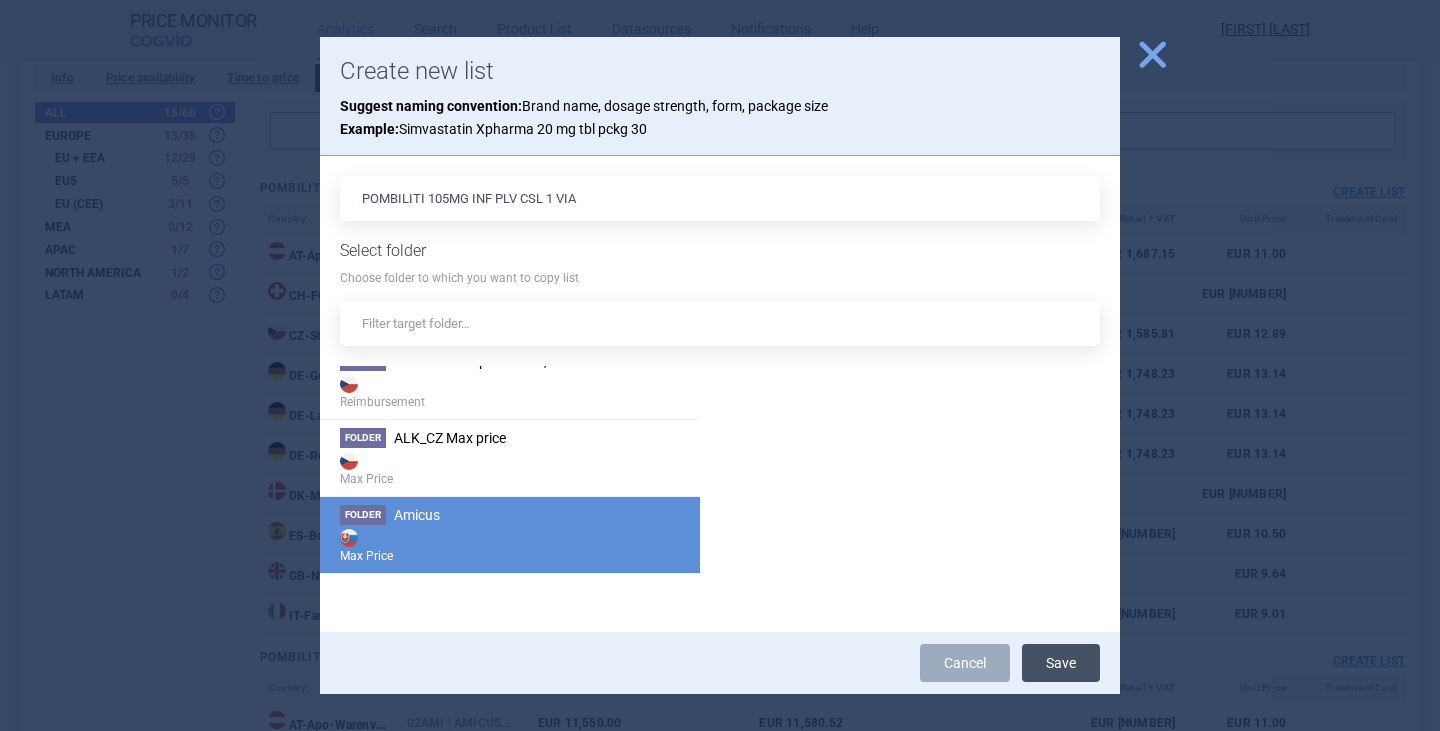 click on "Save" at bounding box center [1061, 663] 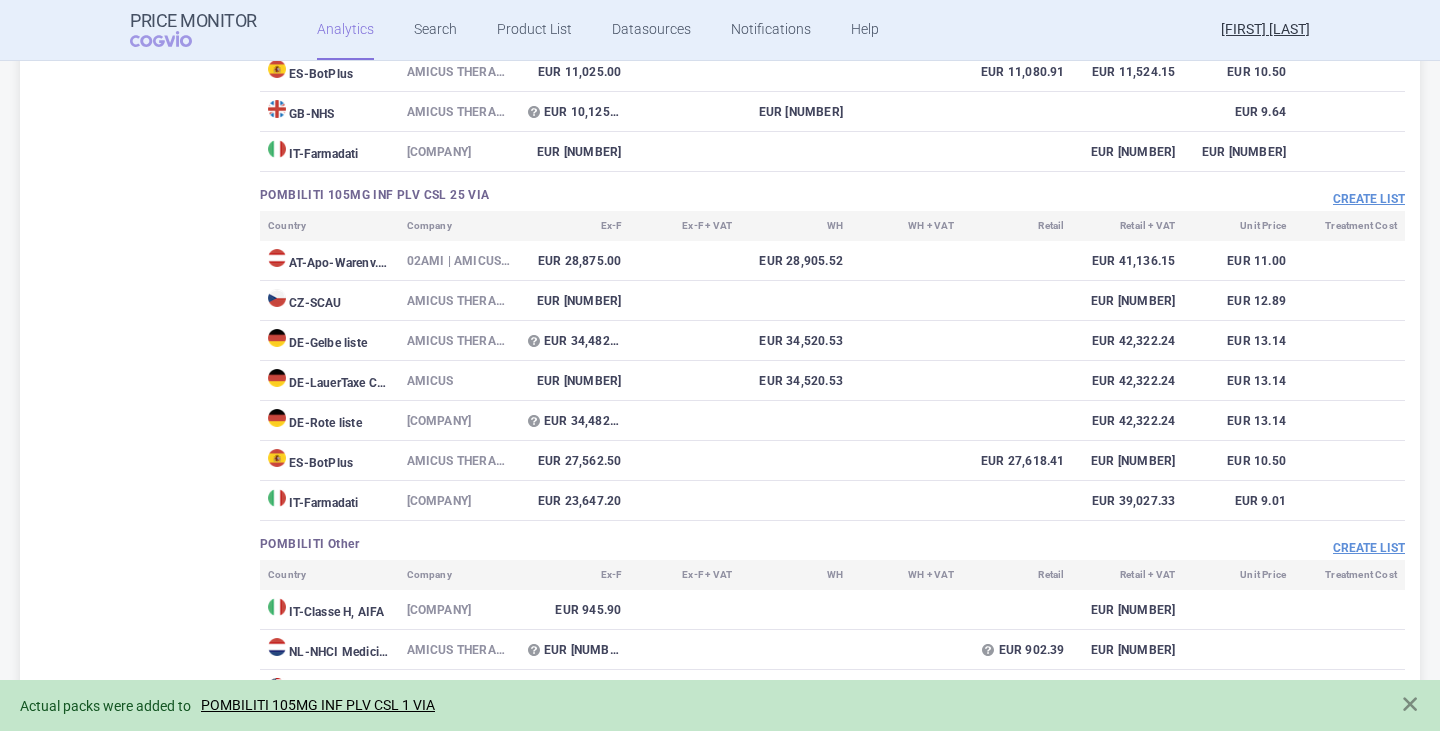 scroll, scrollTop: 1204, scrollLeft: 0, axis: vertical 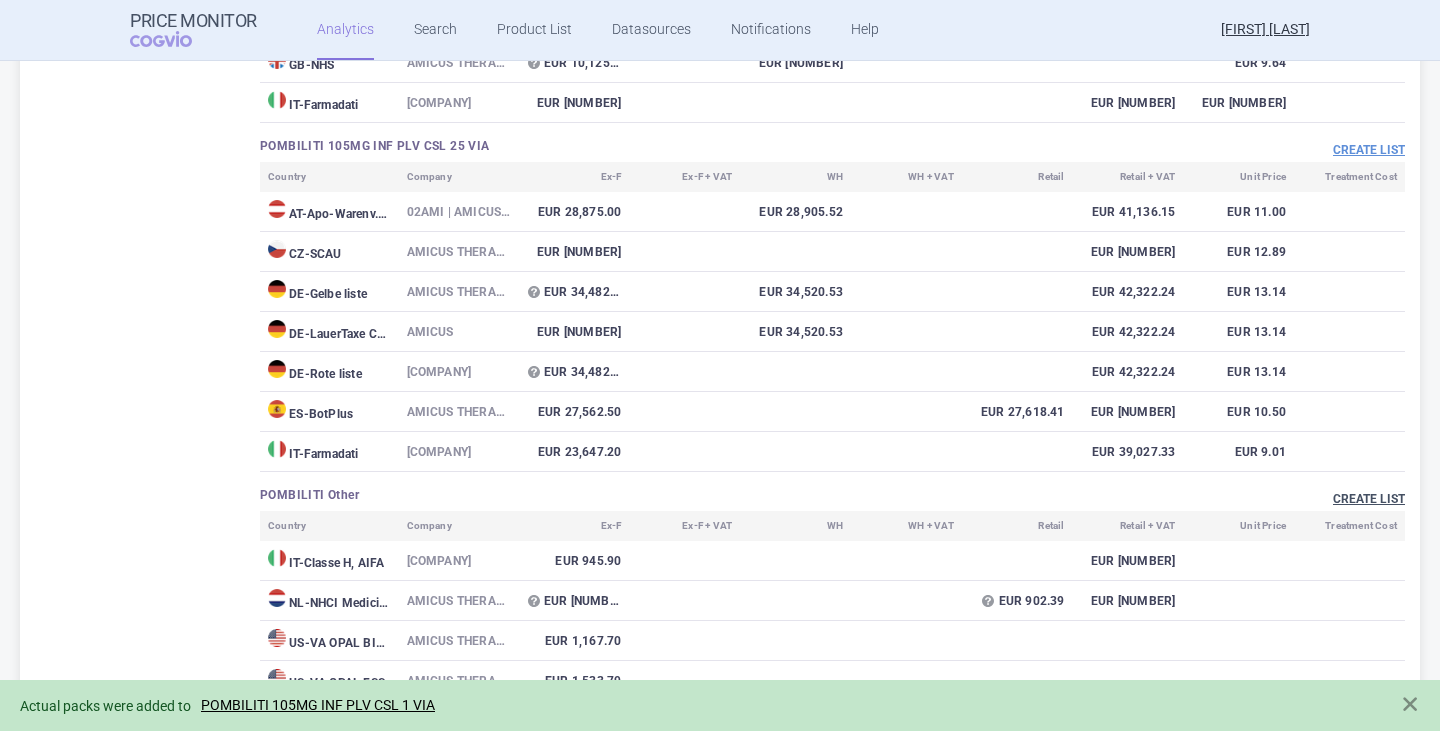 click on "Create list" at bounding box center (1369, 499) 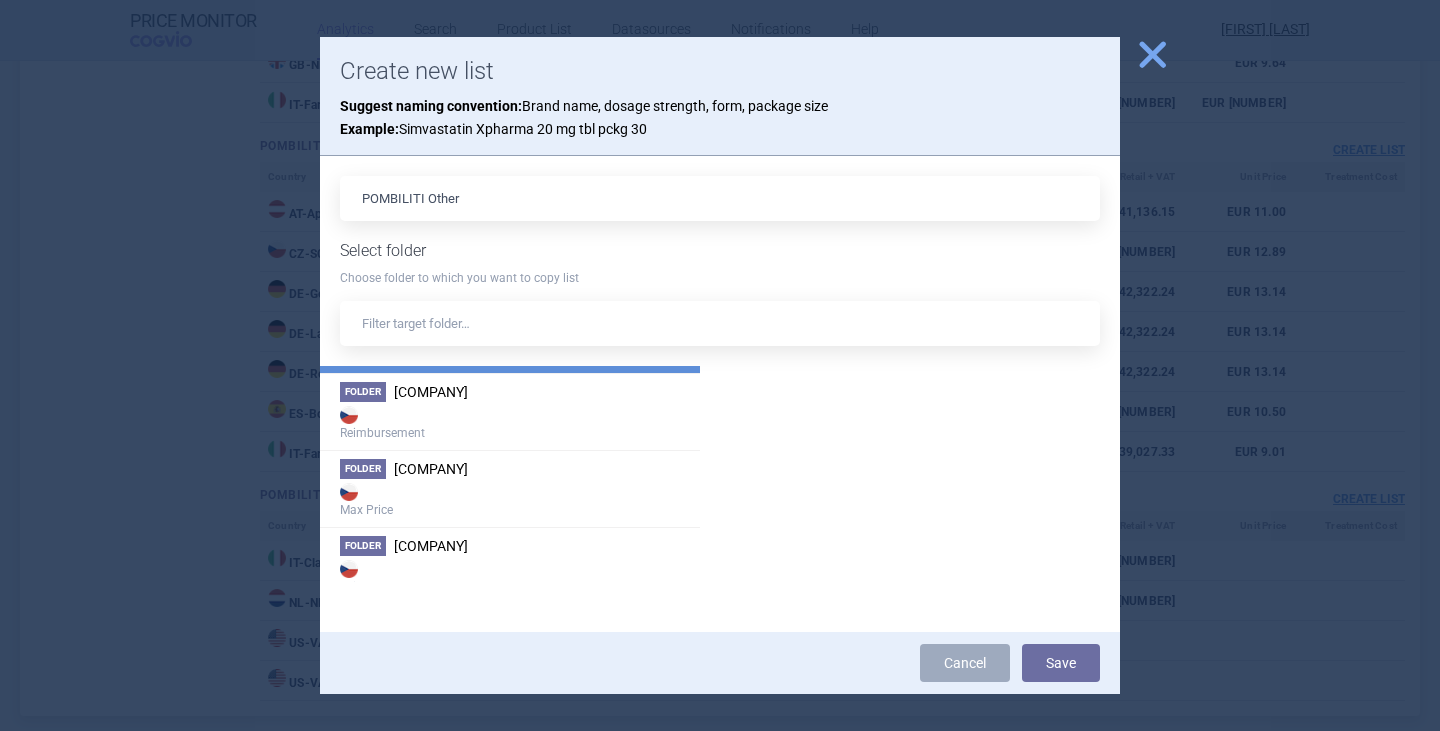 scroll, scrollTop: 200, scrollLeft: 0, axis: vertical 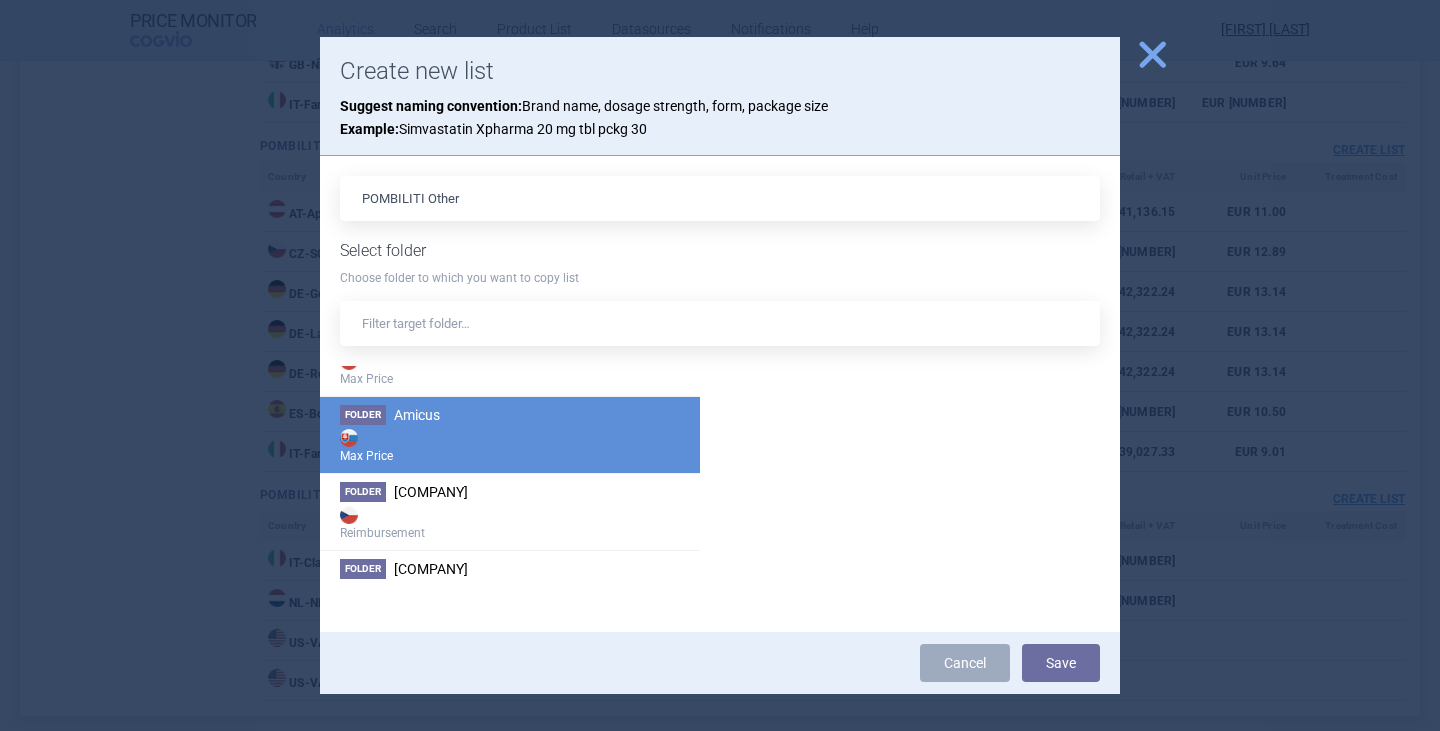 click on "Max Price" at bounding box center [510, 445] 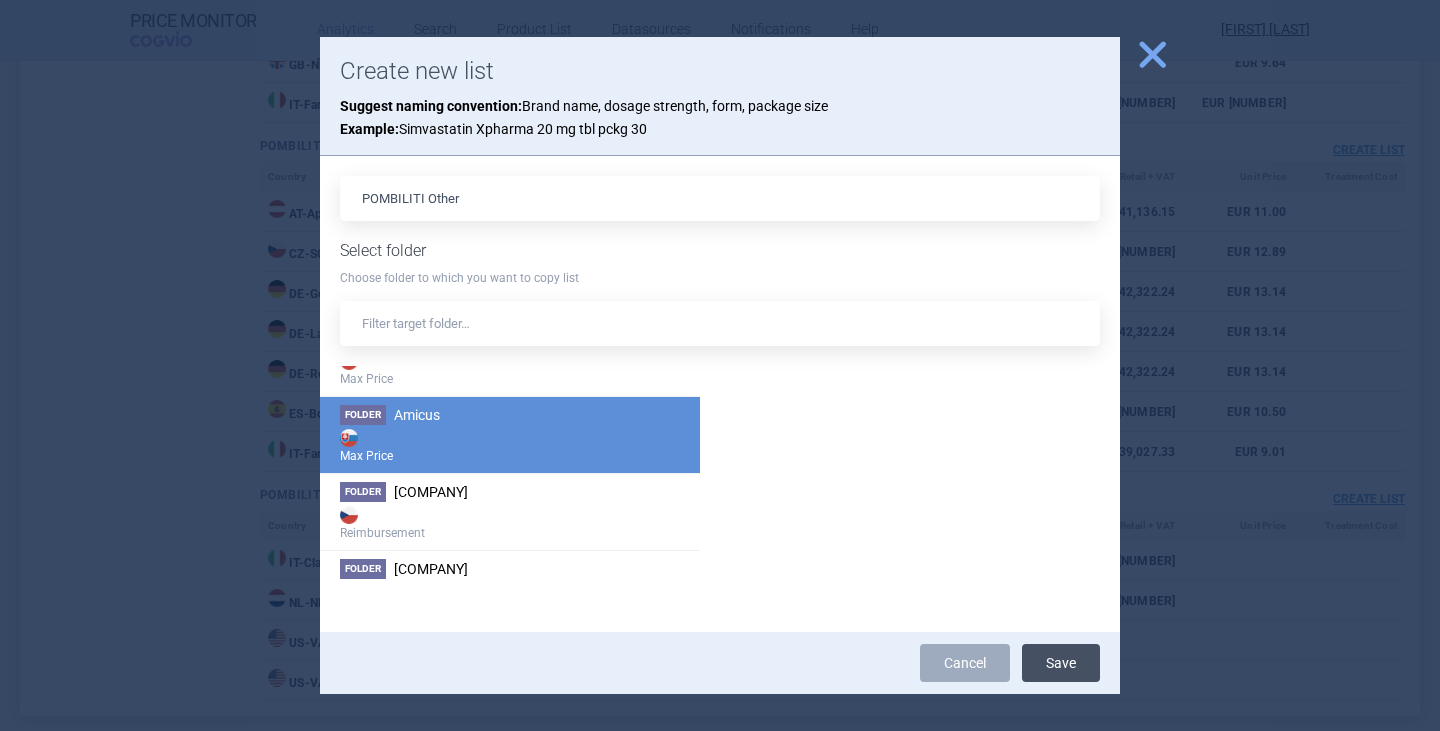 click on "Save" at bounding box center [1061, 663] 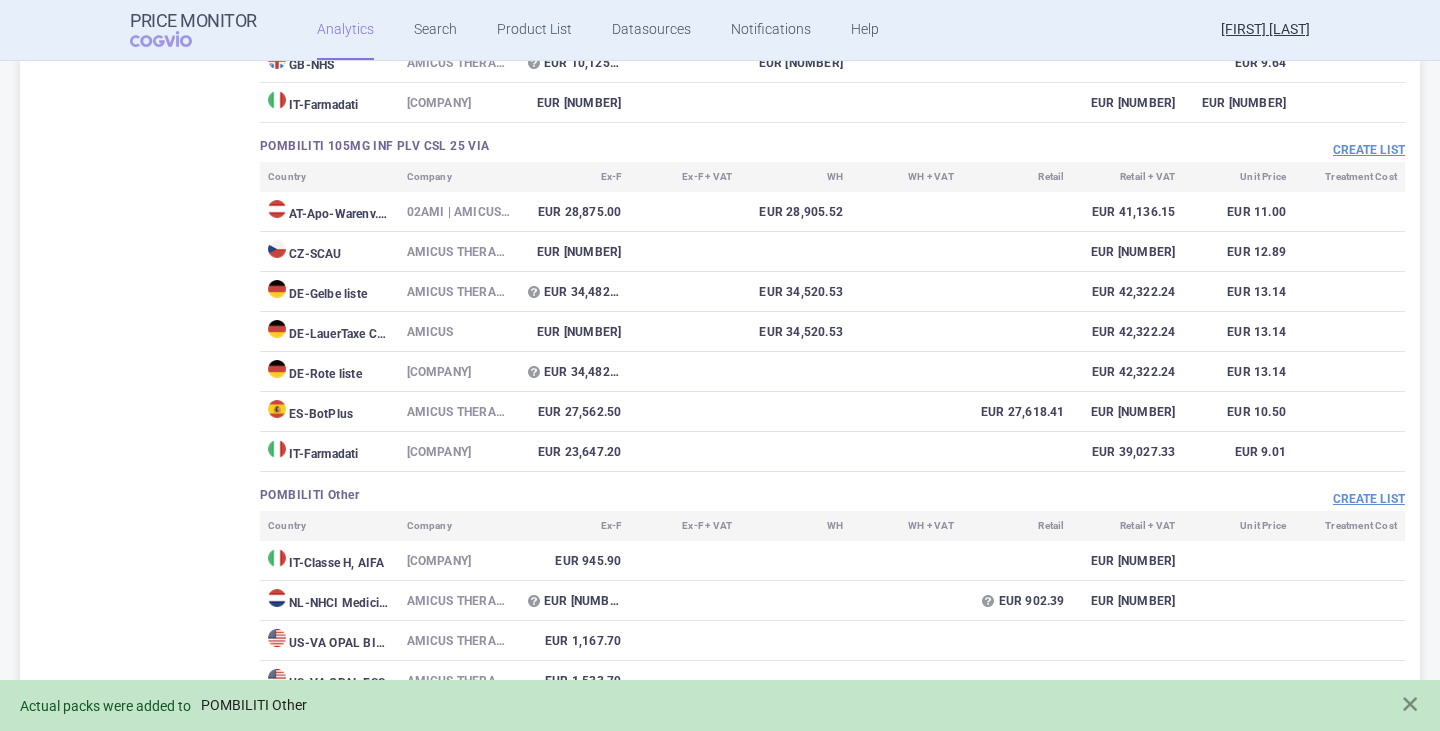 click on "POMBILITI Other" at bounding box center (254, 705) 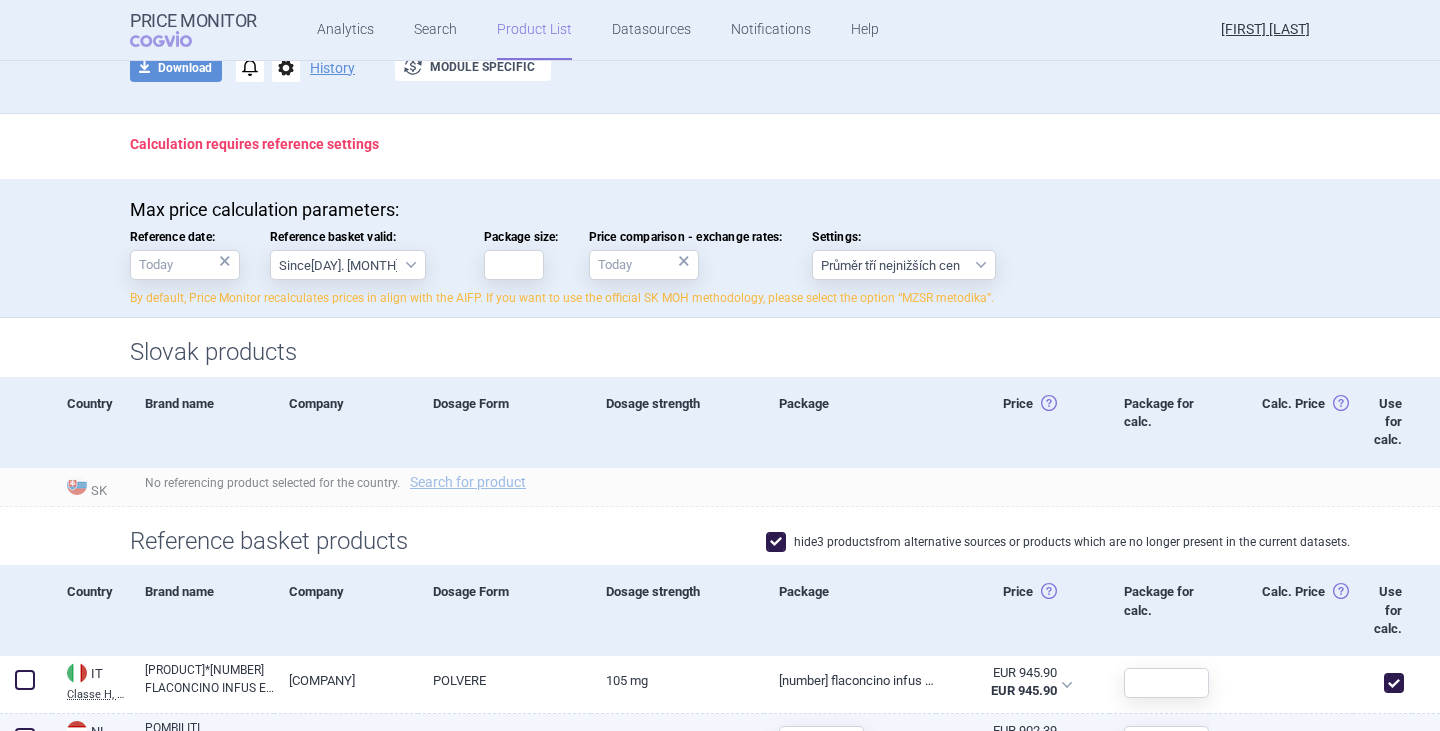 scroll, scrollTop: 400, scrollLeft: 0, axis: vertical 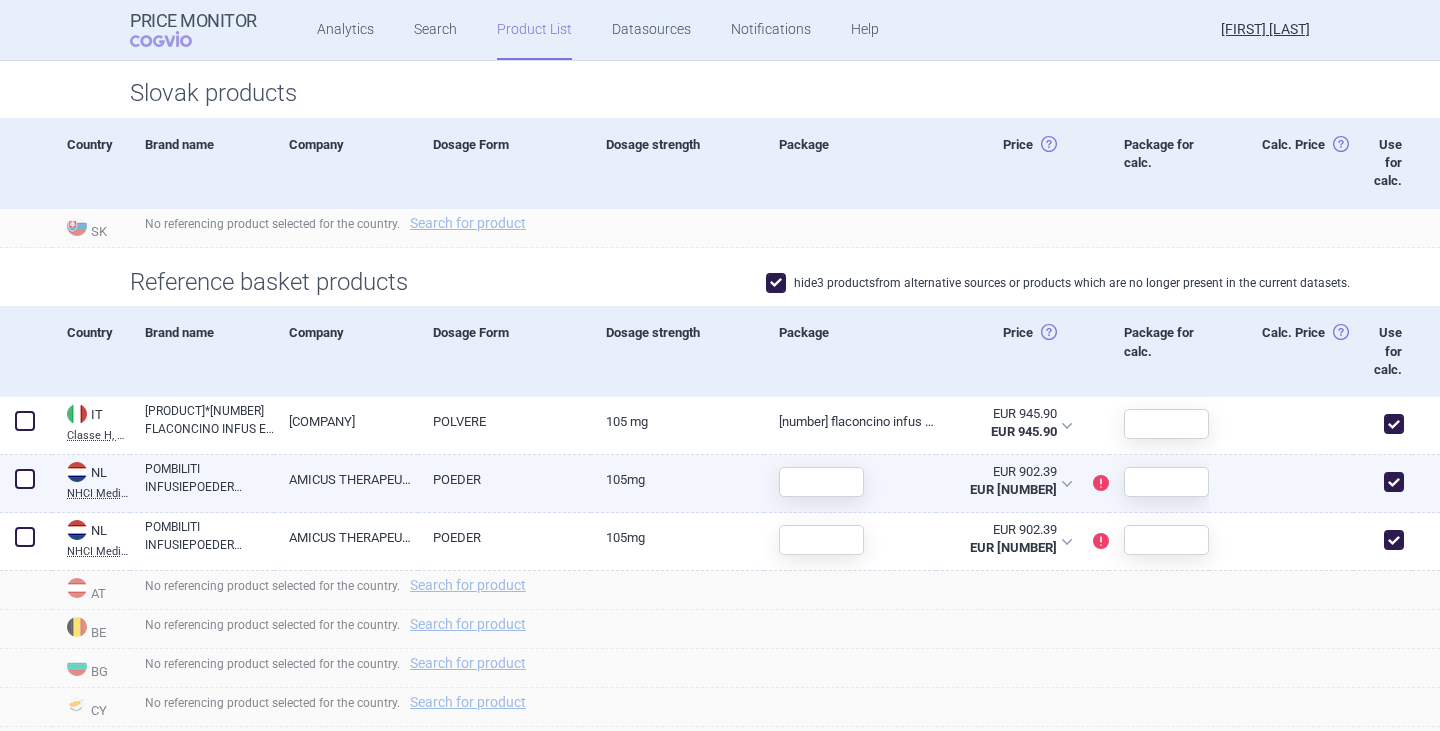 click at bounding box center (1394, 482) 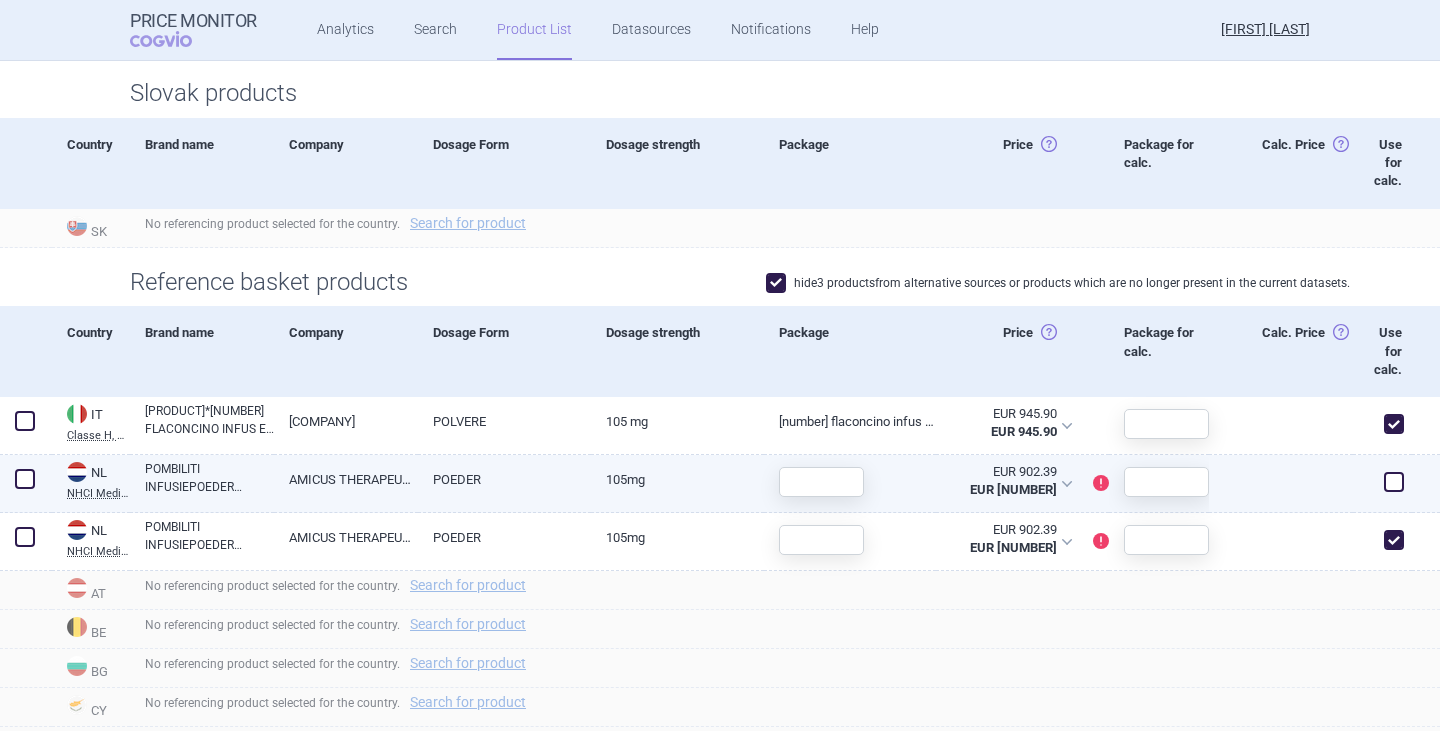 checkbox on "false" 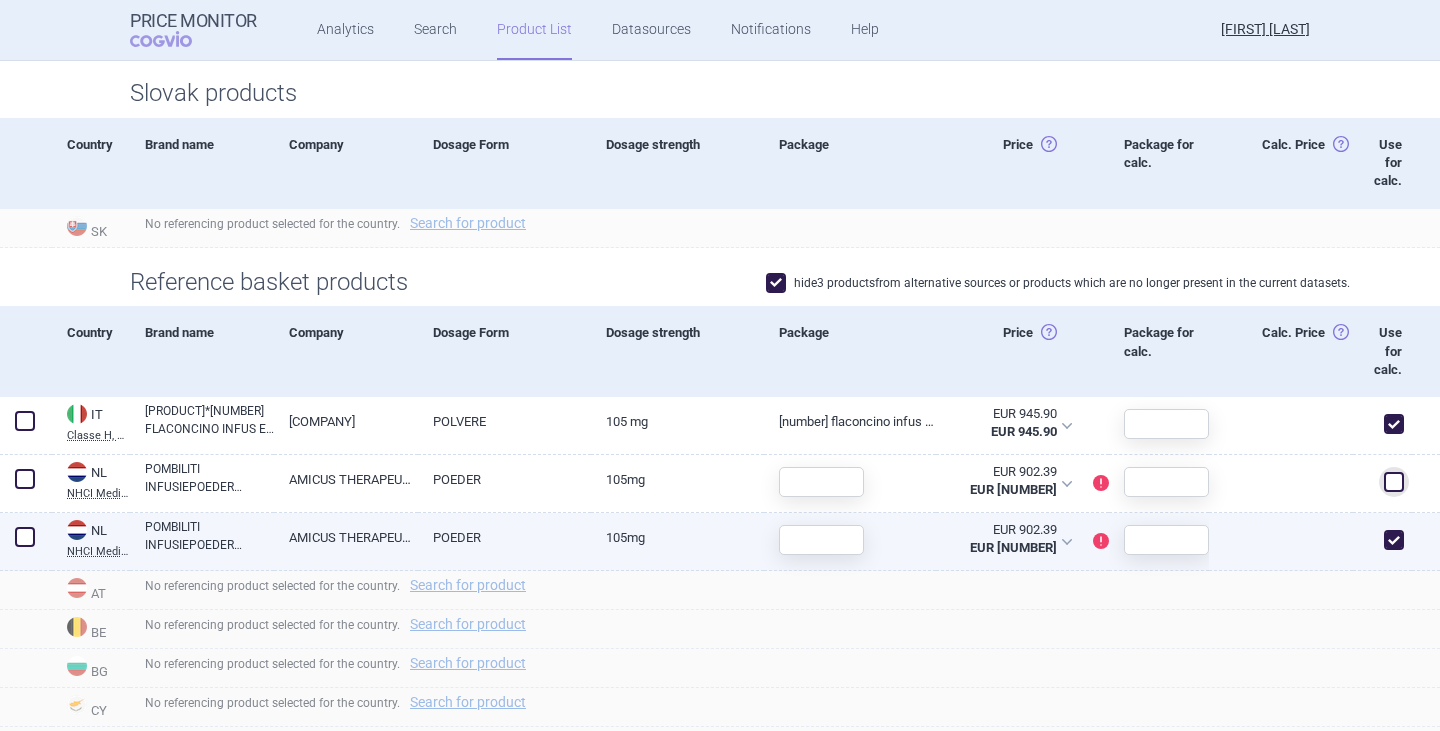 click at bounding box center [1382, 542] 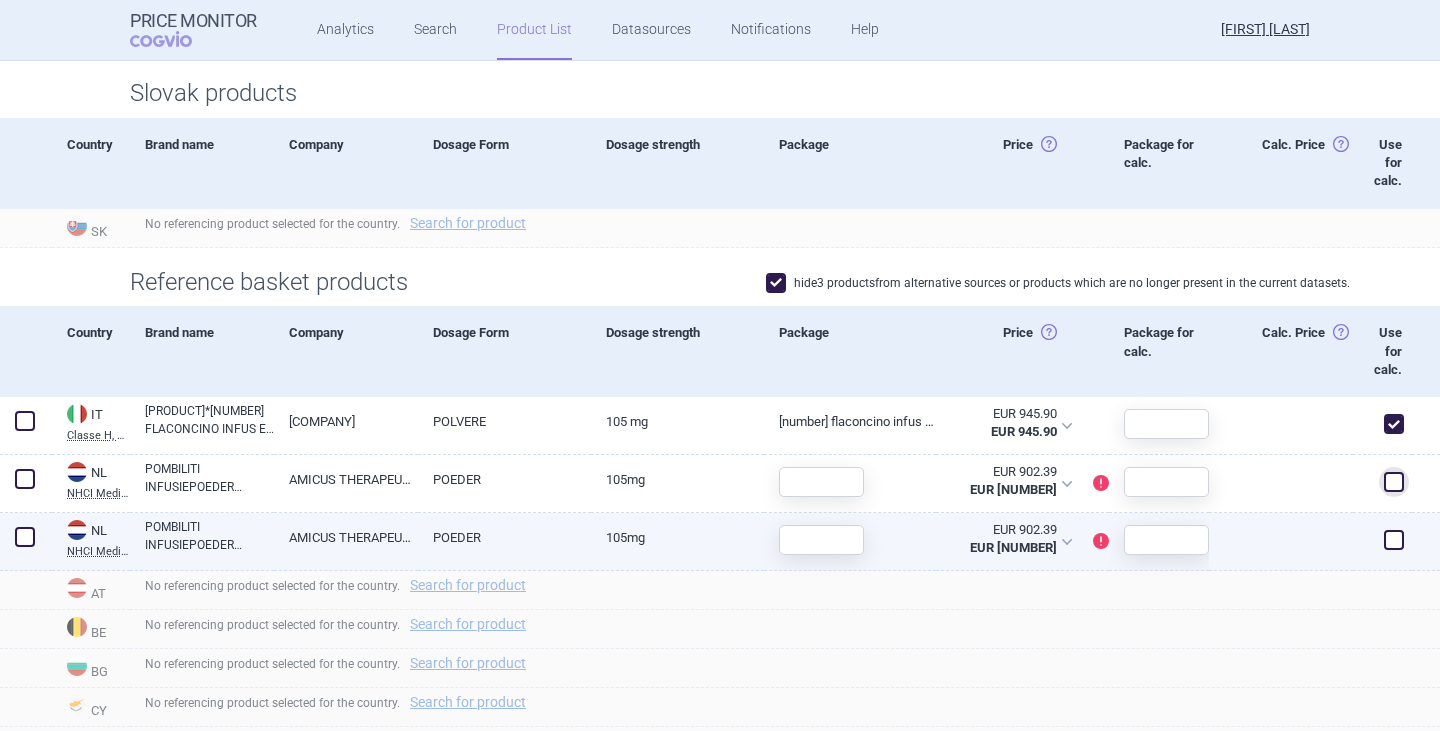 checkbox on "false" 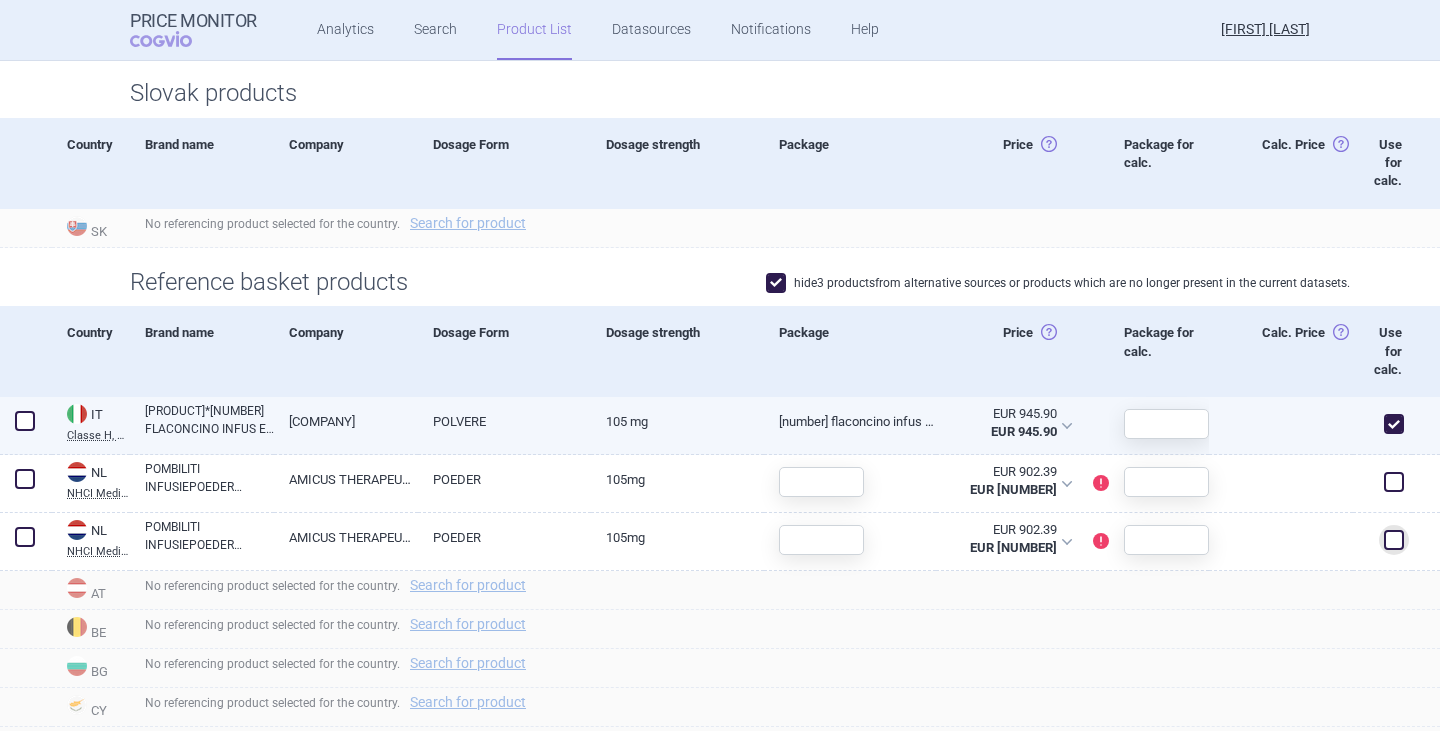 click on "[PRODUCT]*[NUMBER] FLACONCINO INFUS EV [NUMBER] MG" at bounding box center (209, 420) 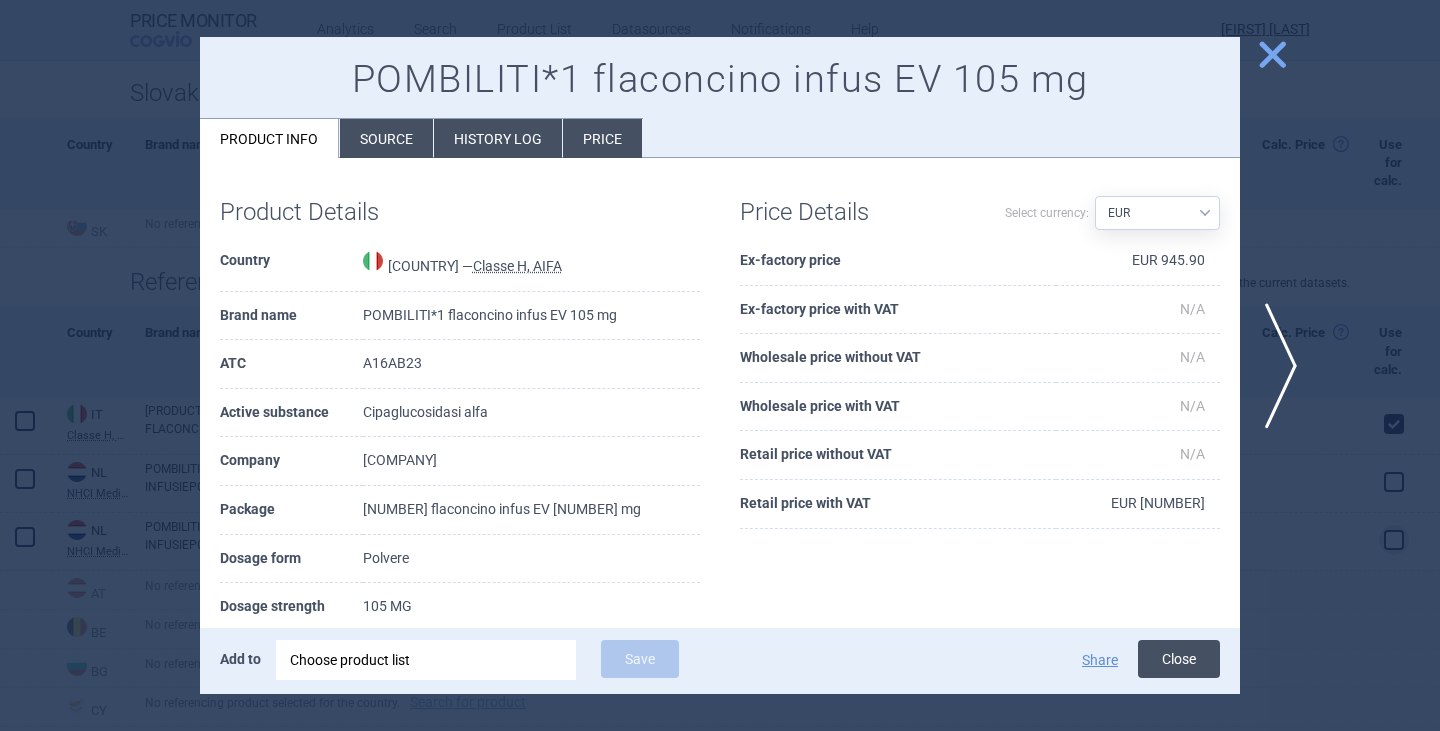 click on "Close" at bounding box center [1179, 659] 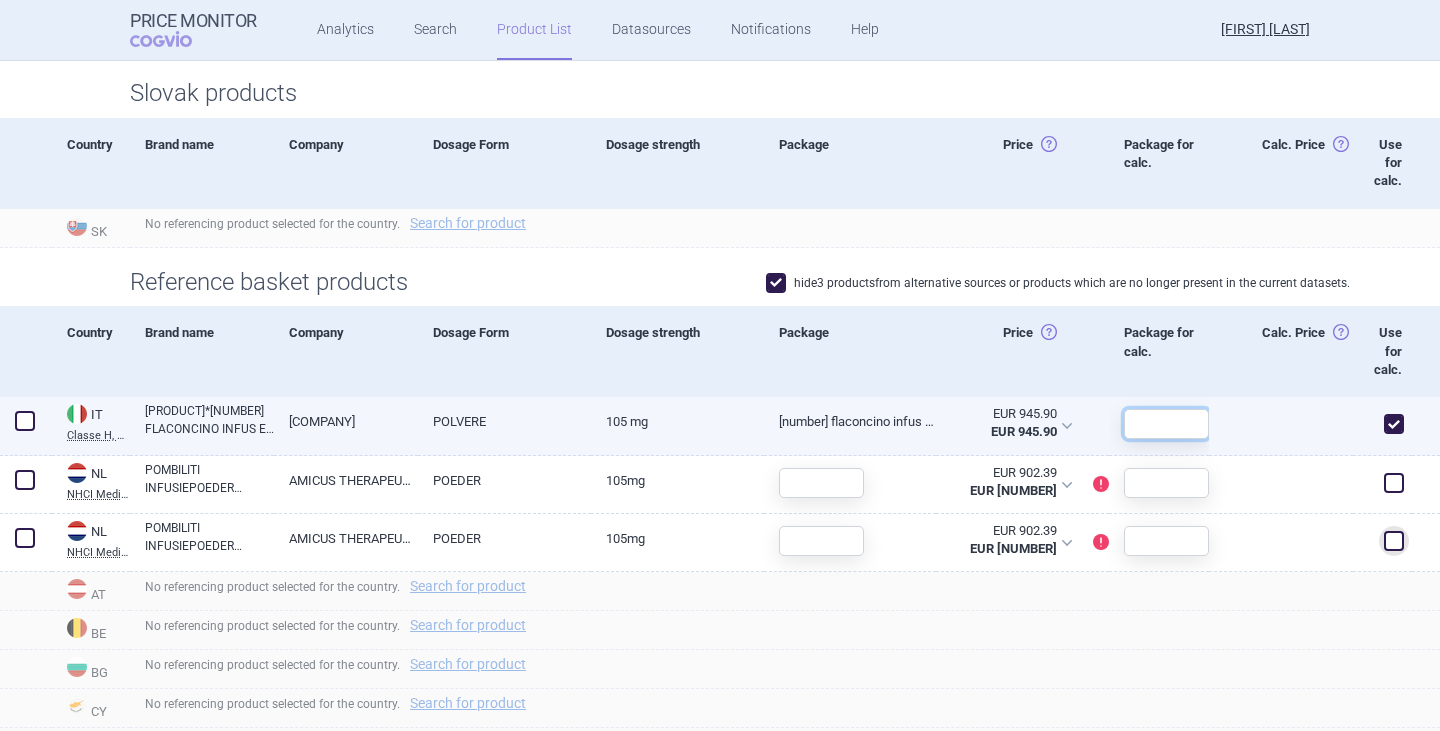 click at bounding box center [1166, 424] 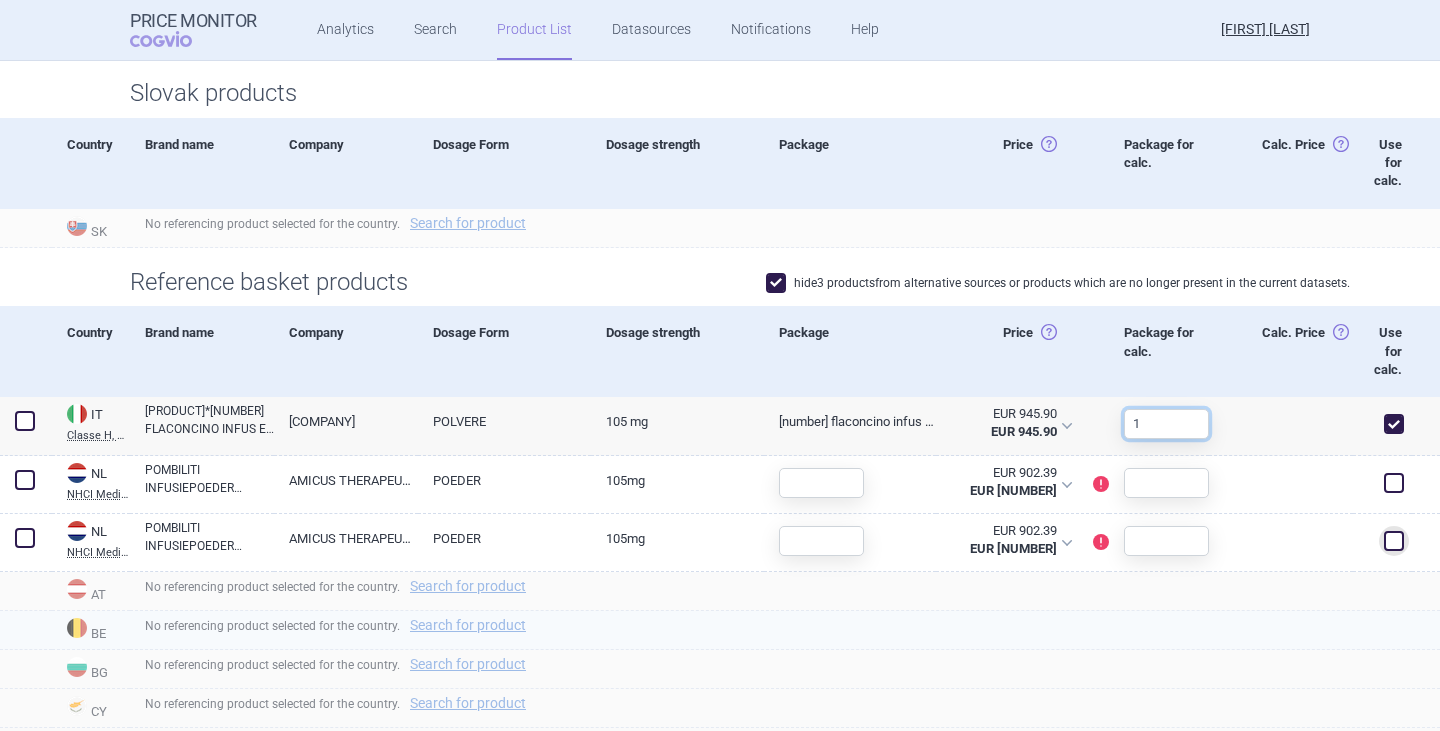 type on "1" 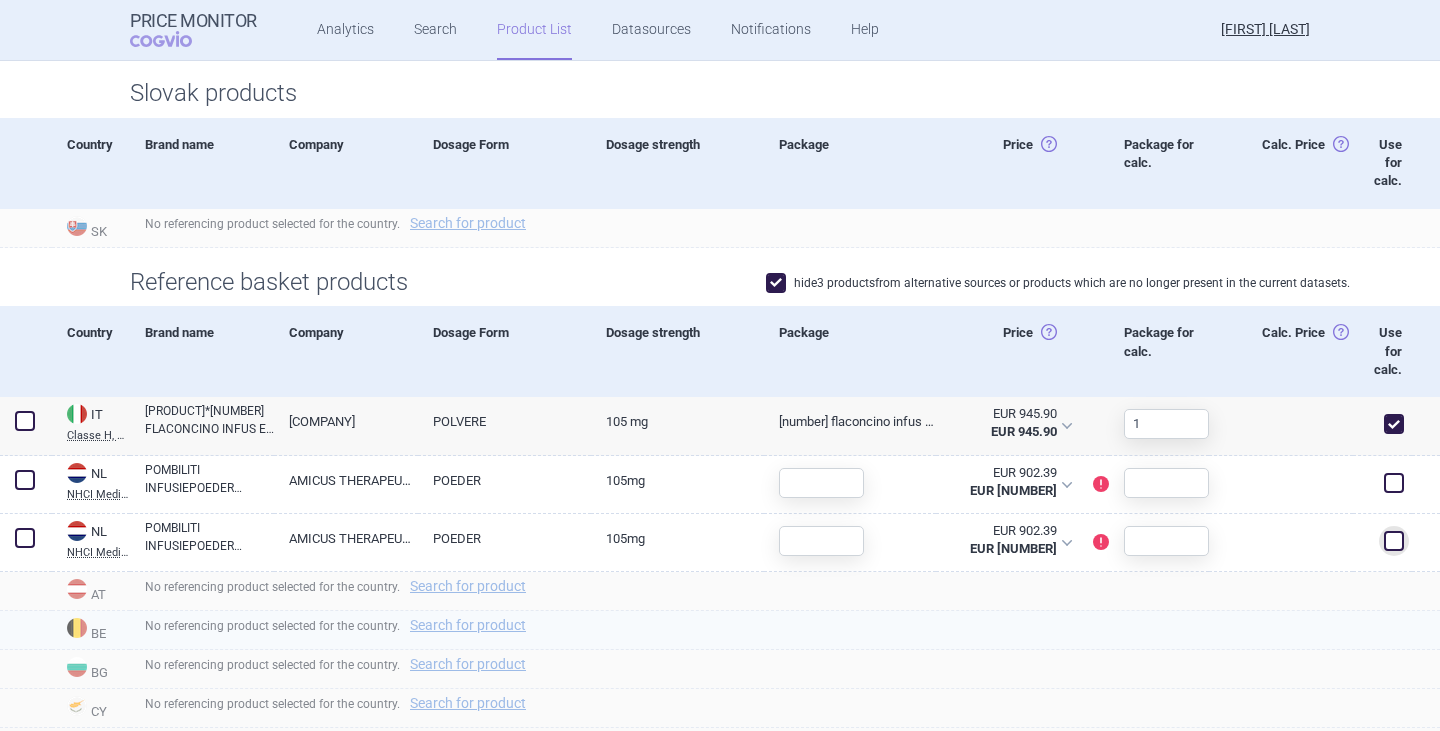 click on "No referencing product selected for the country.  Search for product" at bounding box center (785, 630) 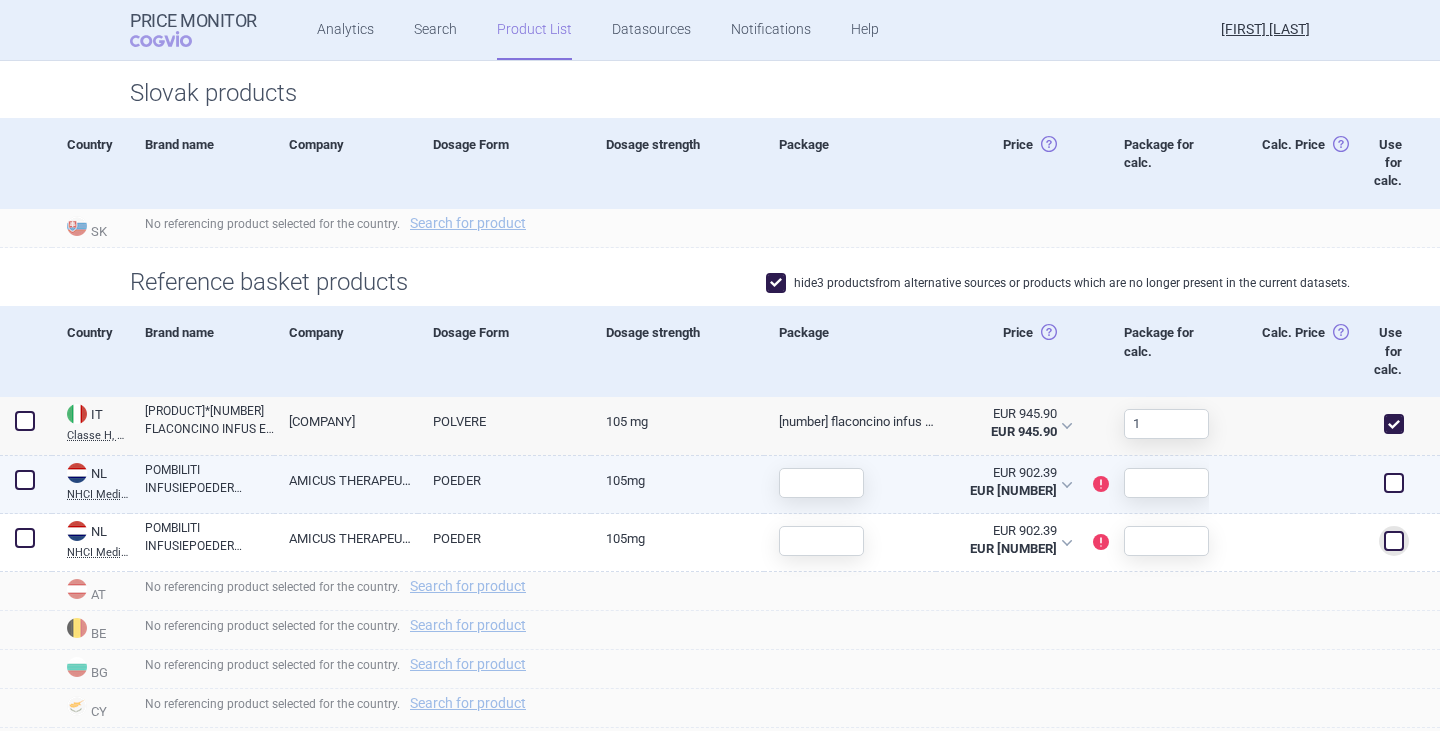 click on "POMBILITI INFUSIEPOEDER FLACON 105MG" at bounding box center [209, 479] 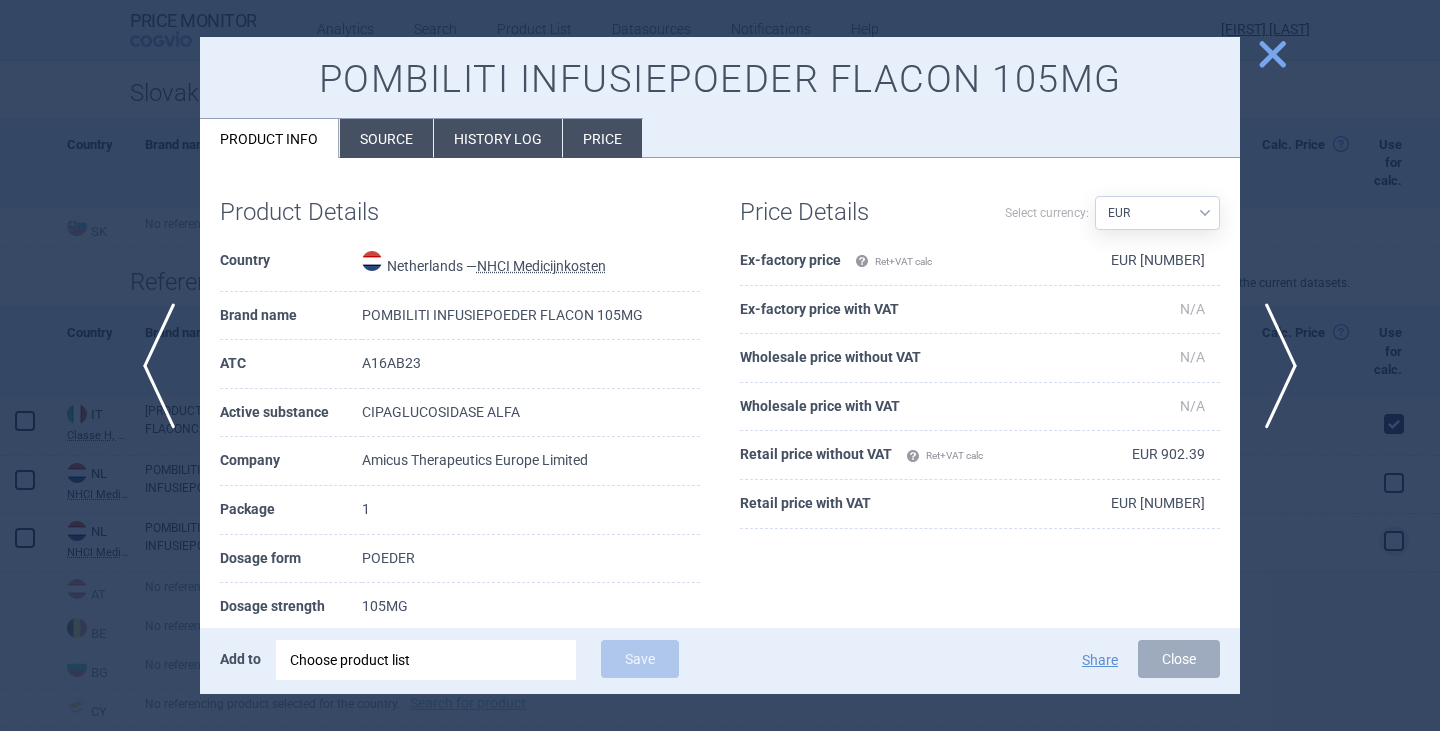 click on "close" at bounding box center [1272, 54] 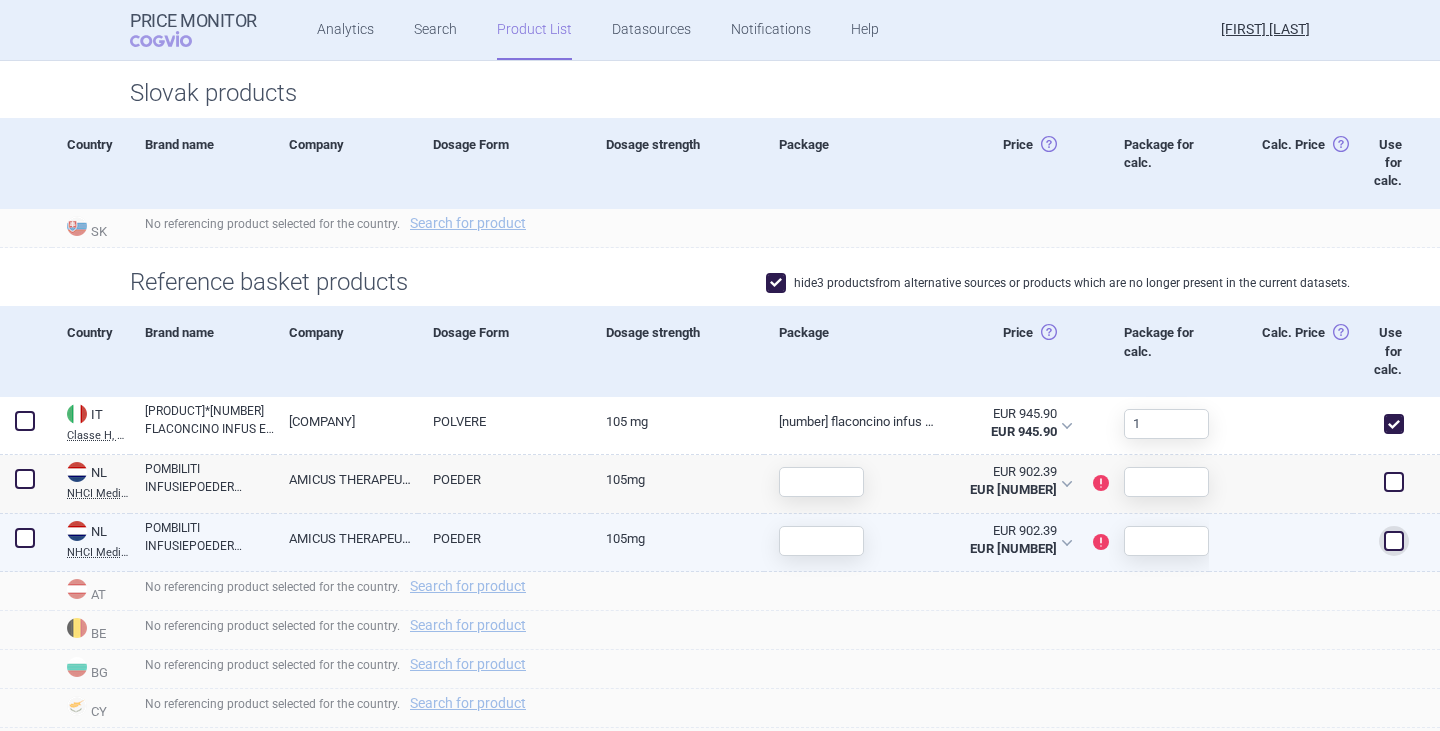 click on "POMBILITI INFUSIEPOEDER FLACON 105MG" at bounding box center [209, 537] 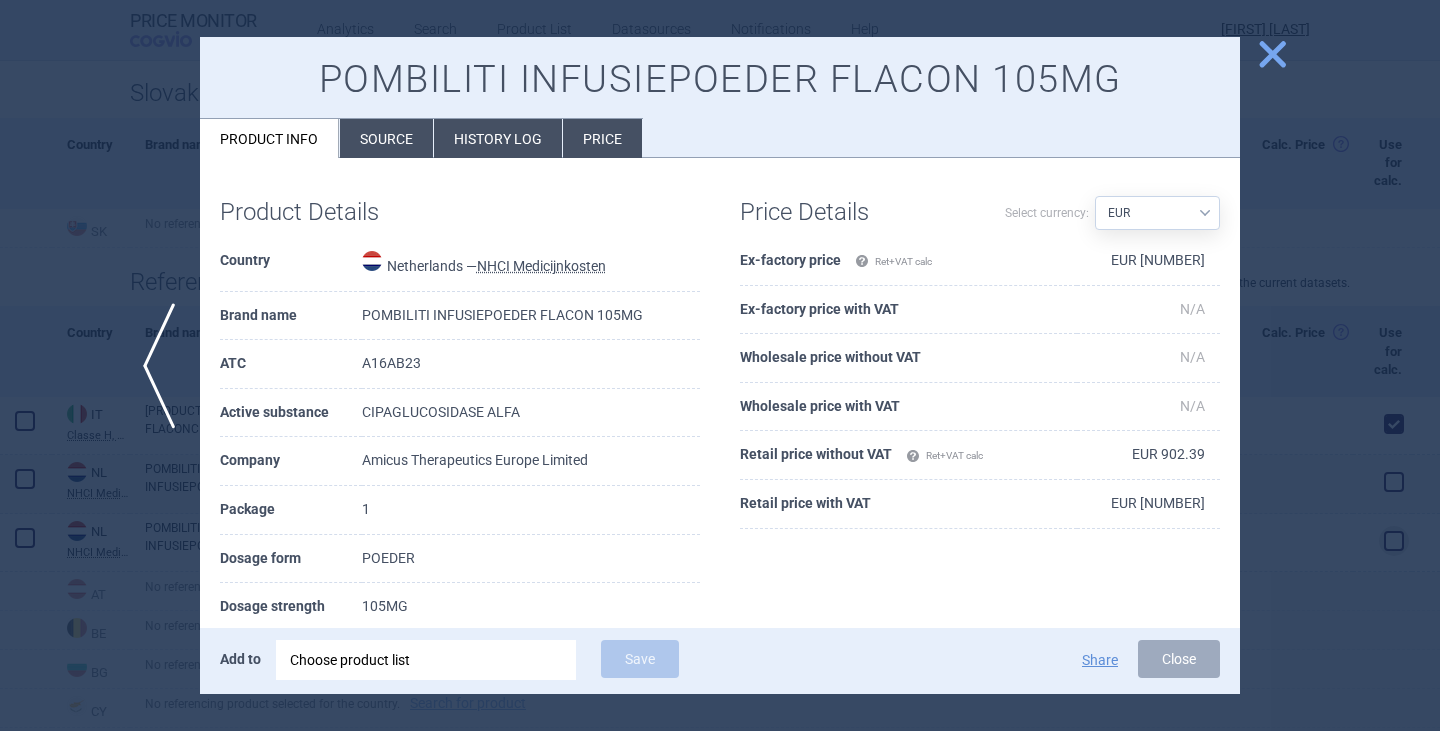 click on "close" at bounding box center (1272, 54) 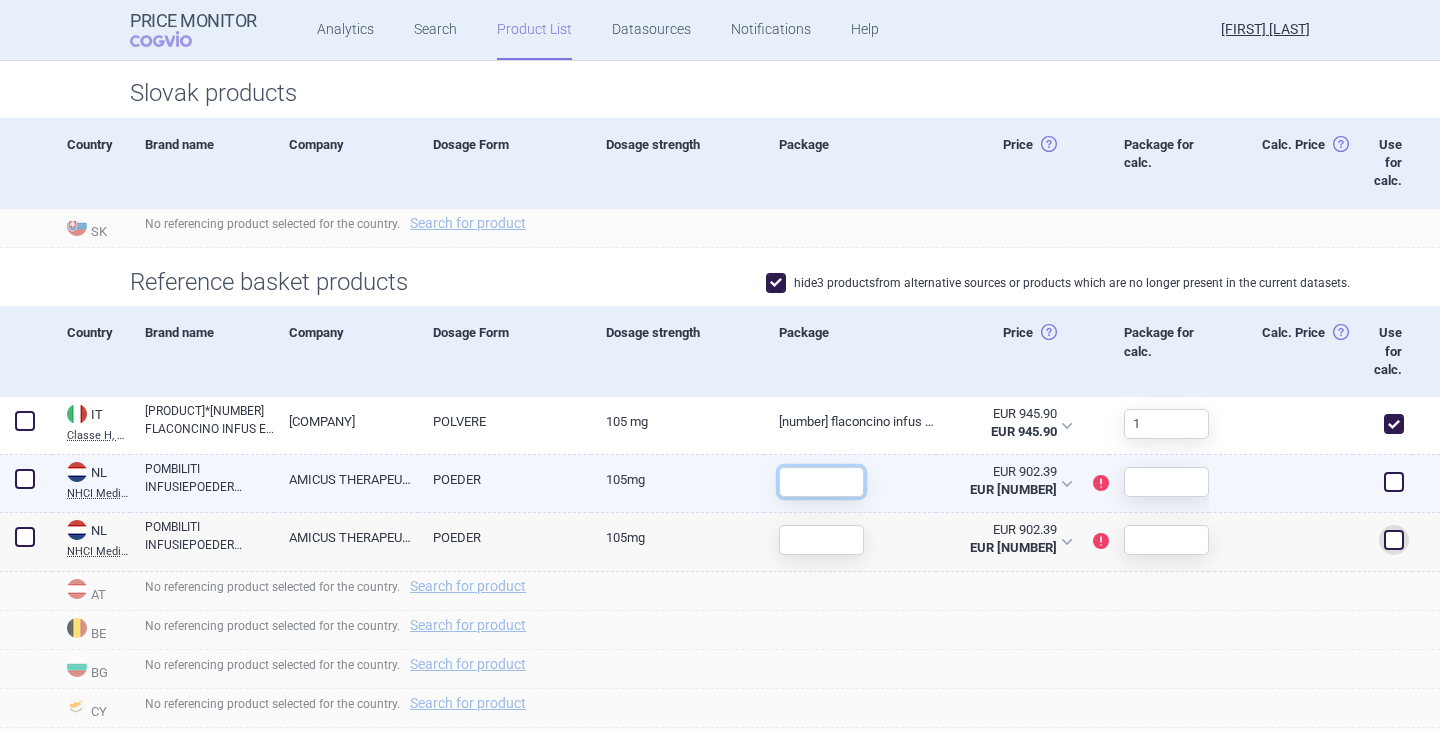 click at bounding box center [821, 482] 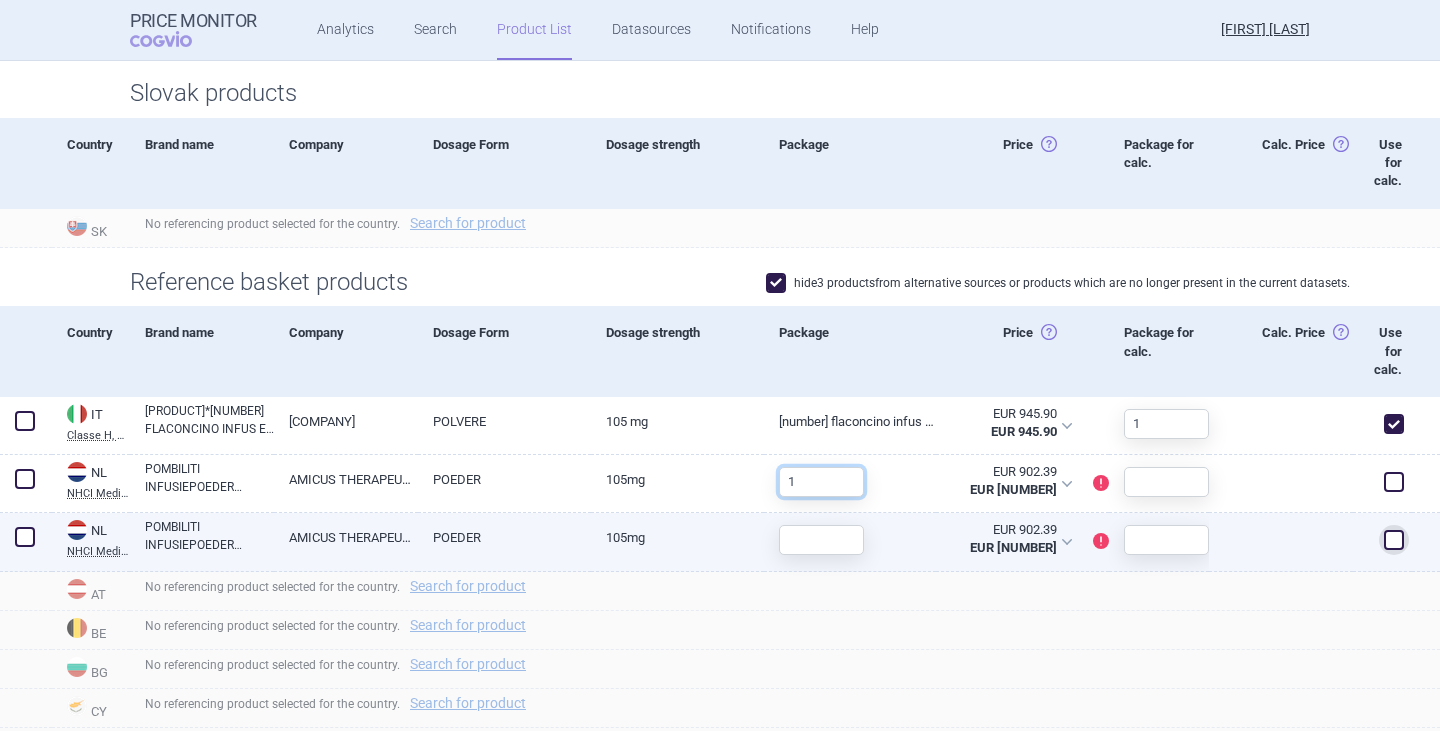 type on "1" 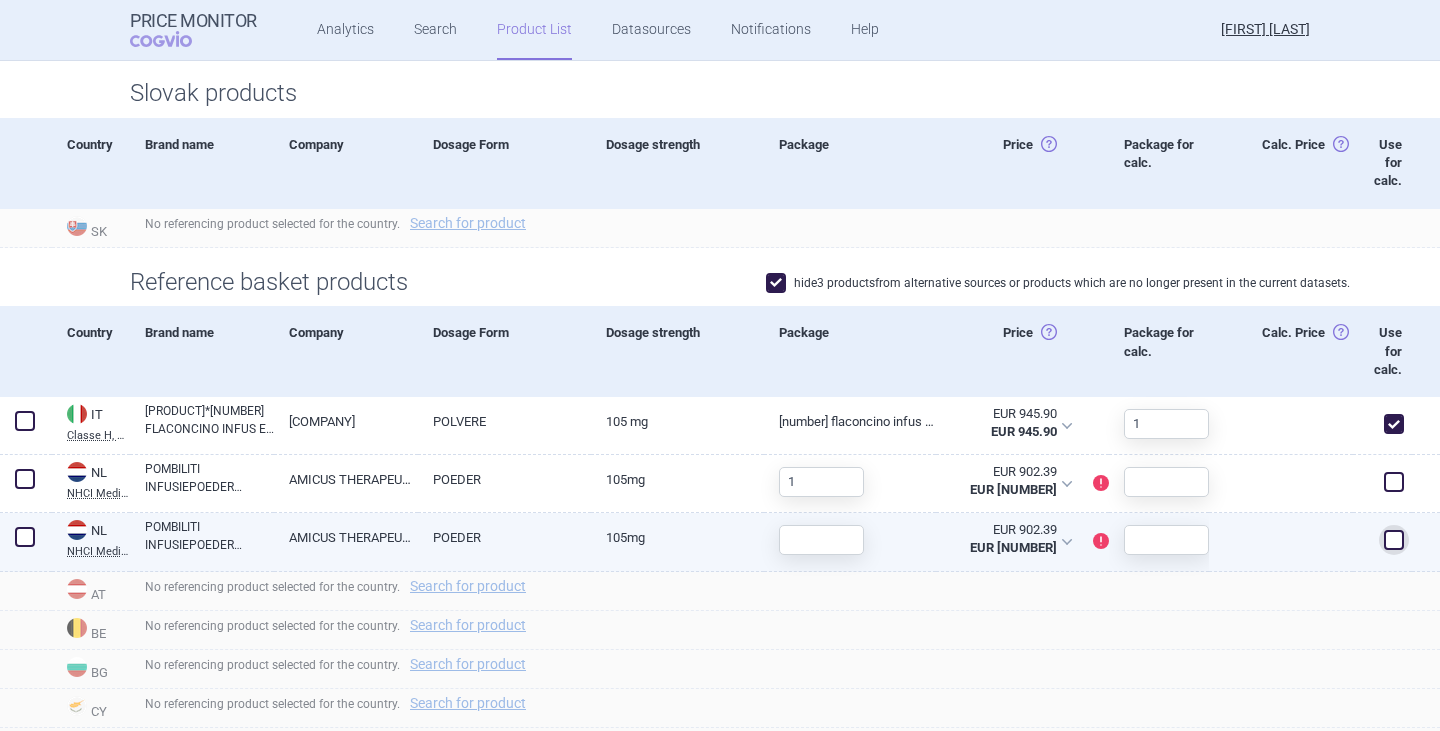 click at bounding box center (814, 540) 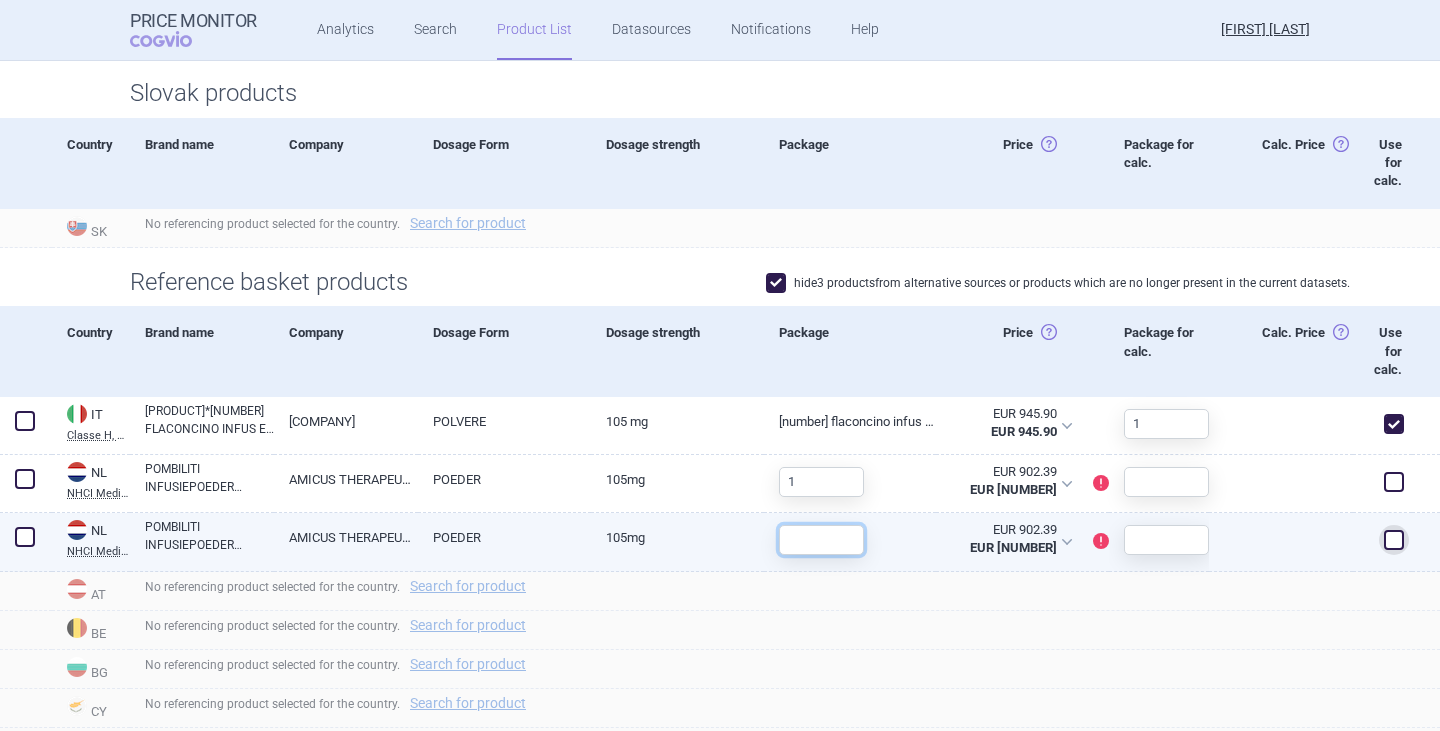 click at bounding box center [821, 540] 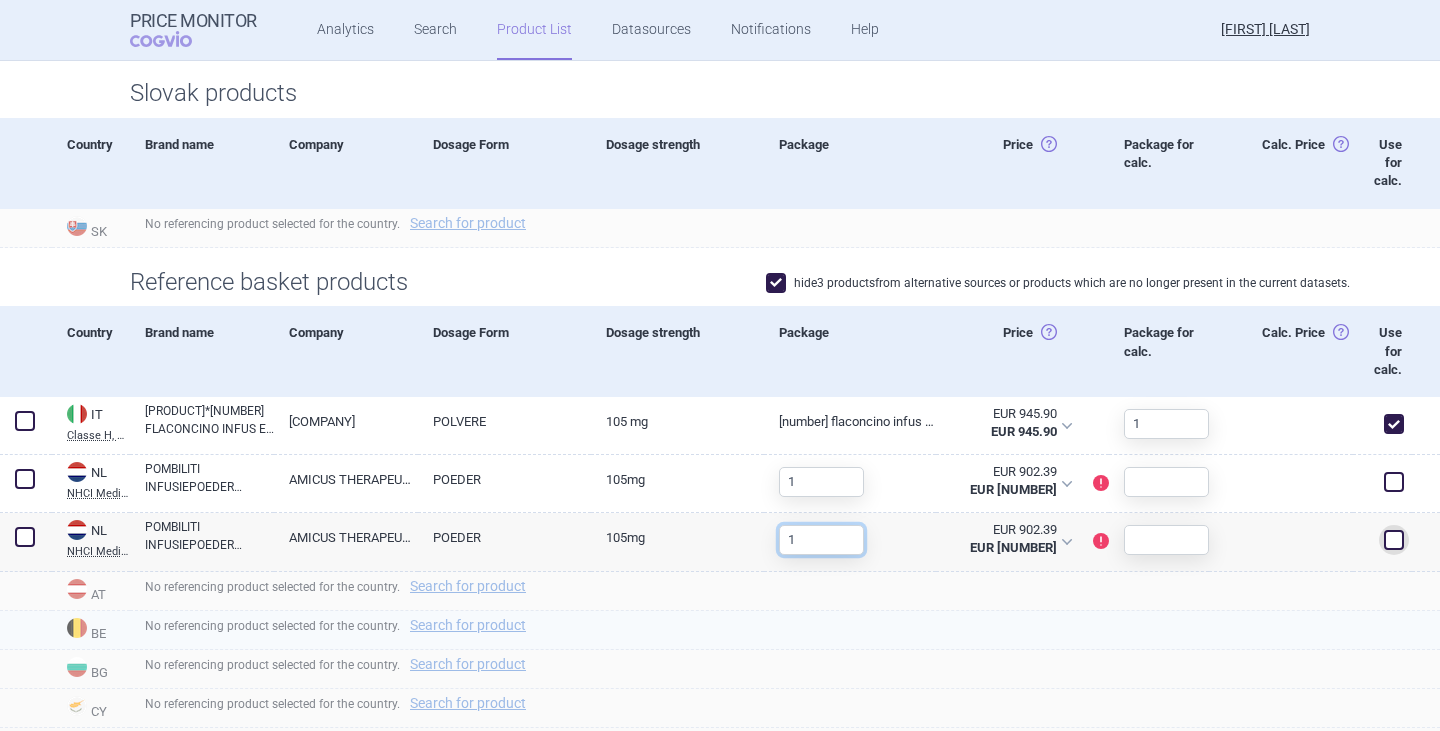 type on "1" 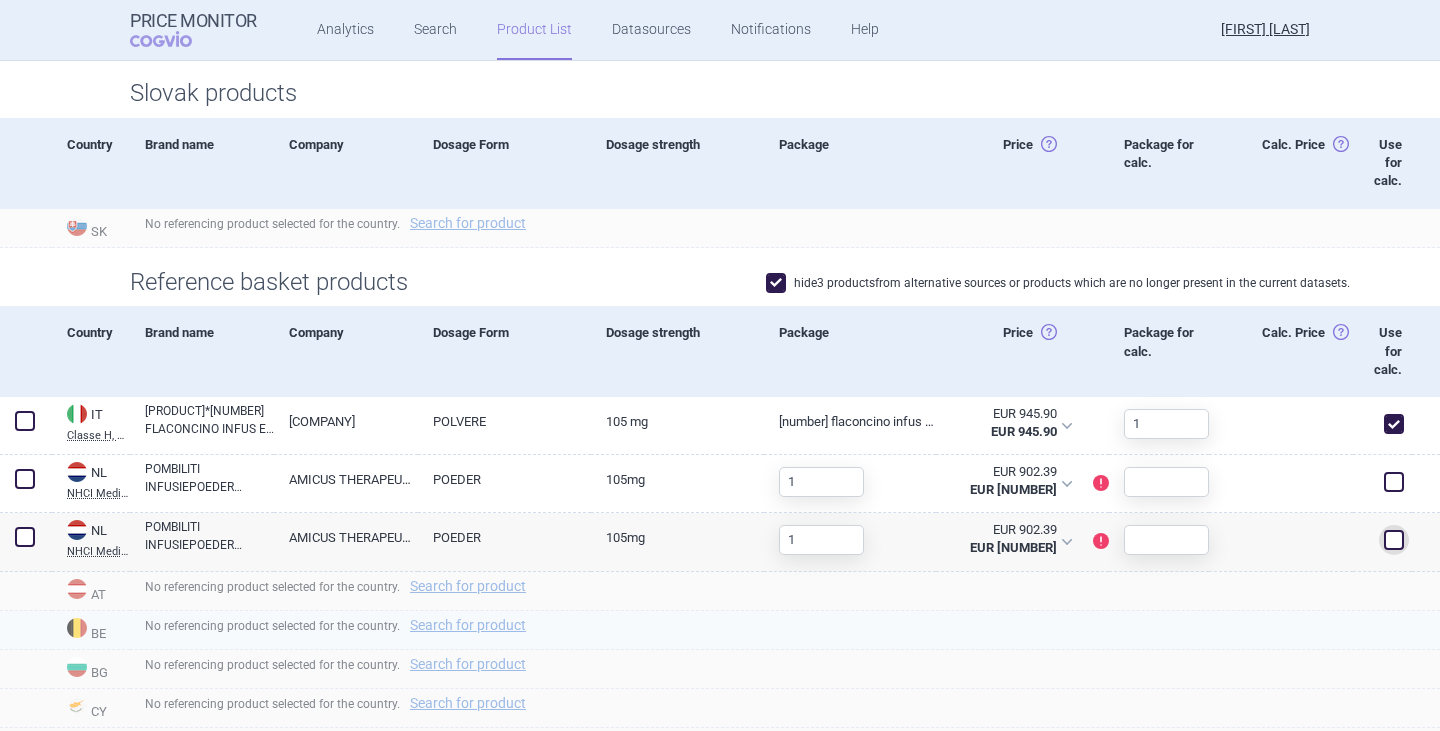 click on "No referencing product selected for the country.  Search for product" at bounding box center [785, 630] 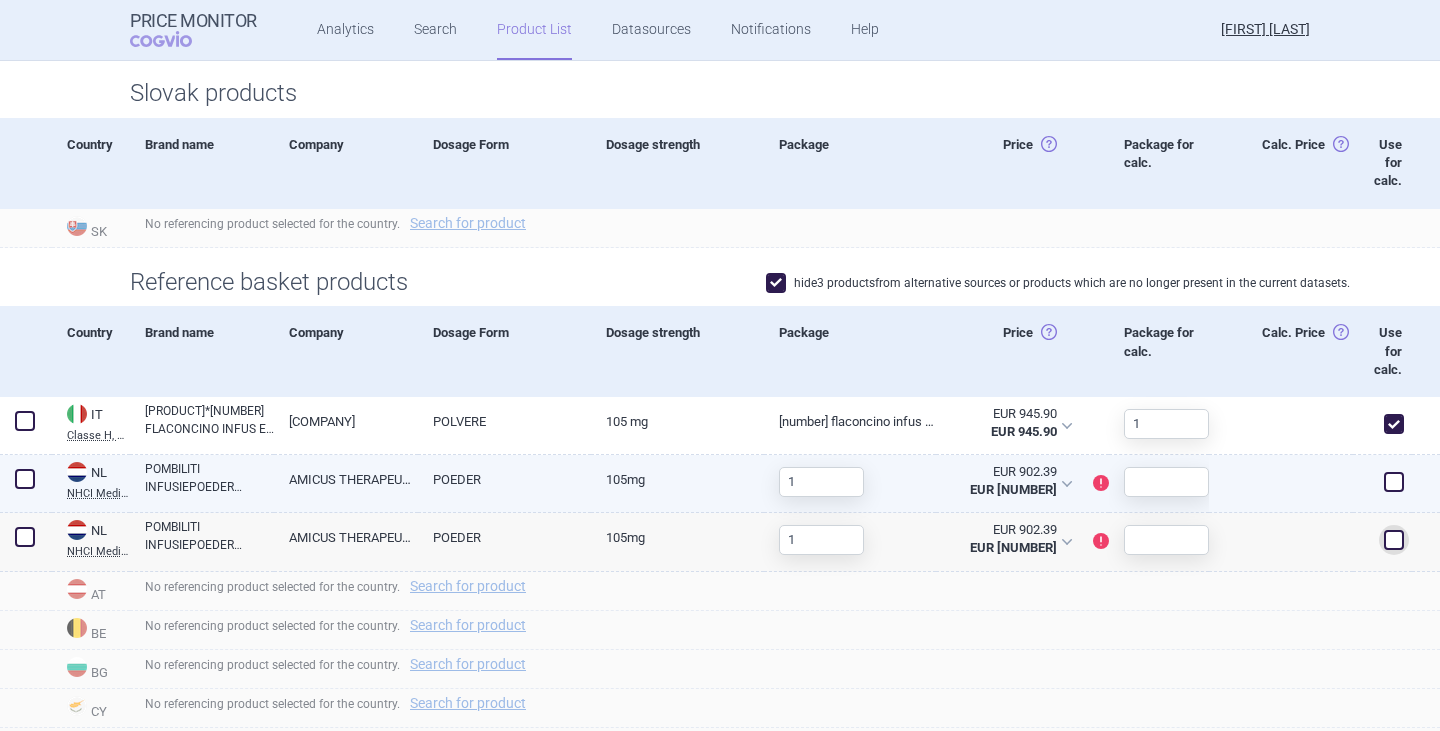 click on "POMBILITI INFUSIEPOEDER FLACON 105MG" at bounding box center (209, 478) 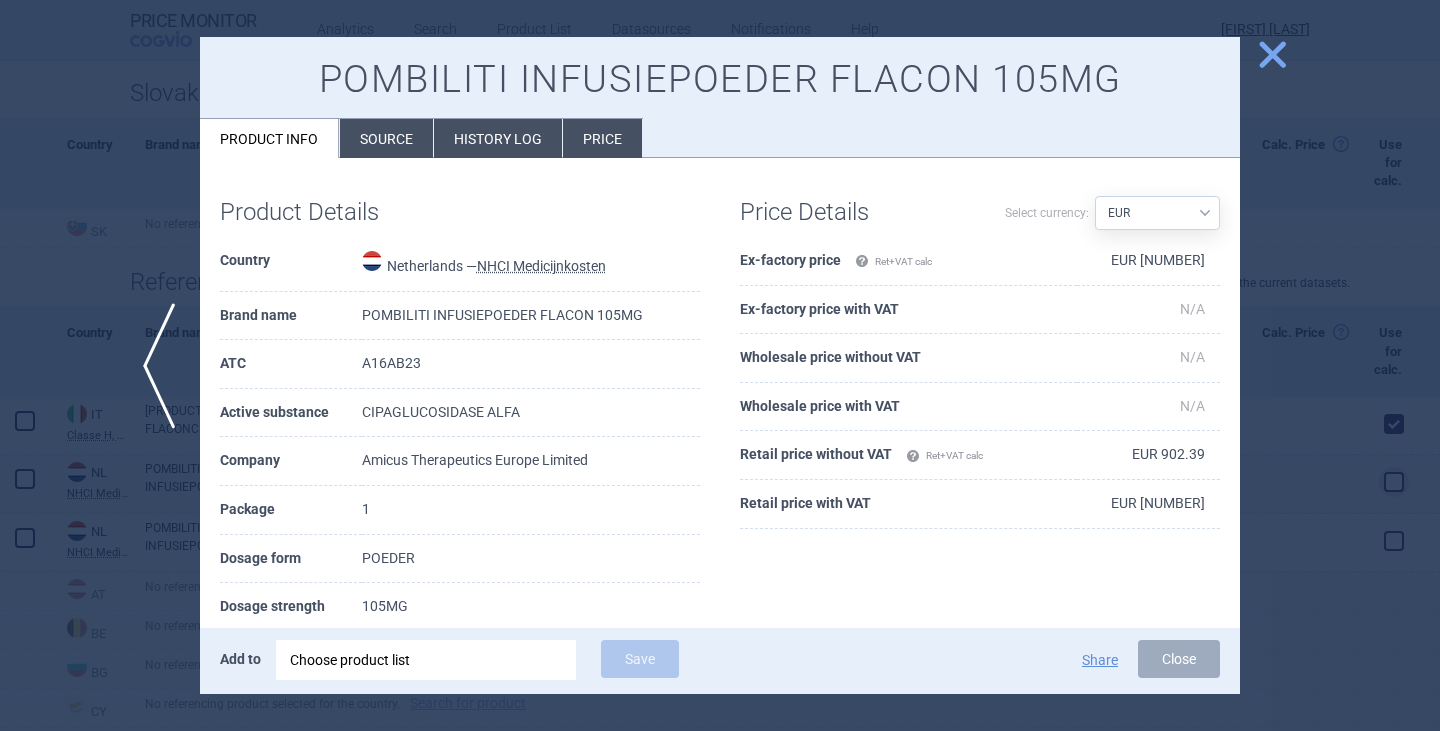 click on "Source" at bounding box center (386, 138) 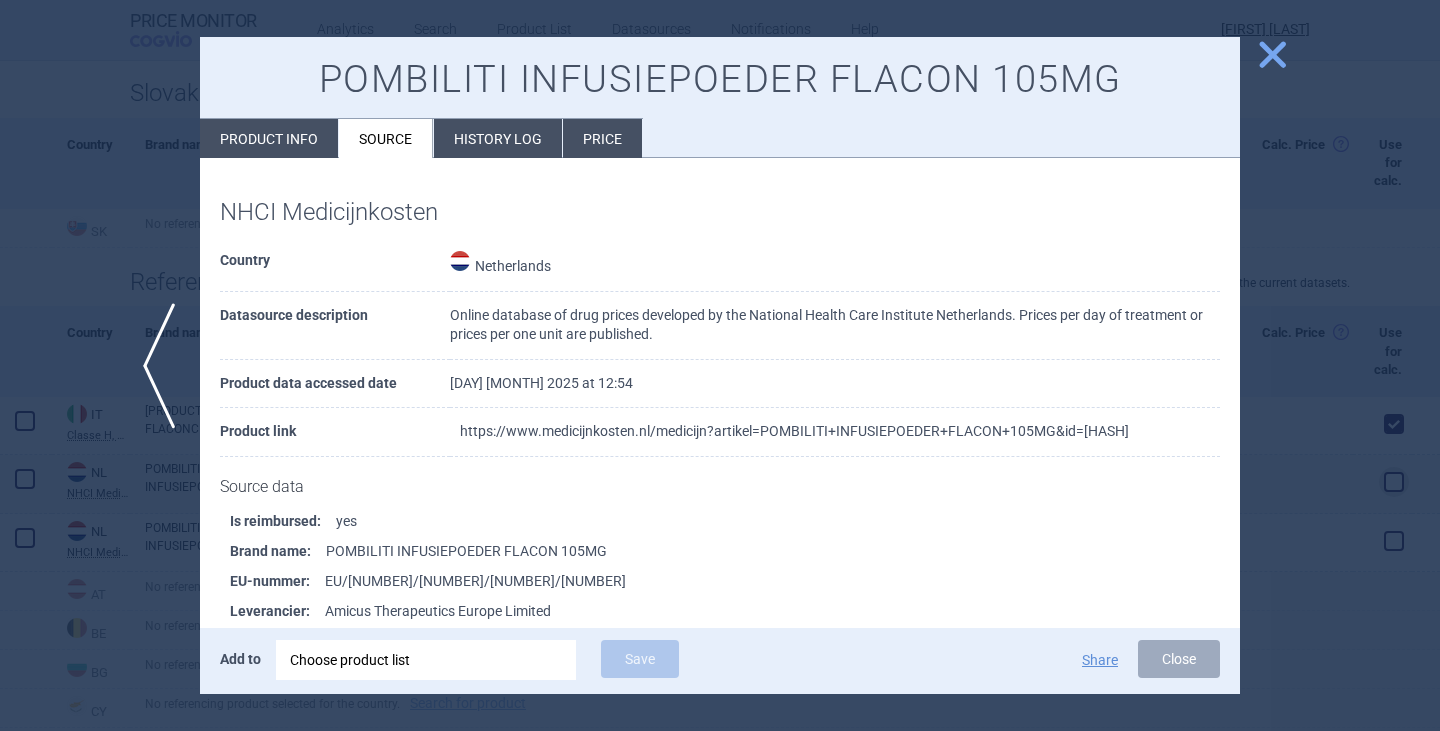 click on "https://www.medicijnkosten.nl/medicijn?artikel=POMBILITI+INFUSIEPOEDER+FLACON+105MG&id=[HASH]" at bounding box center [794, 431] 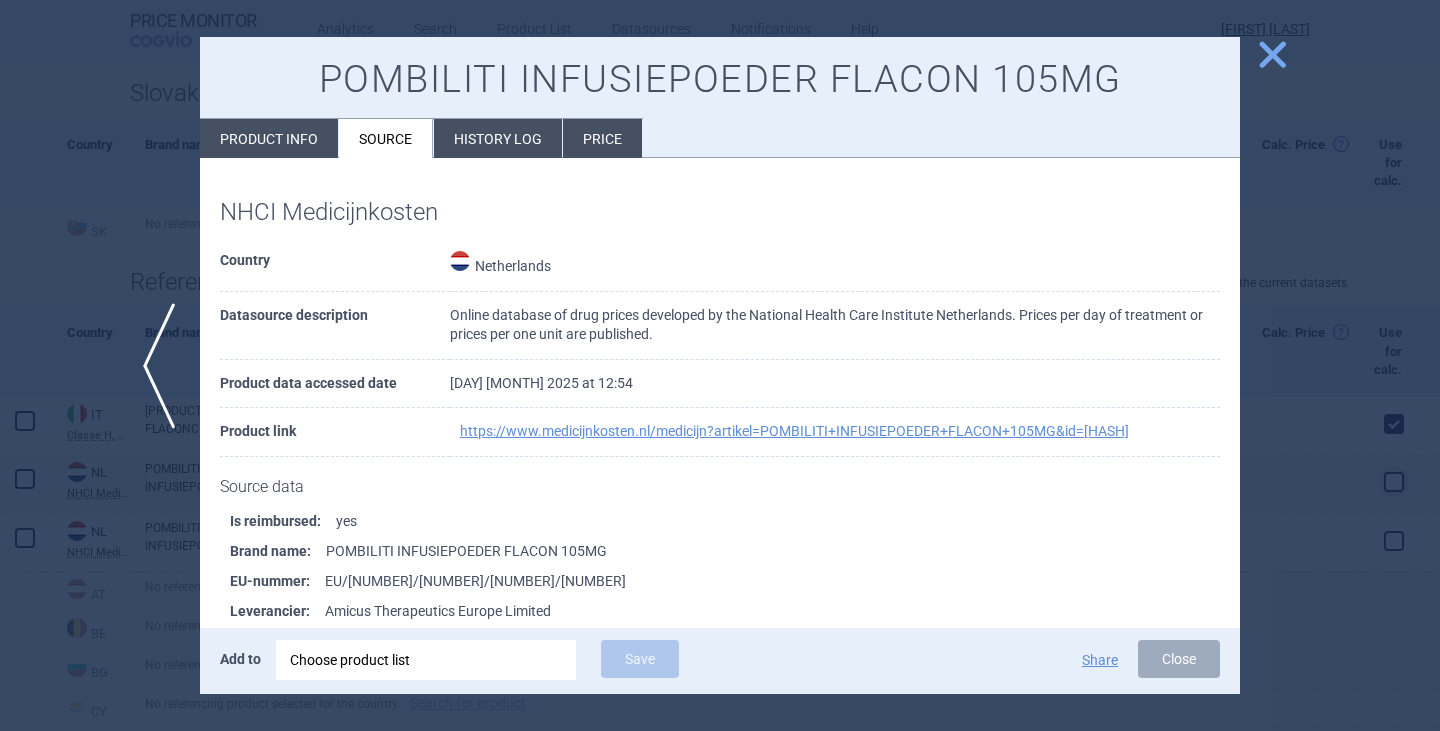 select on "EUR" 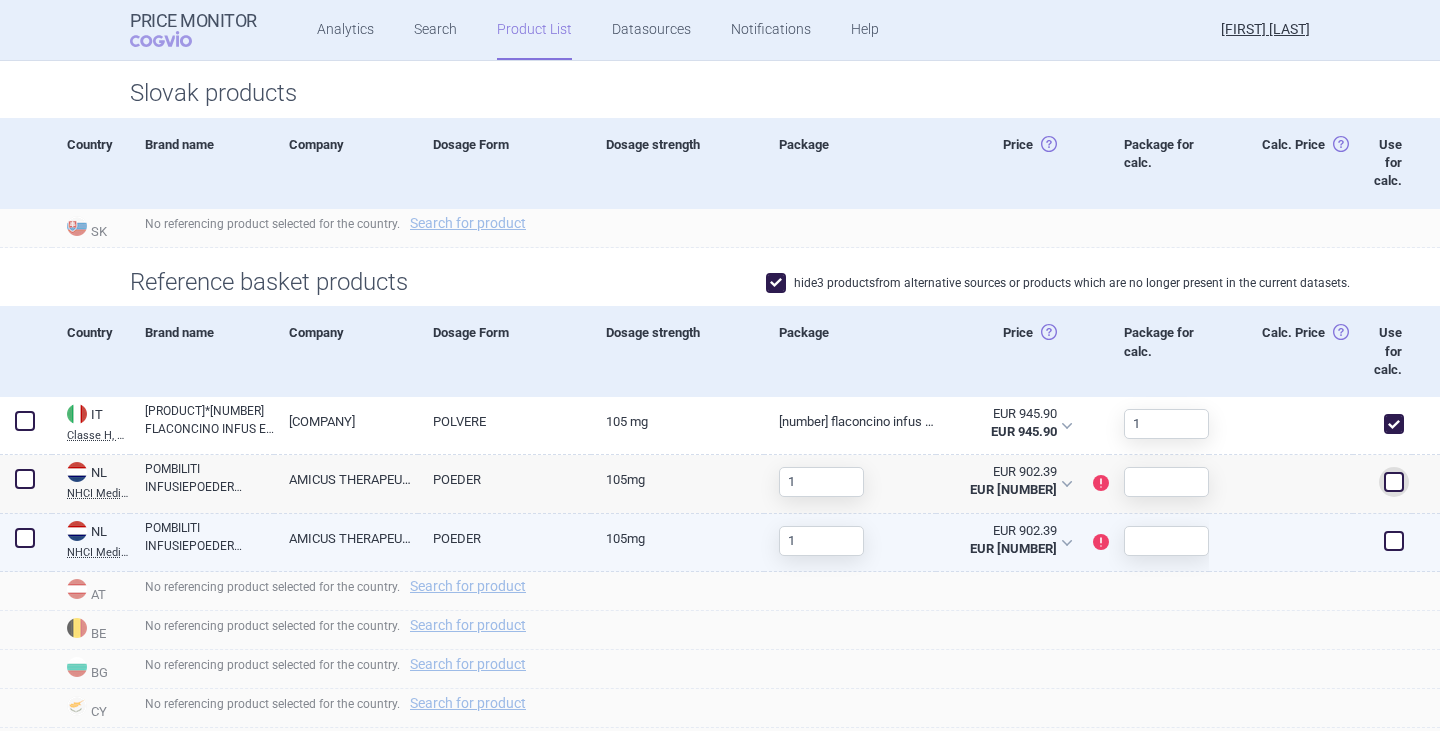 click on "POMBILITI INFUSIEPOEDER FLACON 105MG" at bounding box center (209, 537) 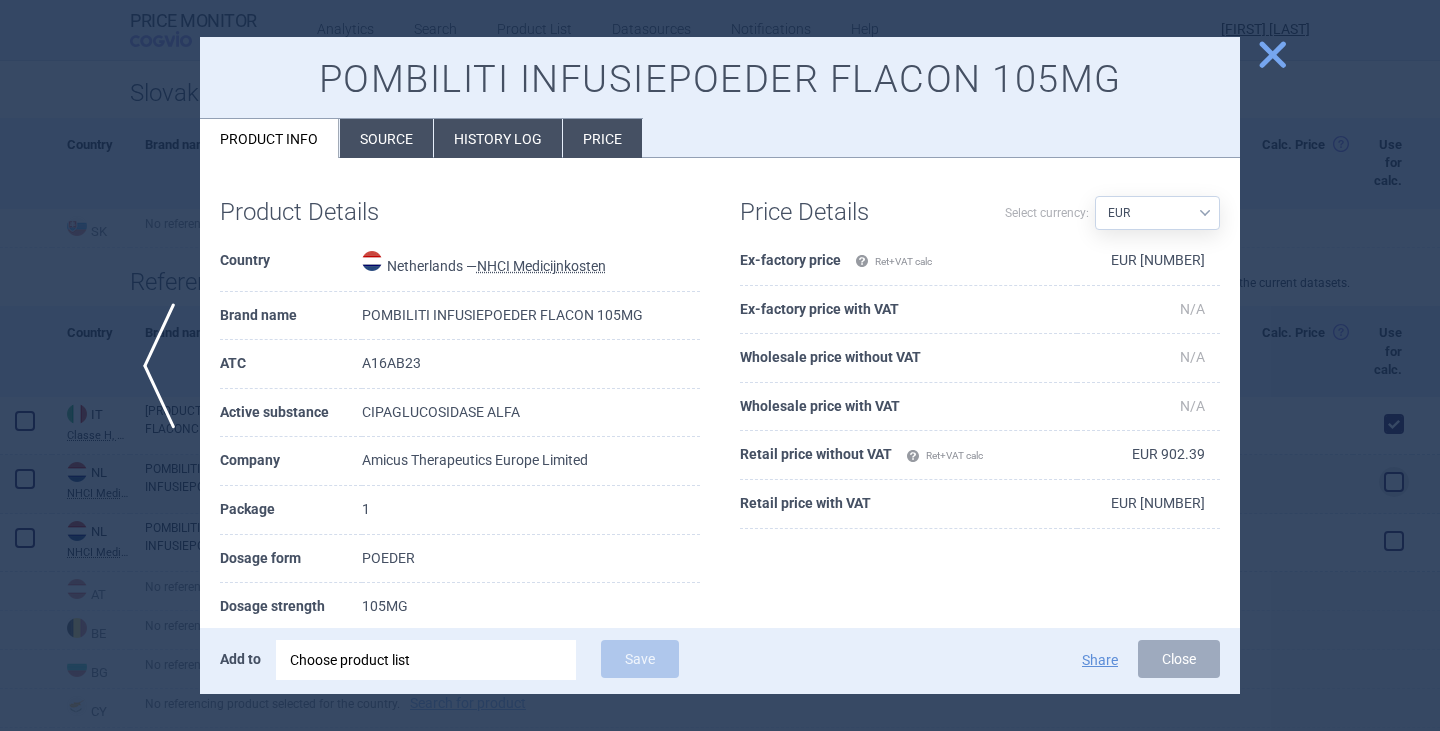 click on "Source" at bounding box center (386, 138) 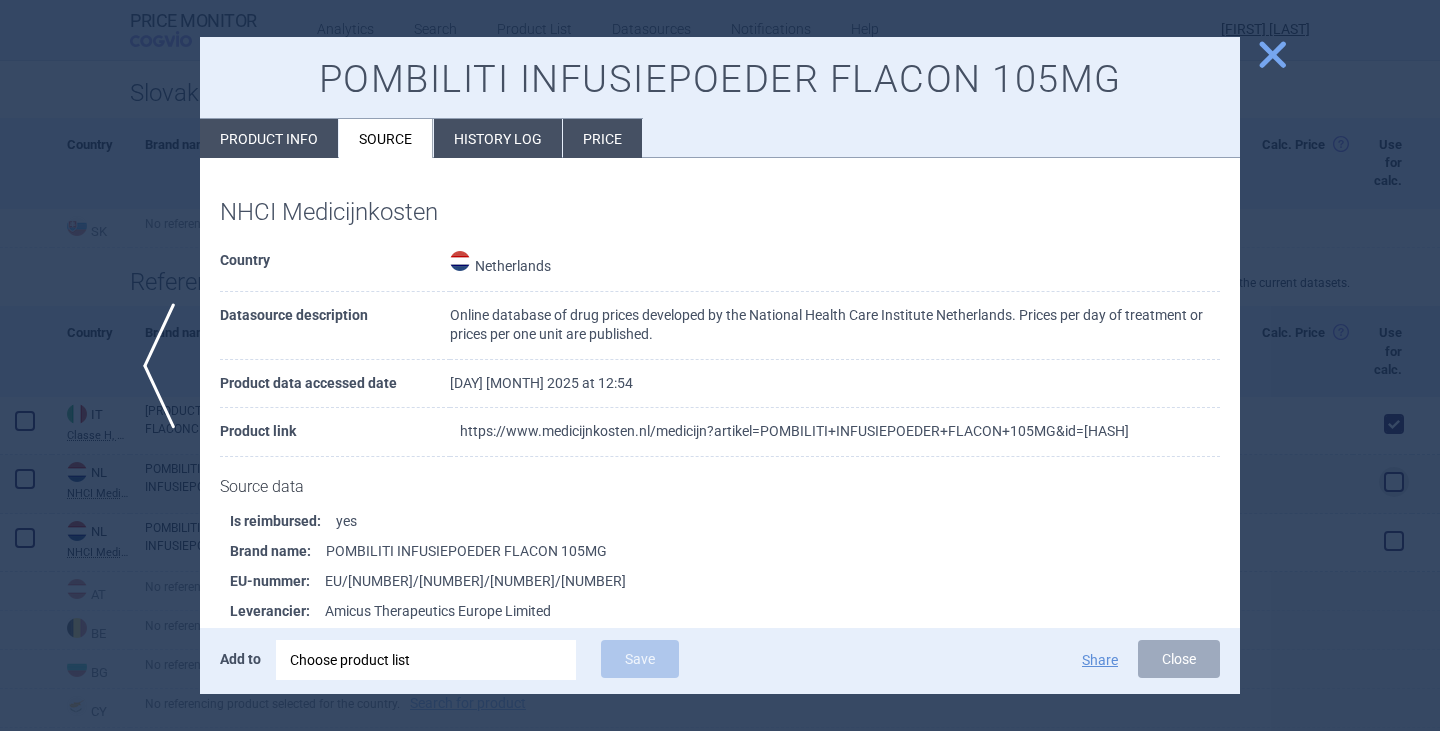 click on "https://www.medicijnkosten.nl/medicijn?artikel=POMBILITI+INFUSIEPOEDER+FLACON+105MG&id=[HASH]" at bounding box center [794, 431] 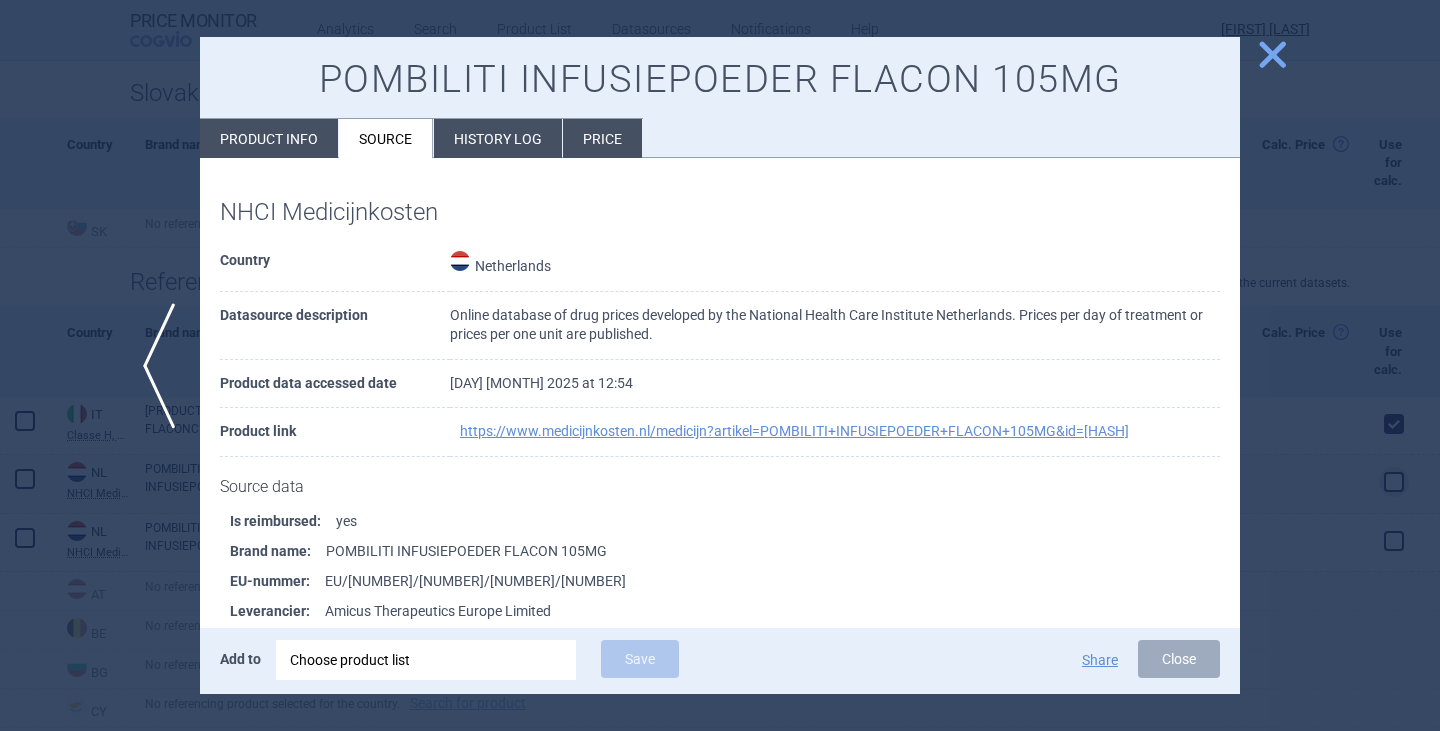 select on "EUR" 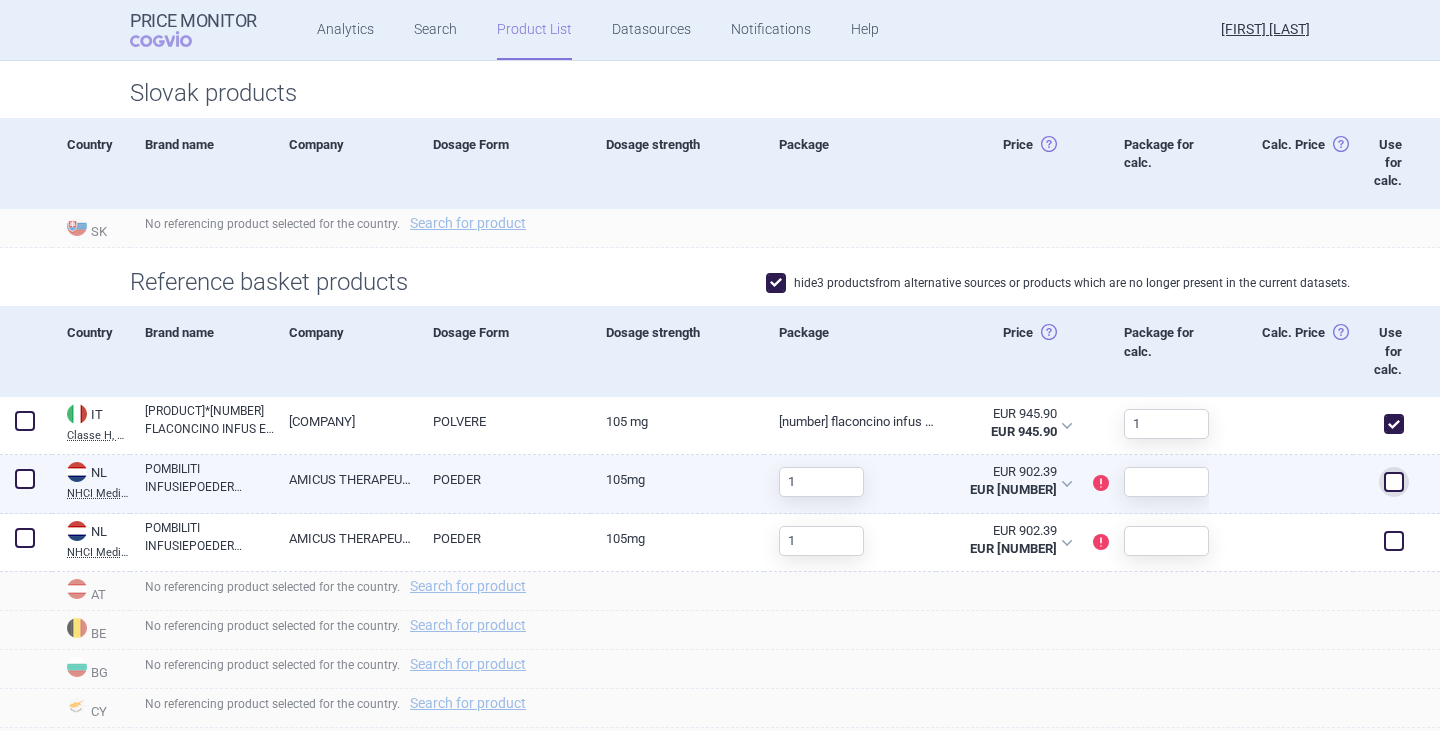 click on "POMBILITI INFUSIEPOEDER FLACON 105MG" at bounding box center (209, 478) 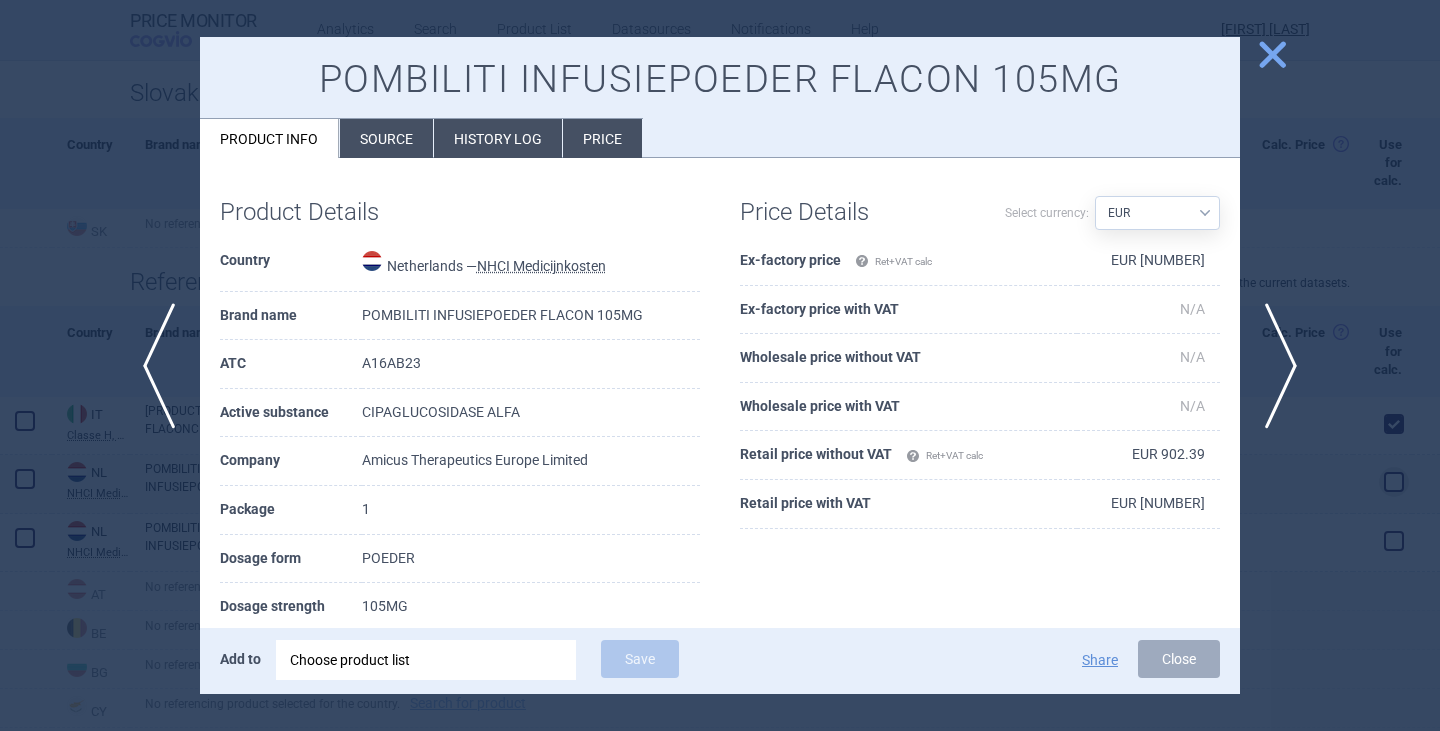 click on "Source" at bounding box center [386, 138] 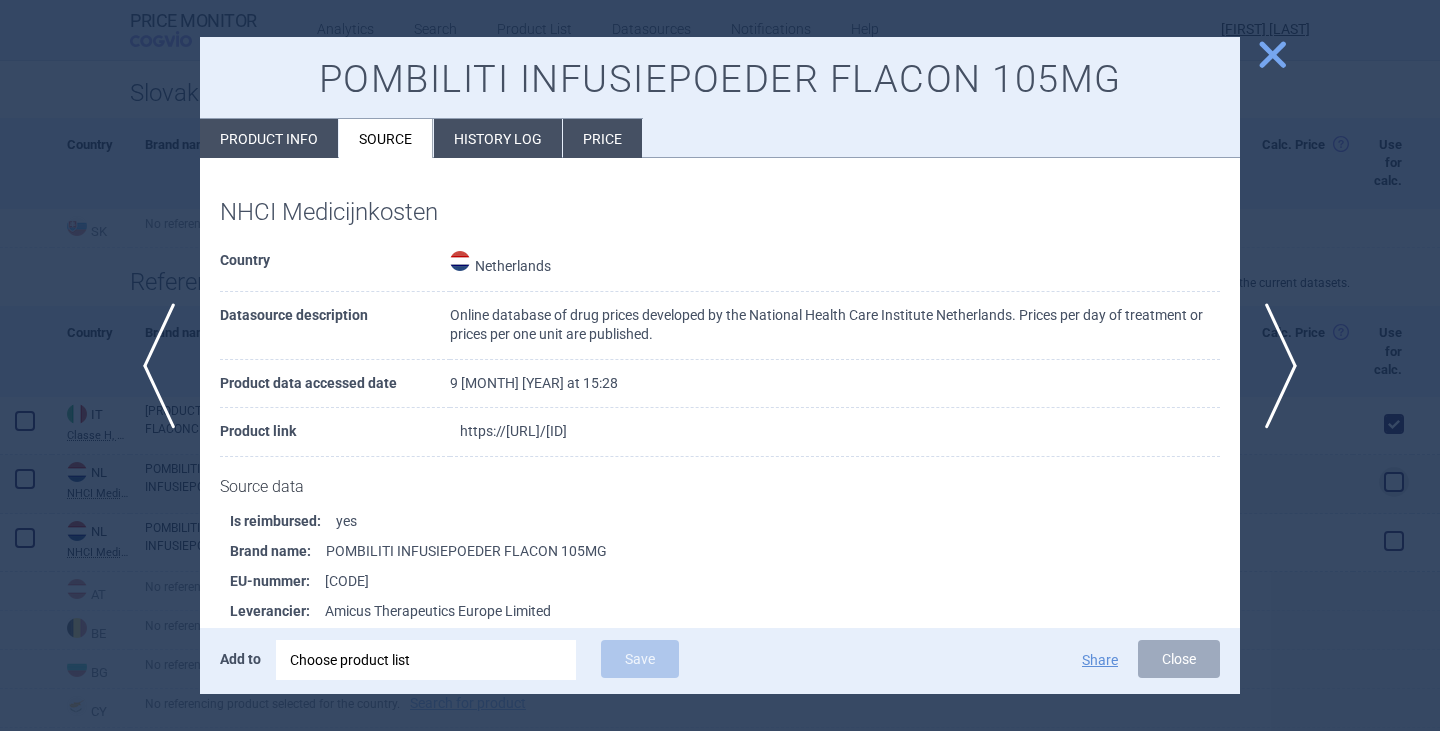 click on "https://[URL]/[ID]" at bounding box center (513, 431) 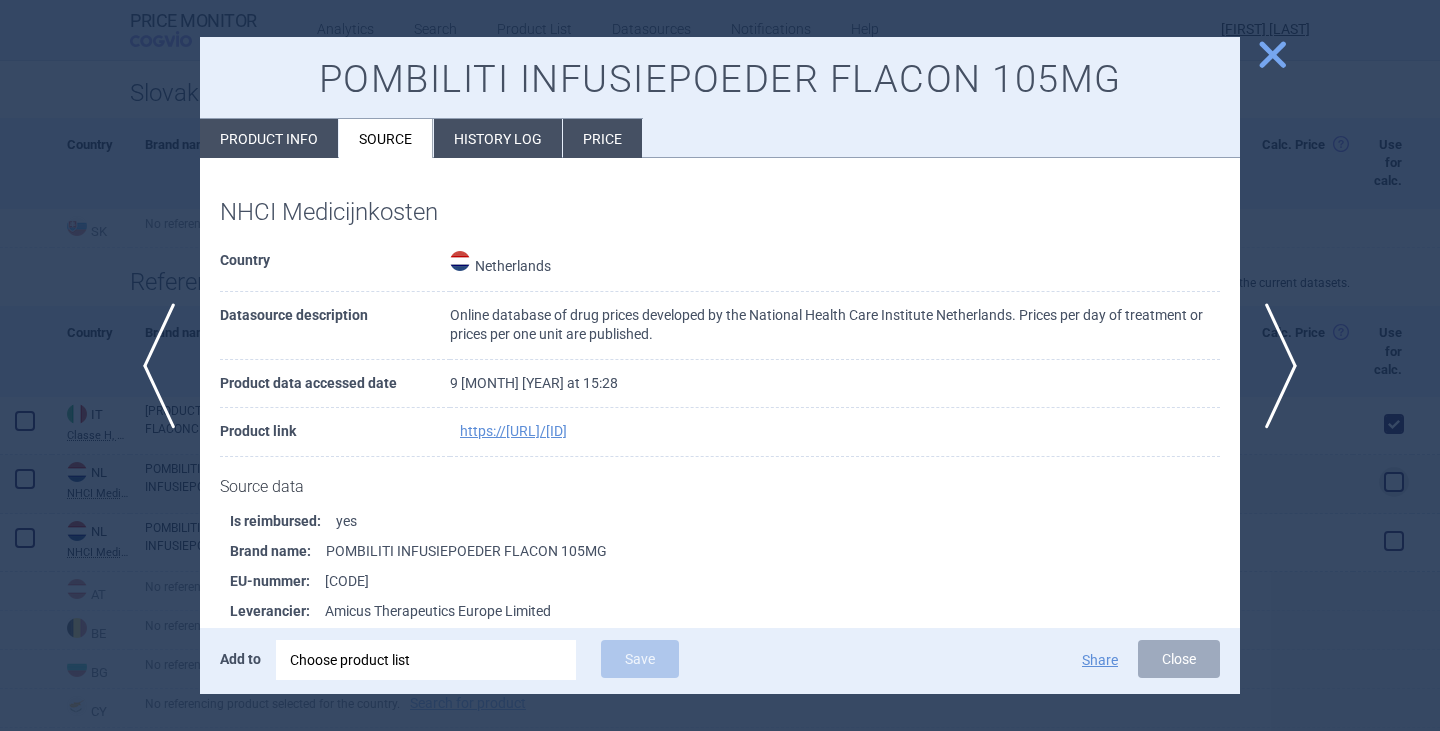 select on "EUR" 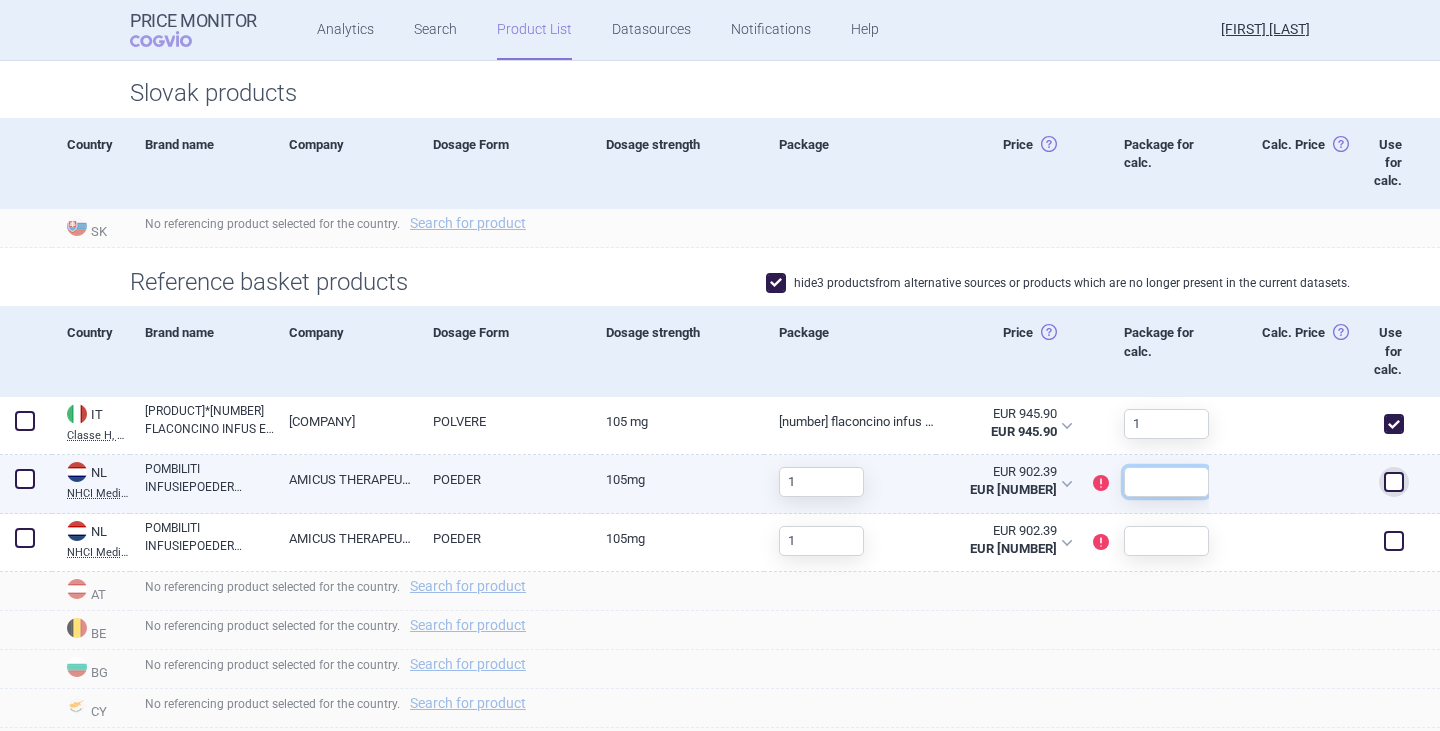 click at bounding box center (1166, 482) 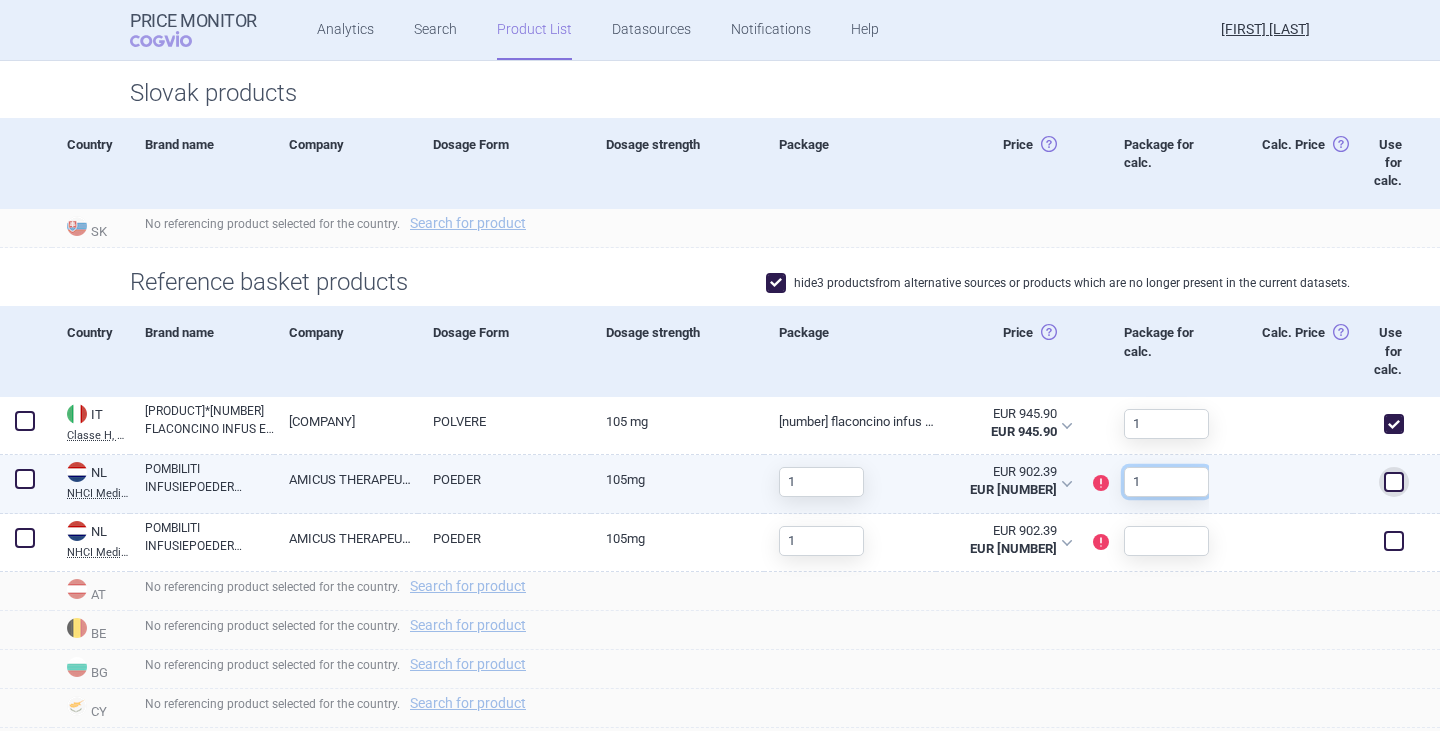 type on "1" 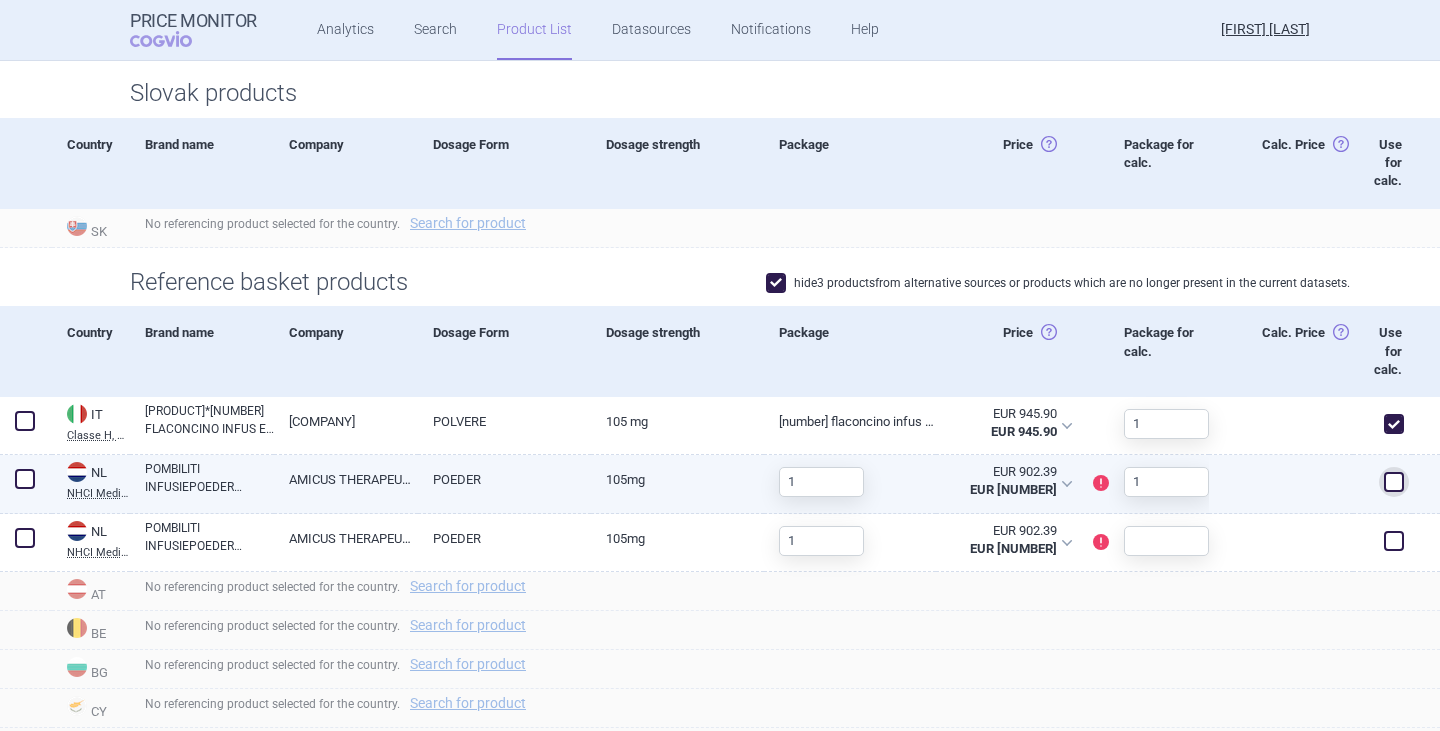 click at bounding box center [1394, 482] 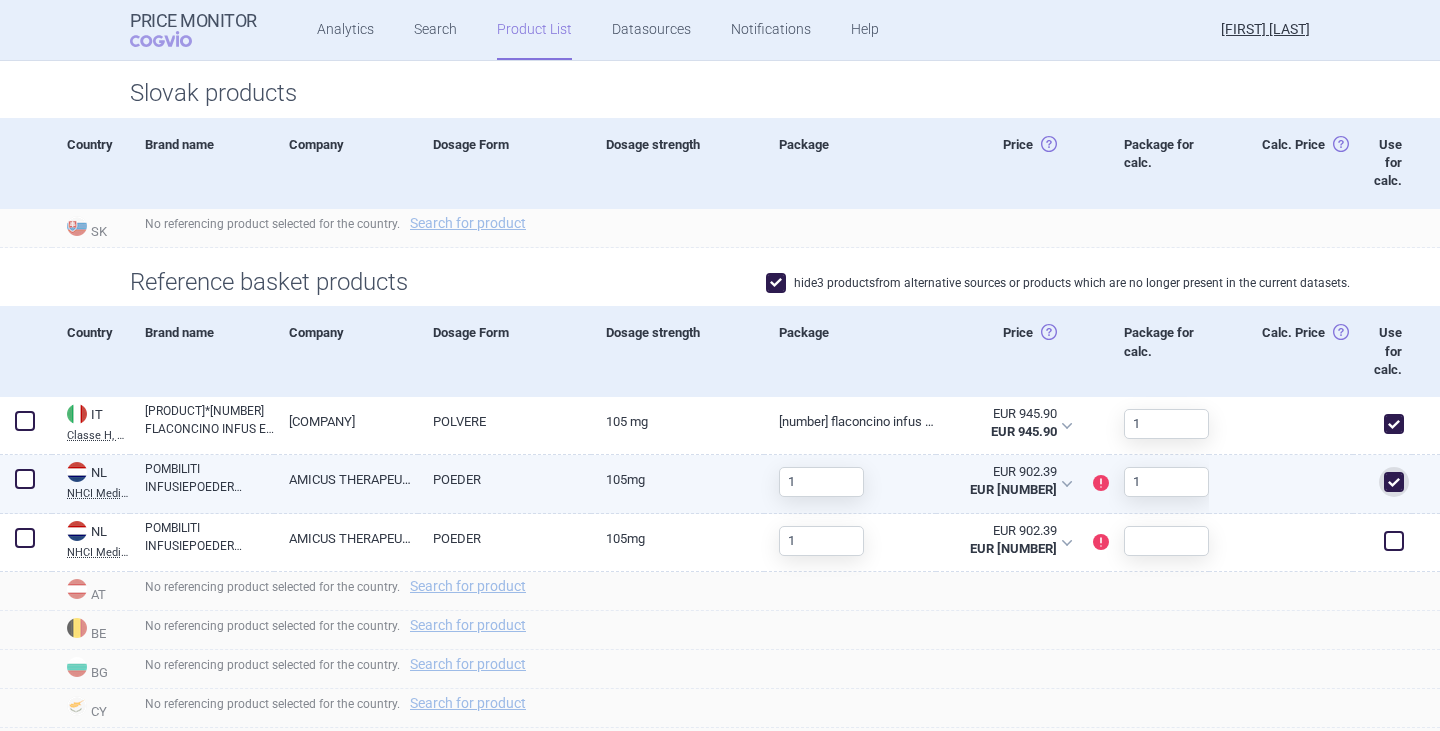 checkbox on "true" 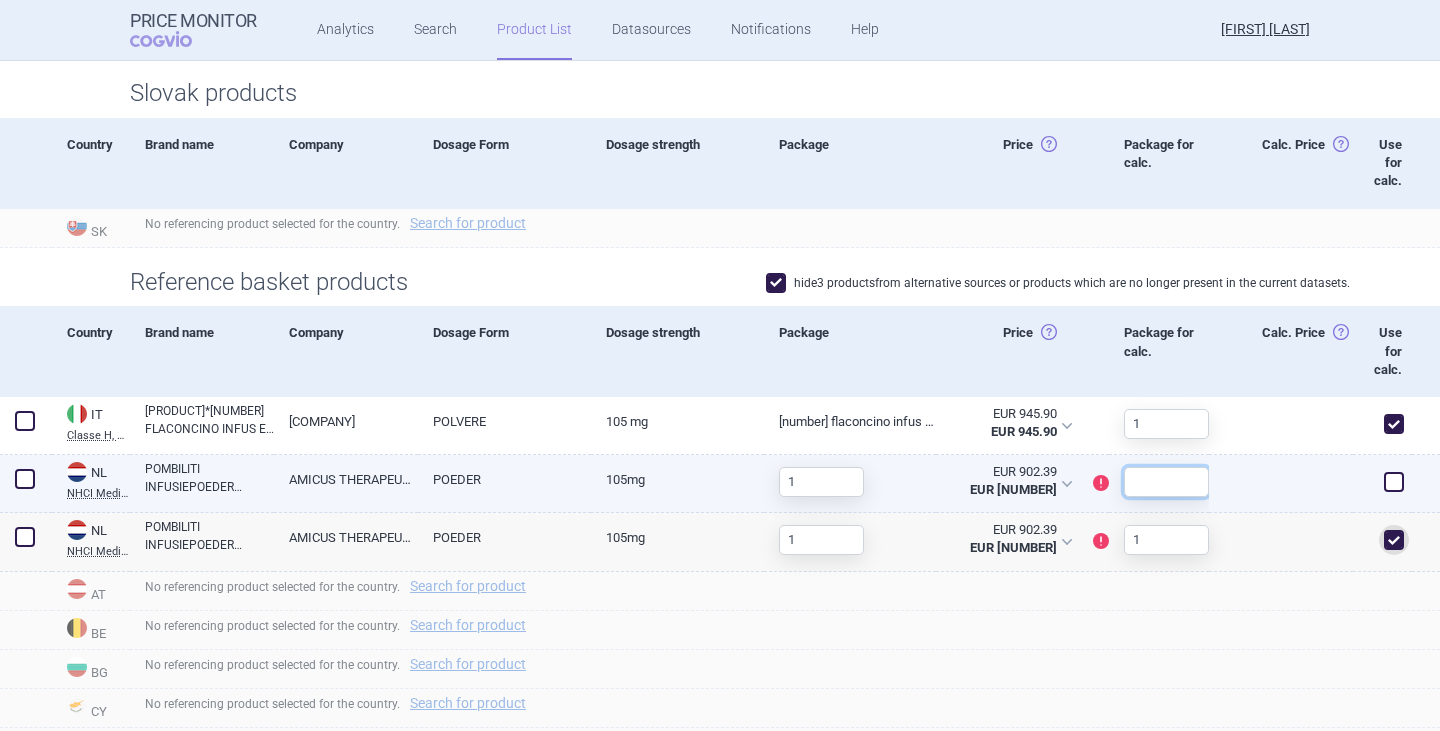 click at bounding box center (1166, 482) 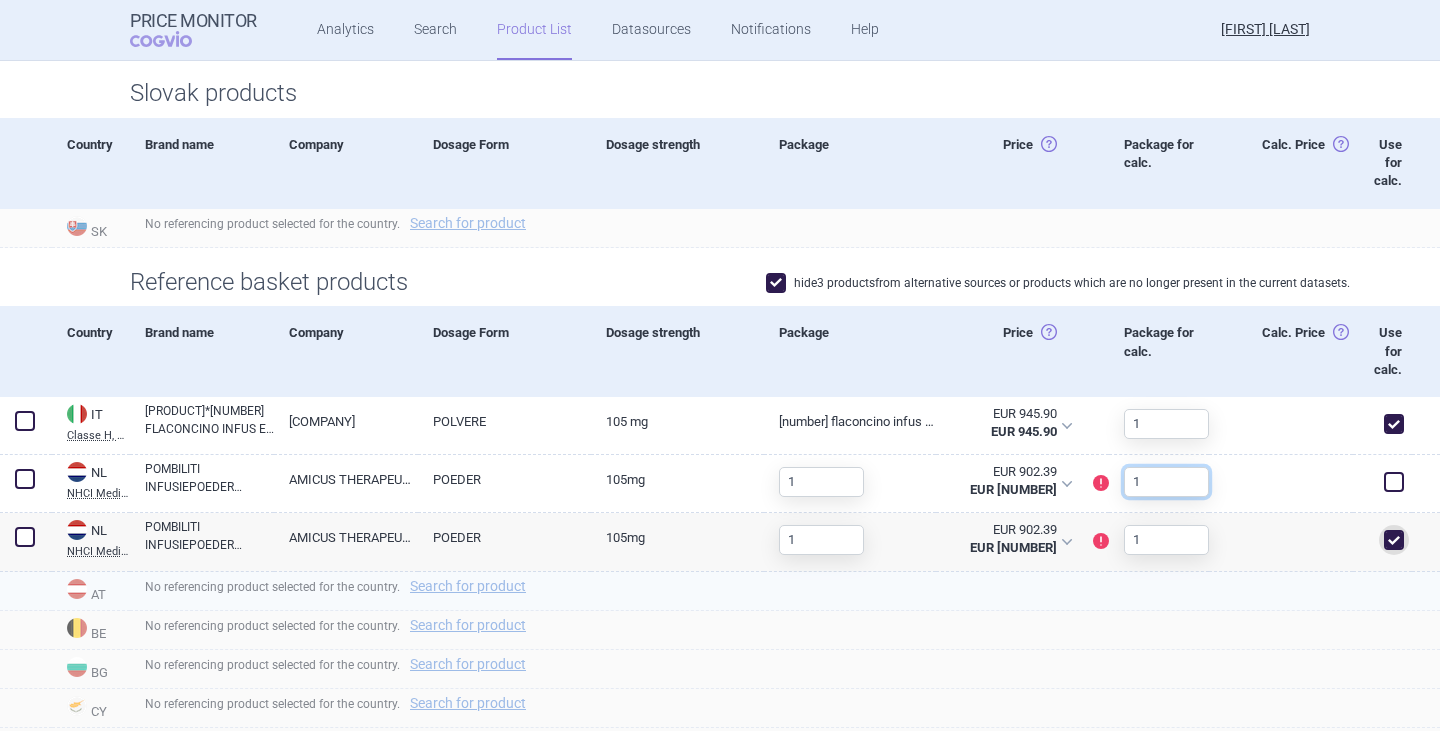 type on "1" 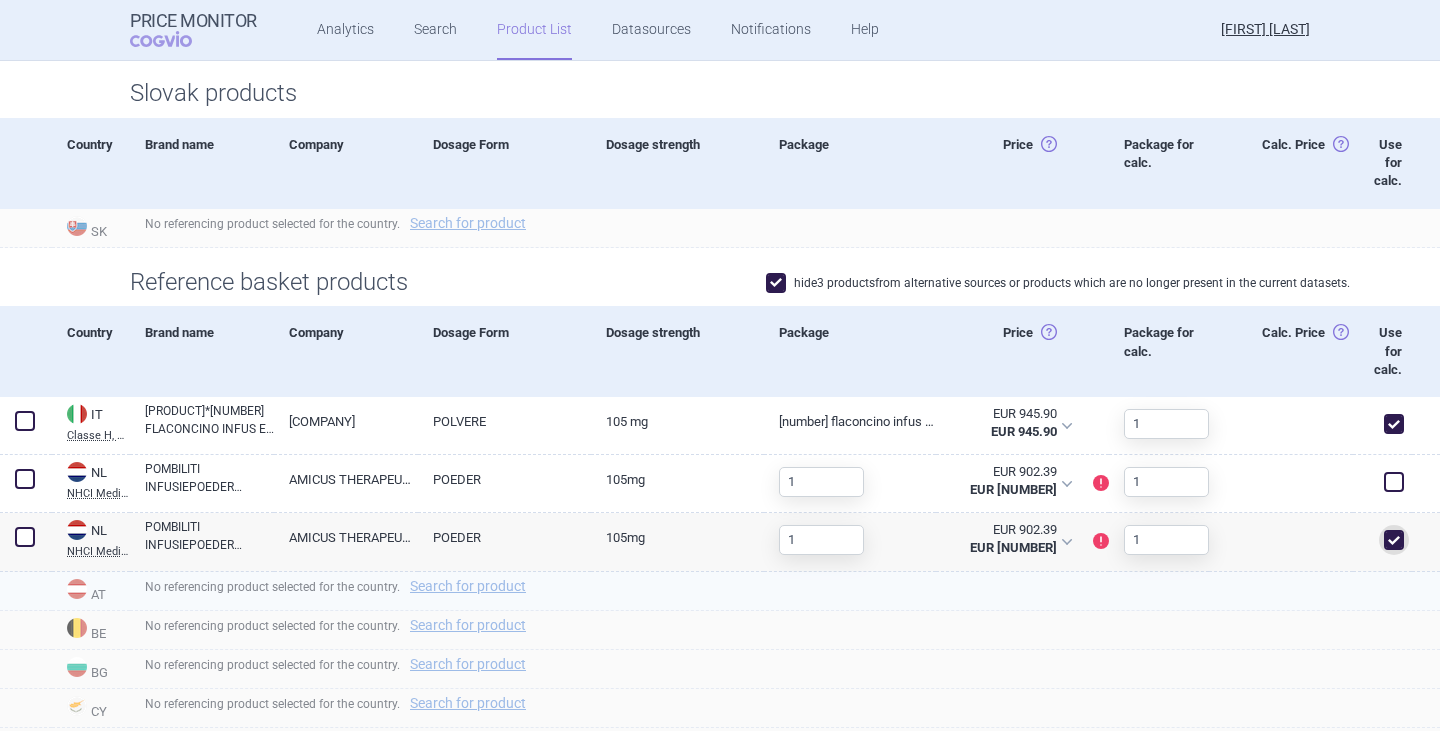 drag, startPoint x: 1150, startPoint y: 596, endPoint x: 1090, endPoint y: 586, distance: 60.827625 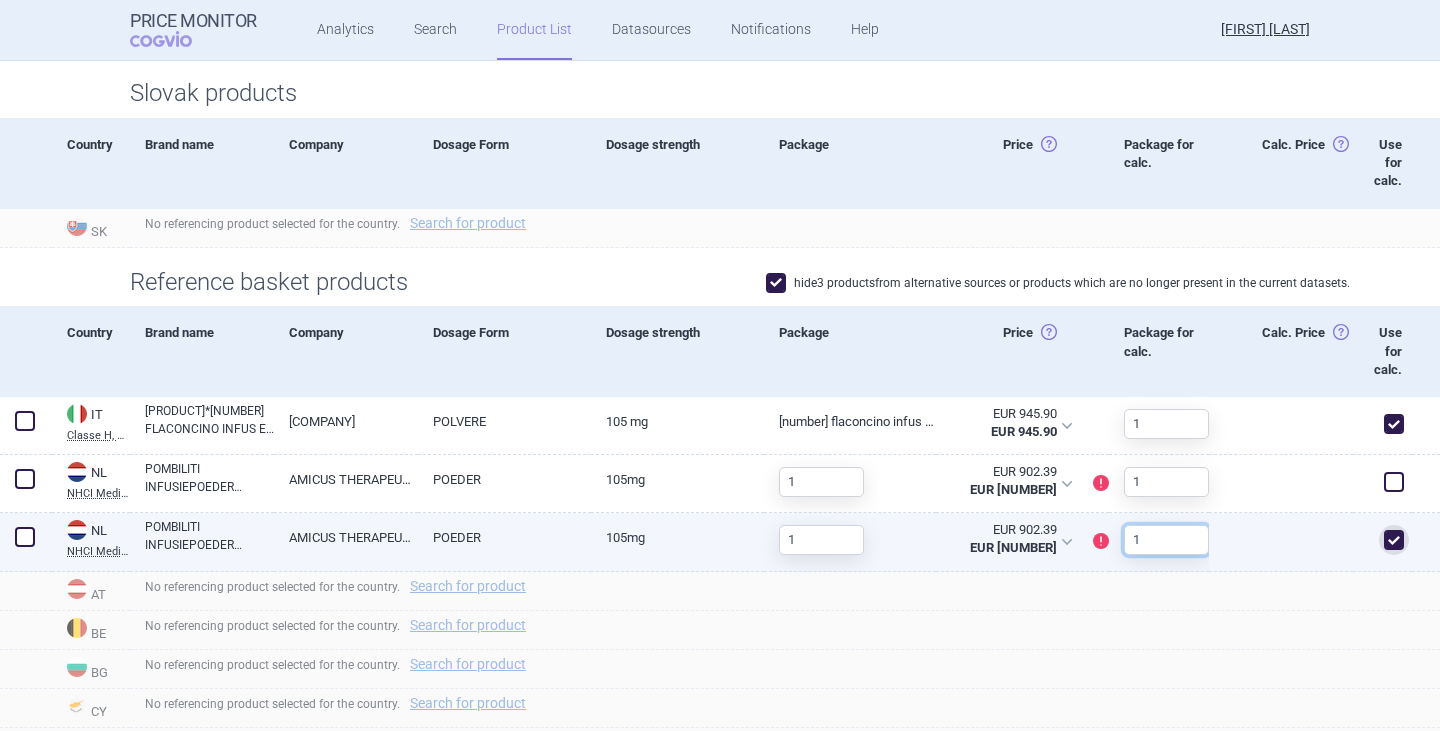 click on "1" at bounding box center (1166, 540) 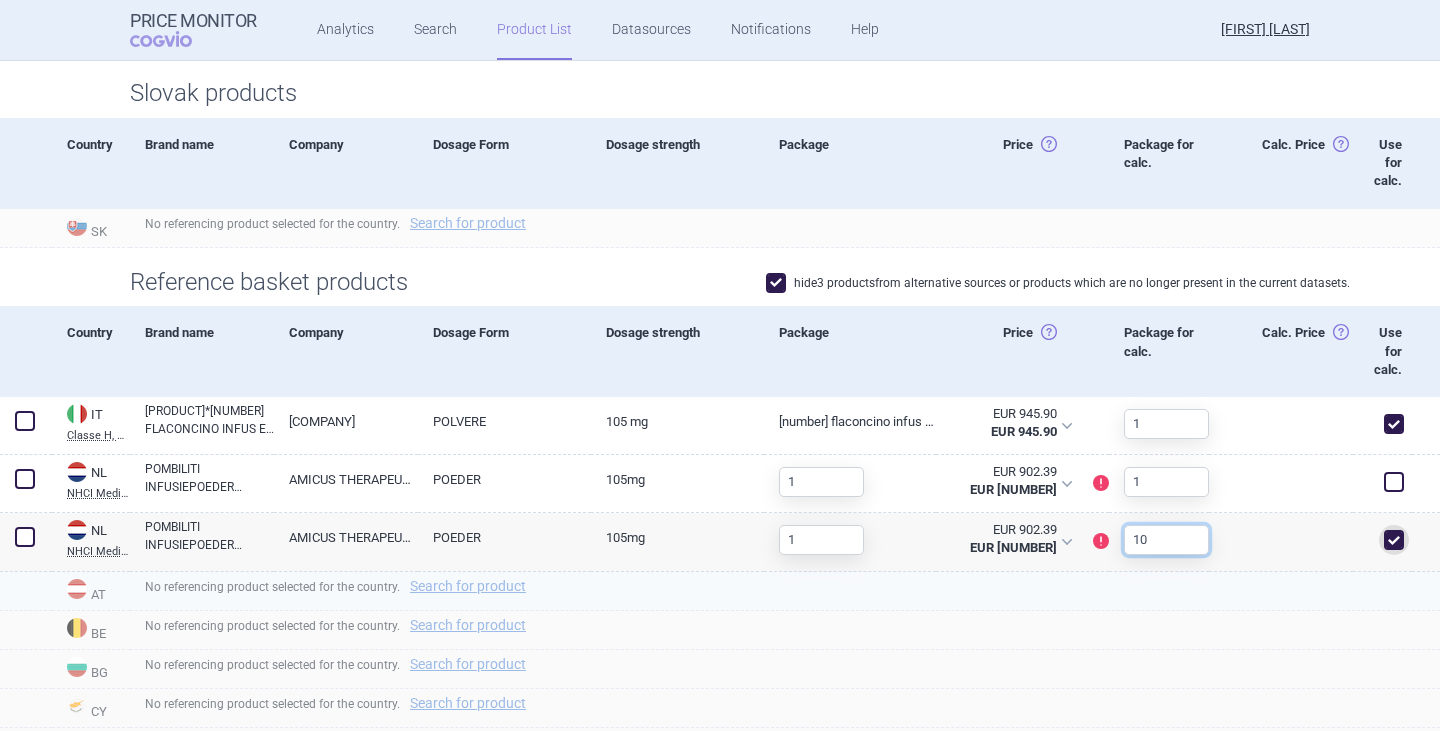 type on "10" 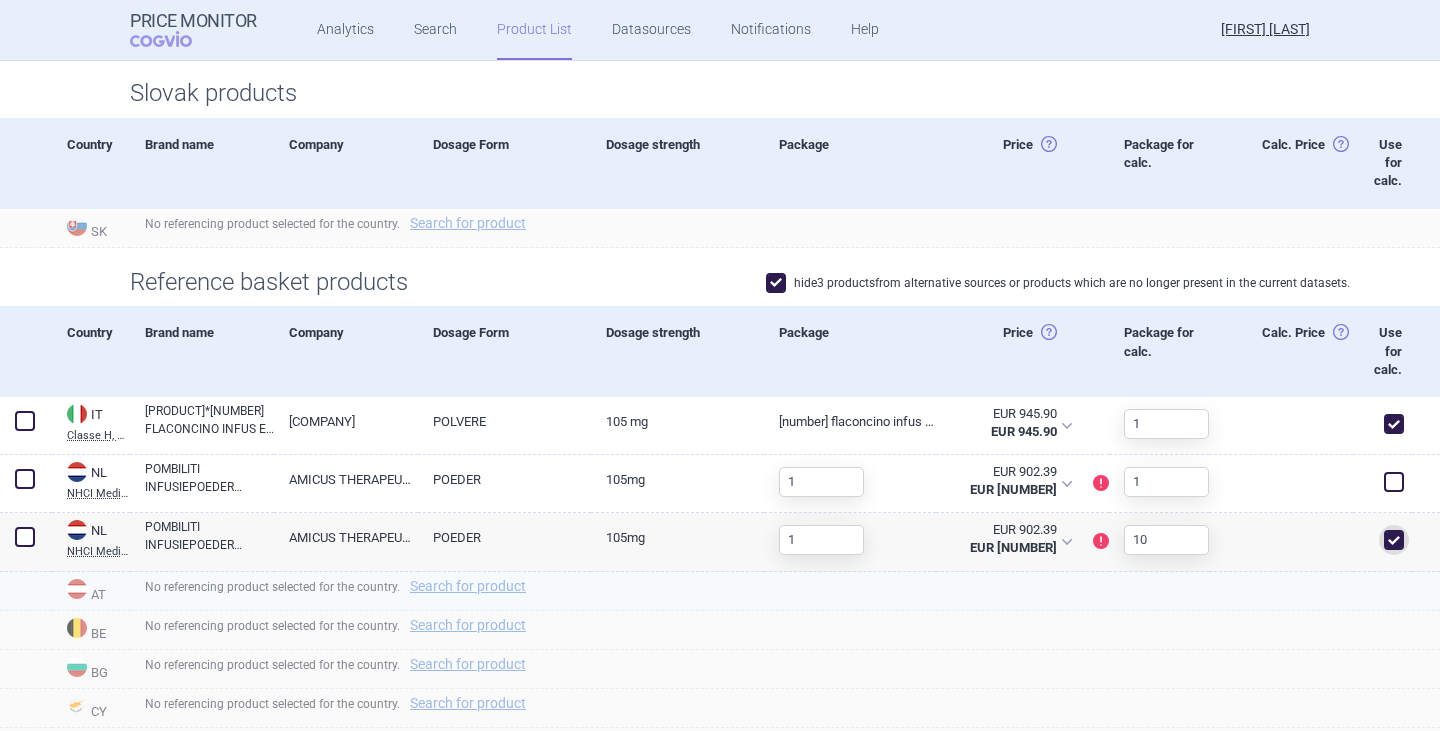click on "No referencing product selected for the country.  Search for product" at bounding box center [785, 591] 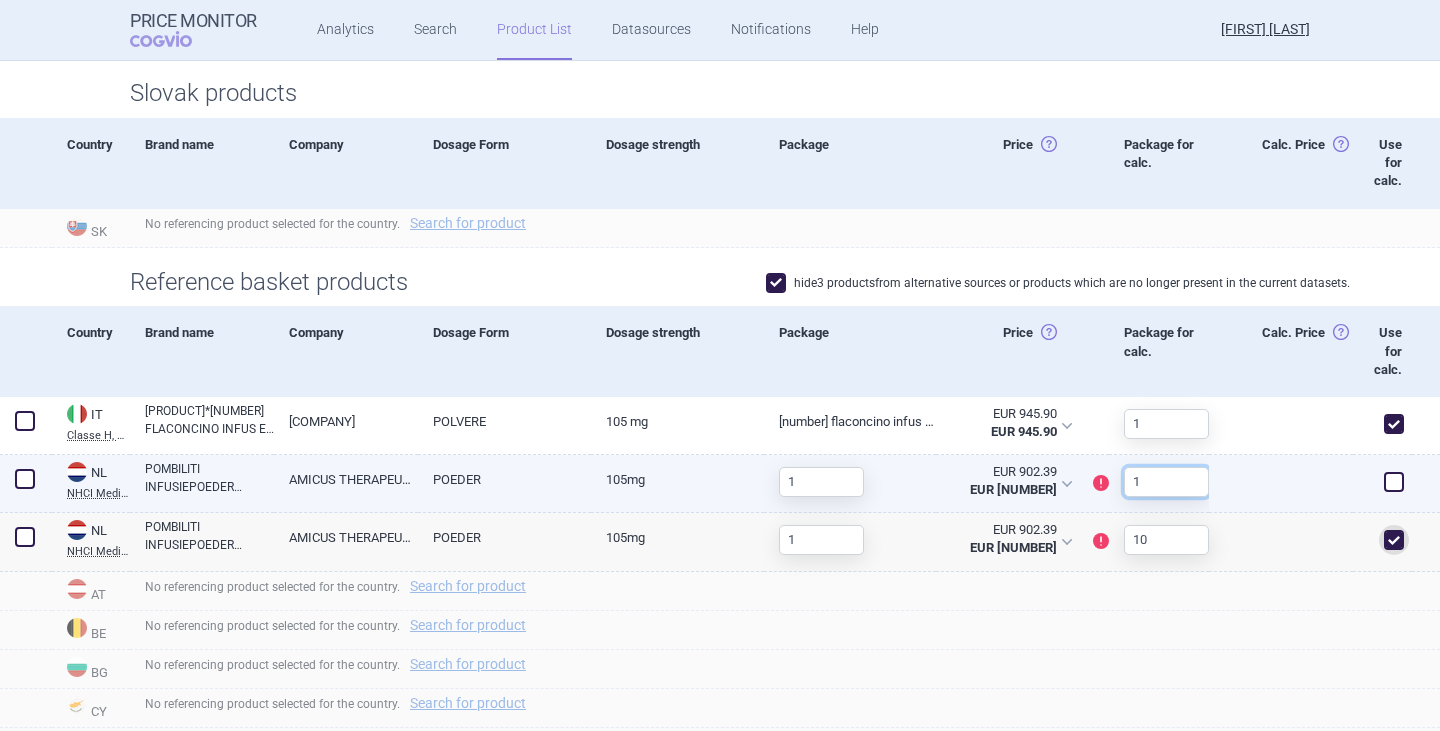 click on "1" at bounding box center (1166, 482) 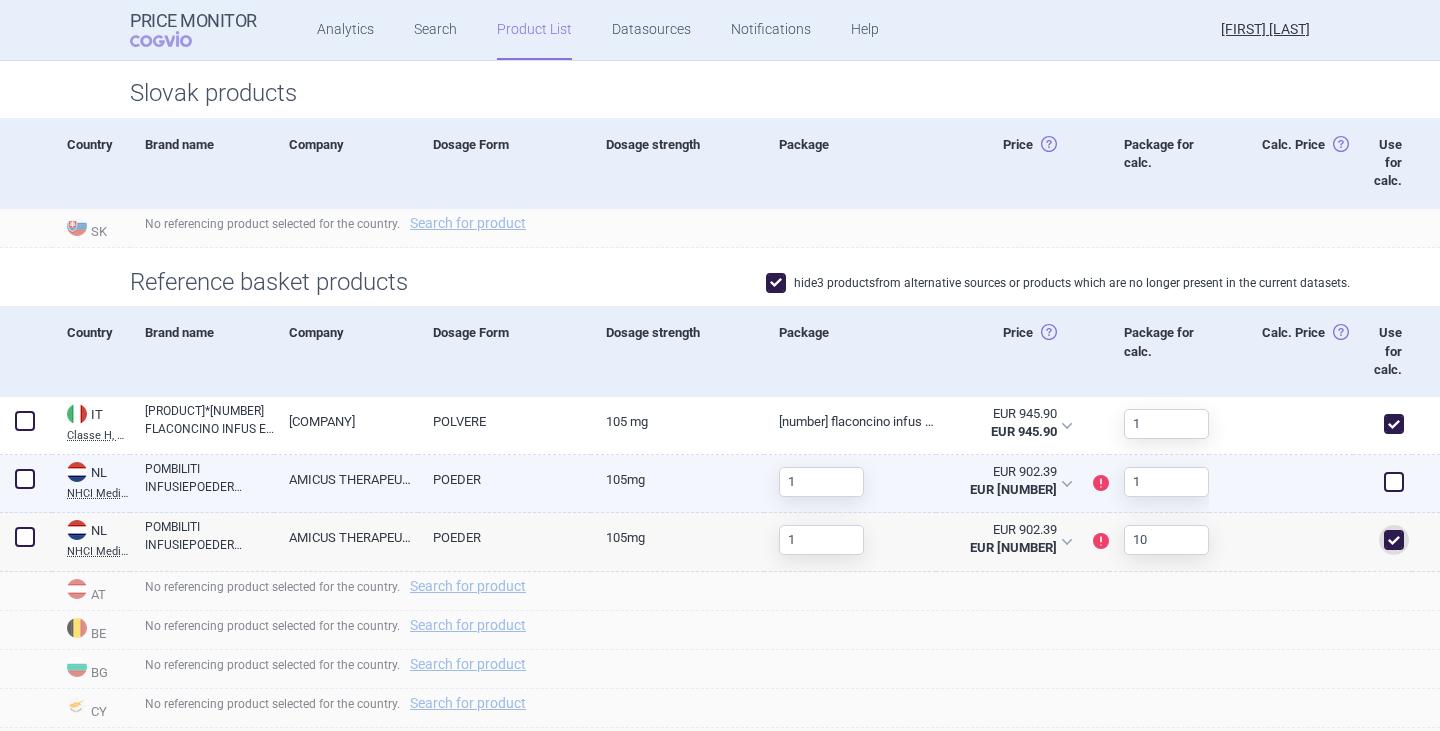 click at bounding box center (1394, 482) 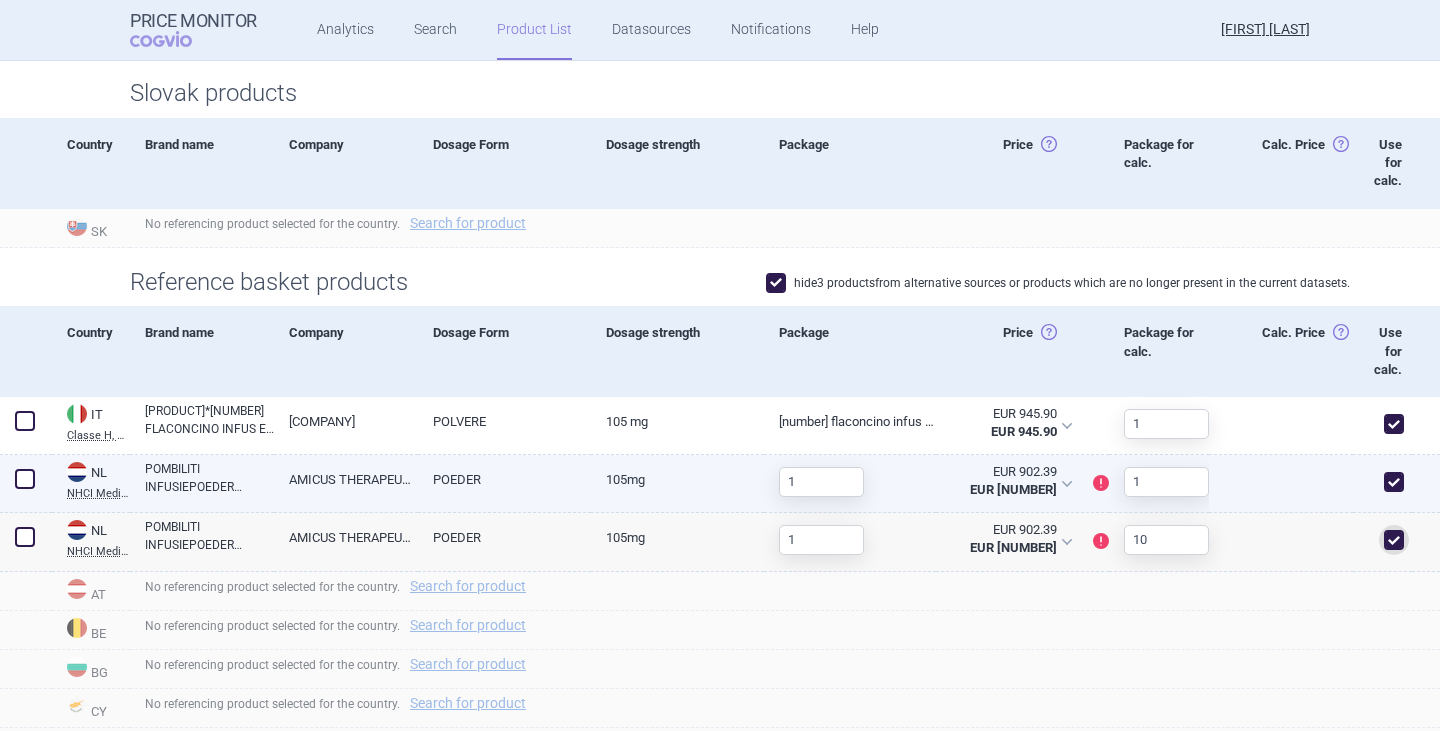 checkbox on "true" 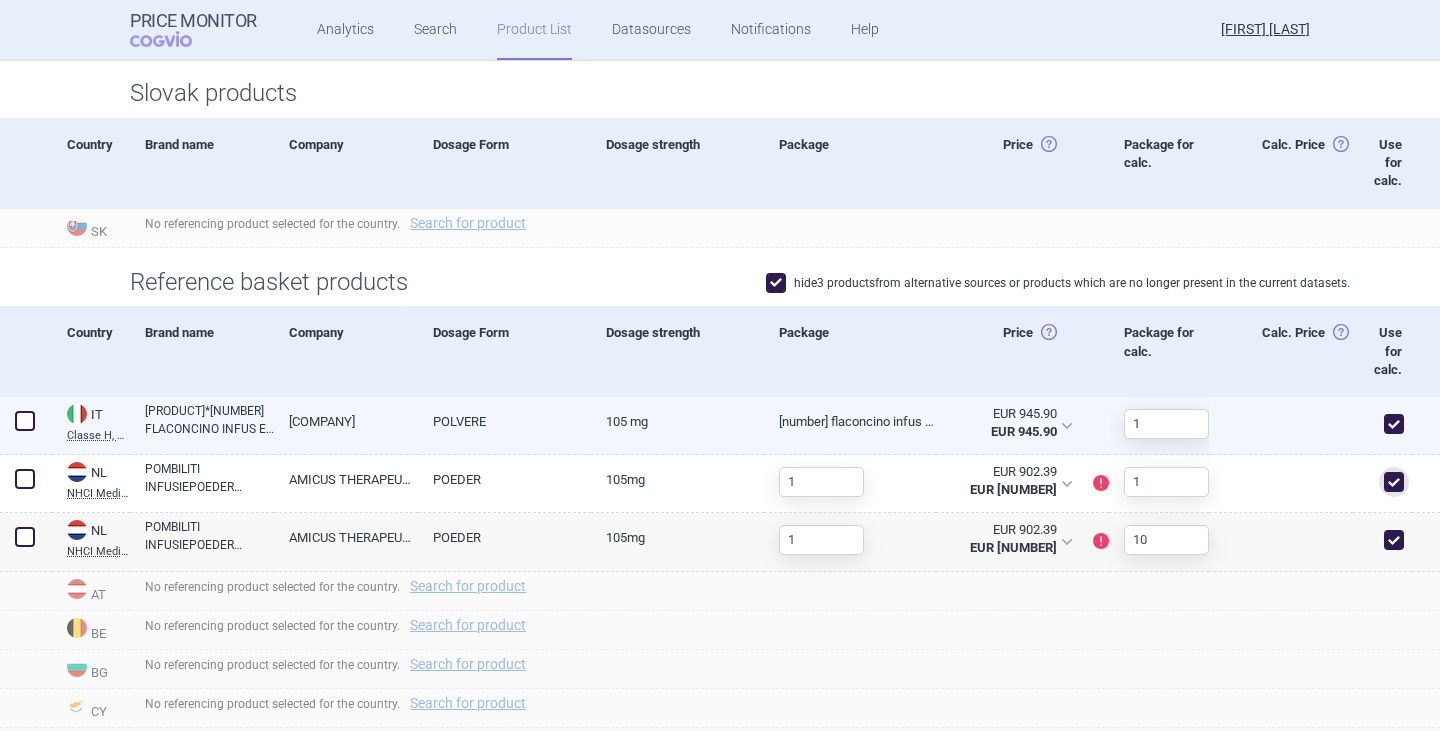 click at bounding box center (25, 421) 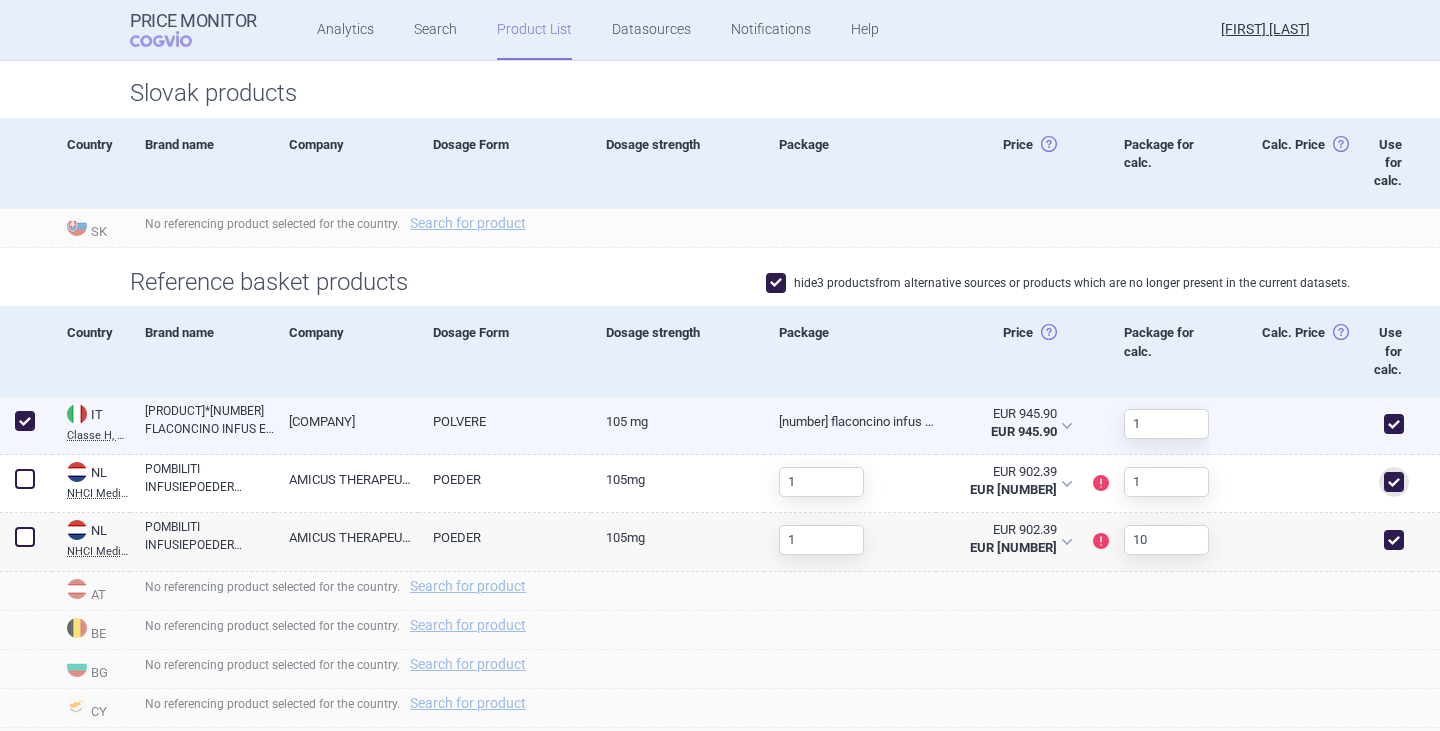 checkbox on "true" 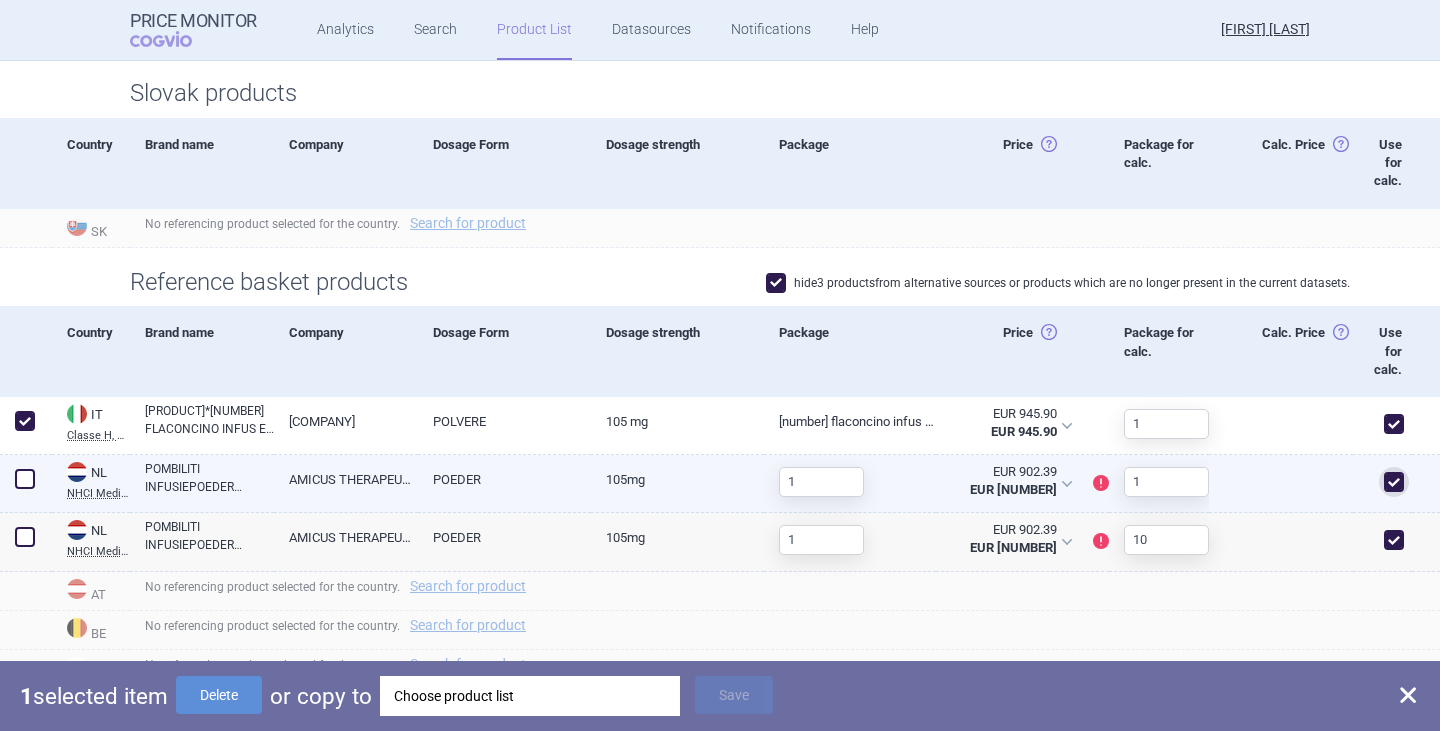click at bounding box center (25, 479) 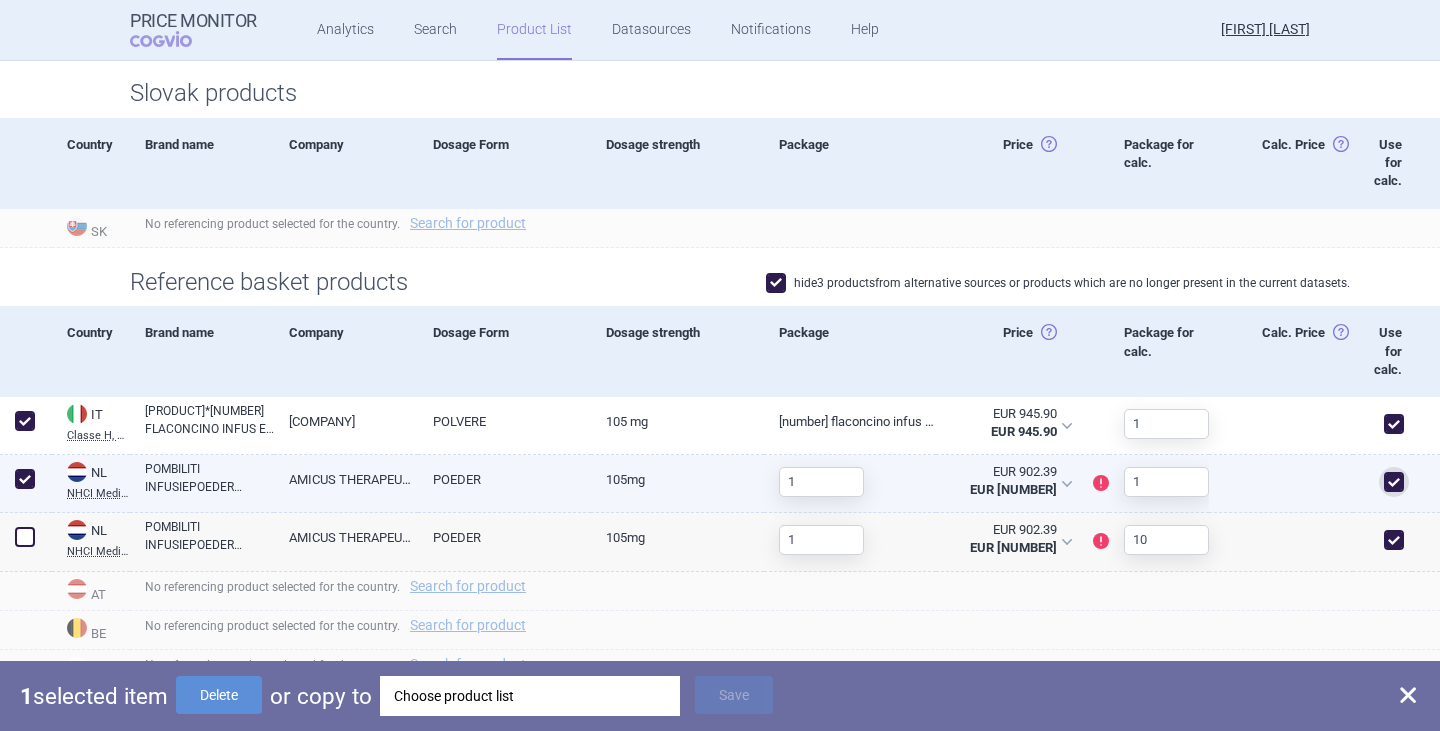 checkbox on "true" 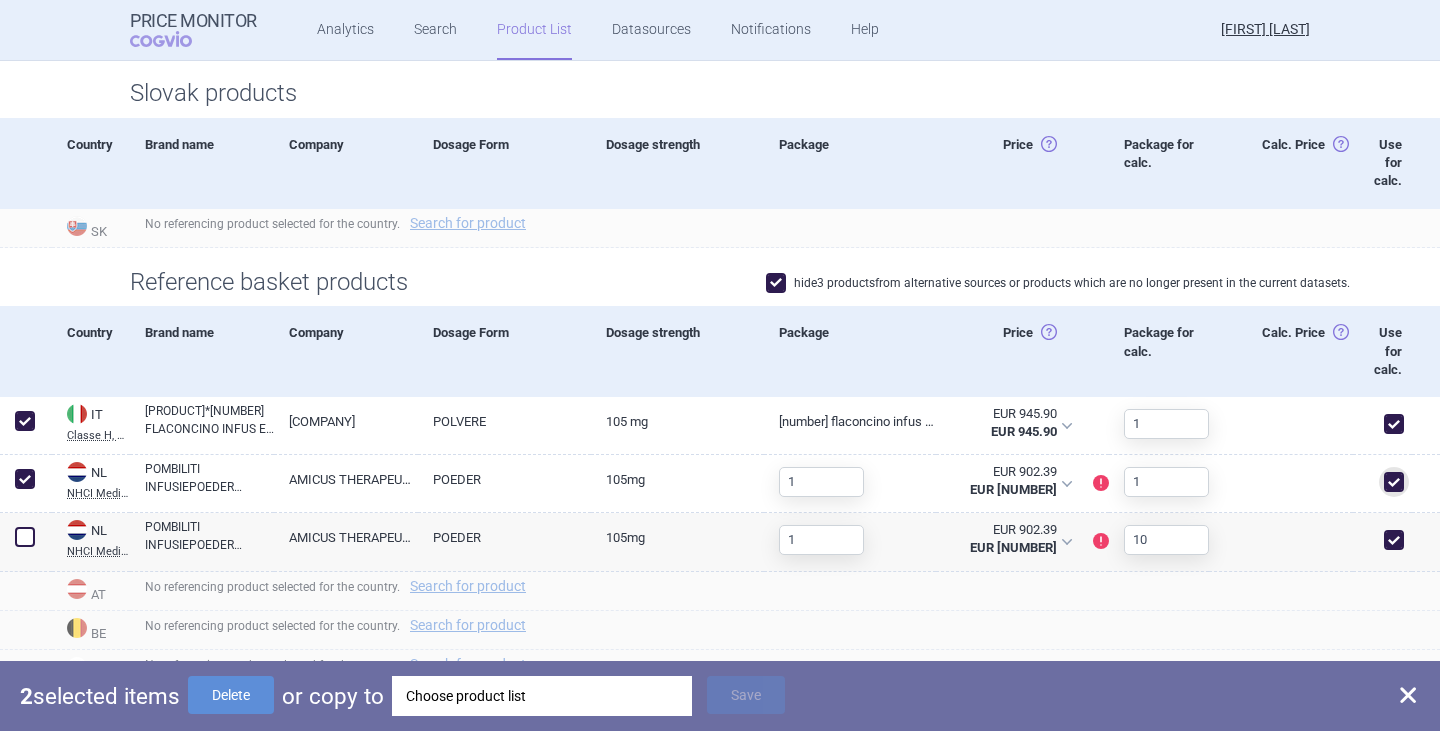 click on "Choose product list" at bounding box center (542, 696) 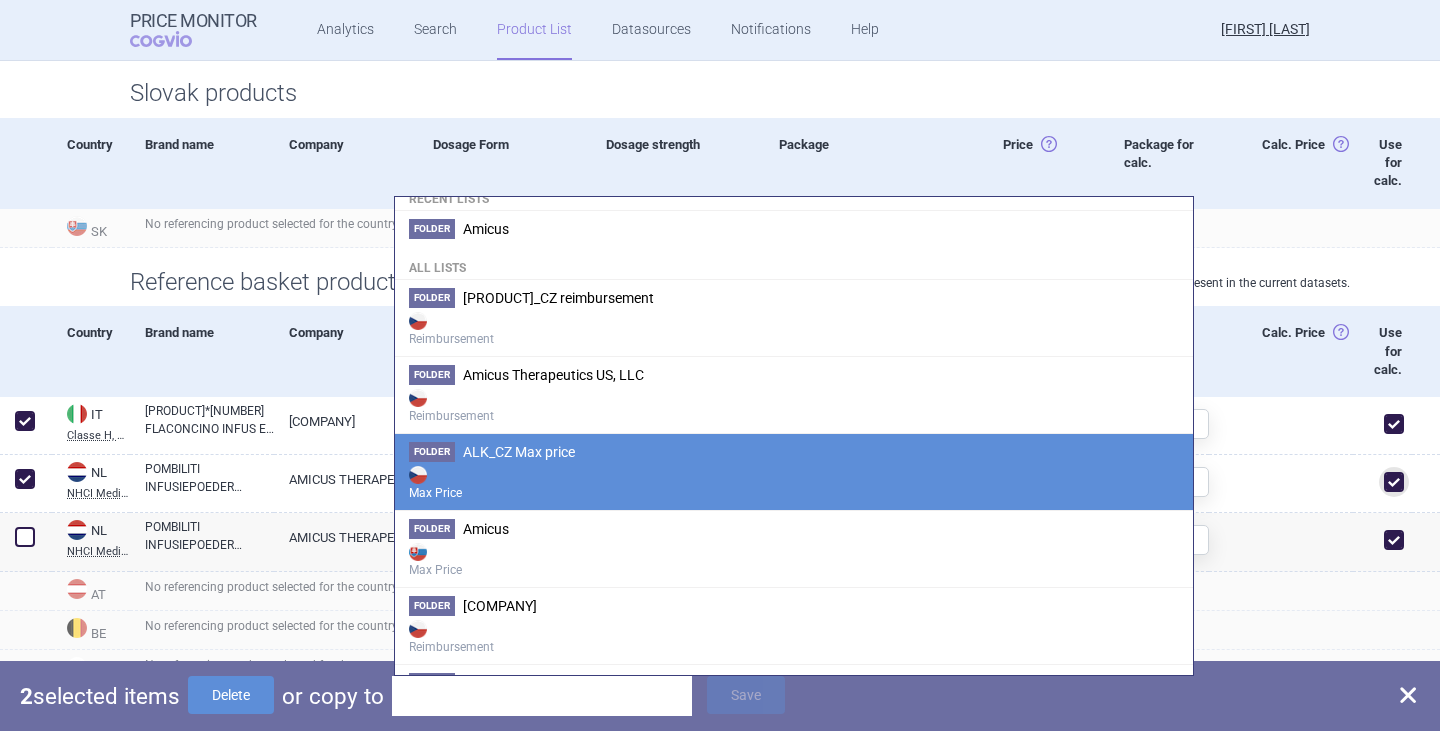 scroll, scrollTop: 100, scrollLeft: 0, axis: vertical 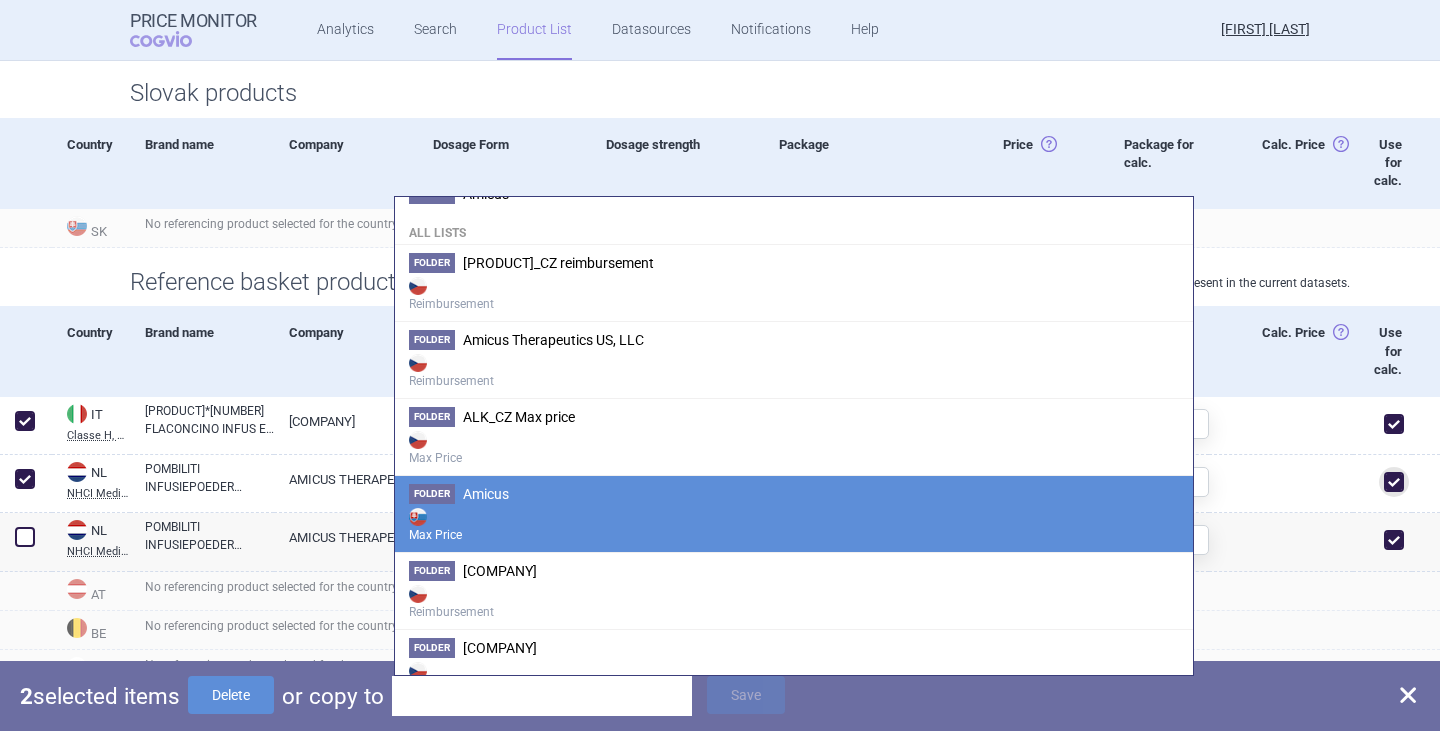 click on "Max Price" at bounding box center [794, 524] 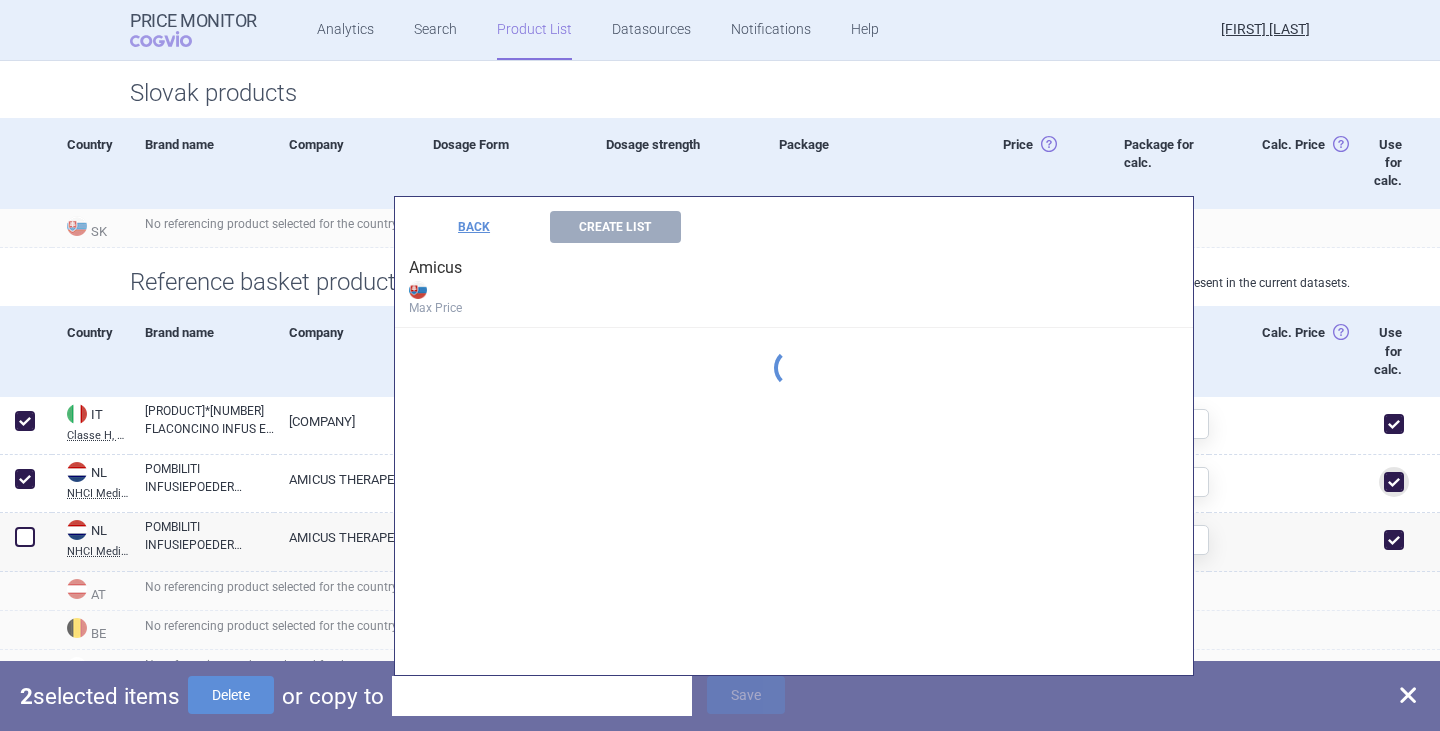 scroll, scrollTop: 0, scrollLeft: 0, axis: both 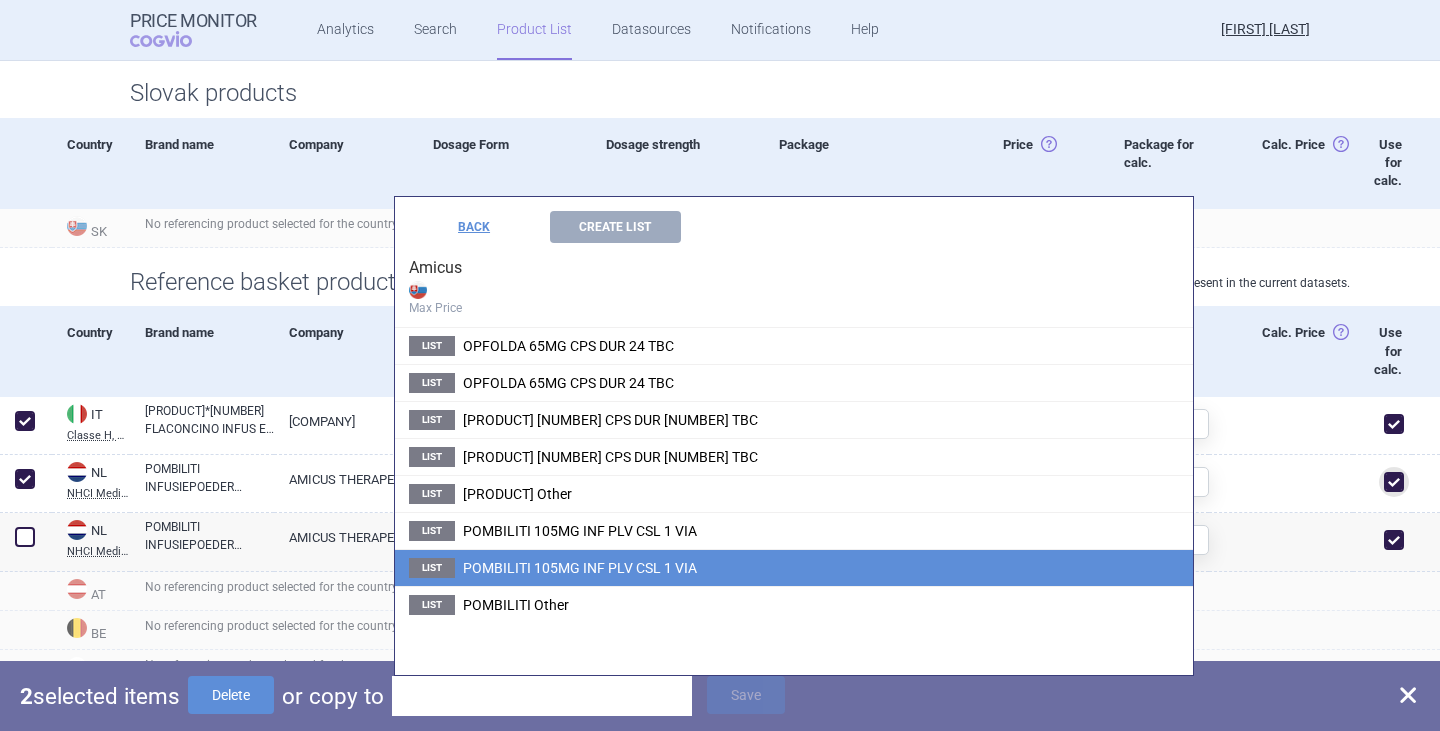 click on "POMBILITI 105MG INF PLV CSL 1 VIA" at bounding box center [580, 568] 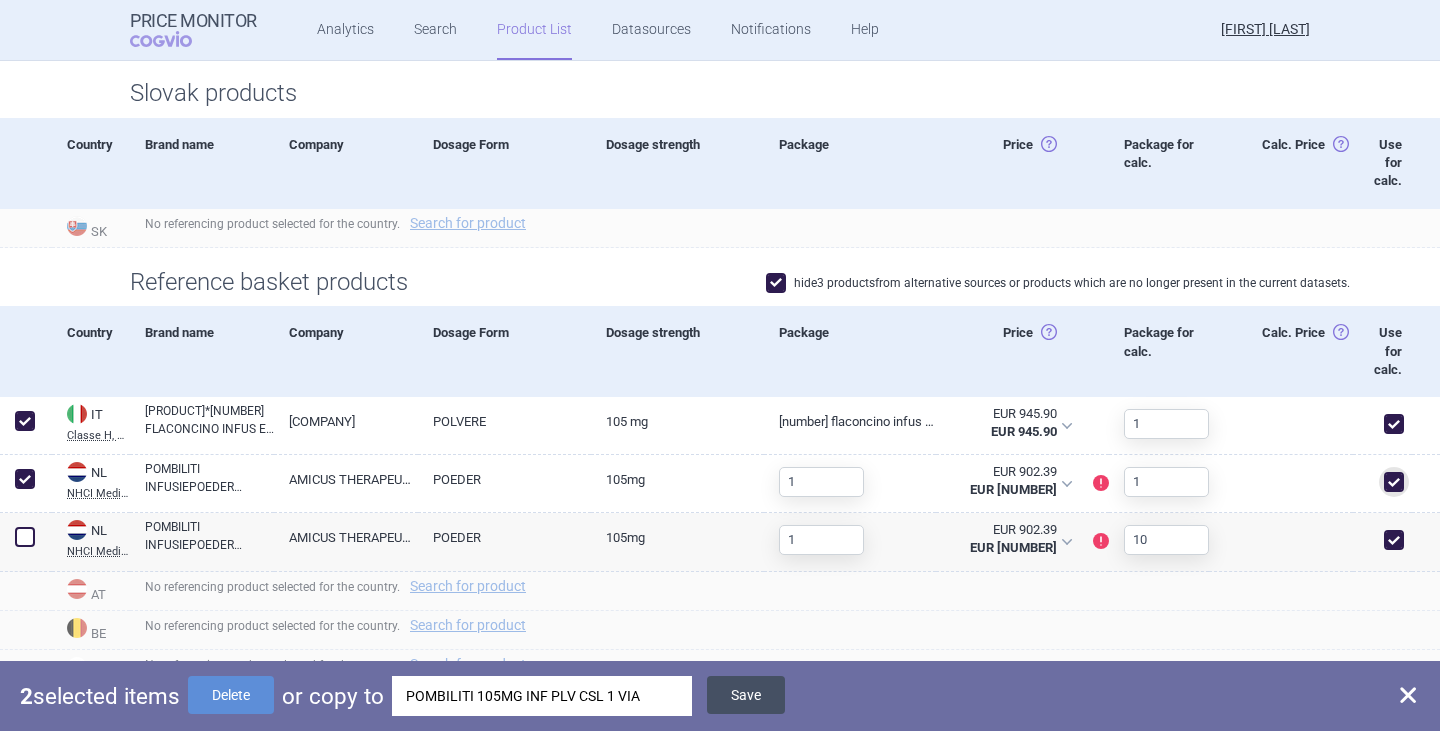 click on "Save" at bounding box center [746, 695] 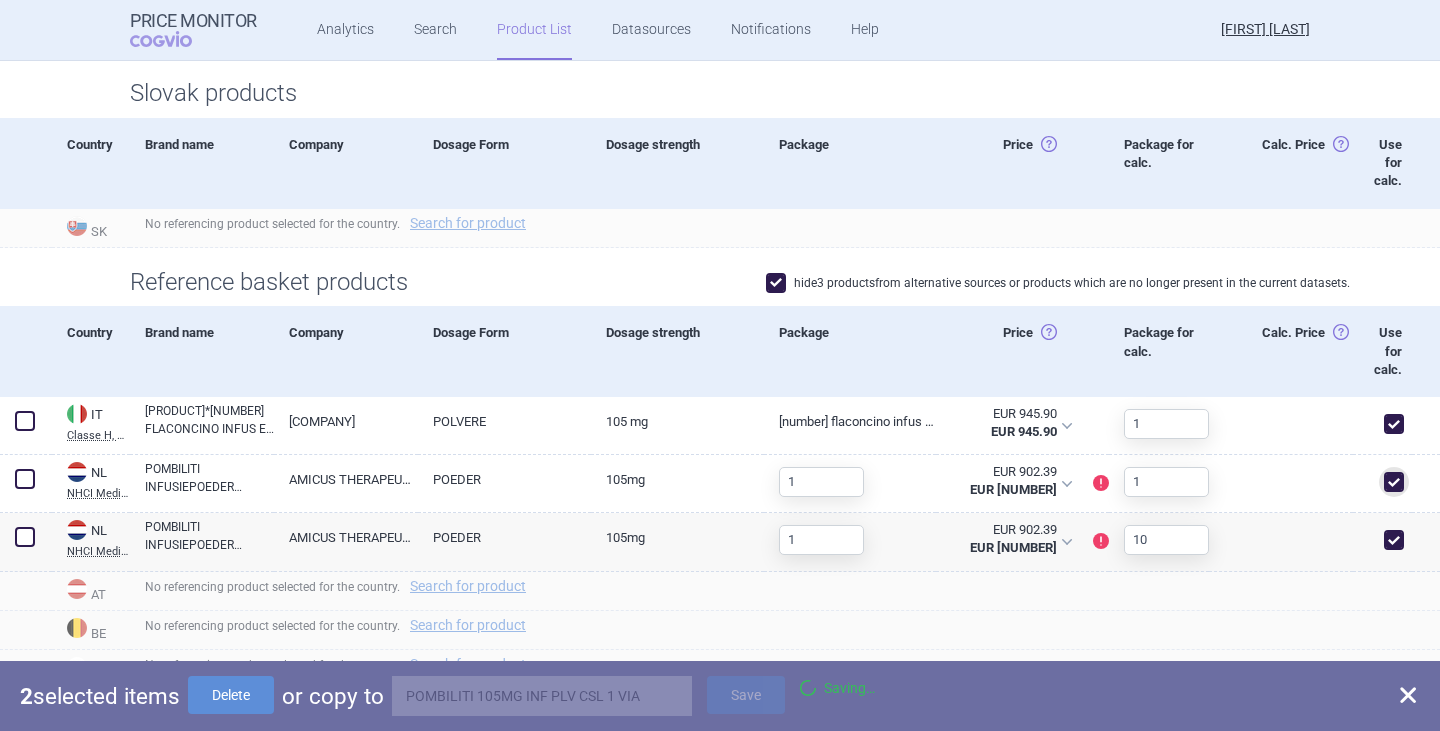 checkbox on "false" 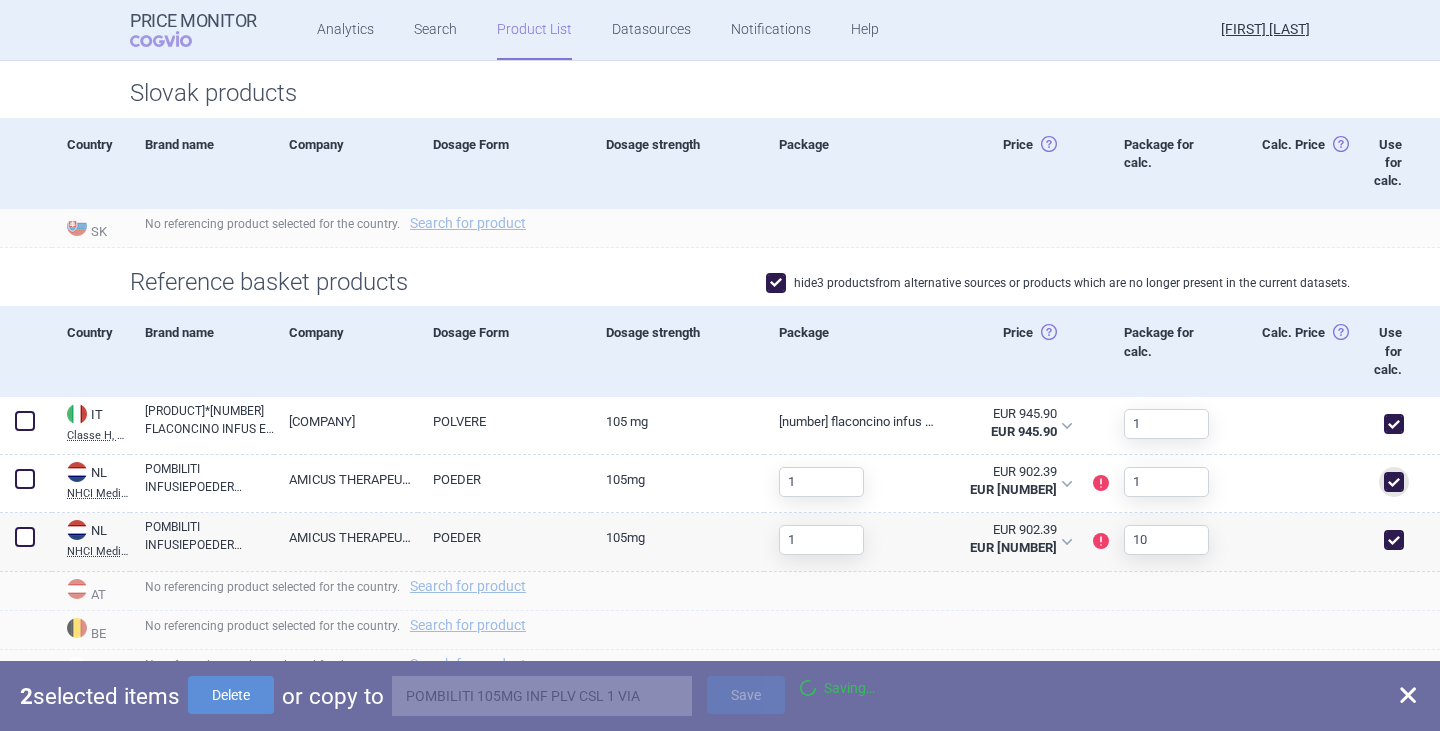 checkbox on "false" 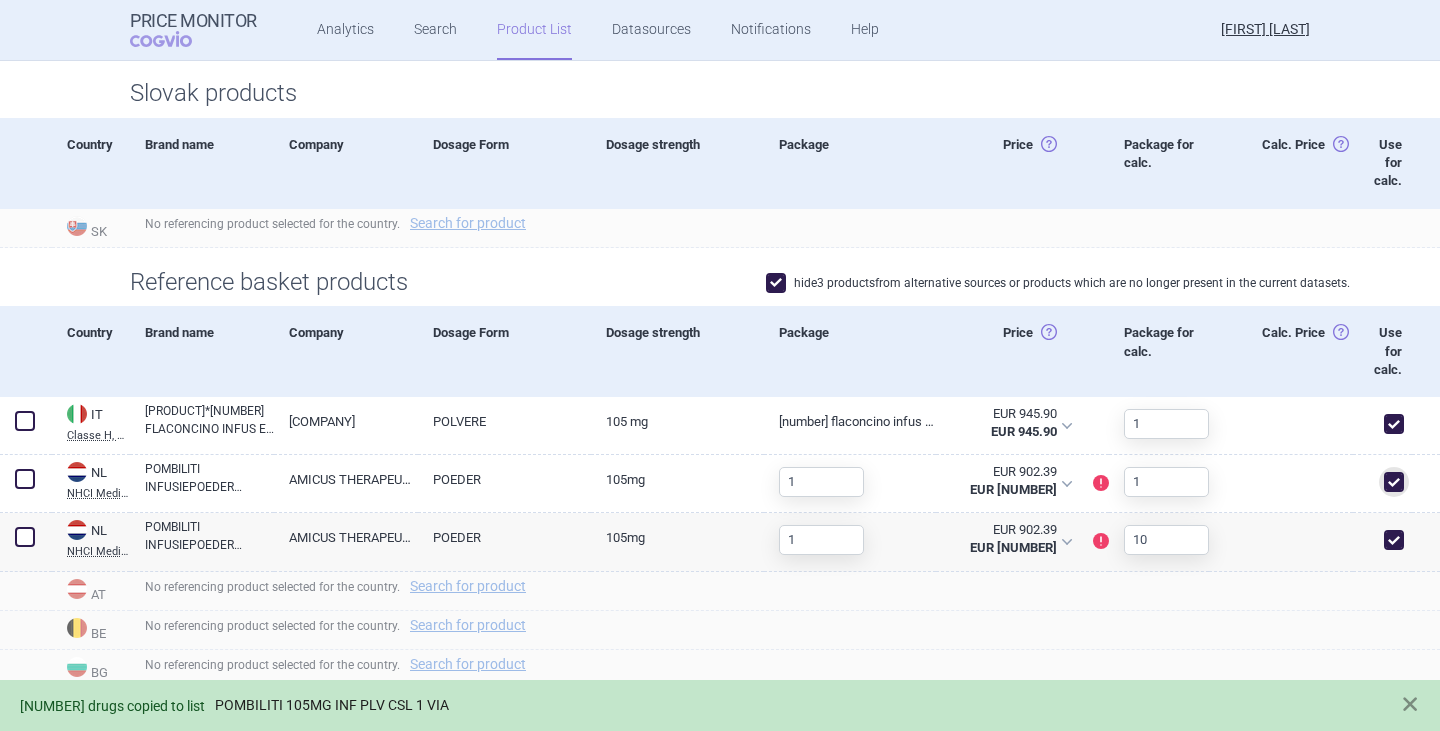 click on "POMBILITI 105MG INF PLV CSL 1 VIA" at bounding box center (332, 705) 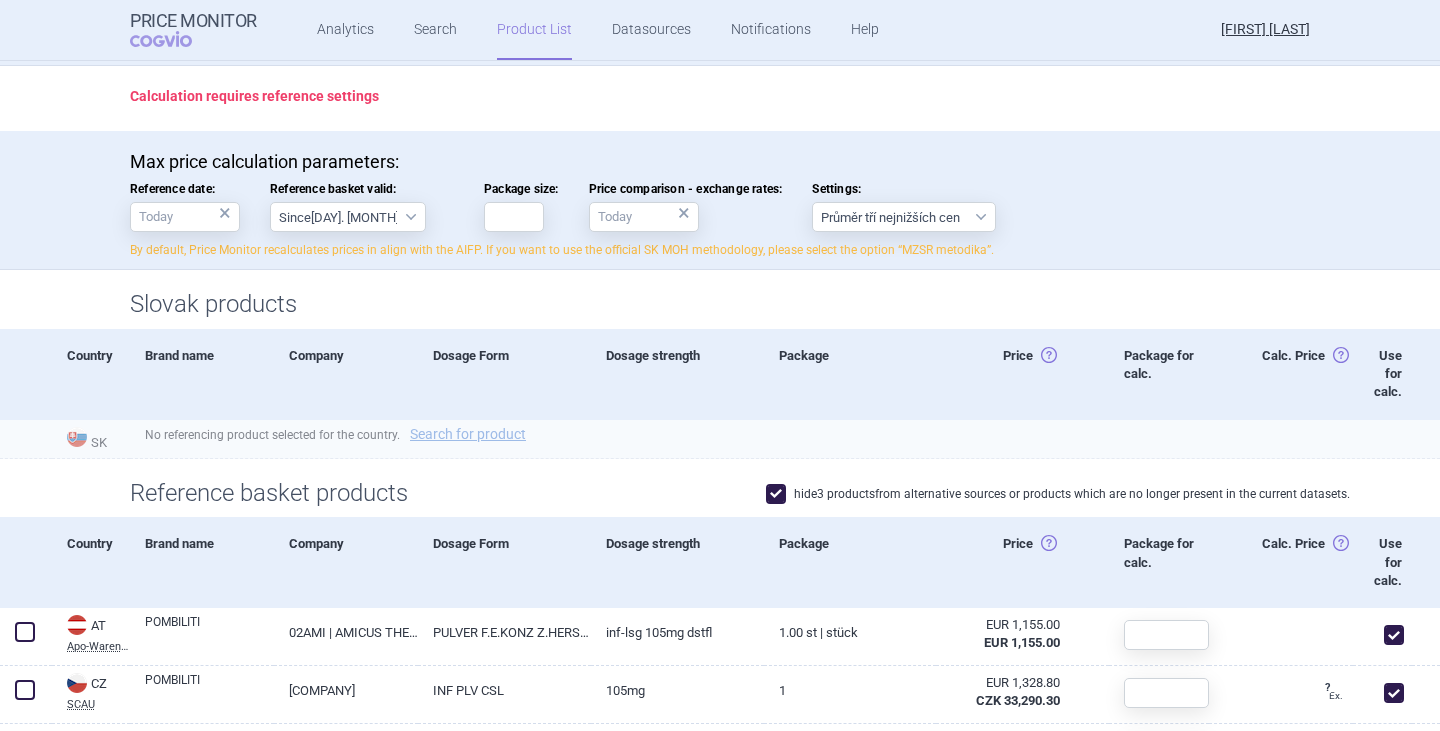 scroll, scrollTop: 200, scrollLeft: 0, axis: vertical 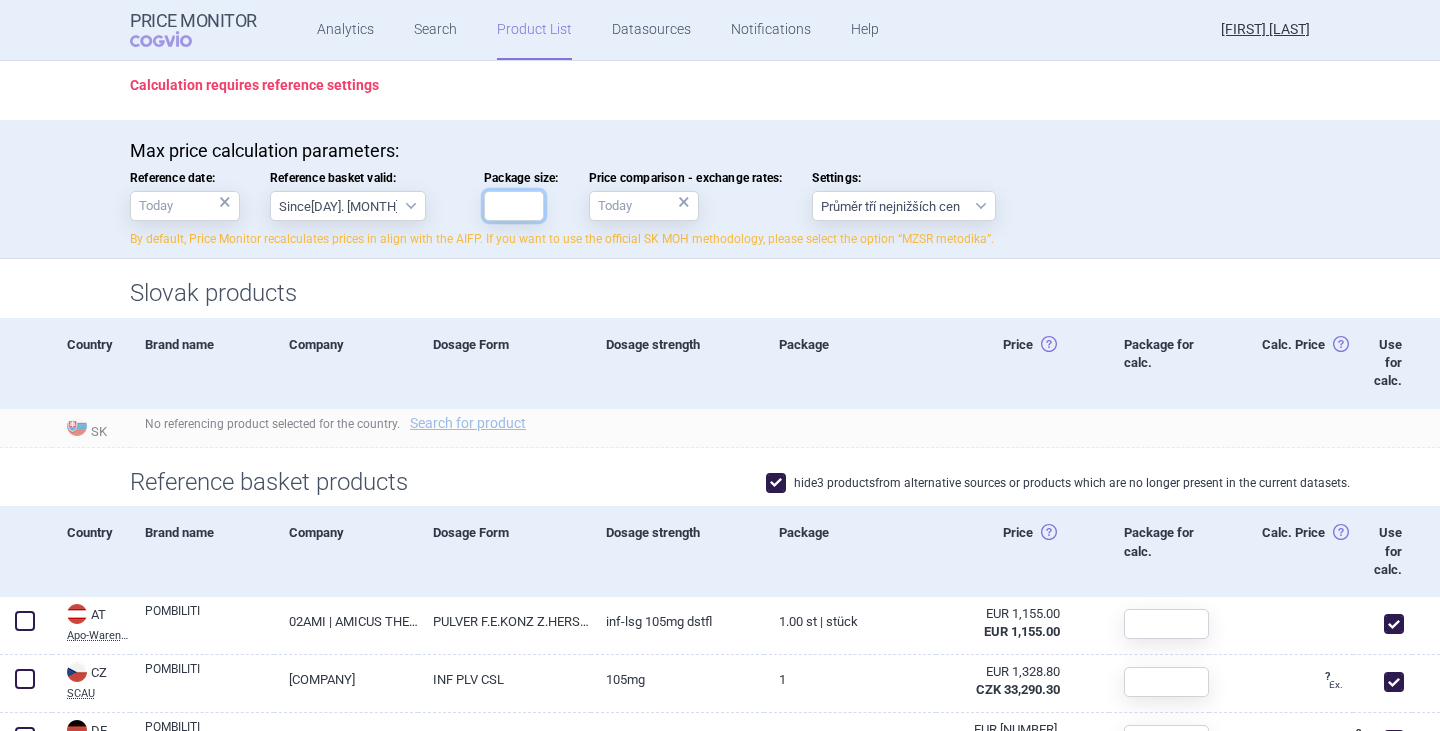 click on "Package size:" at bounding box center (514, 206) 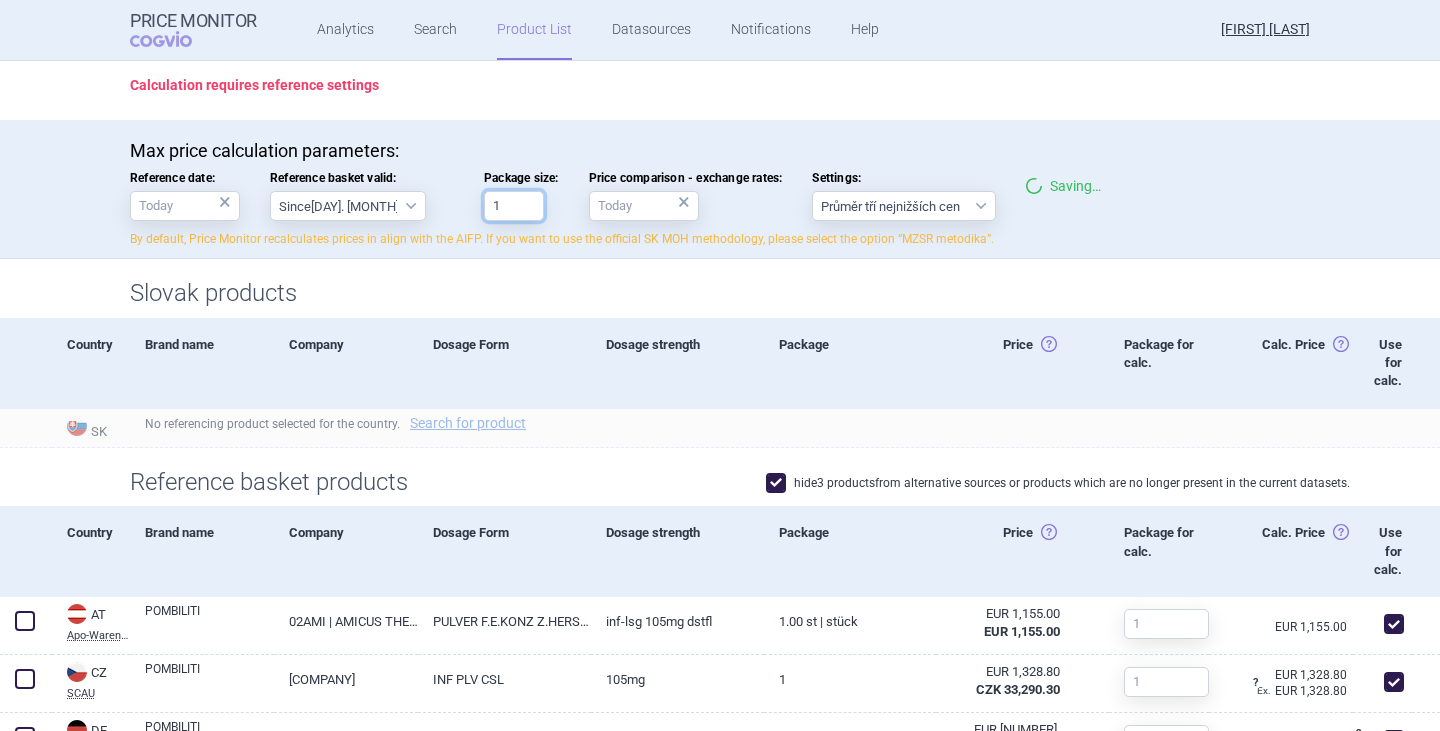 type on "1" 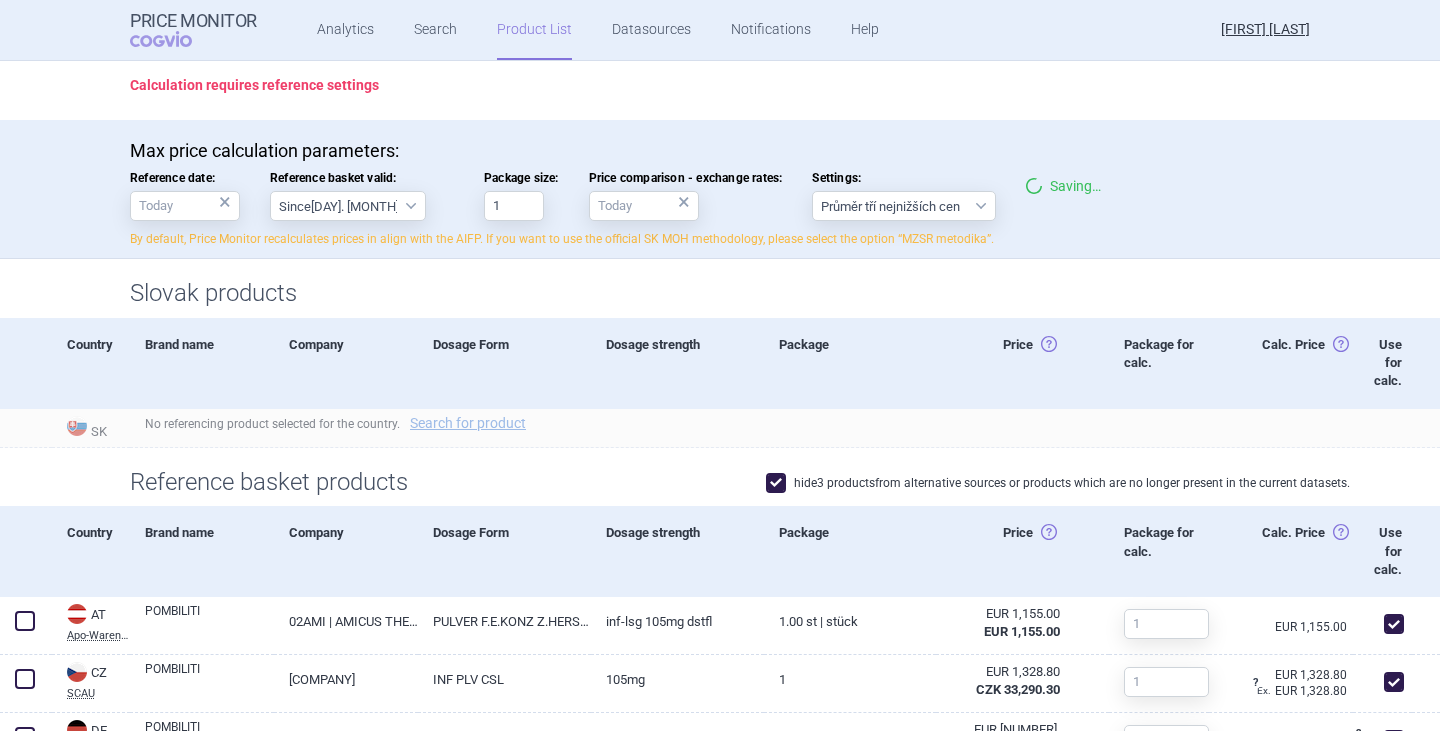 drag, startPoint x: 1127, startPoint y: 207, endPoint x: 1132, endPoint y: 242, distance: 35.35534 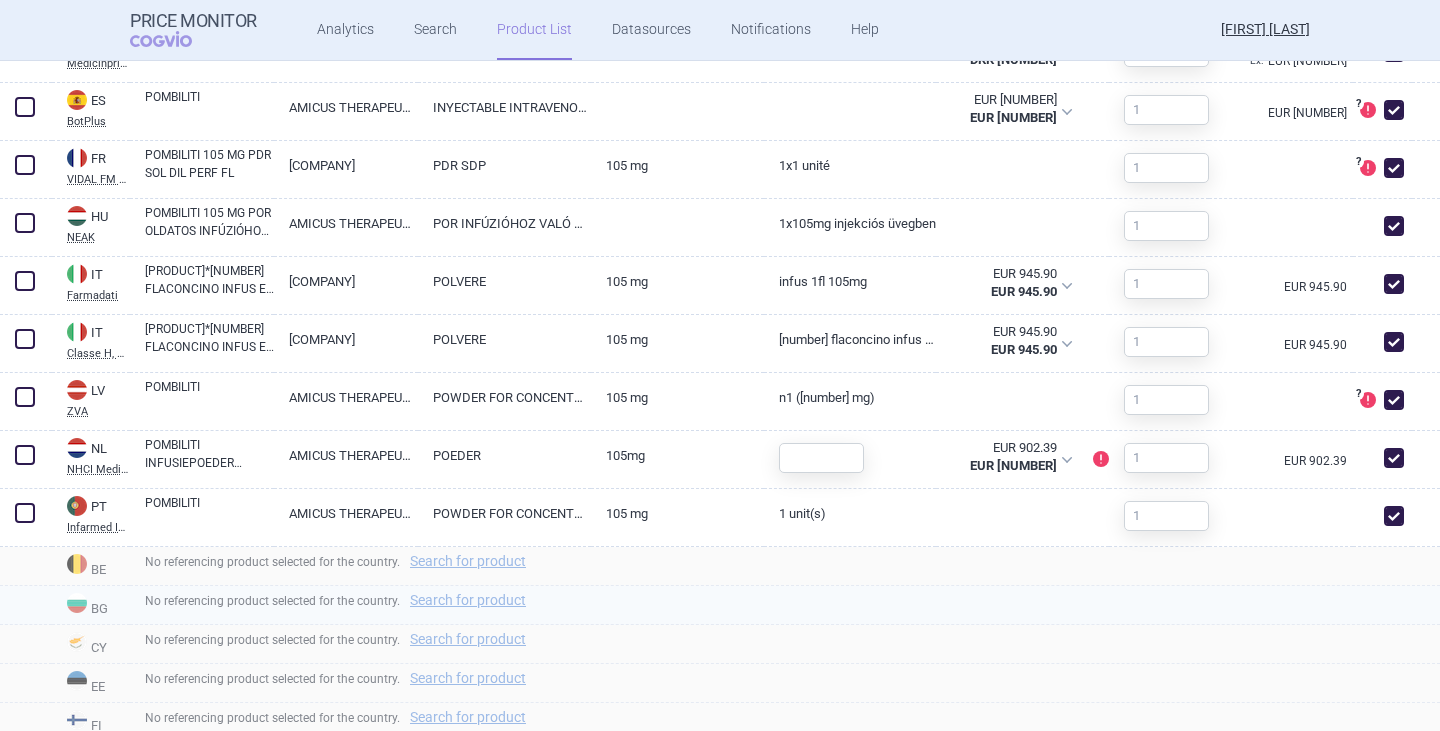 scroll, scrollTop: 1100, scrollLeft: 0, axis: vertical 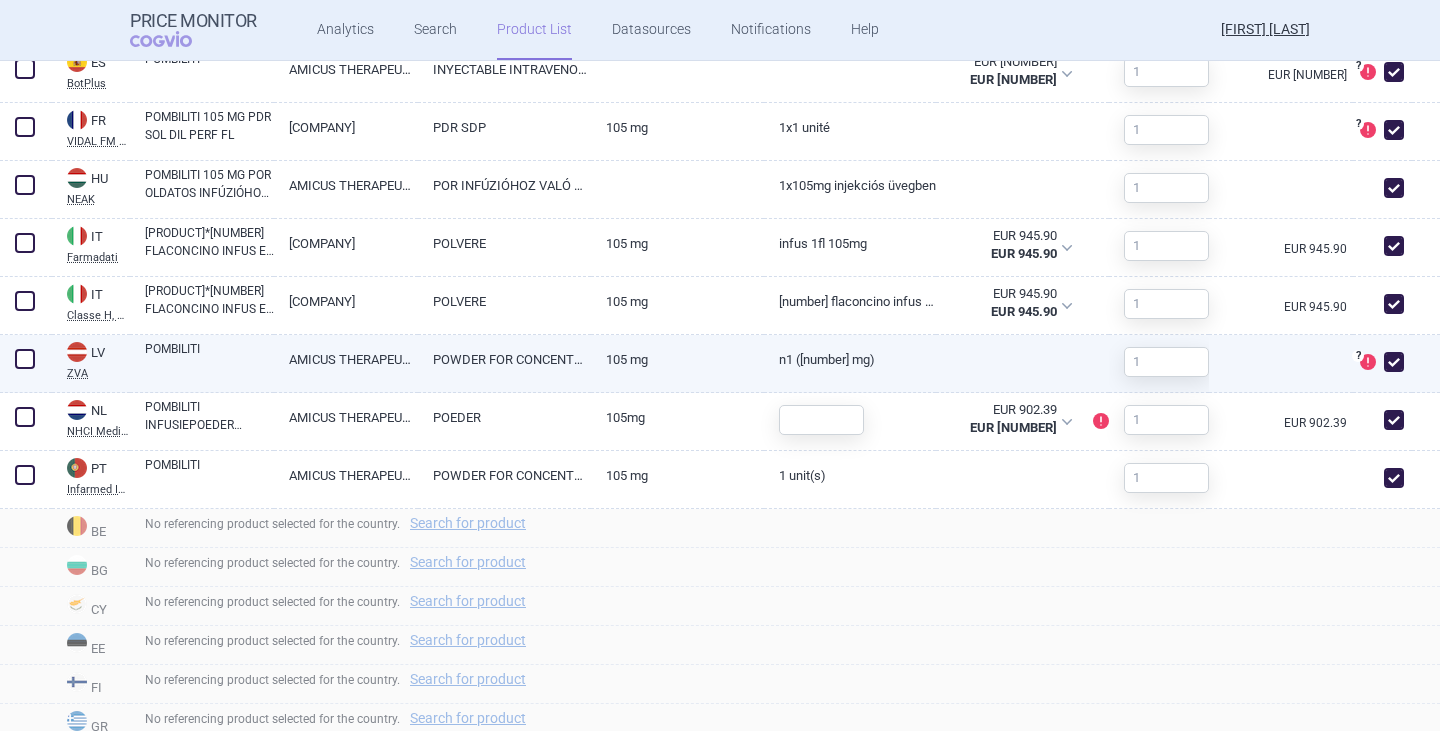 click at bounding box center (1394, 362) 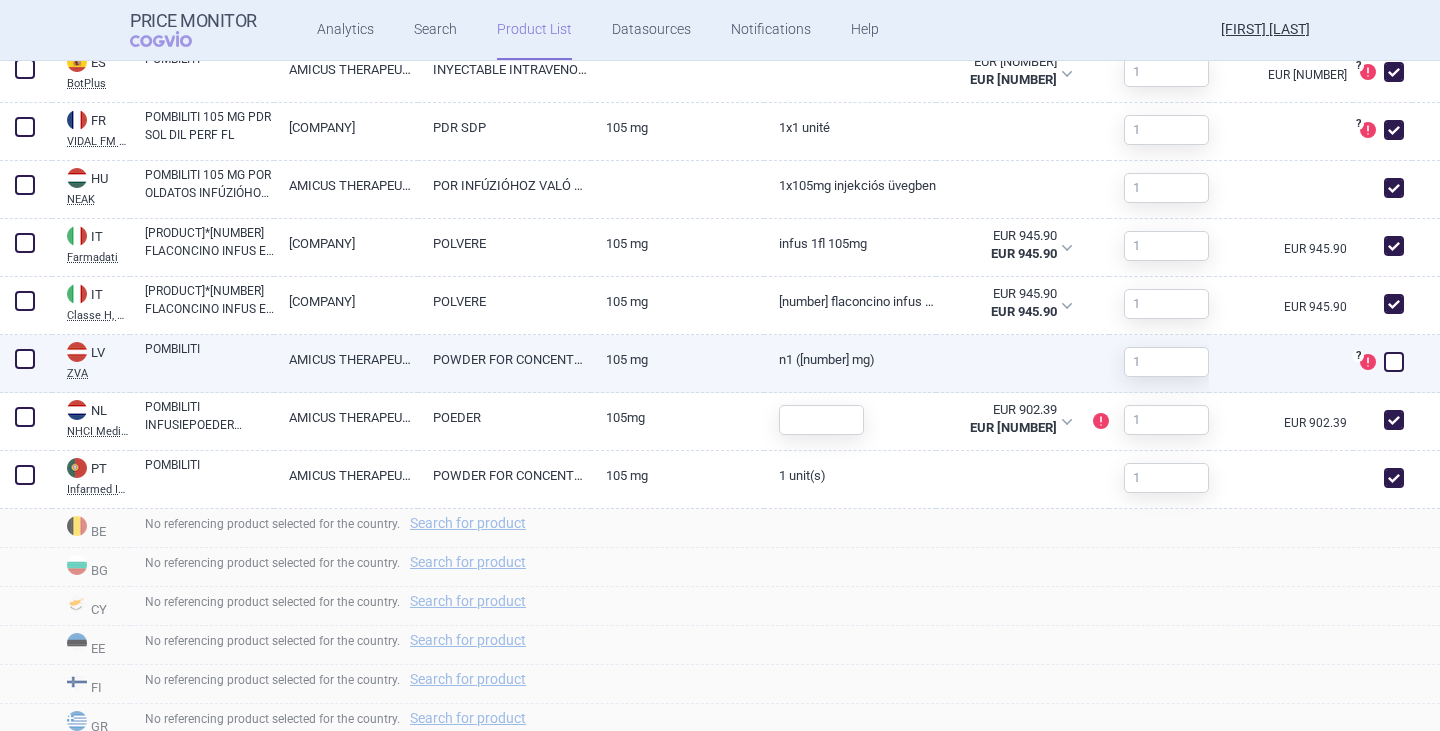 checkbox on "false" 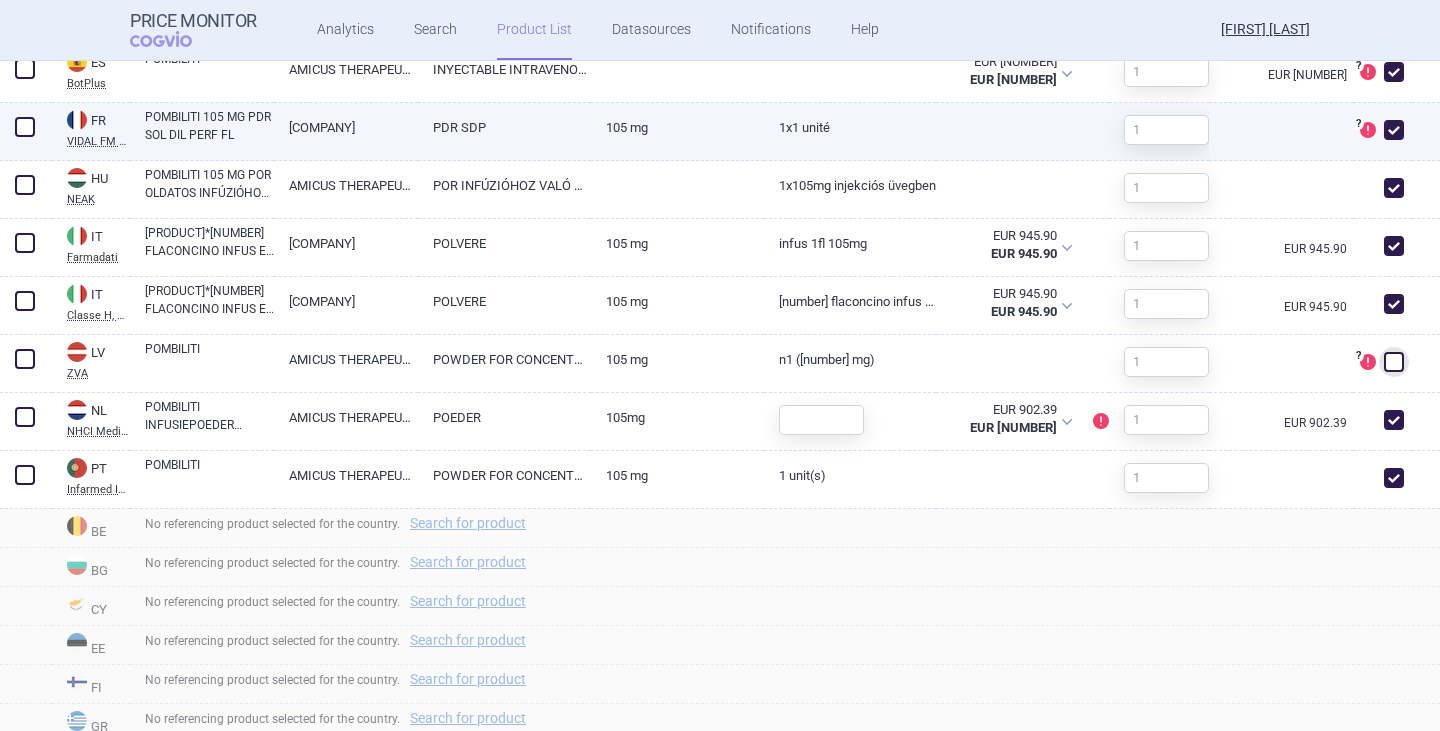 click at bounding box center (1394, 130) 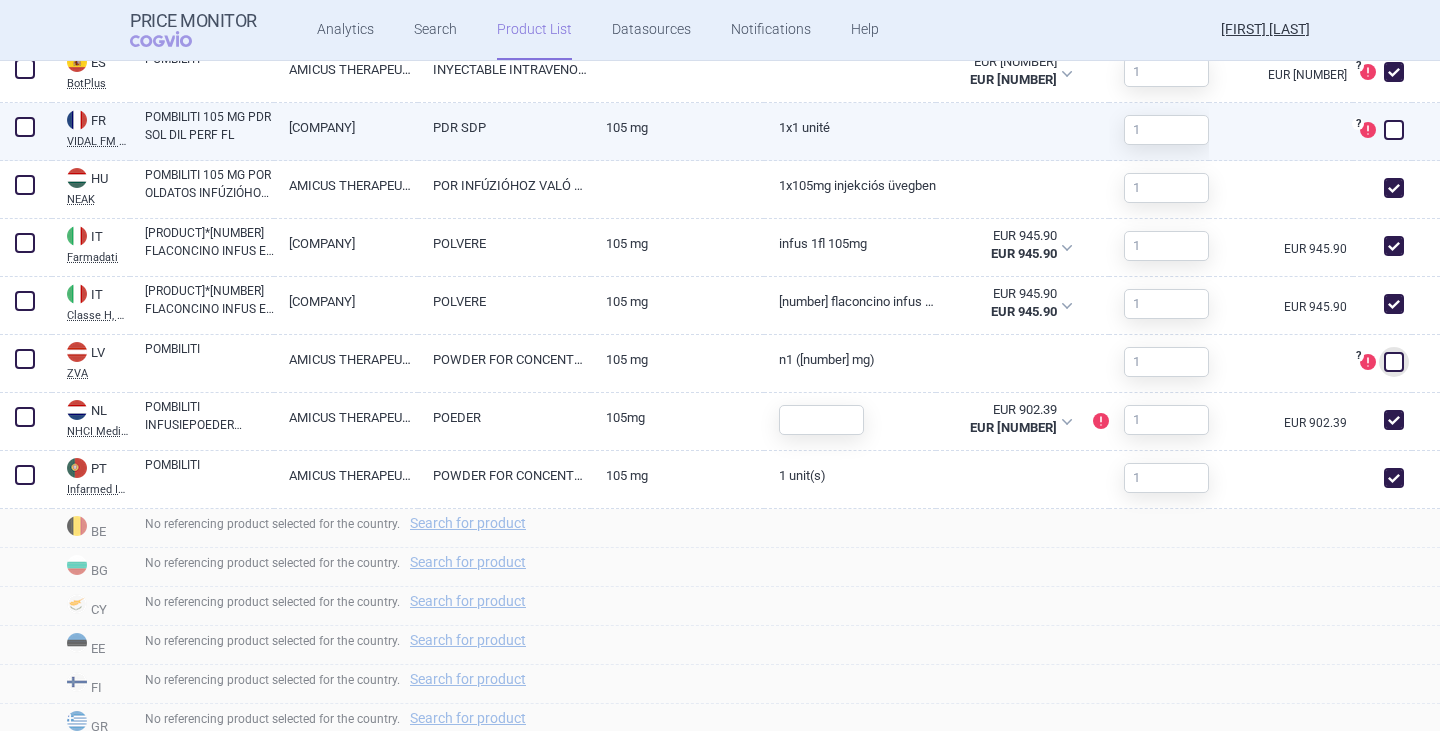 checkbox on "false" 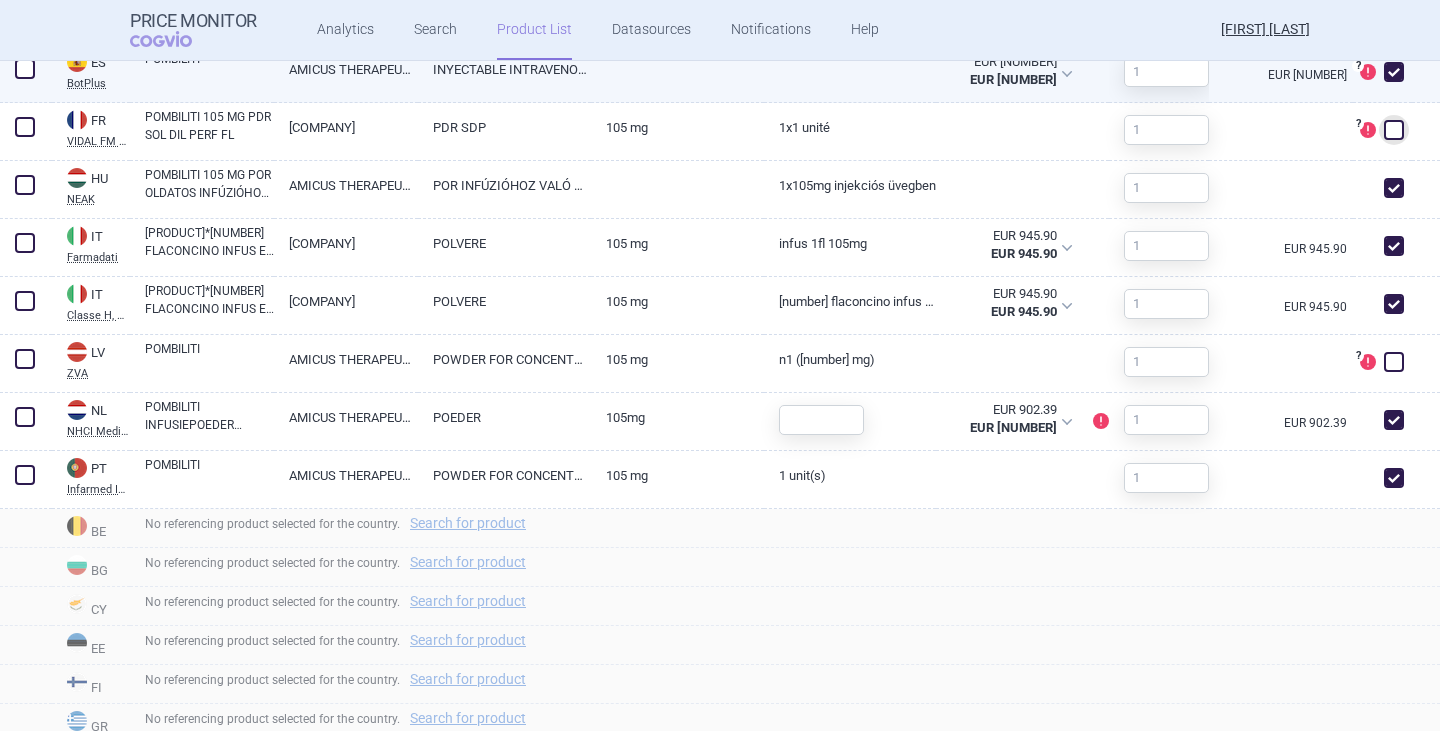 click at bounding box center (1394, 72) 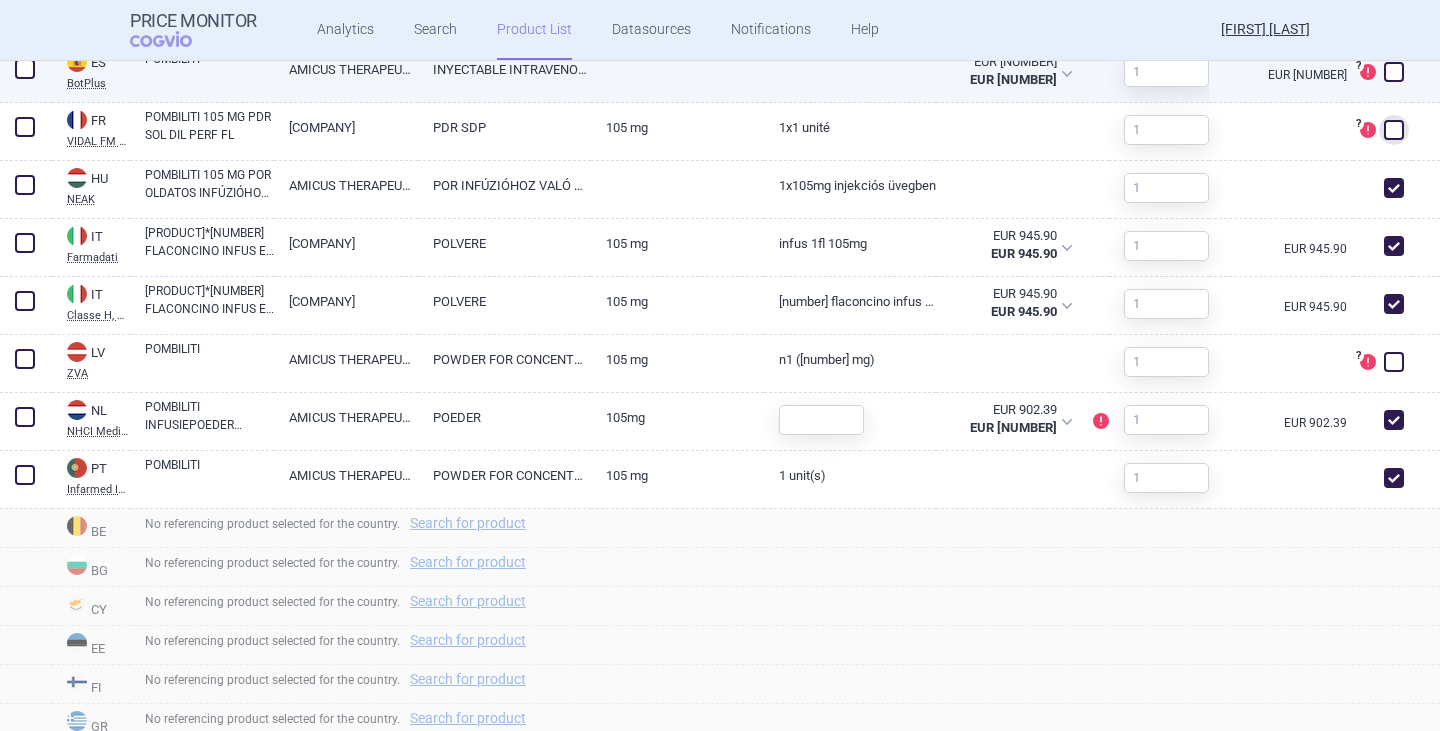 checkbox on "false" 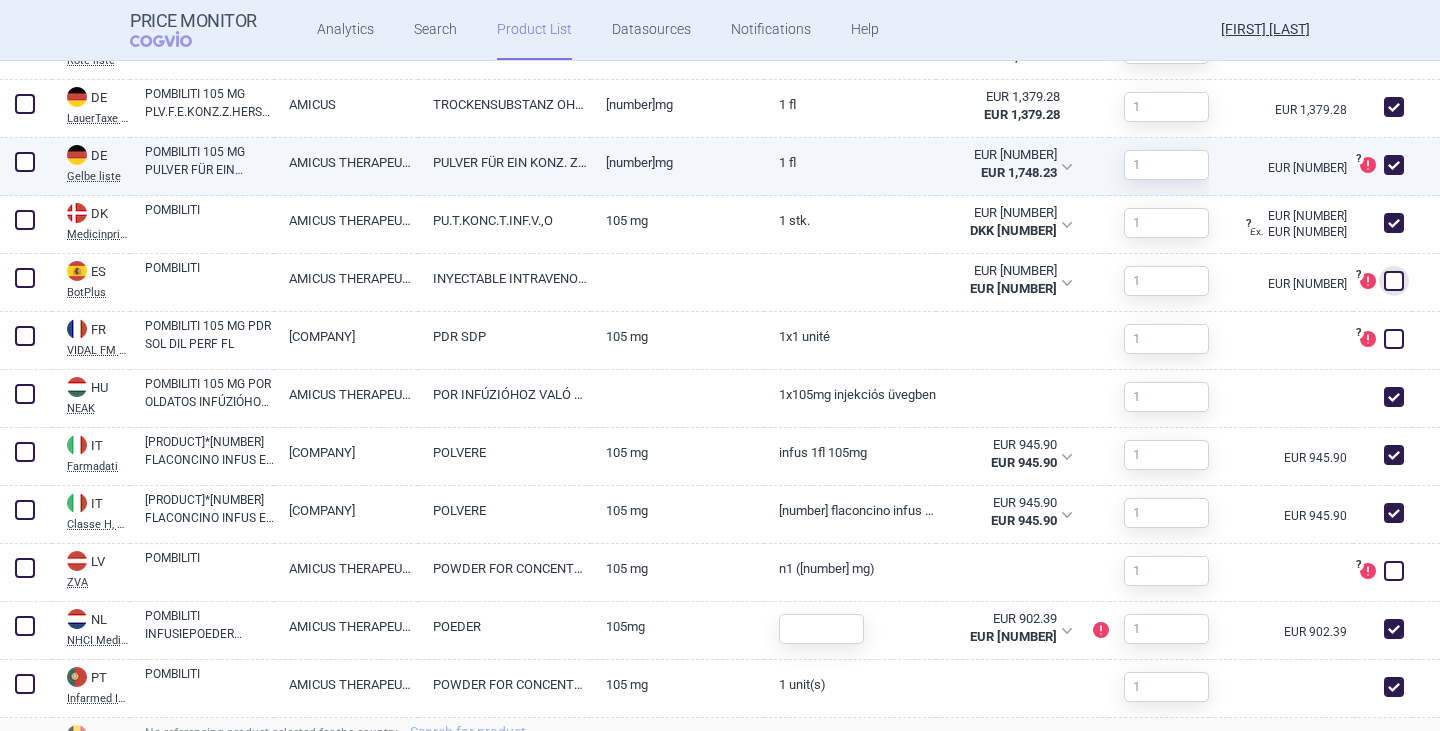 scroll, scrollTop: 800, scrollLeft: 0, axis: vertical 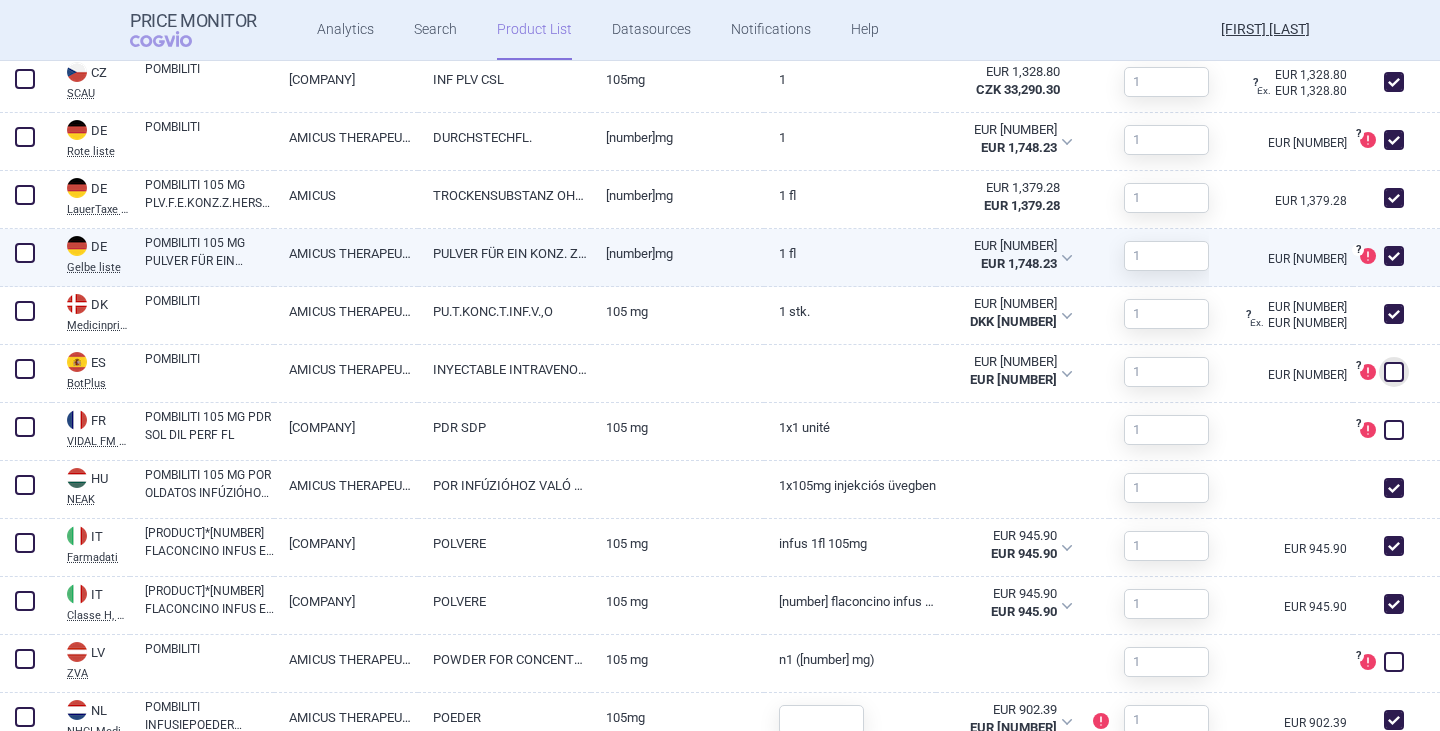 drag, startPoint x: 1379, startPoint y: 261, endPoint x: 1385, endPoint y: 246, distance: 16.155495 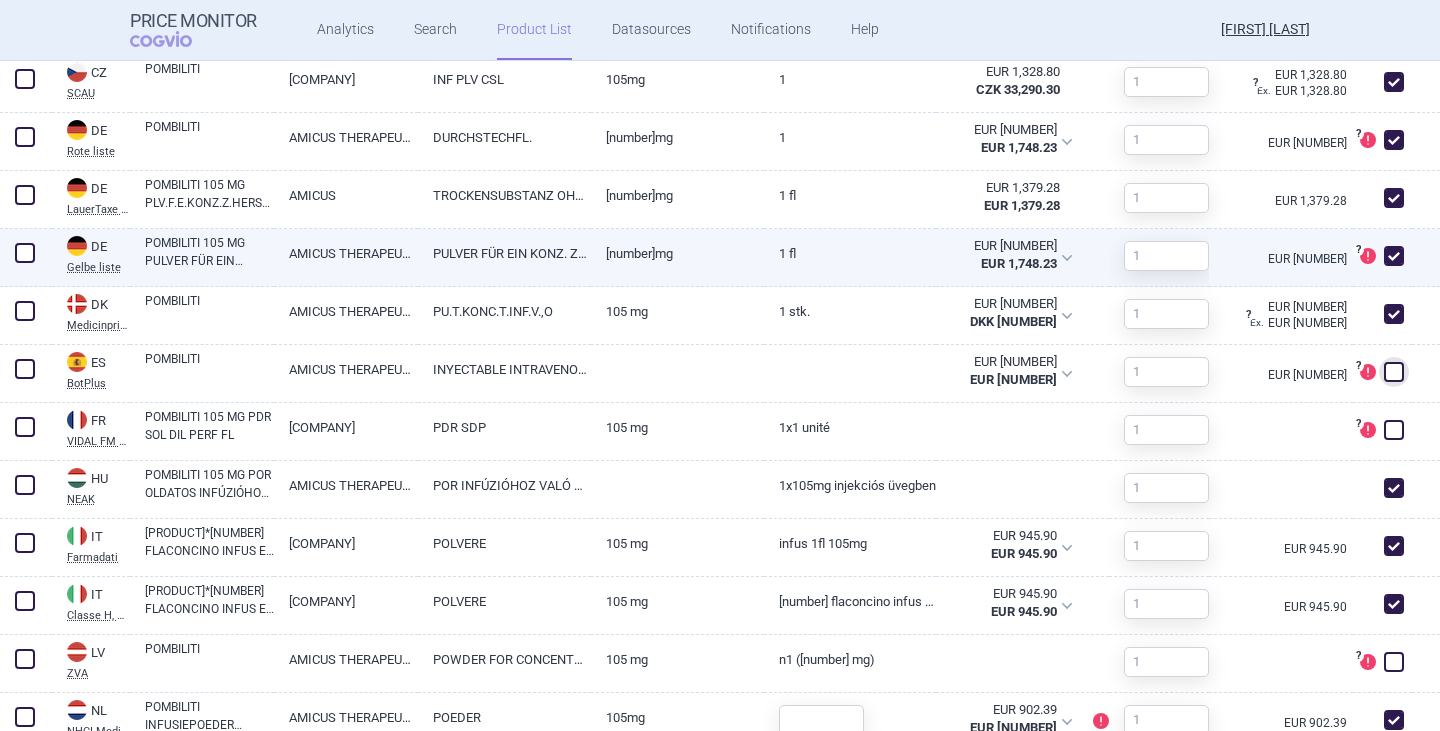 click at bounding box center [1394, 256] 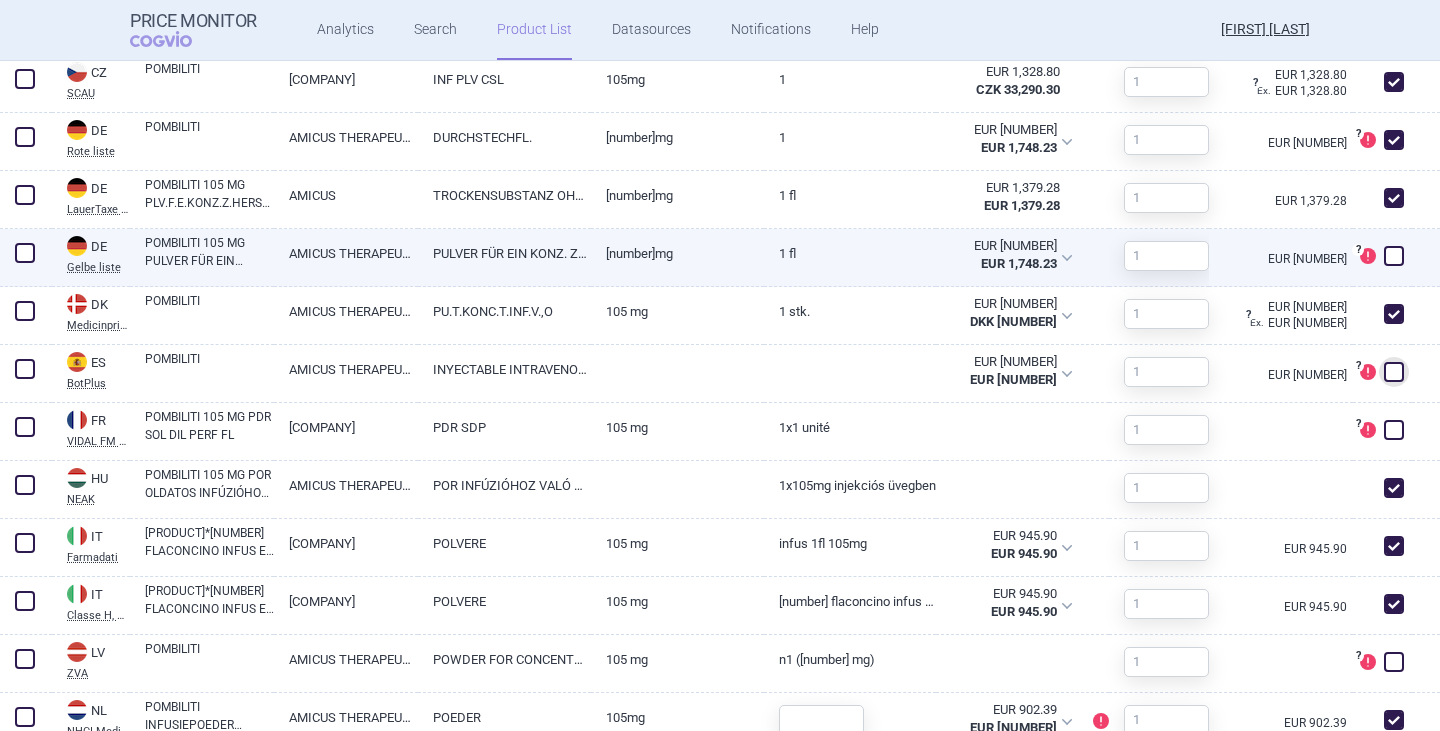 checkbox on "false" 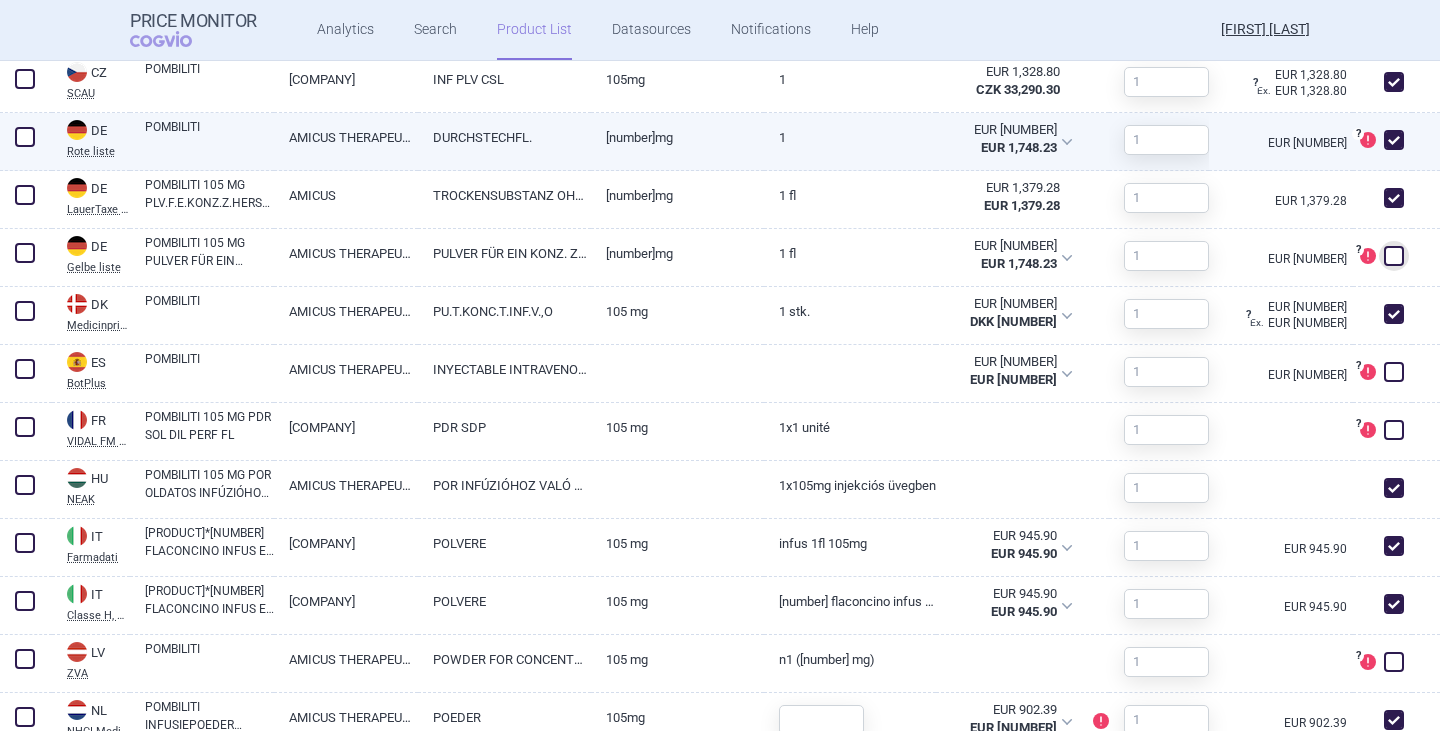 click at bounding box center [1394, 140] 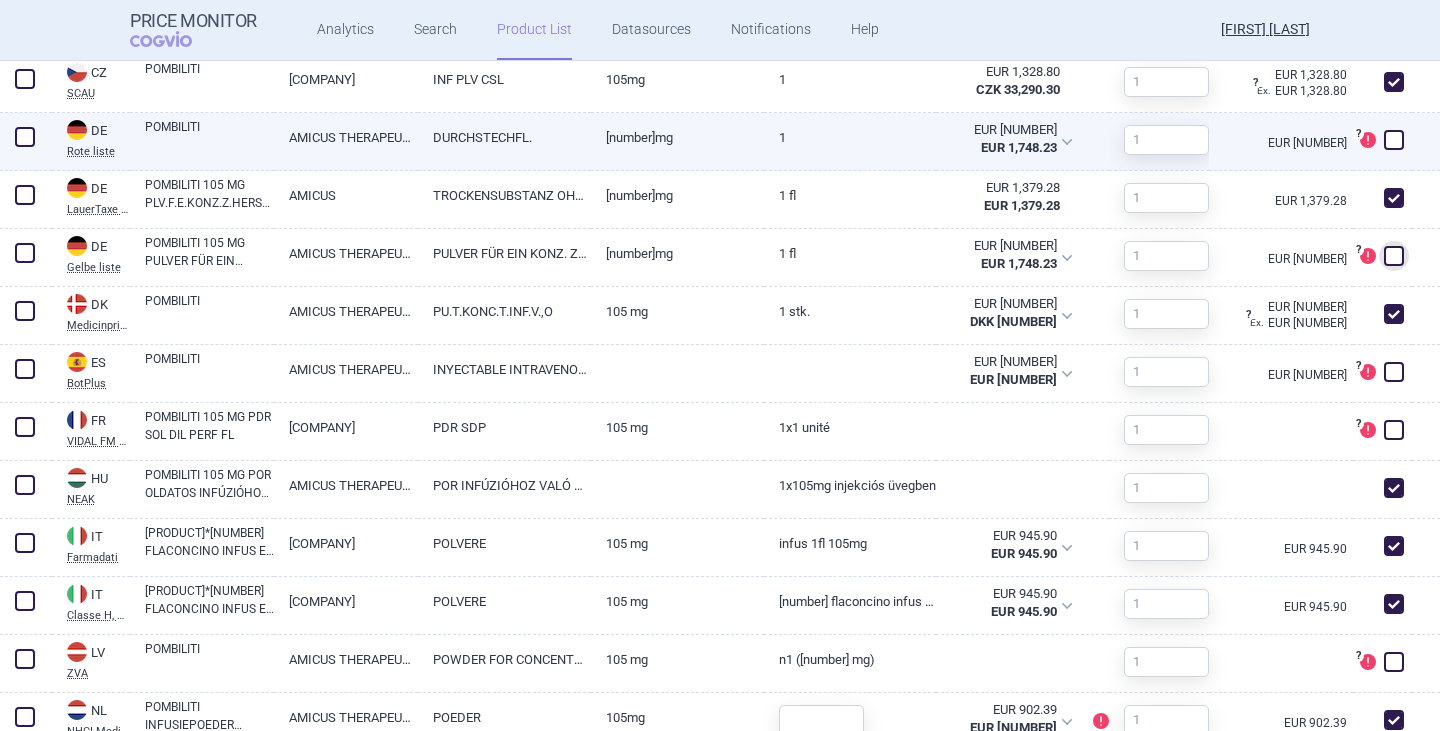 checkbox on "false" 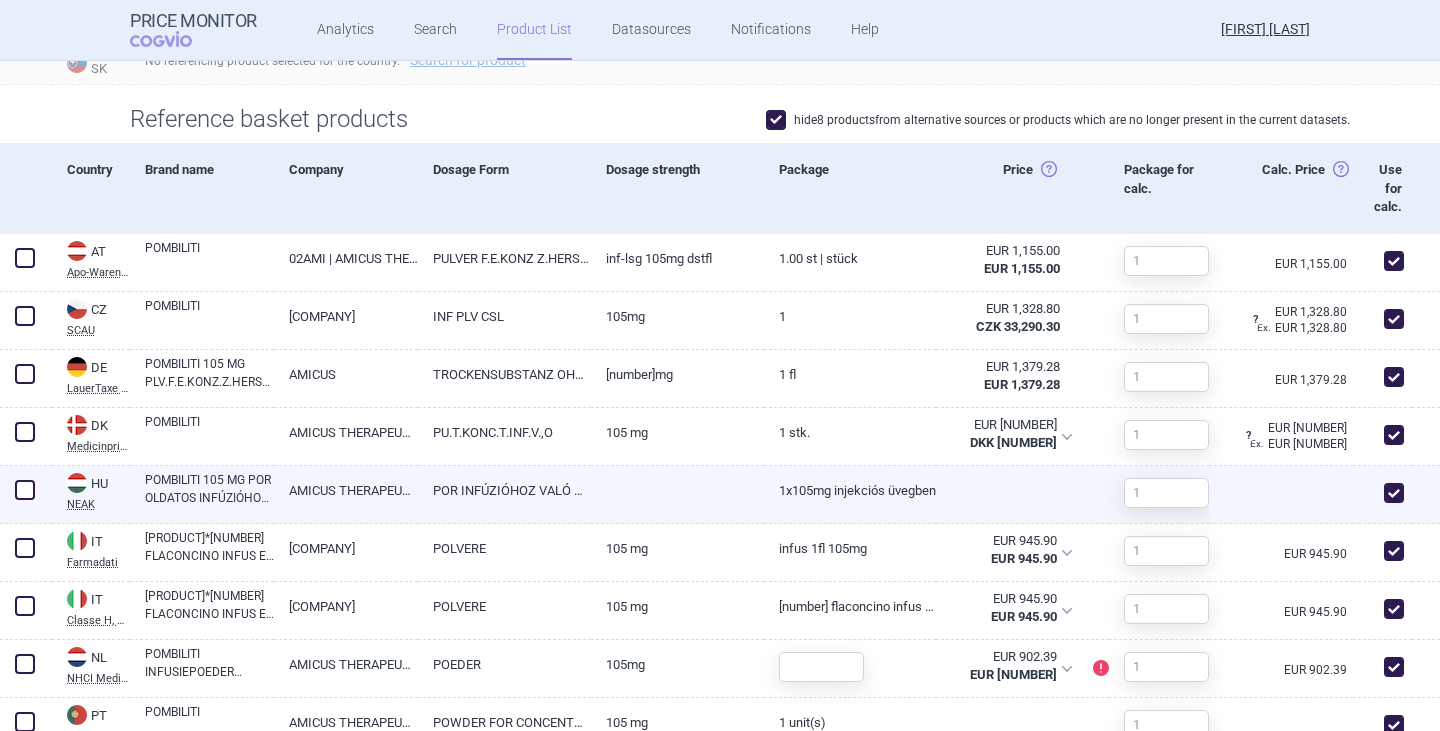 scroll, scrollTop: 768, scrollLeft: 0, axis: vertical 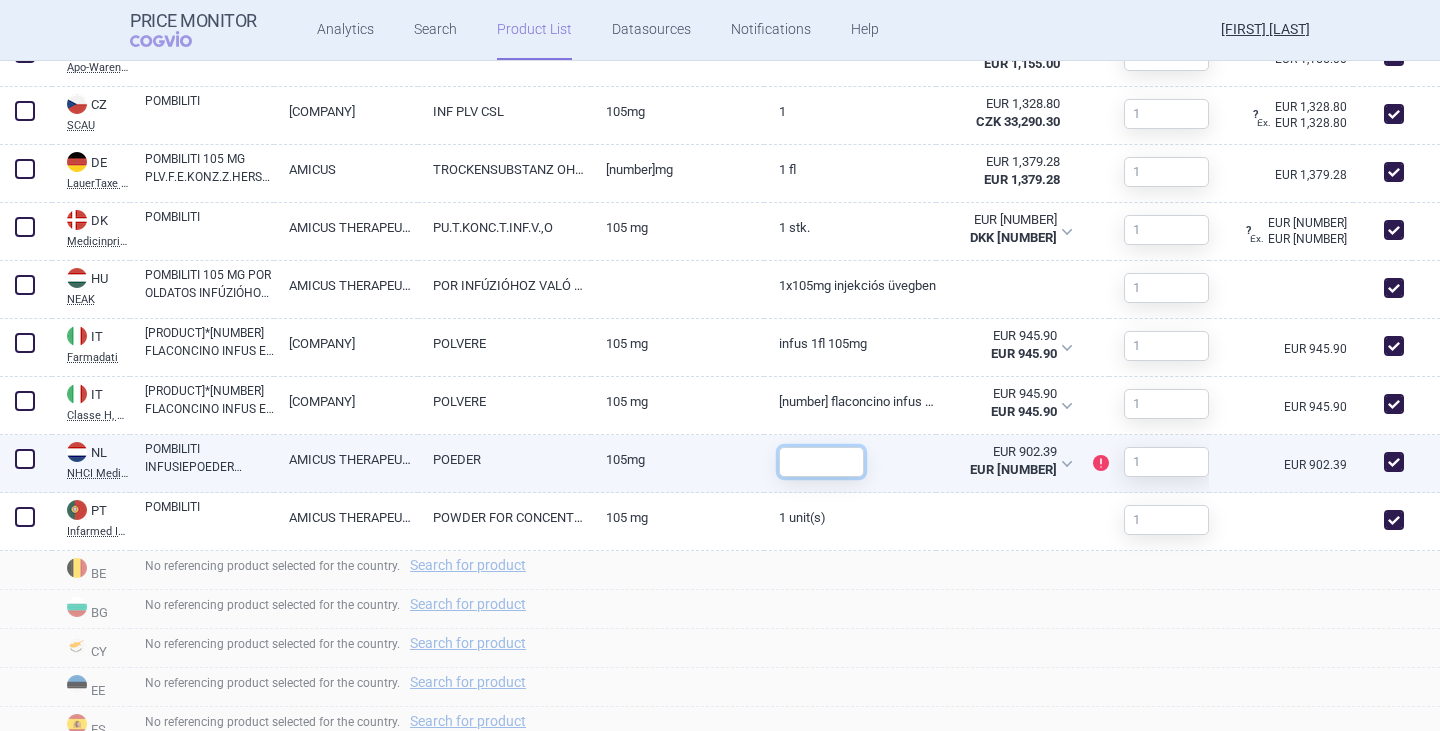 click at bounding box center [821, 462] 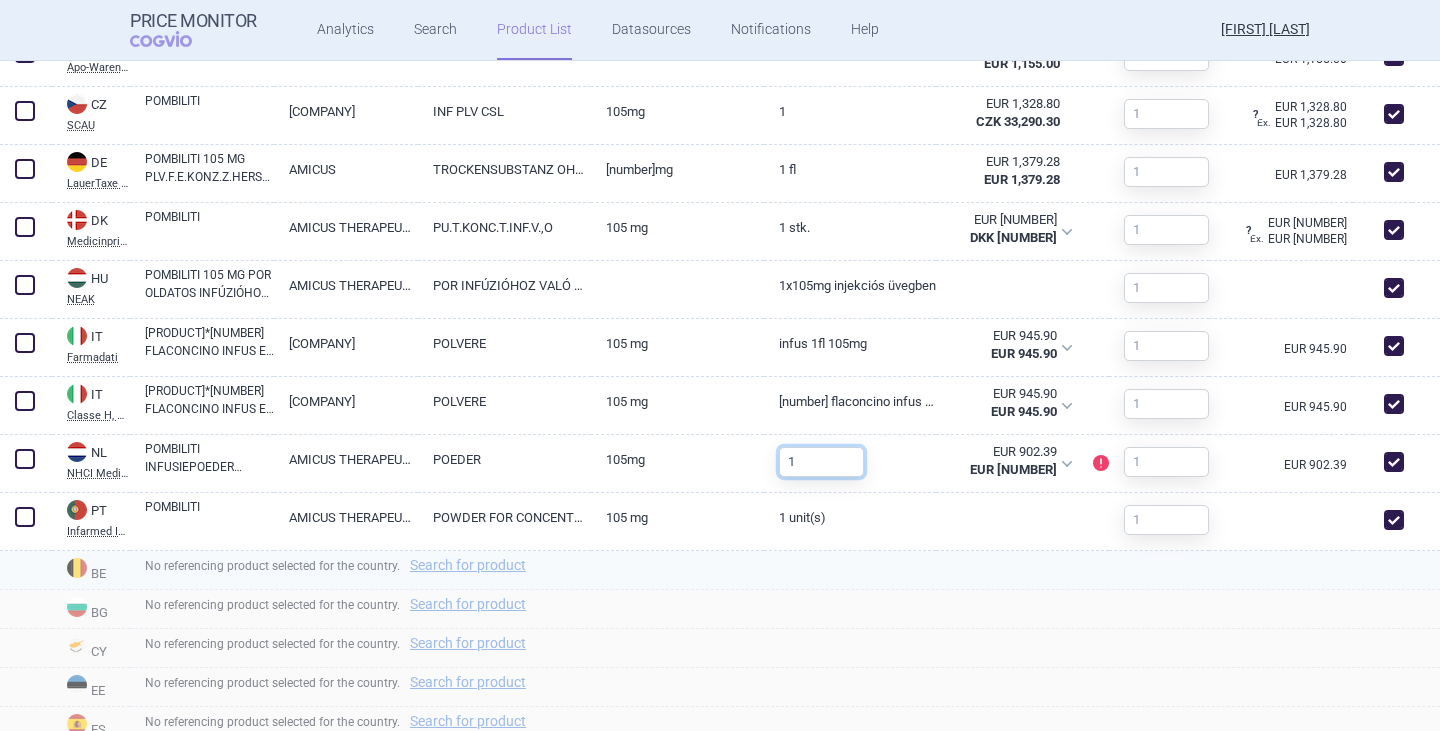 type on "1" 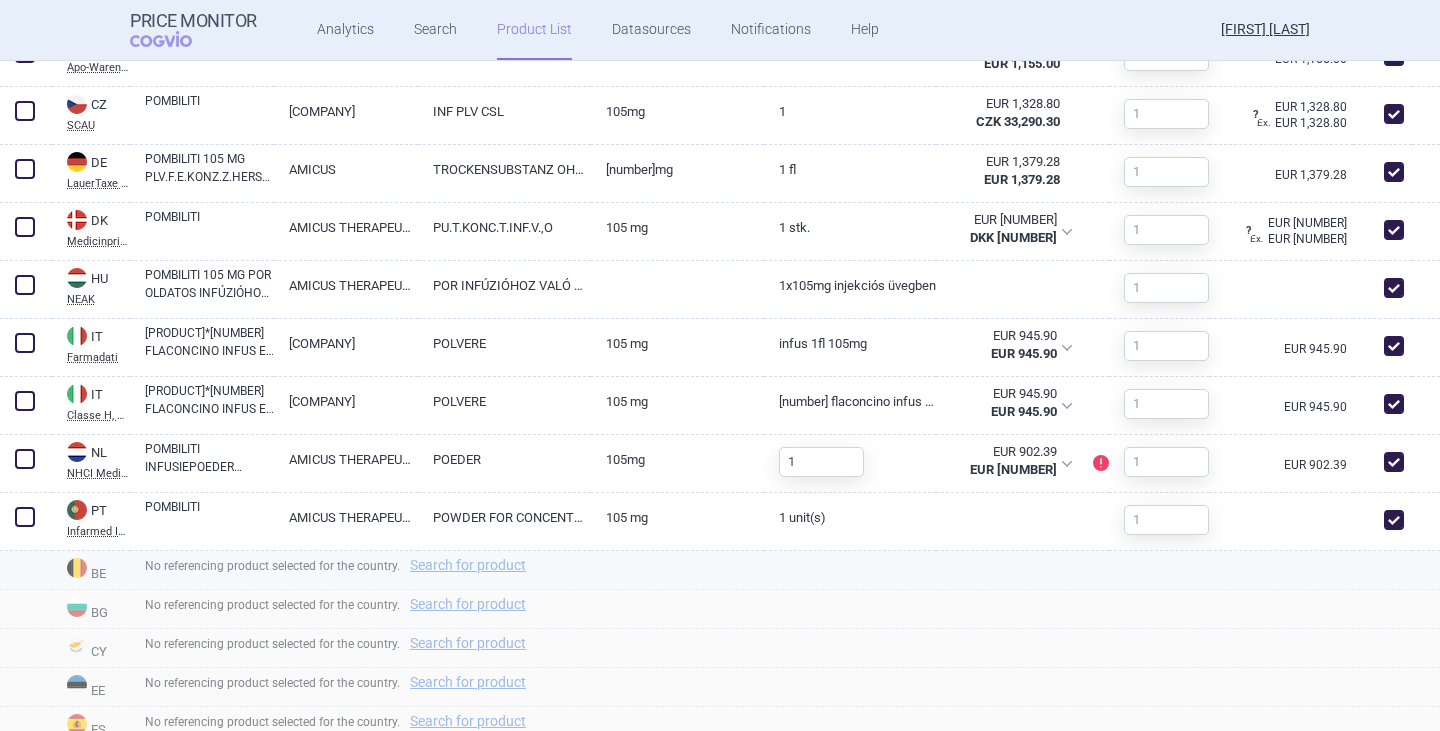 click on "No referencing product selected for the country.  Search for product" at bounding box center [785, 570] 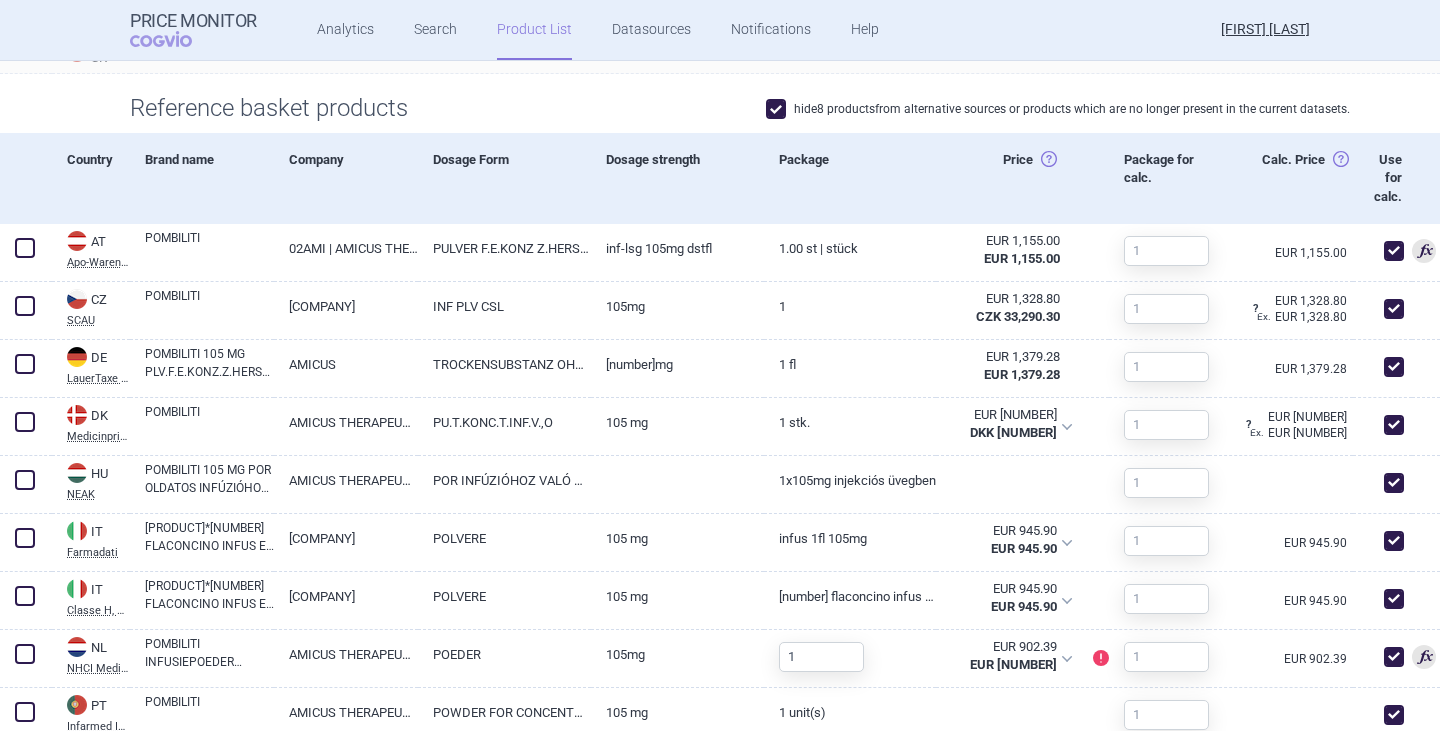 scroll, scrollTop: 963, scrollLeft: 0, axis: vertical 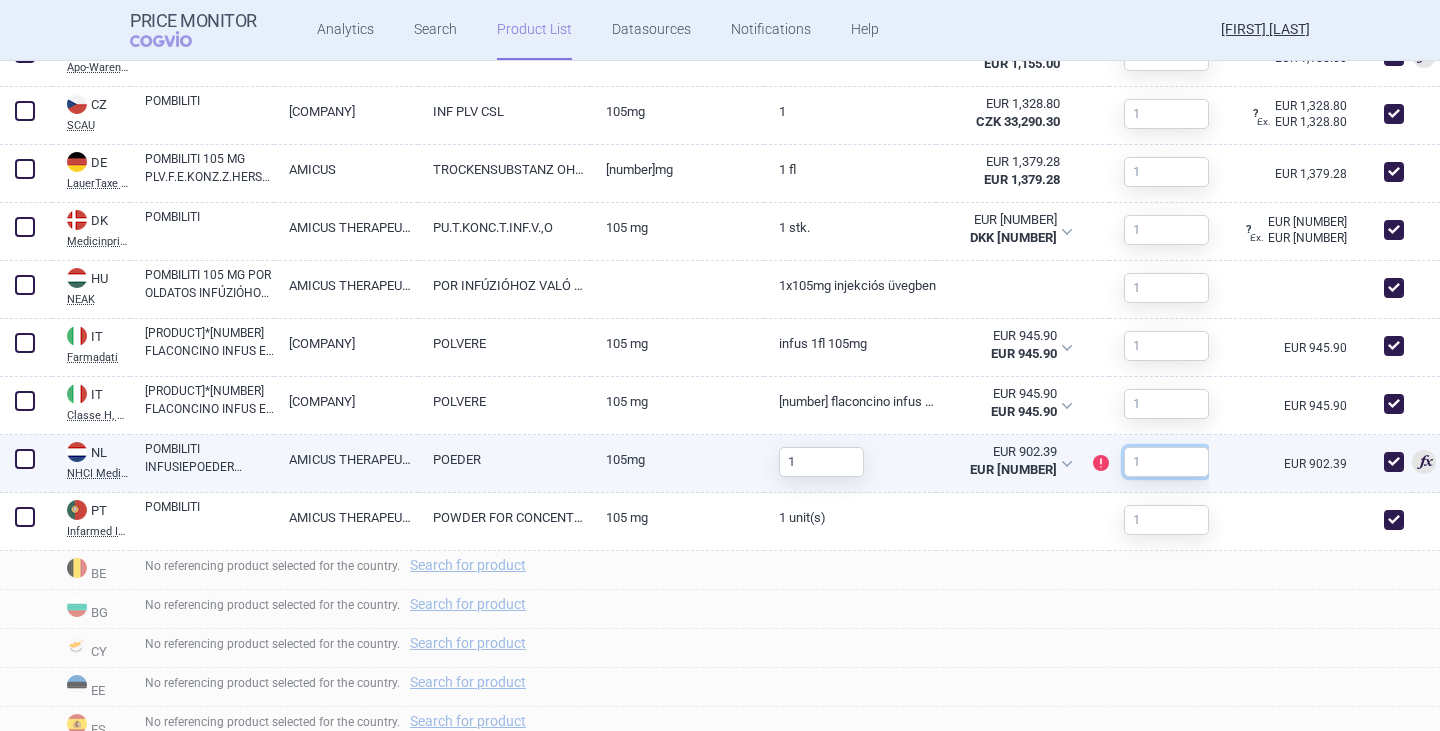 click at bounding box center [1166, 462] 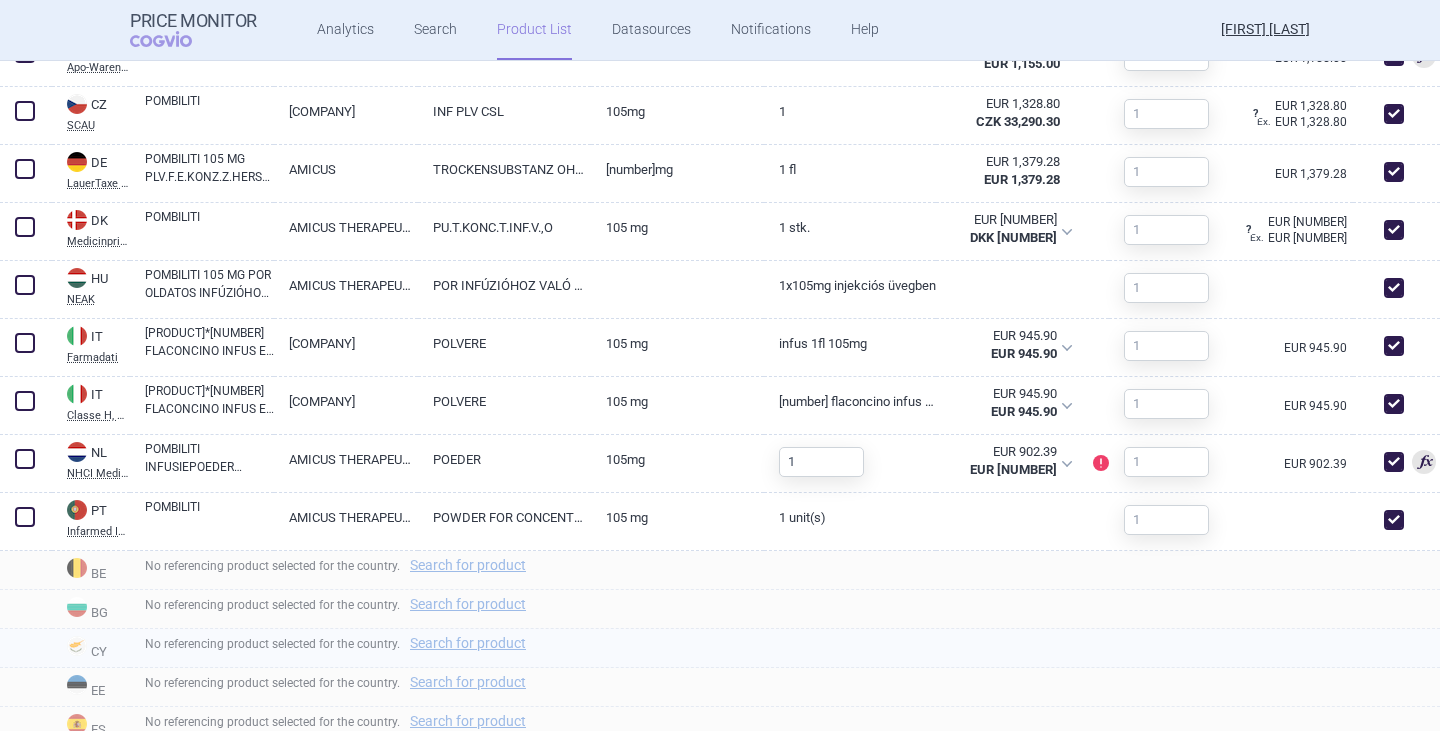 click on "No referencing product selected for the country.  Search for product" at bounding box center [785, 648] 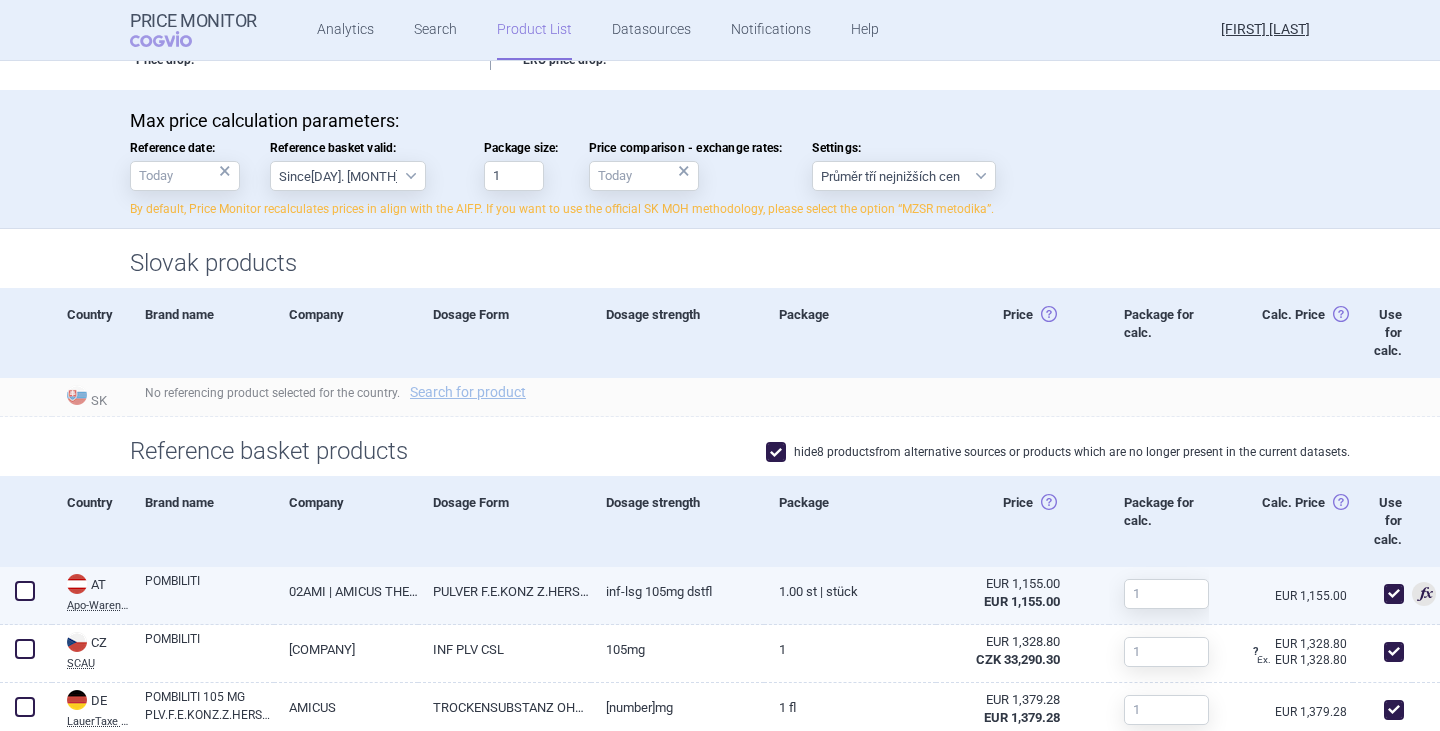 scroll, scrollTop: 163, scrollLeft: 0, axis: vertical 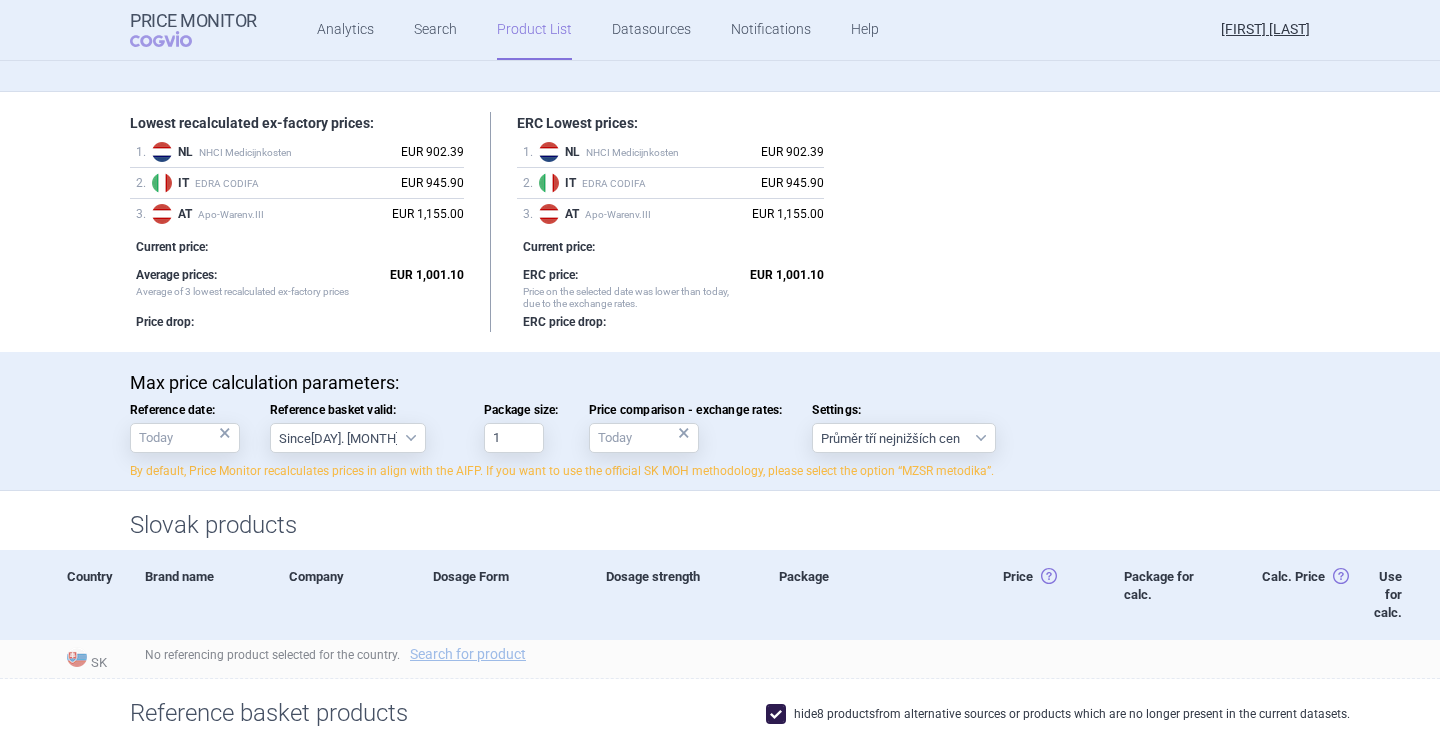 click on "Max price calculation parameters:" at bounding box center [720, 383] 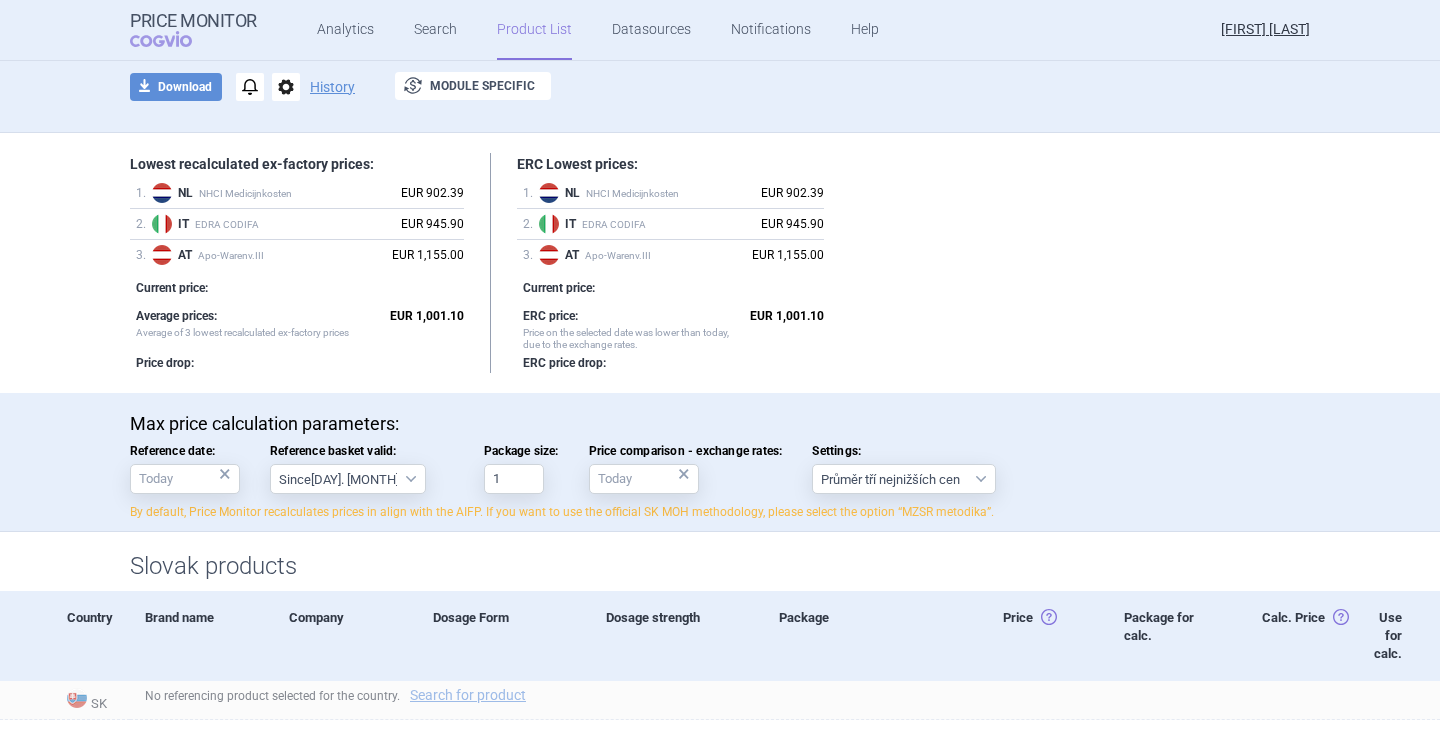 scroll, scrollTop: 0, scrollLeft: 0, axis: both 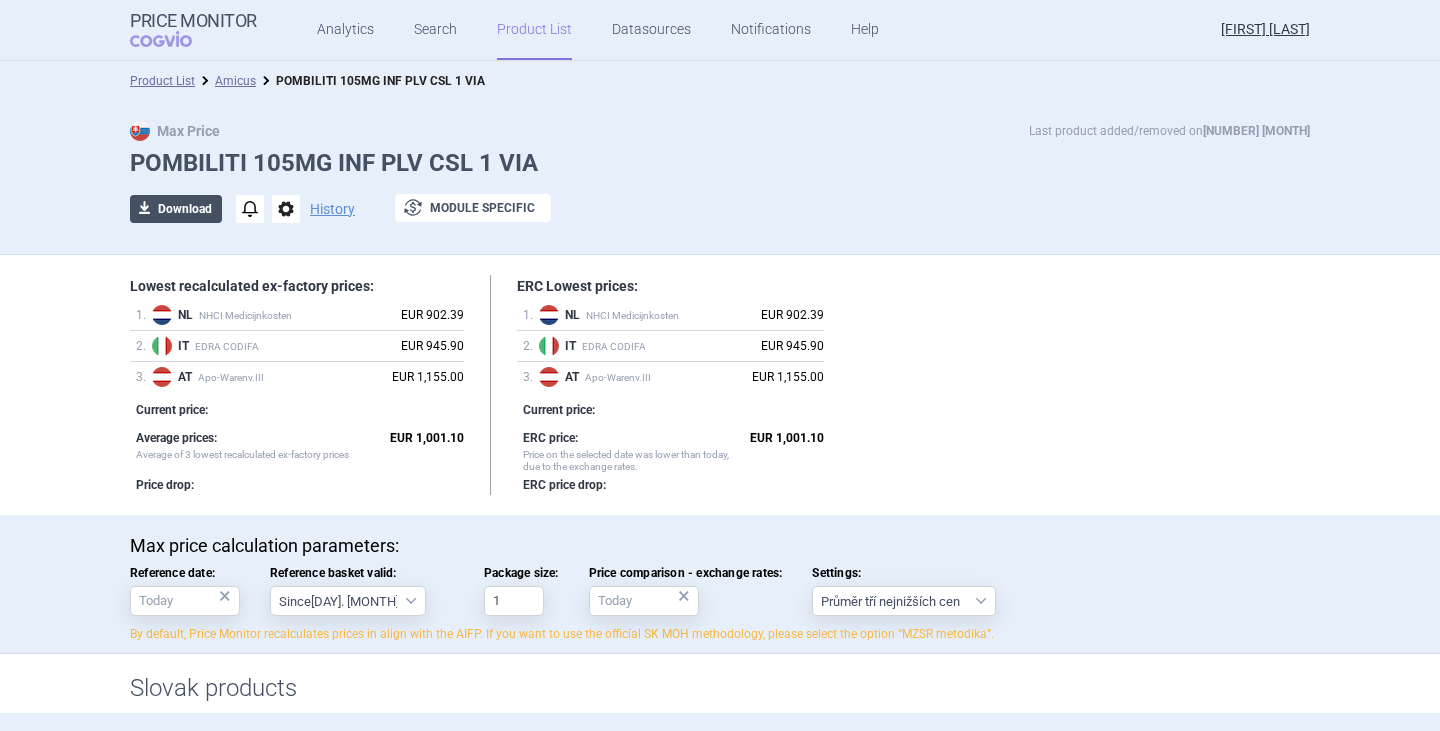 click on "download" at bounding box center (144, 209) 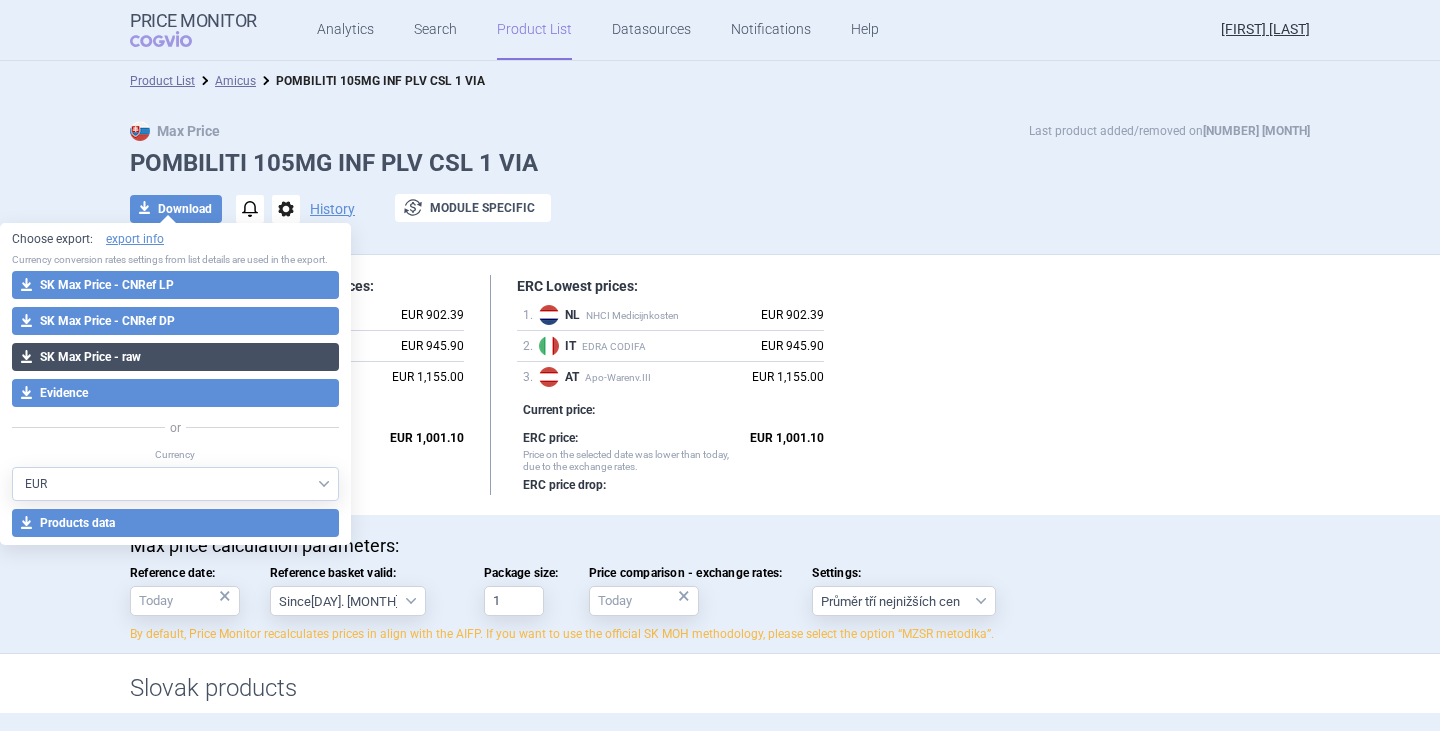 click on "download  SK Max Price - raw" at bounding box center [175, 357] 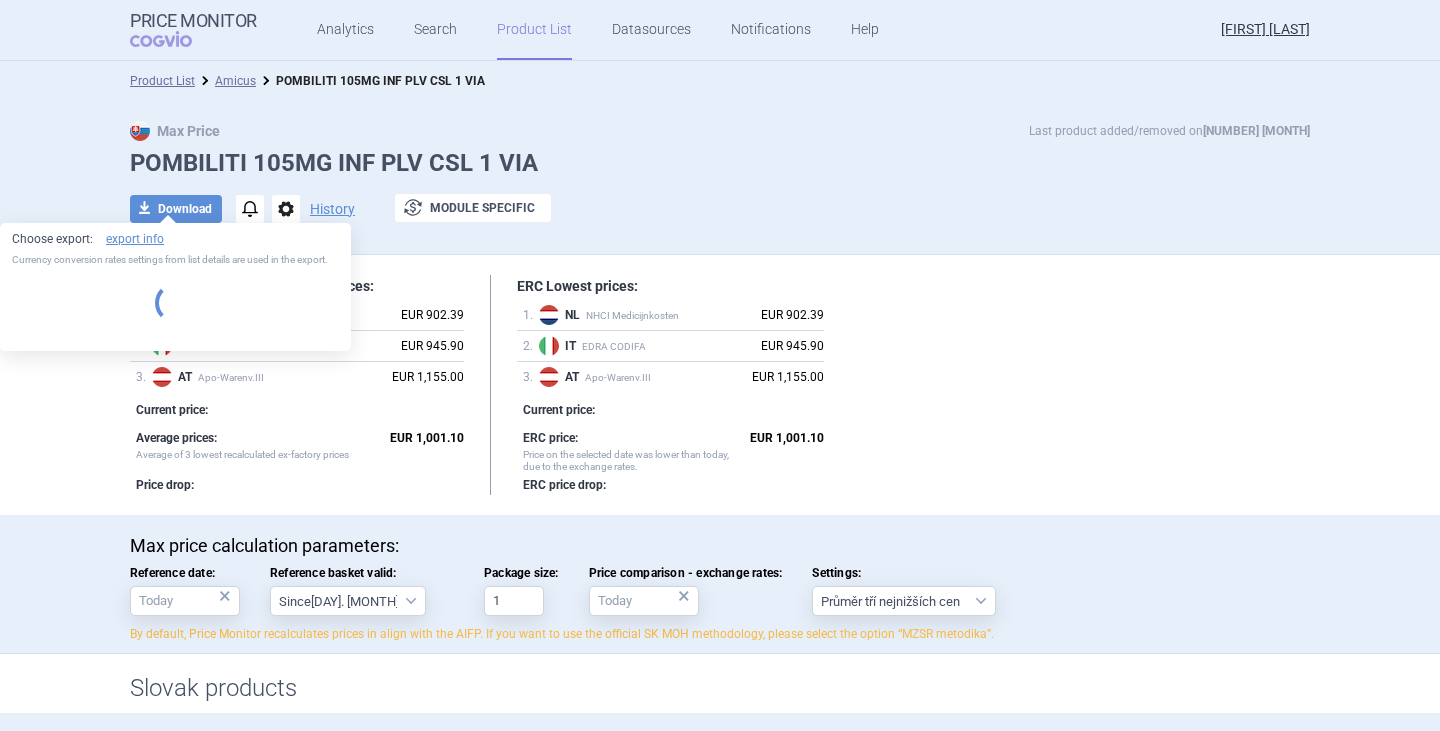 select on "EUR" 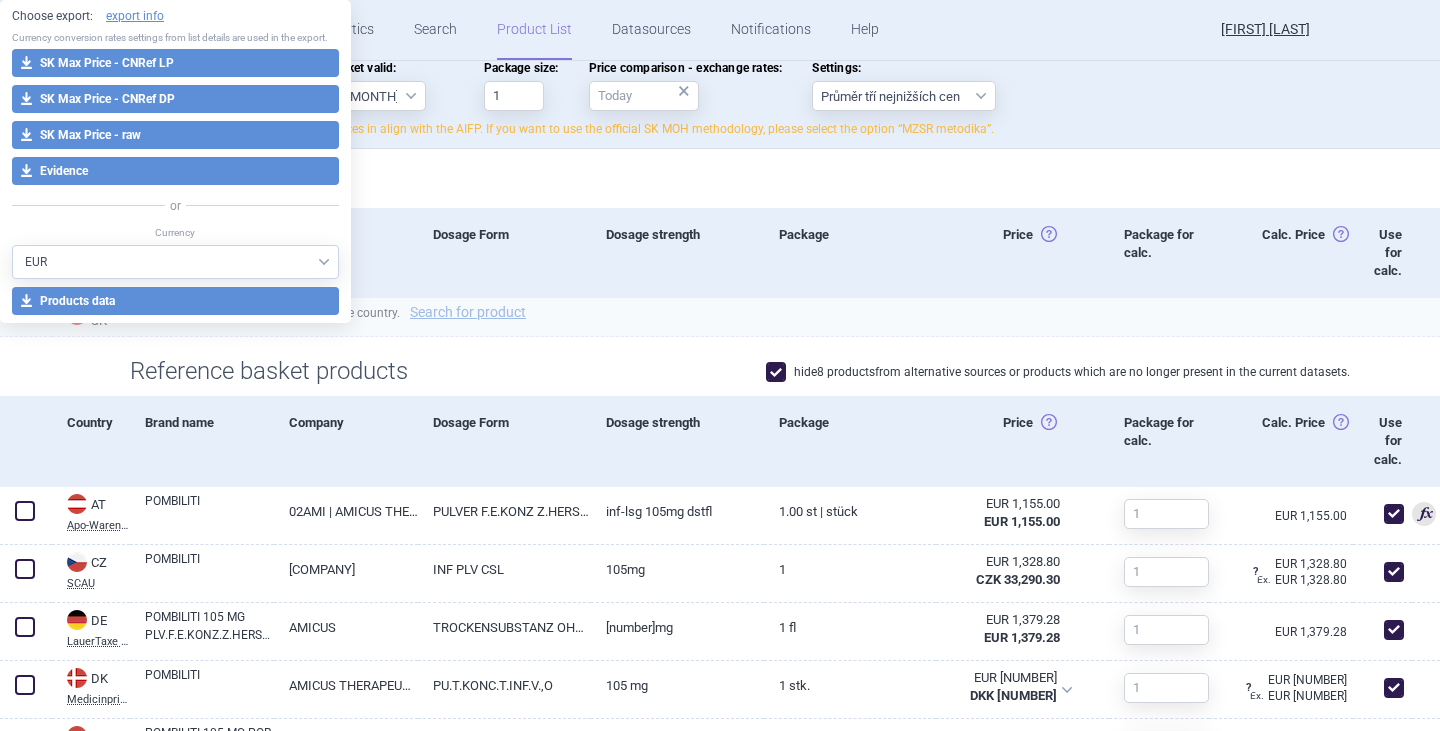 scroll, scrollTop: 500, scrollLeft: 0, axis: vertical 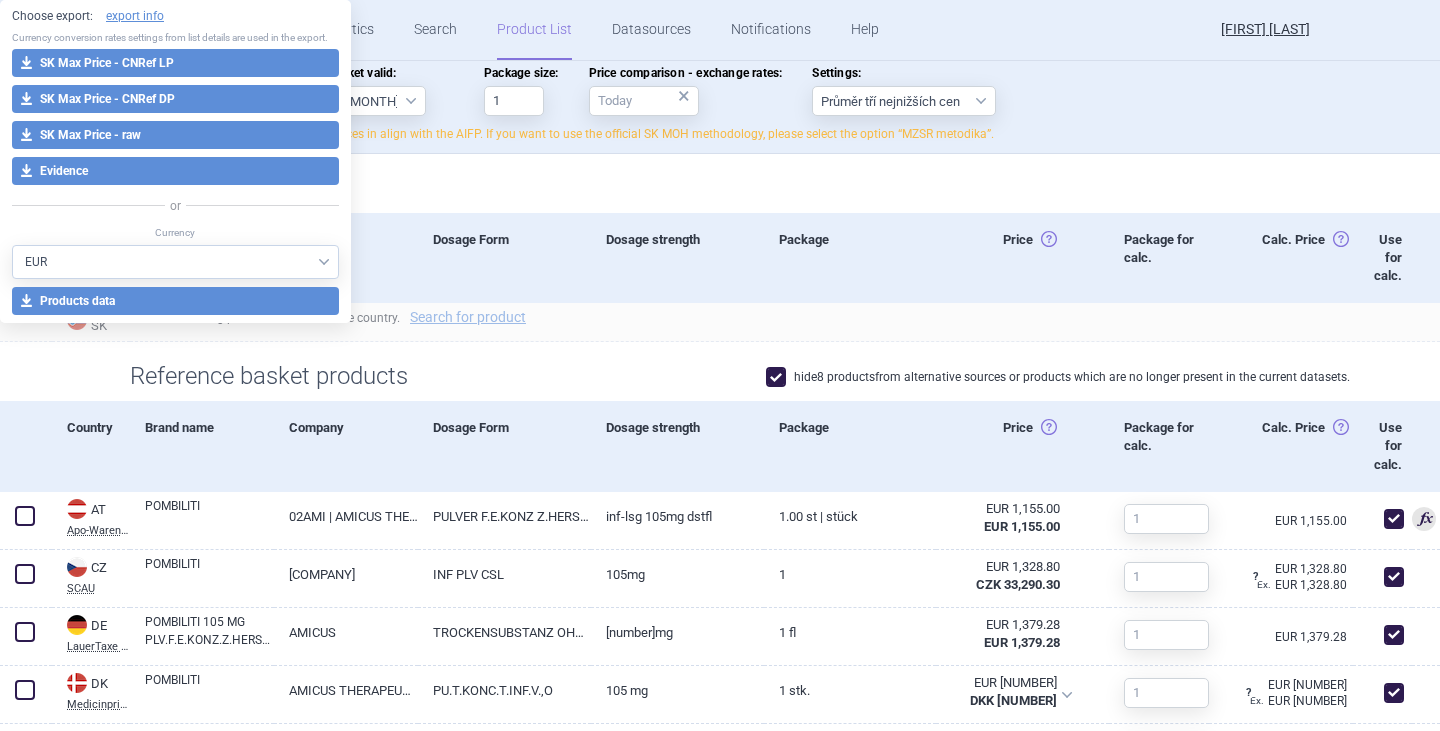 click at bounding box center [776, 377] 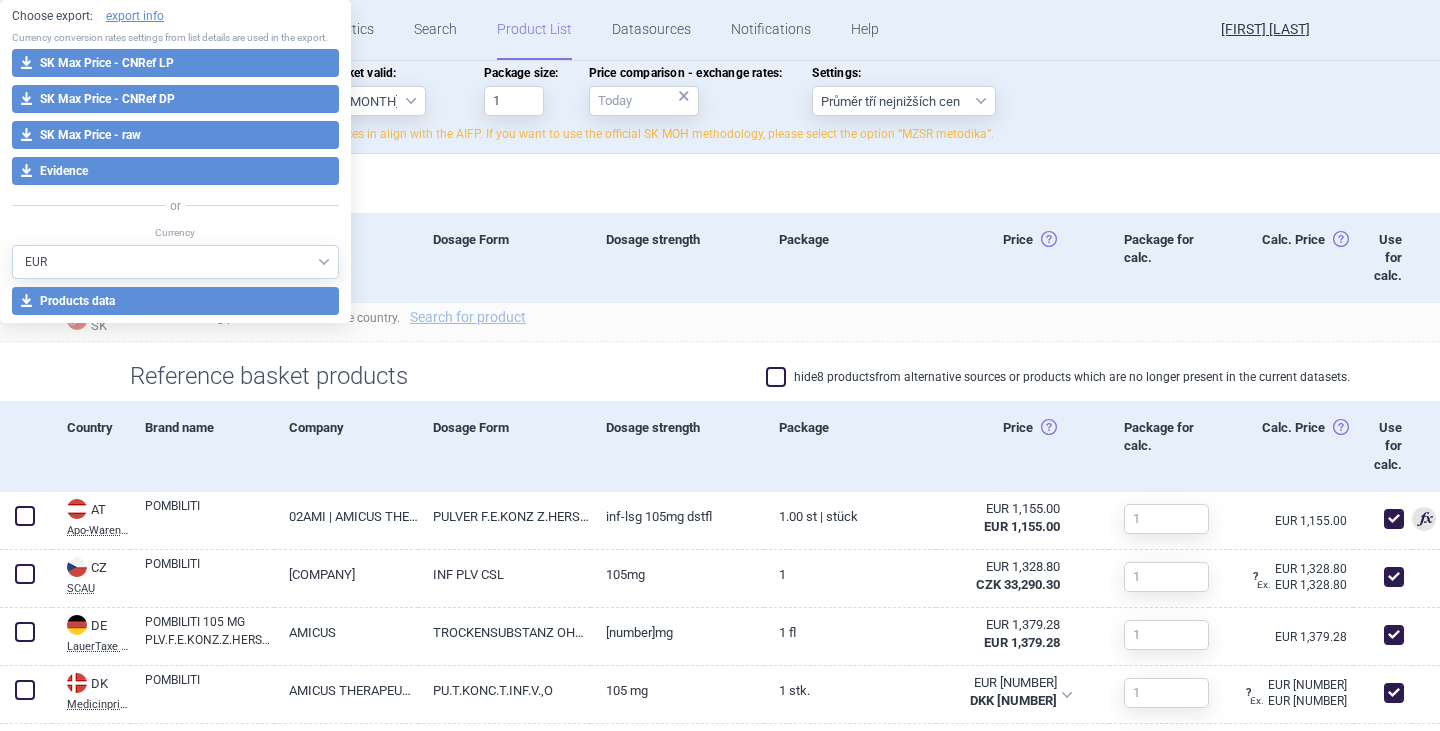 checkbox on "false" 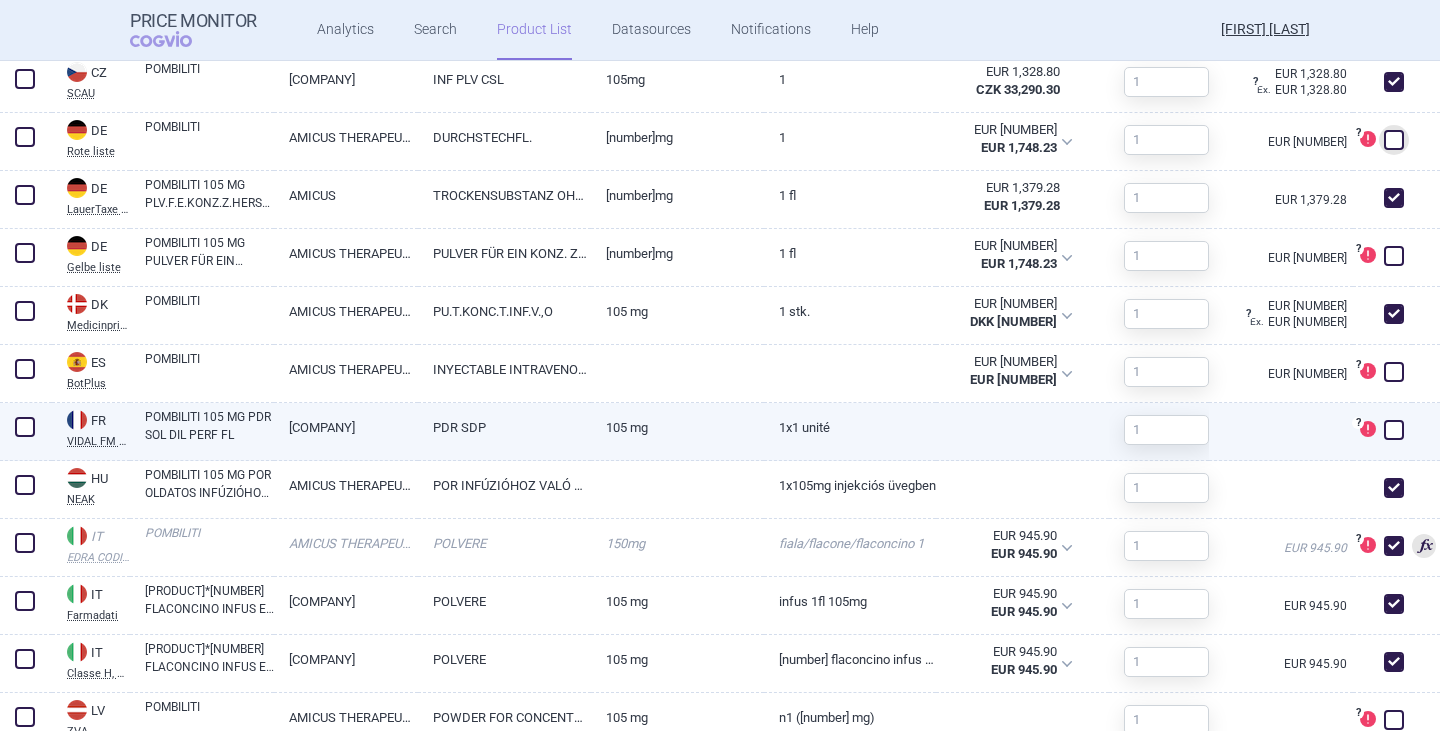 scroll, scrollTop: 1000, scrollLeft: 0, axis: vertical 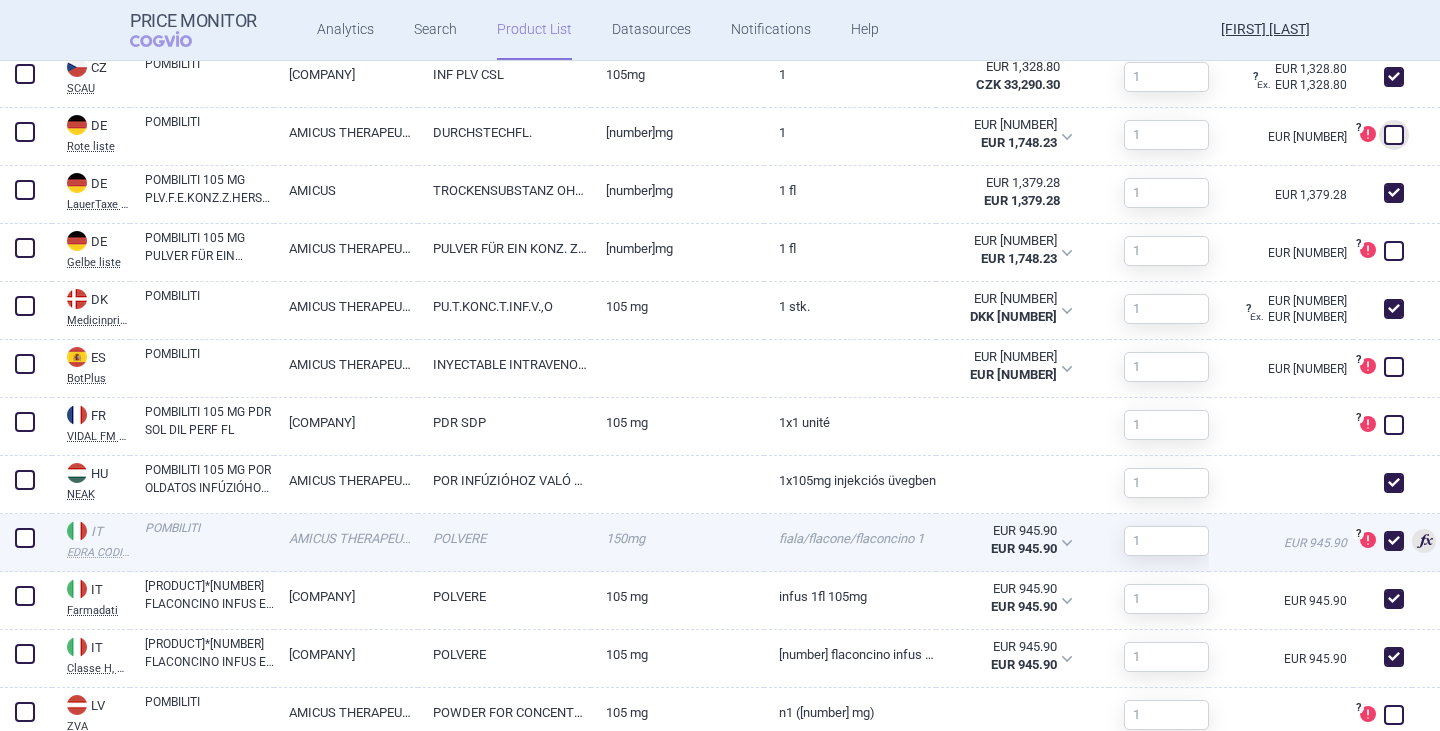 click at bounding box center [1394, 541] 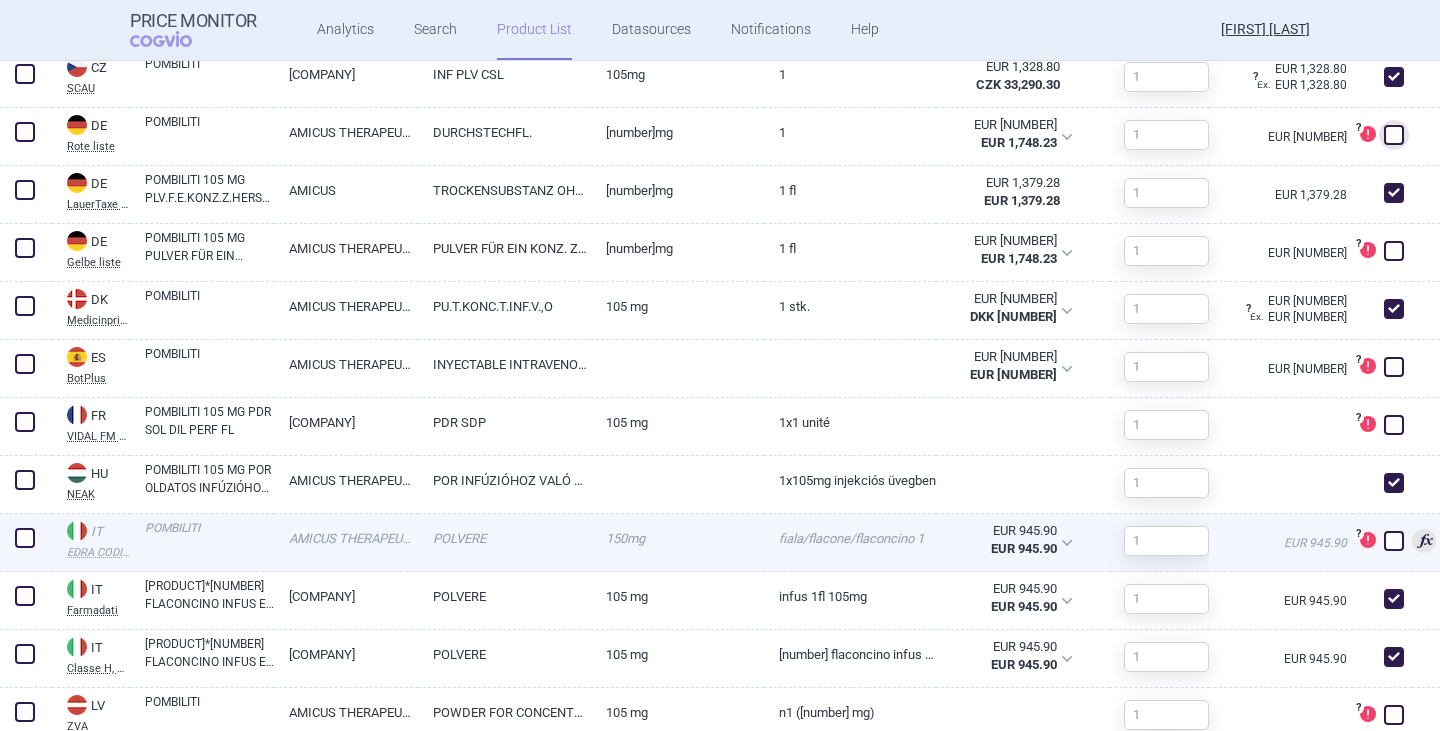 checkbox on "false" 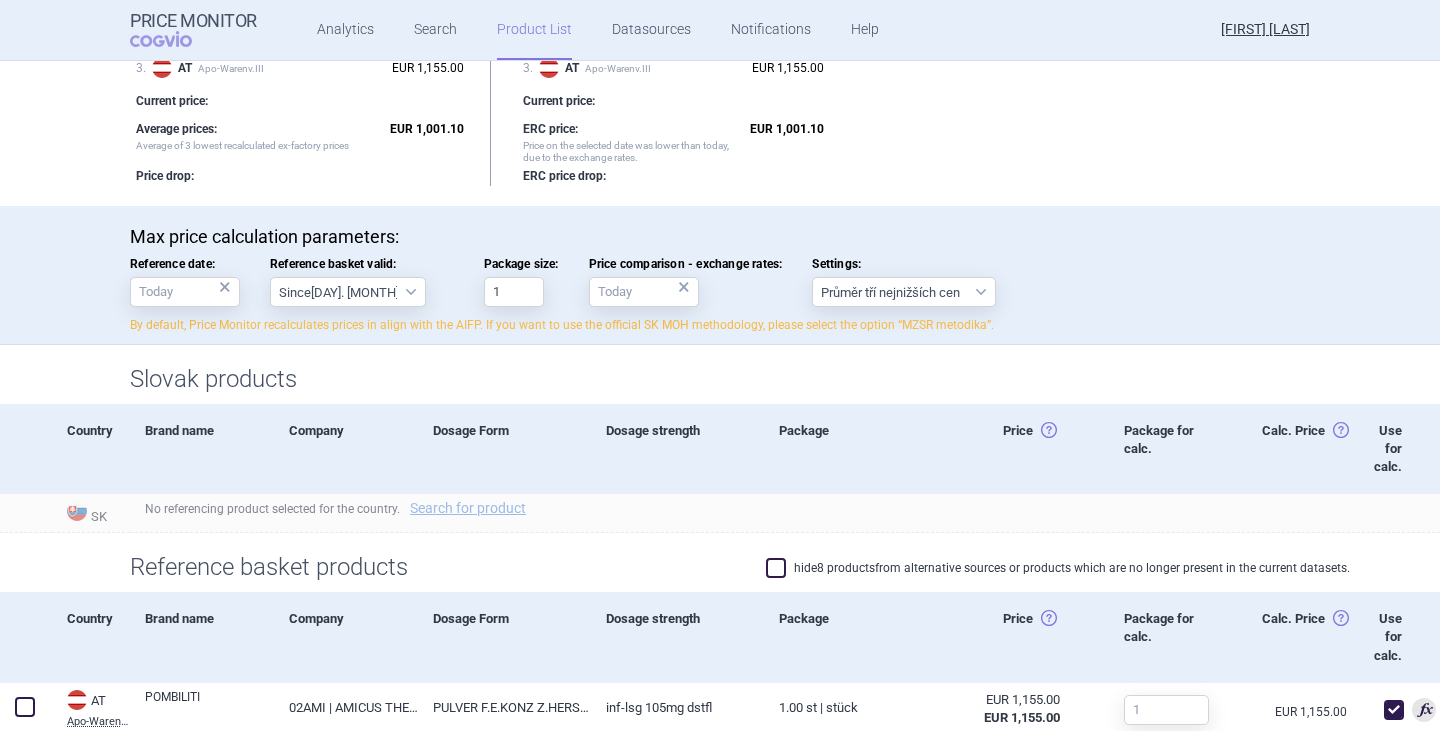 scroll, scrollTop: 300, scrollLeft: 0, axis: vertical 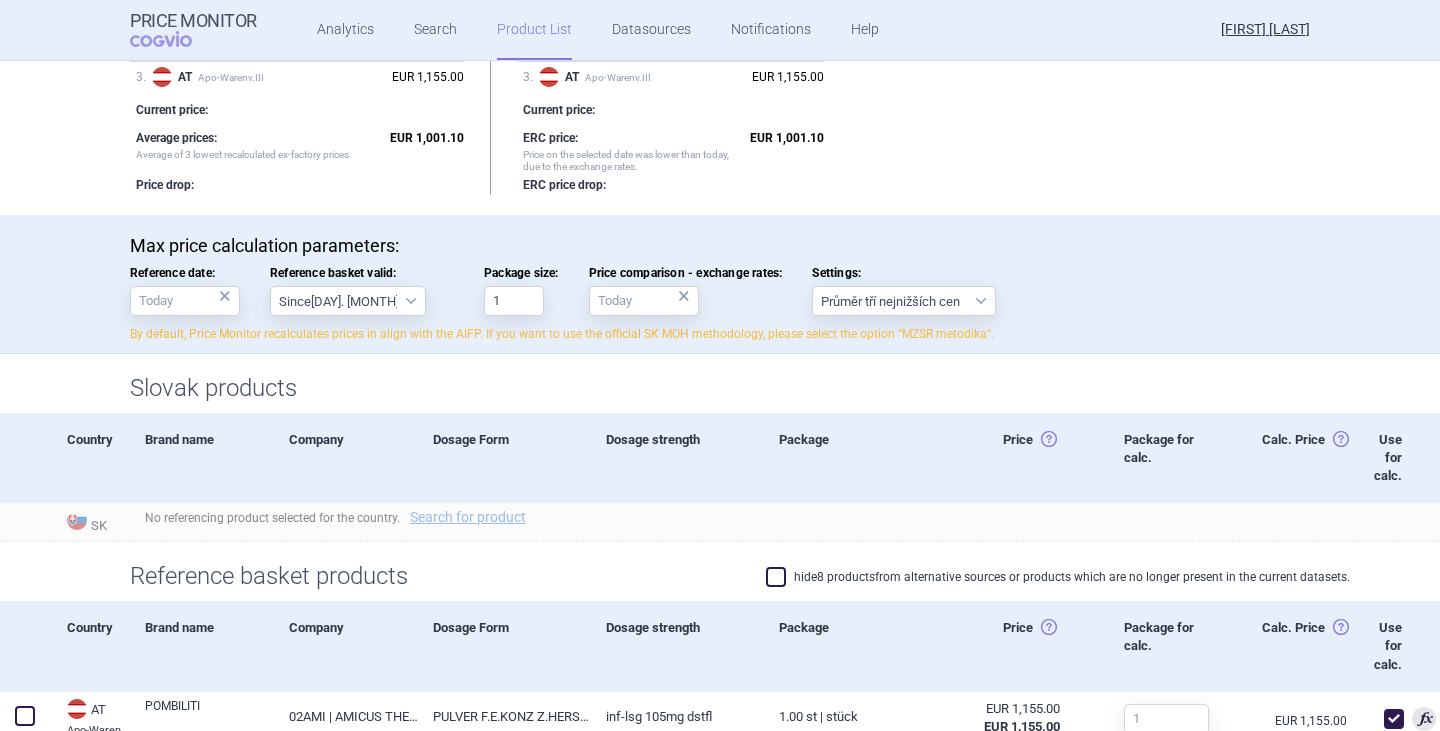click at bounding box center (776, 577) 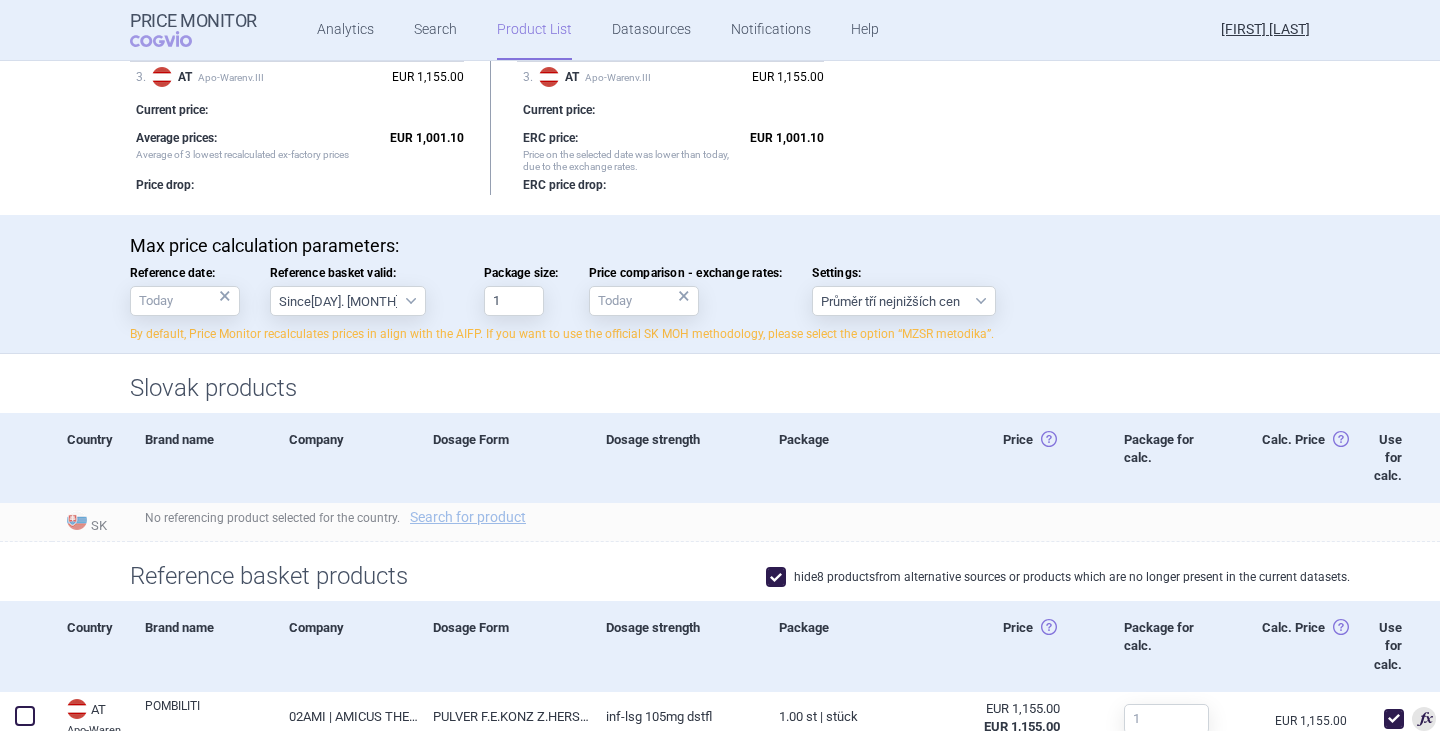 checkbox on "true" 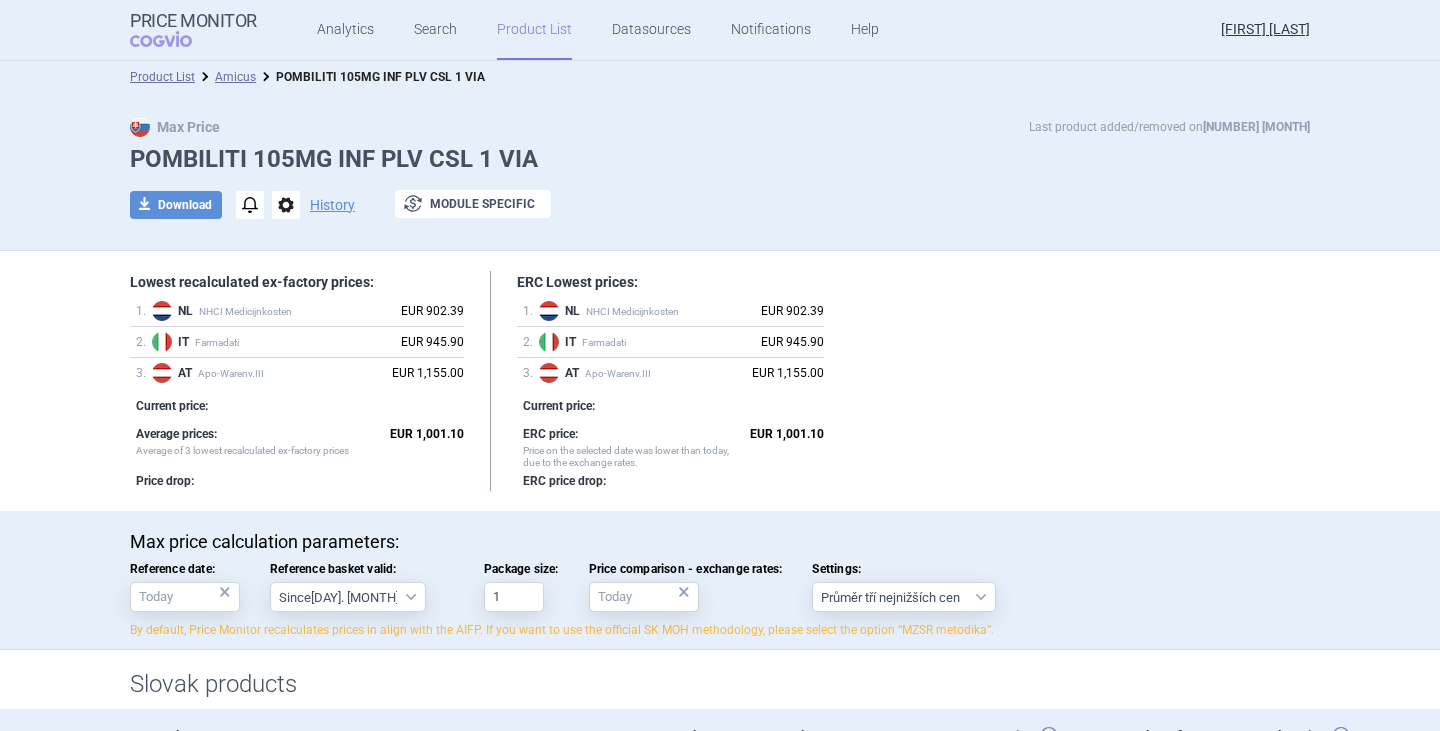 scroll, scrollTop: 0, scrollLeft: 0, axis: both 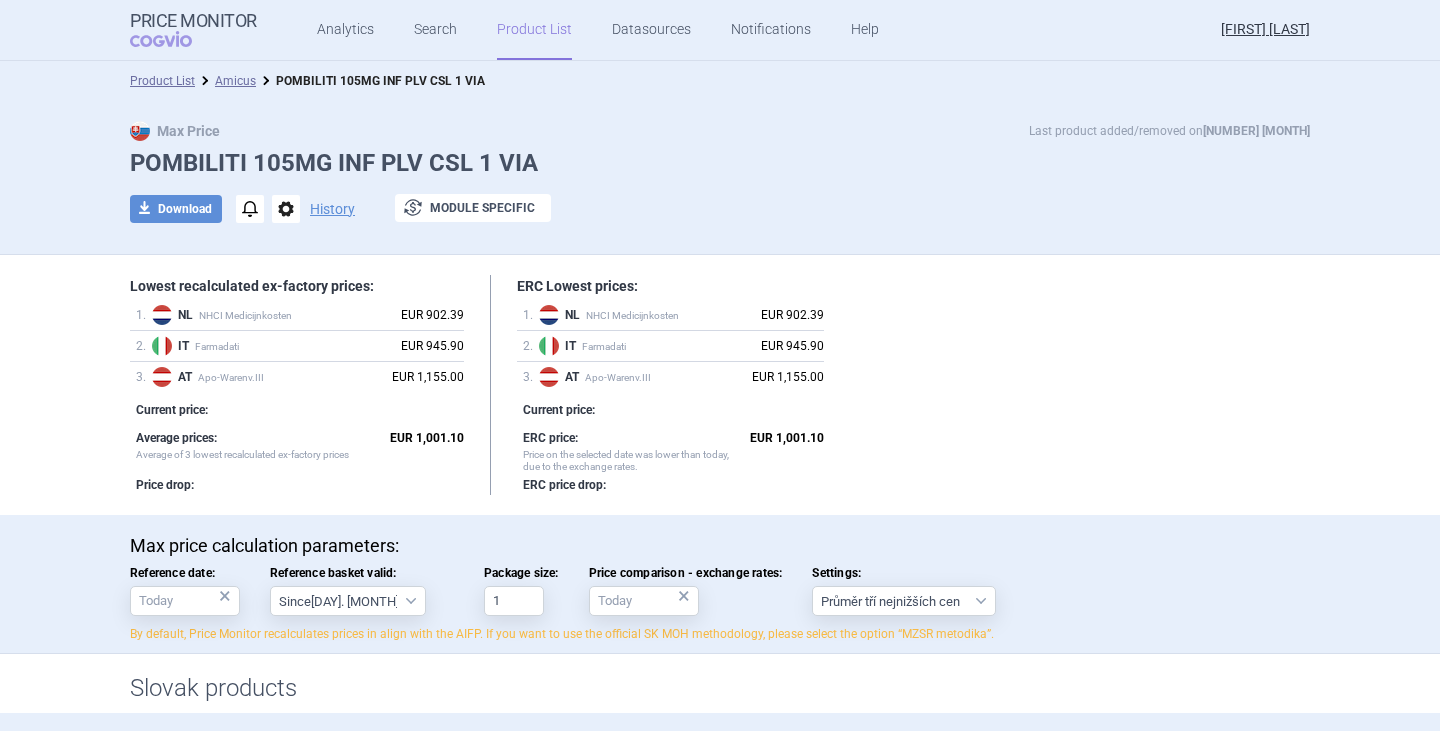 click on "Lowest recalculated ex-factory prices: 1 . NL   NHCI Medicijnkosten EUR 902.39 2 . IT   Farmadati EUR 945.90 3 . AT   Apo-Warenv.III EUR 1,155.00 Current price: Average prices: Average of 3 lowest recalculated ex-factory prices EUR 1,001.10 Price drop: ERC Lowest prices: 1 . NL   NHCI Medicijnkosten EUR 902.39 2 . IT   Farmadati EUR 945.90 3 . AT   Apo-Warenv.III EUR 1,155.00 Current price: ERC price: Price on the selected date was lower than today, due to the exchange rates. EUR 1,001.10 ERC price drop:" at bounding box center (720, 385) 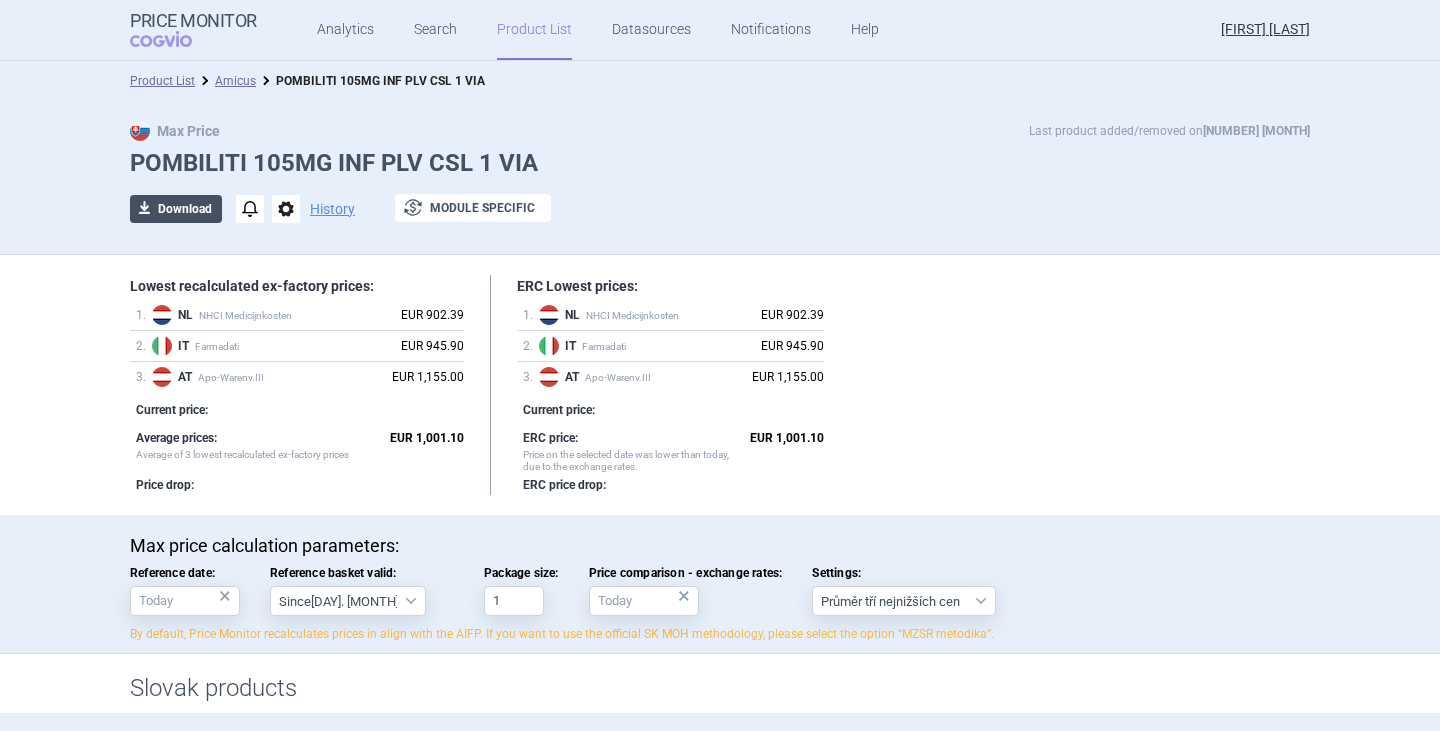 click on "download  Download" at bounding box center (176, 209) 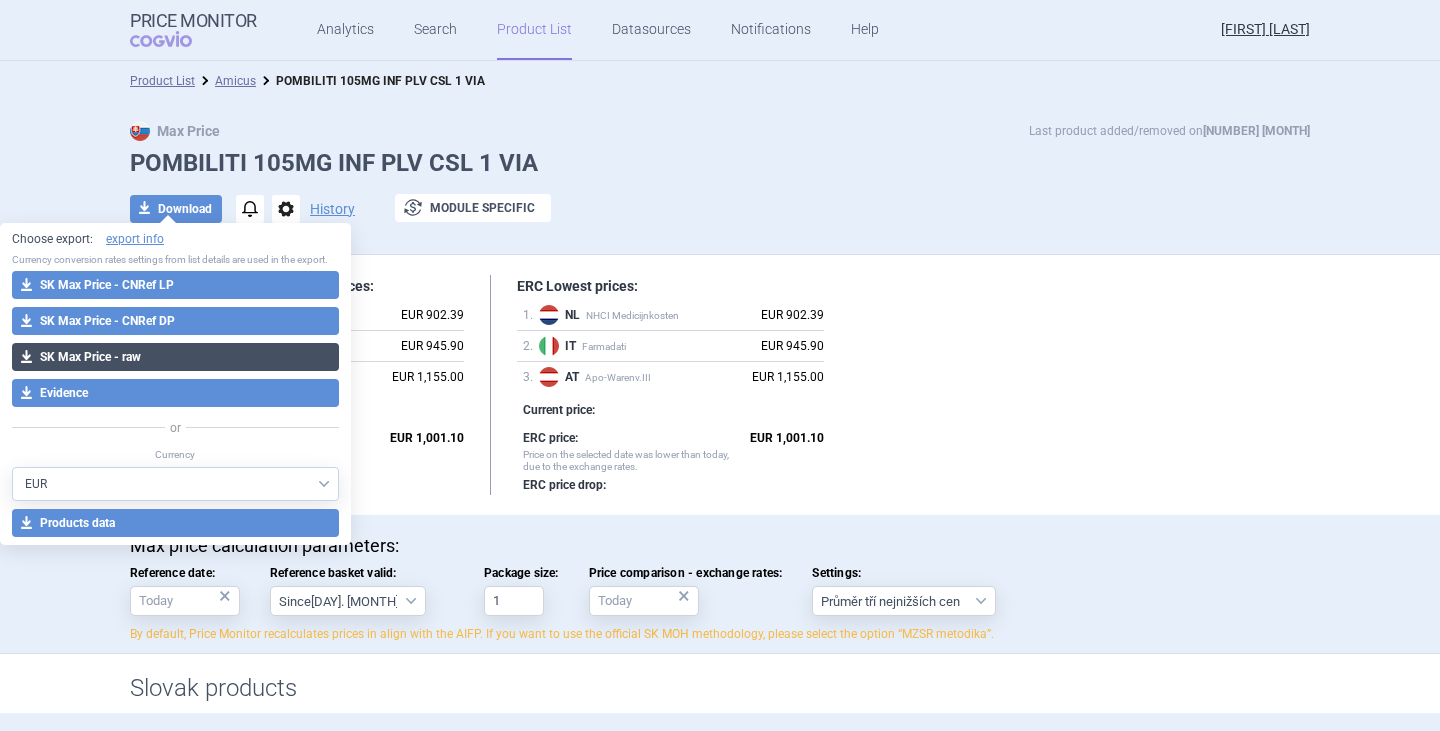 click on "download  SK Max Price - raw" at bounding box center [175, 357] 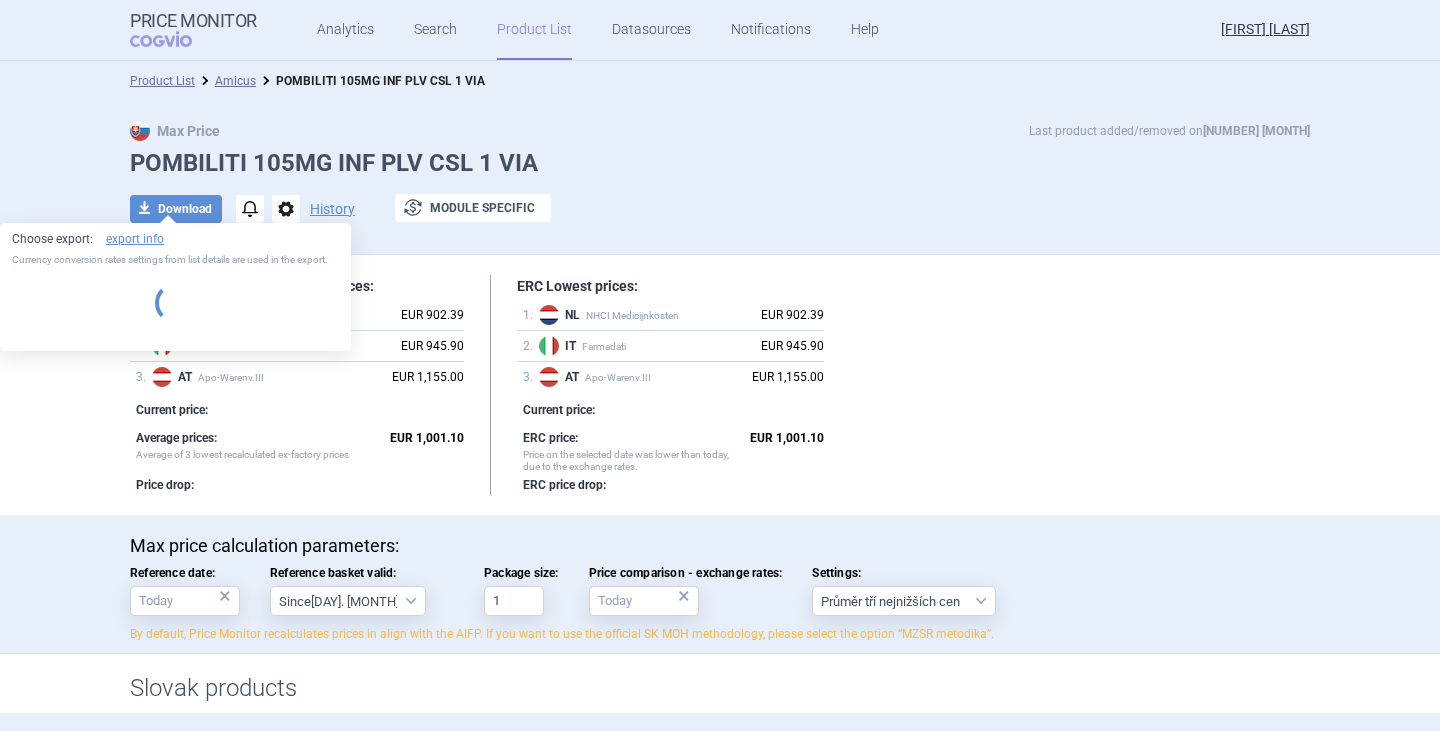 select on "EUR" 